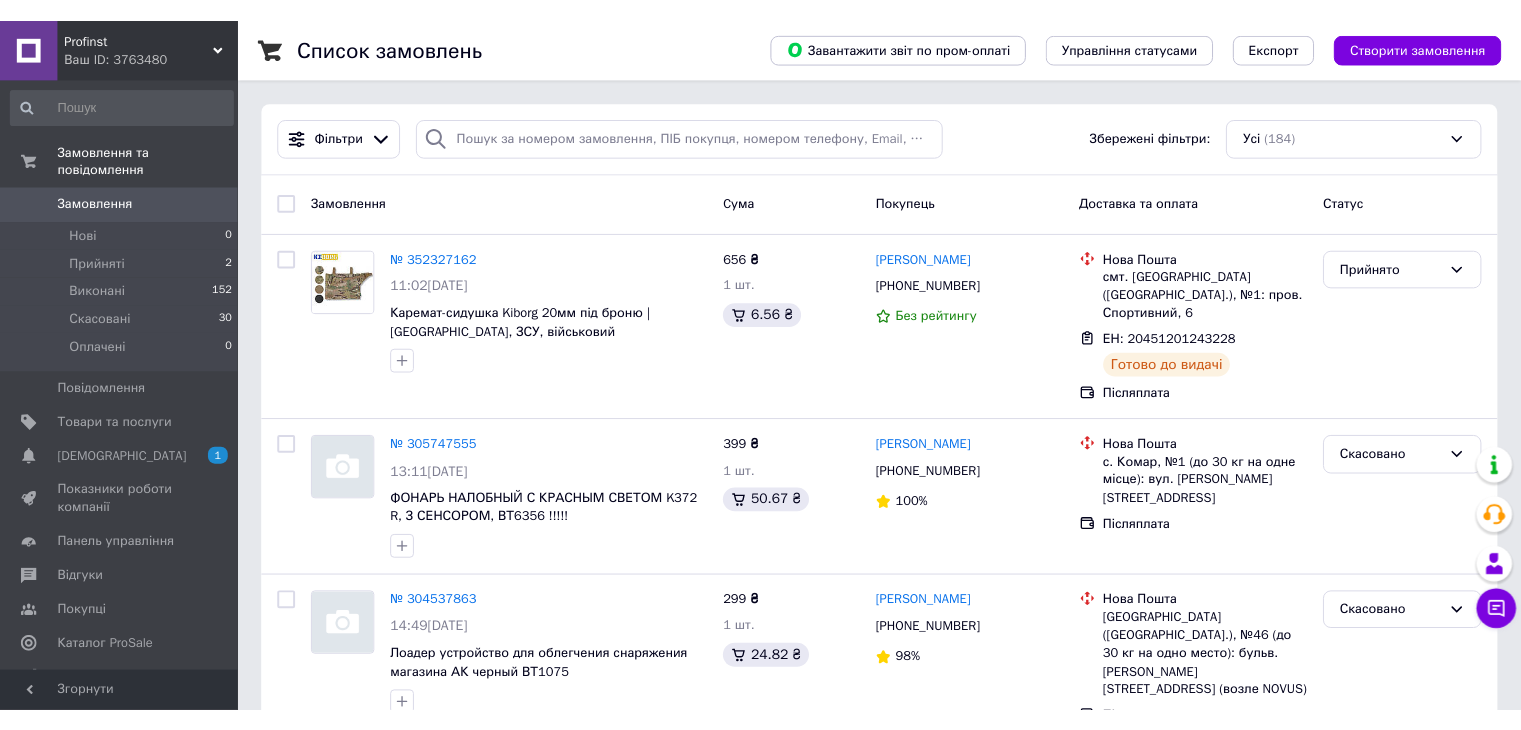 scroll, scrollTop: 0, scrollLeft: 0, axis: both 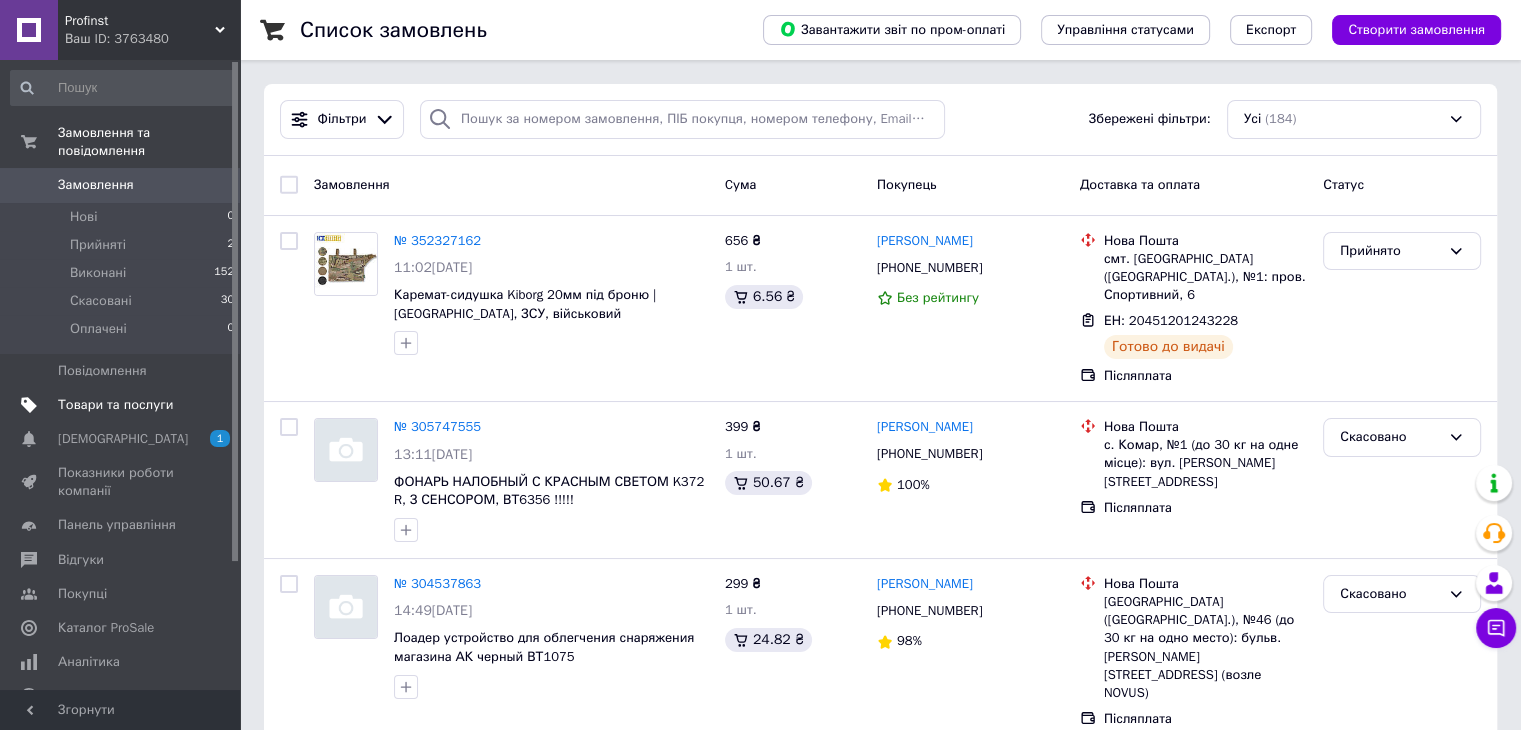 click on "Товари та послуги" at bounding box center (115, 405) 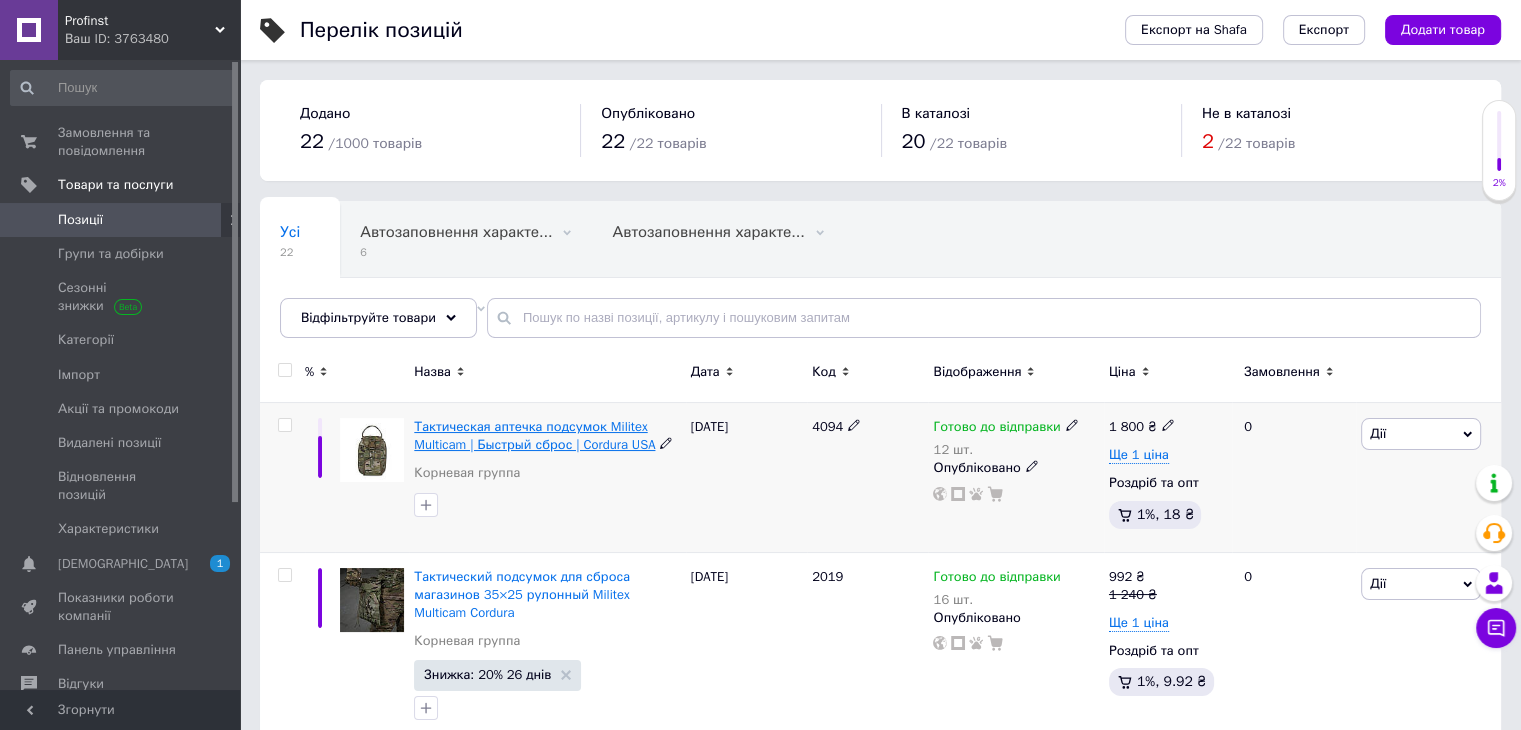 click on "Тактическая аптечка подсумок Militex Multicam | Быстрый сброс | Cordura USA" at bounding box center (534, 435) 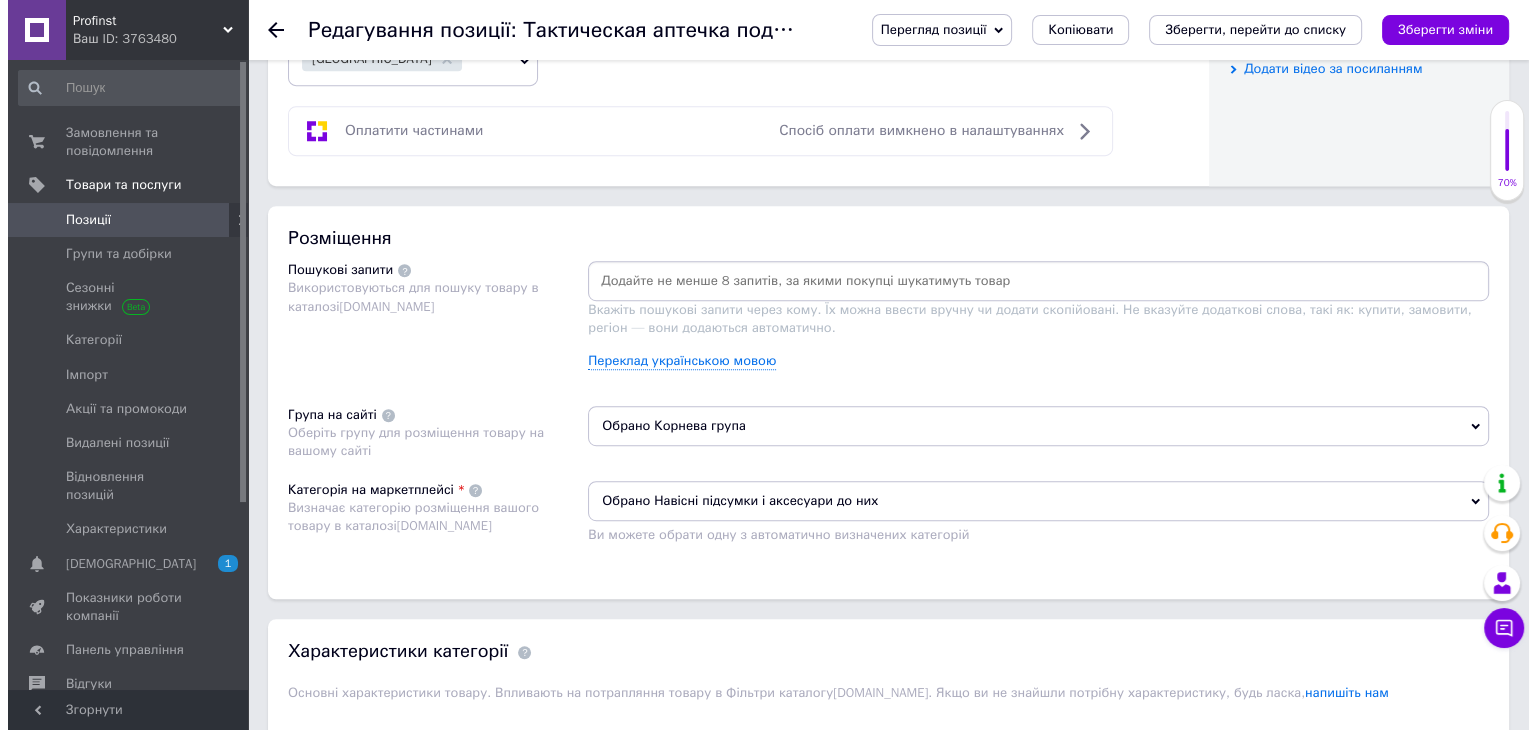 scroll, scrollTop: 1100, scrollLeft: 0, axis: vertical 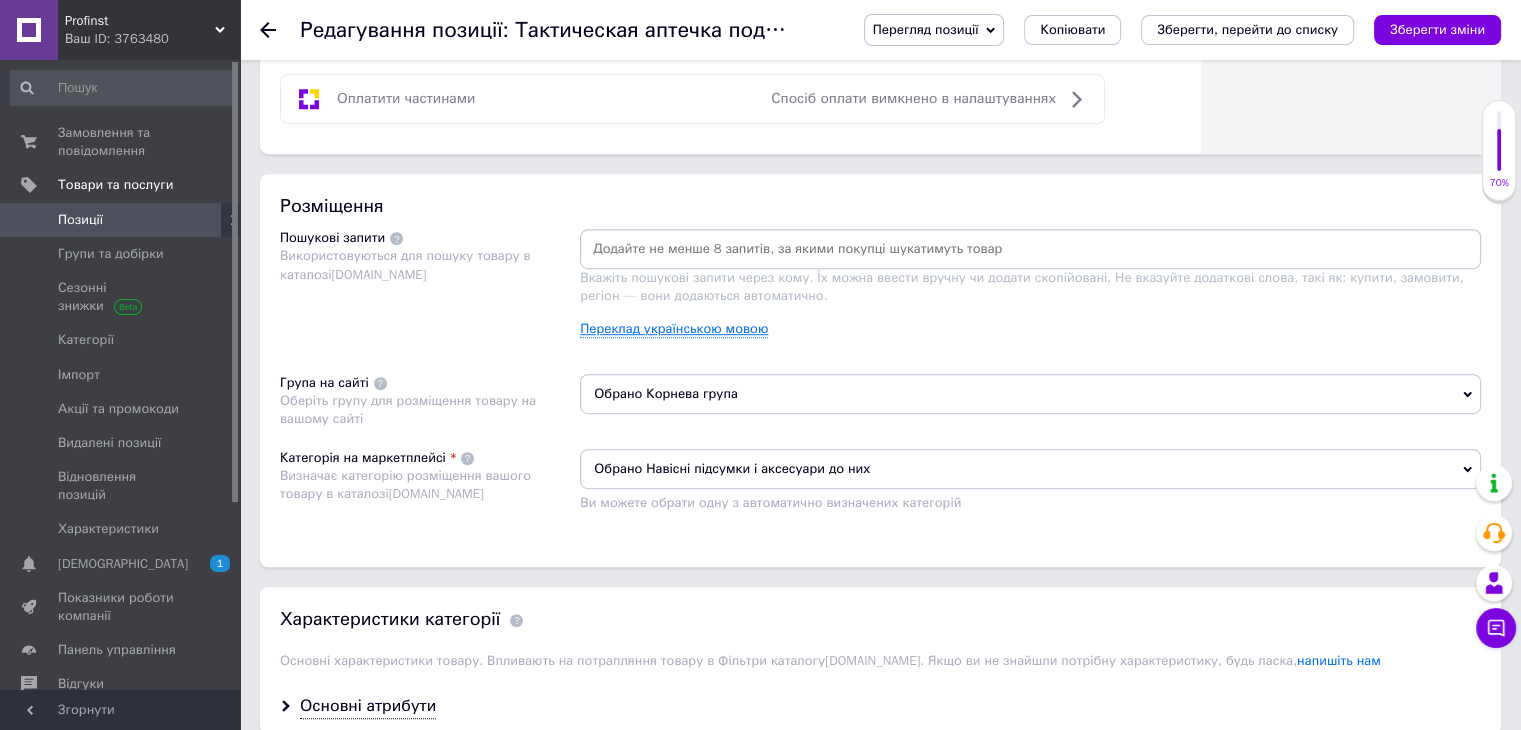 click on "Переклад українською мовою" at bounding box center [674, 329] 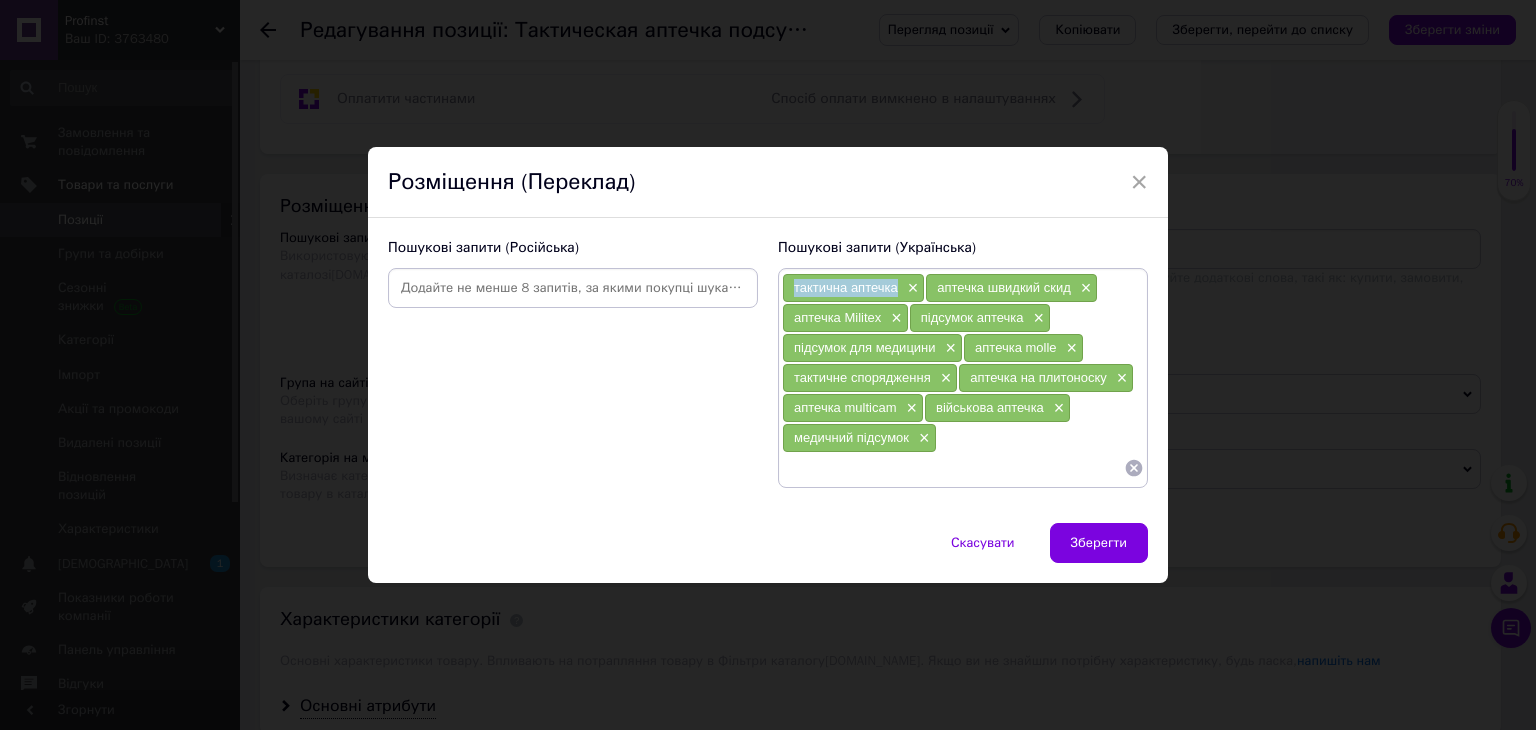 drag, startPoint x: 785, startPoint y: 288, endPoint x: 895, endPoint y: 292, distance: 110.0727 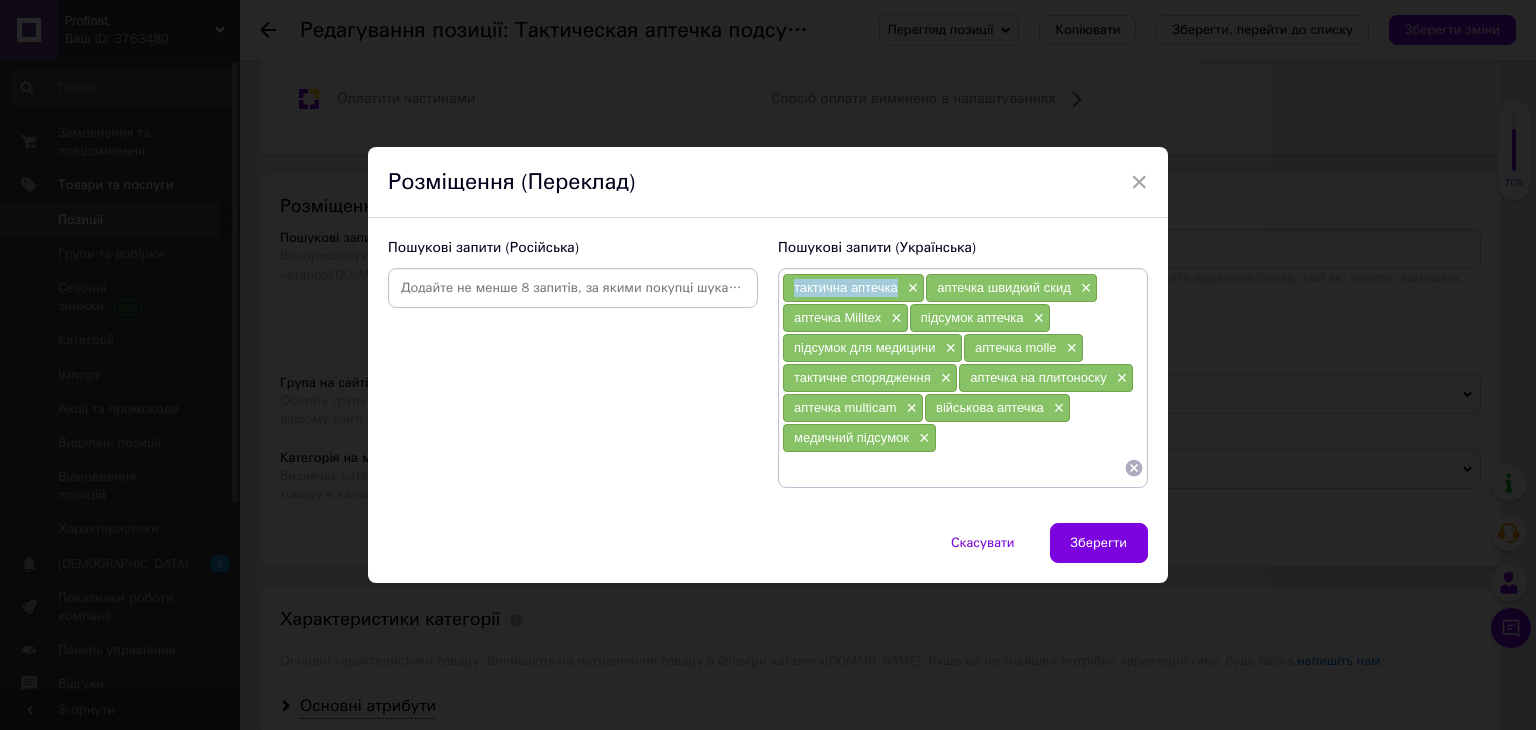 copy on "тактична аптечка" 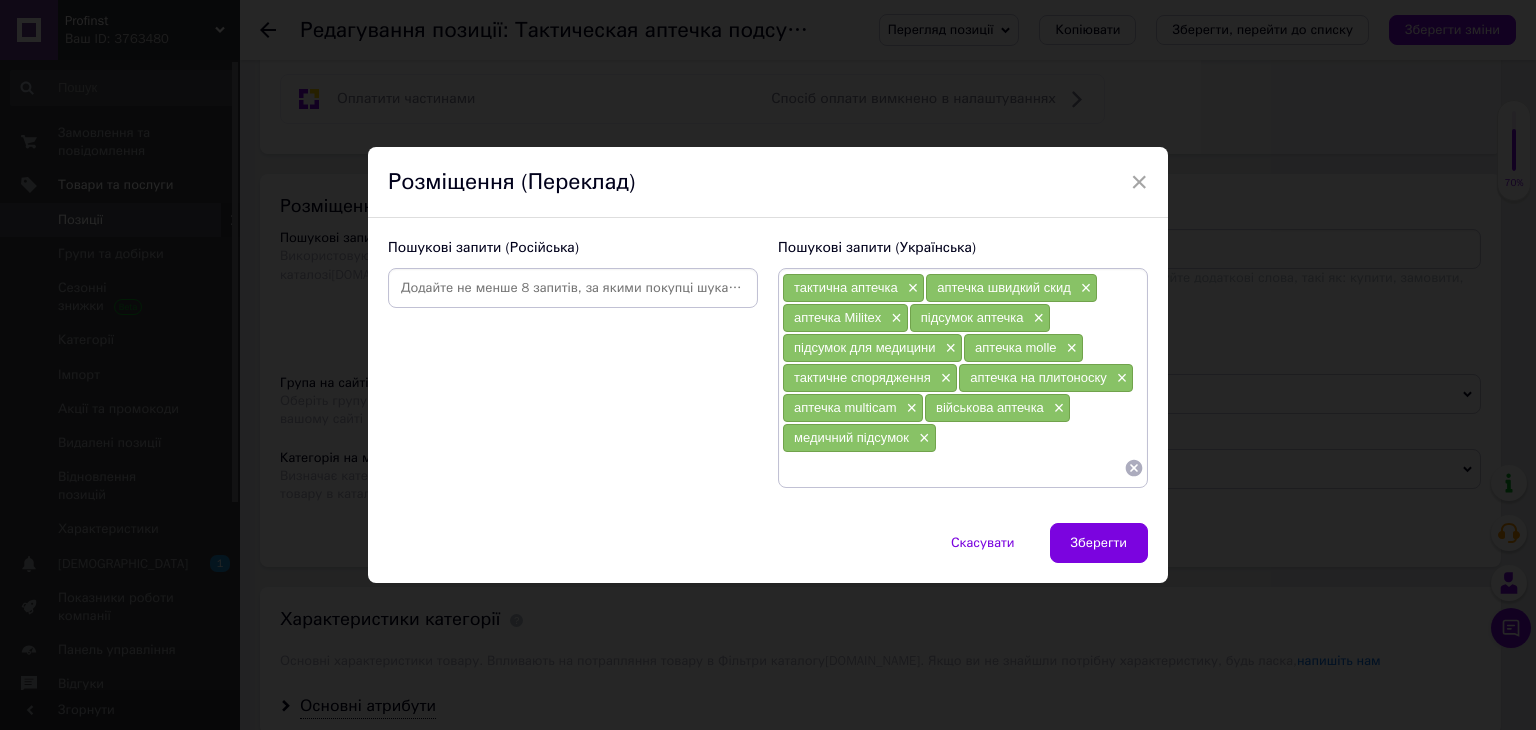 click at bounding box center [953, 468] 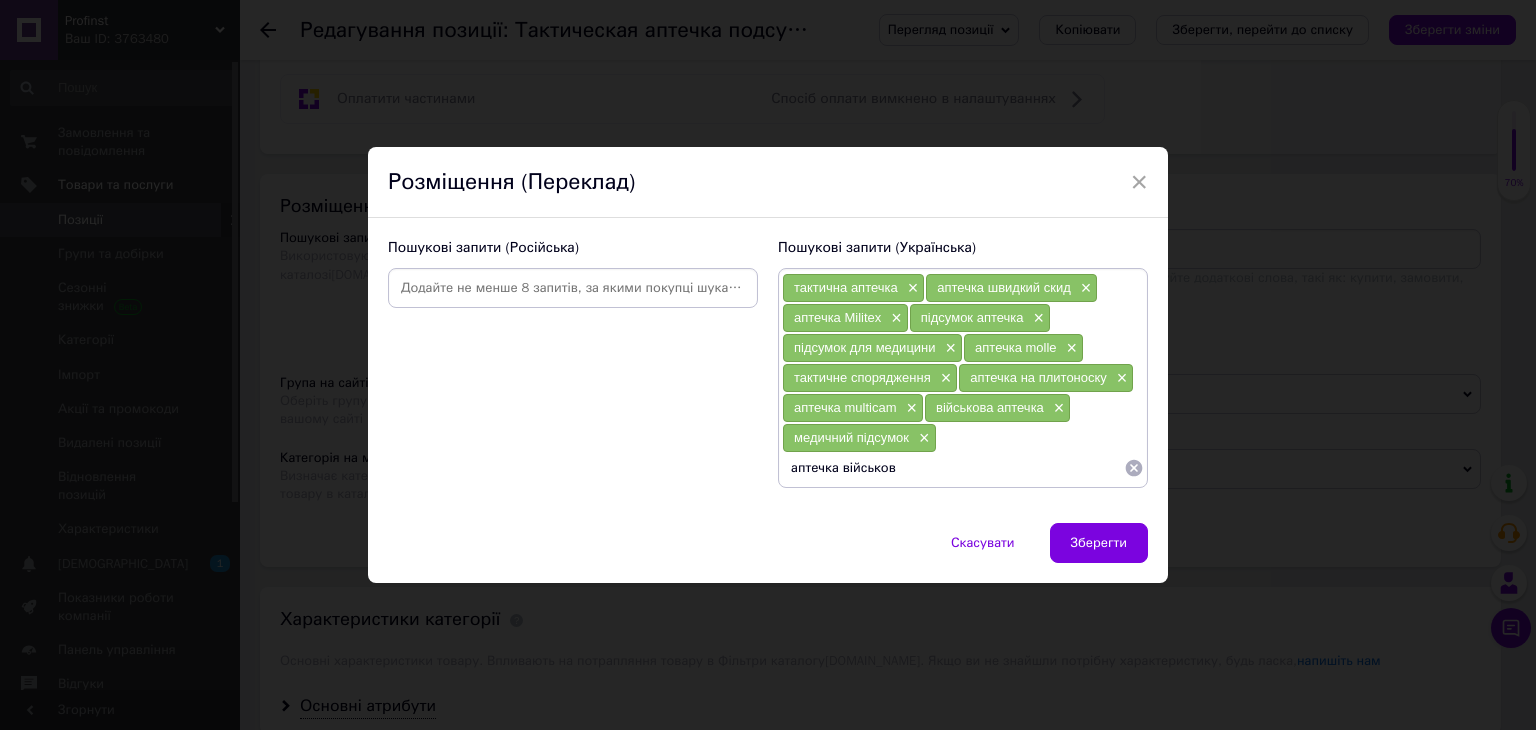type on "аптечка військова" 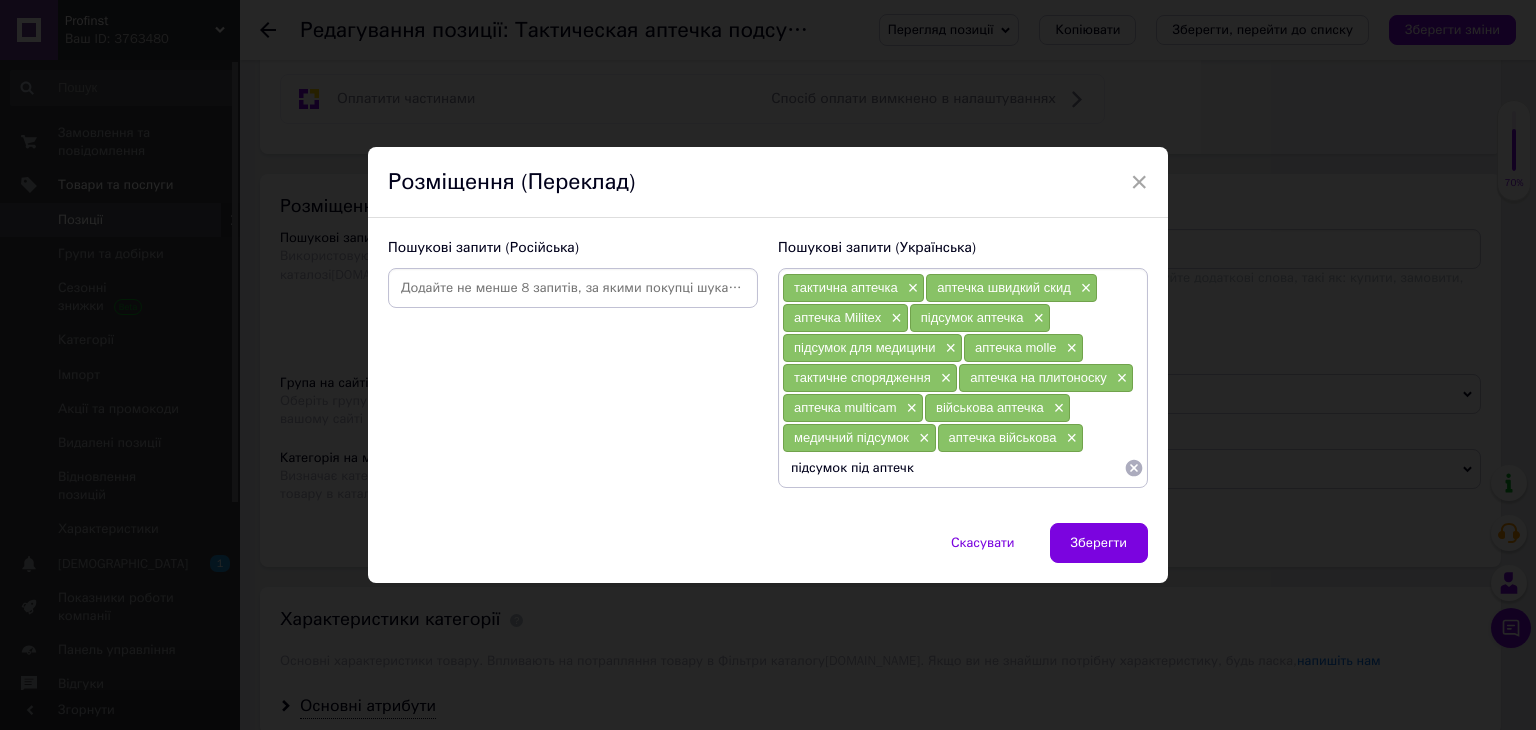 type on "підсумок під аптечку" 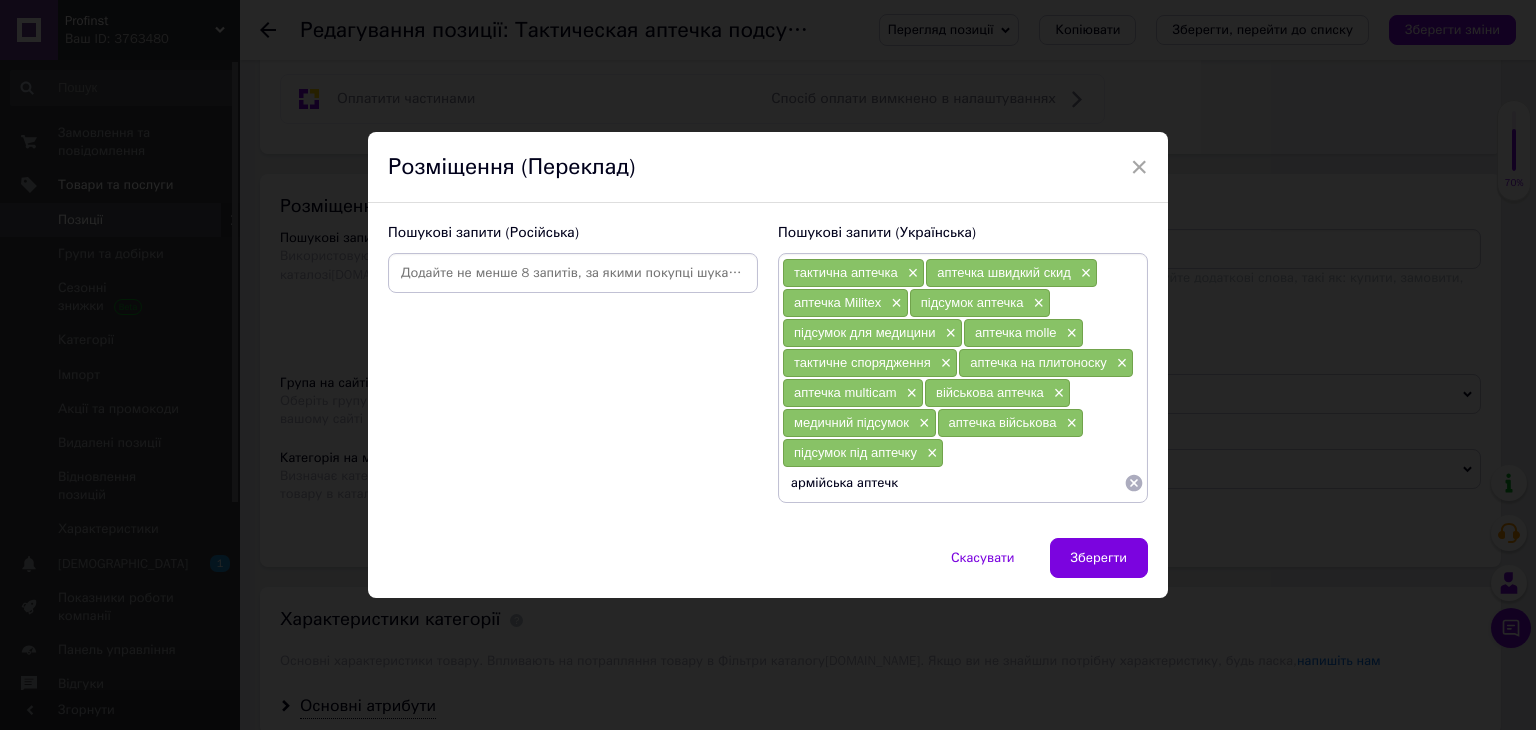 type on "армійська аптечка" 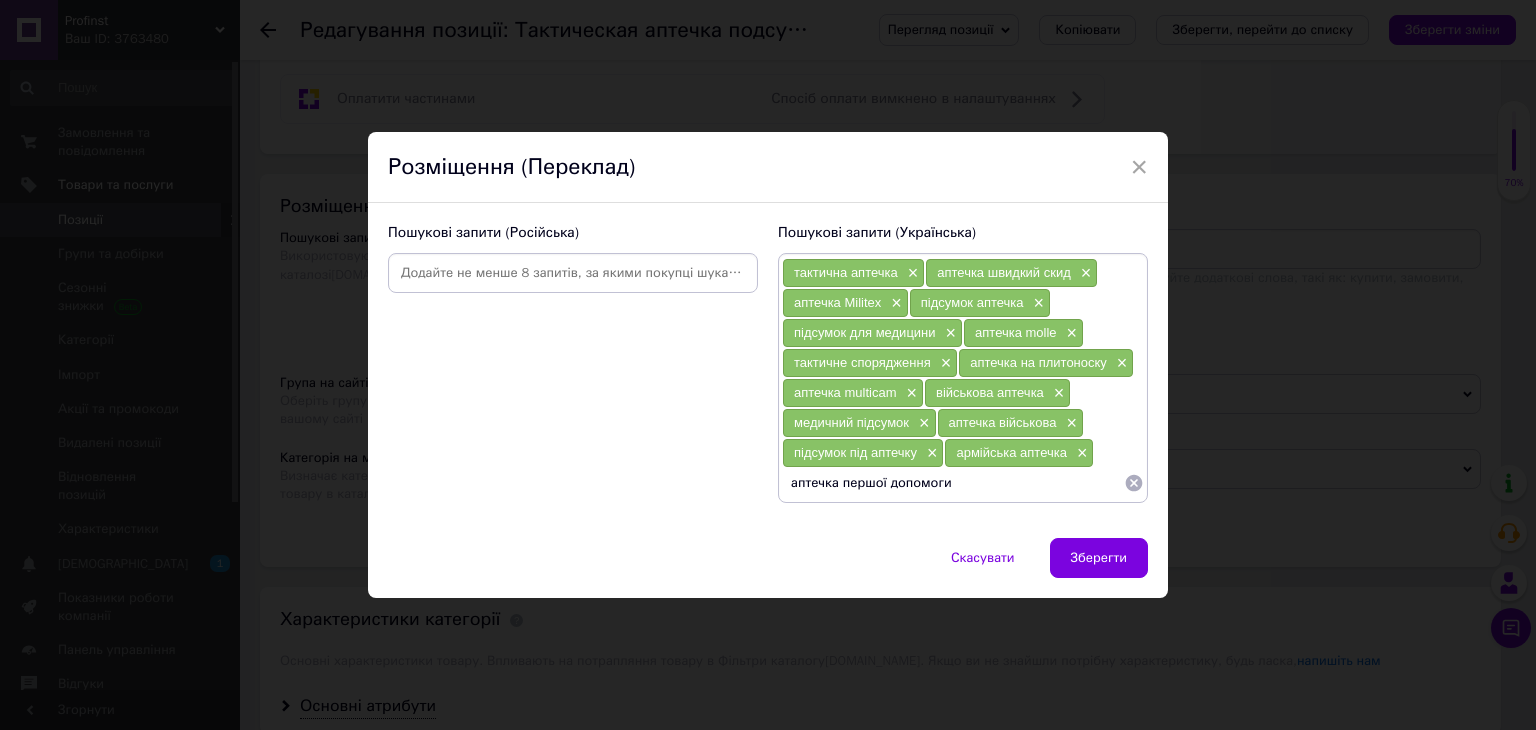 type on "аптечка першої допомоги" 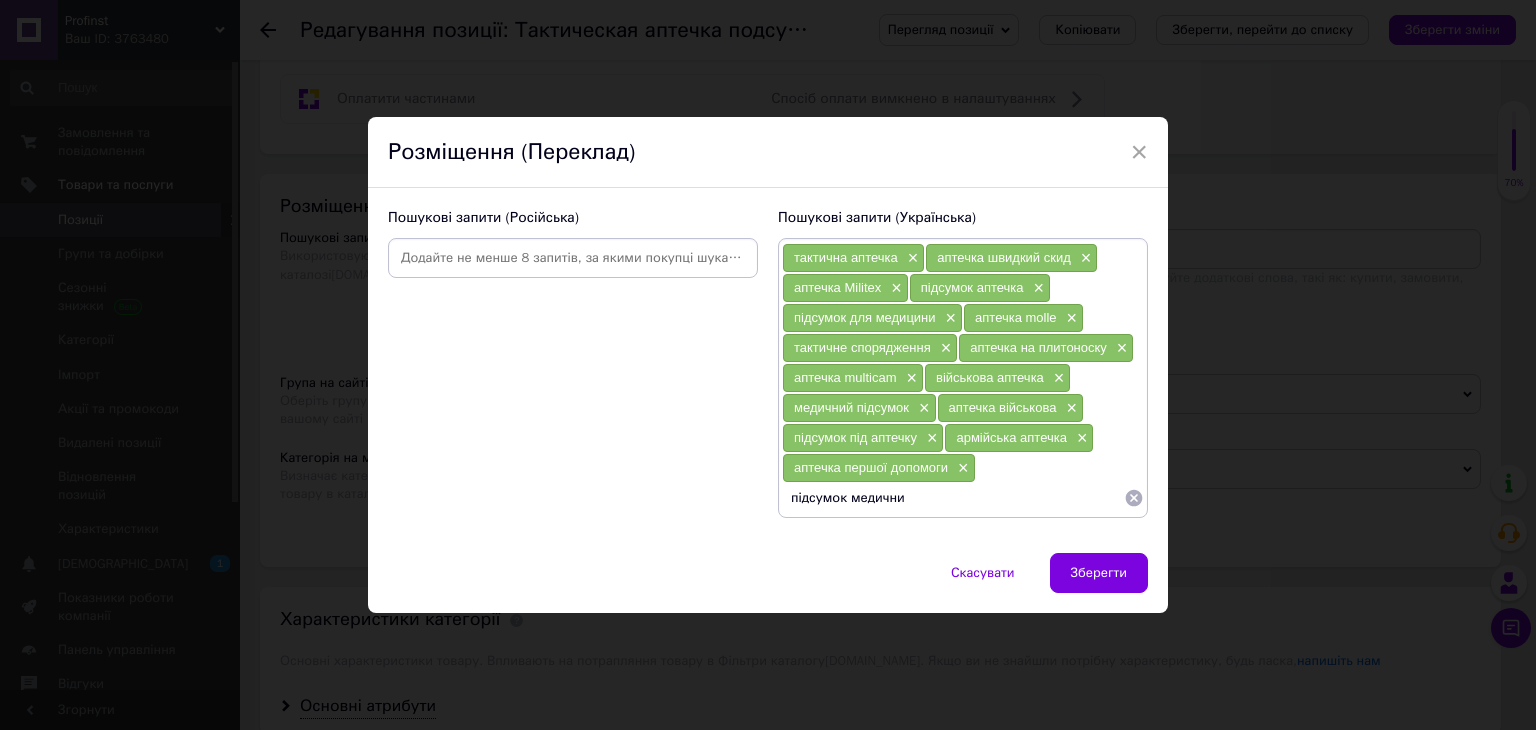 type on "підсумок медичний" 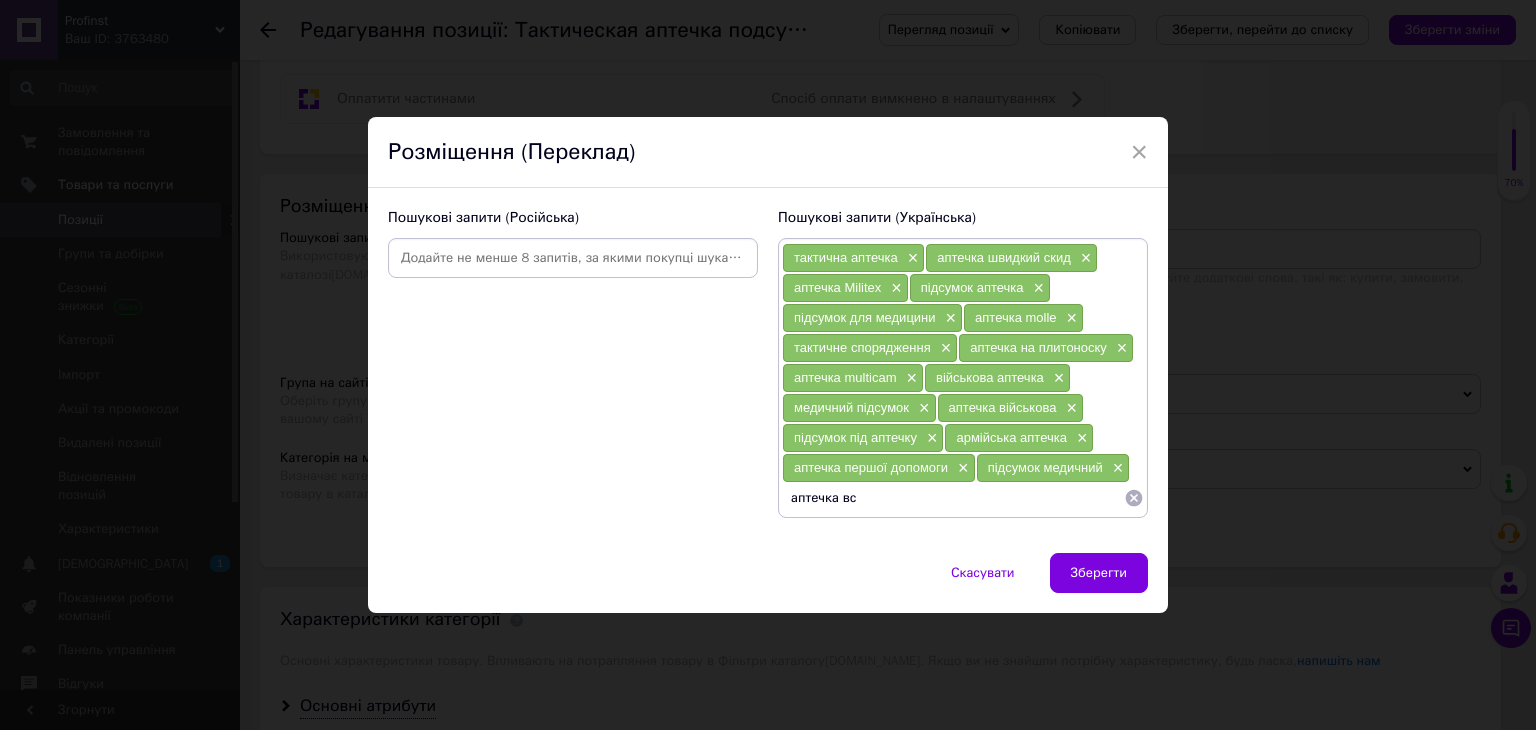 type on "аптечка всу" 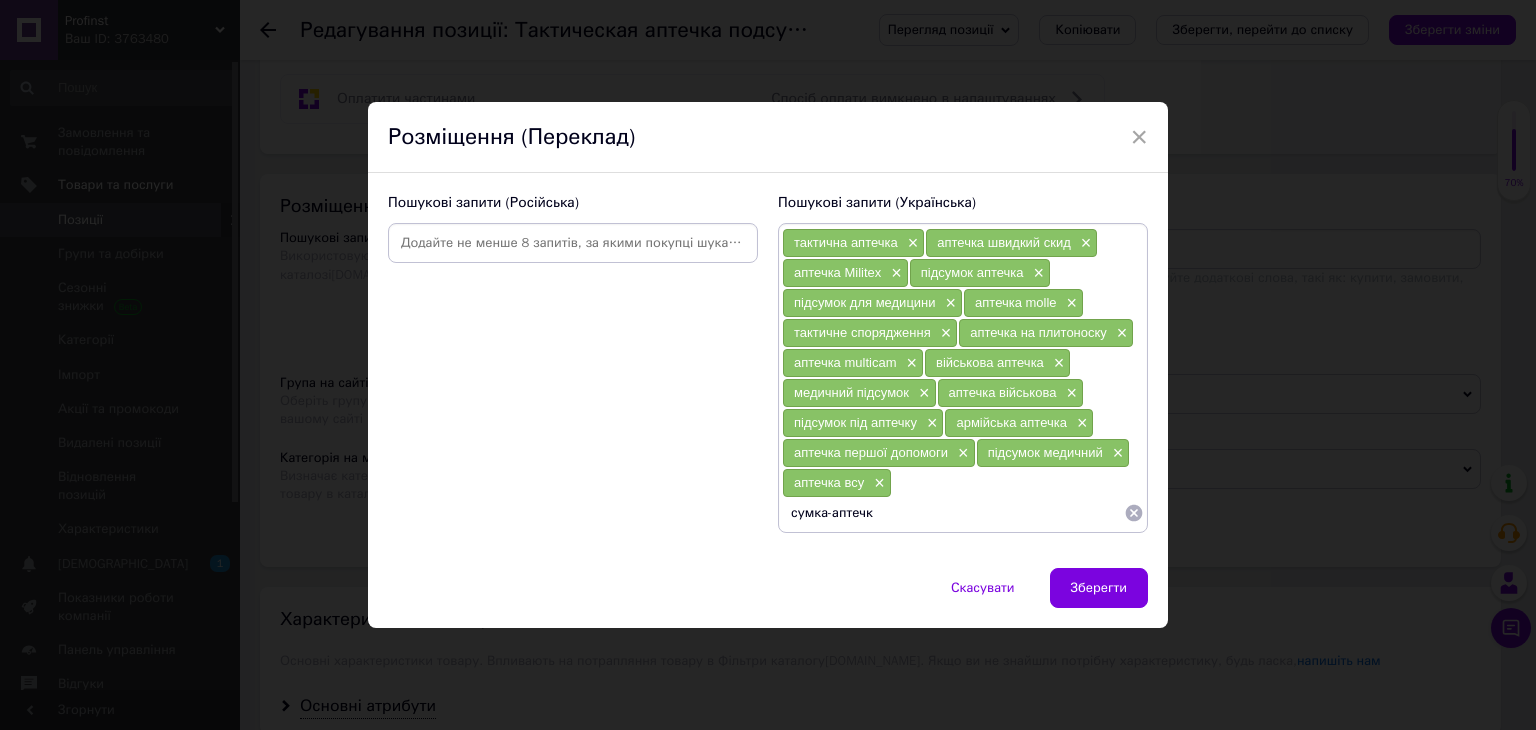 type on "сумка-аптечка" 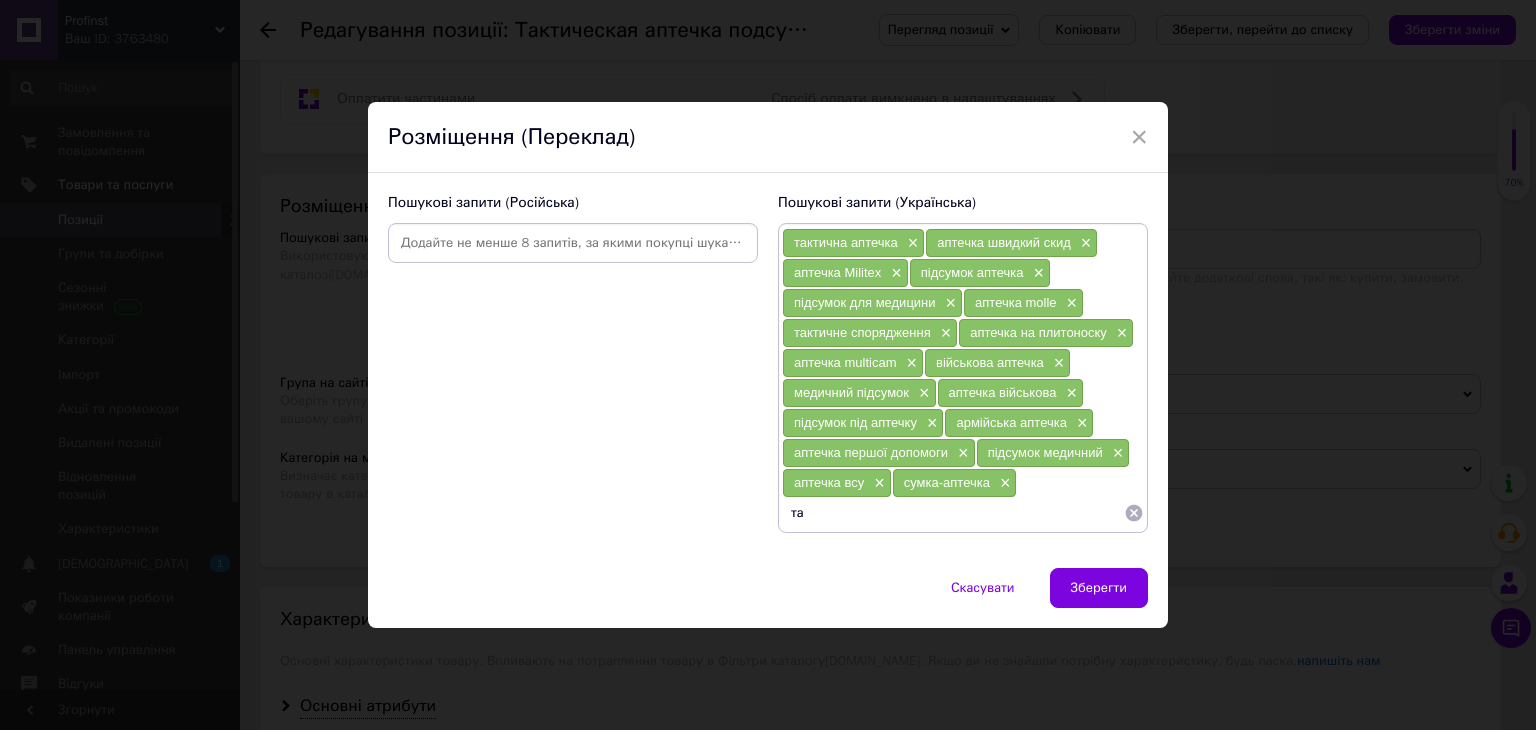type on "т" 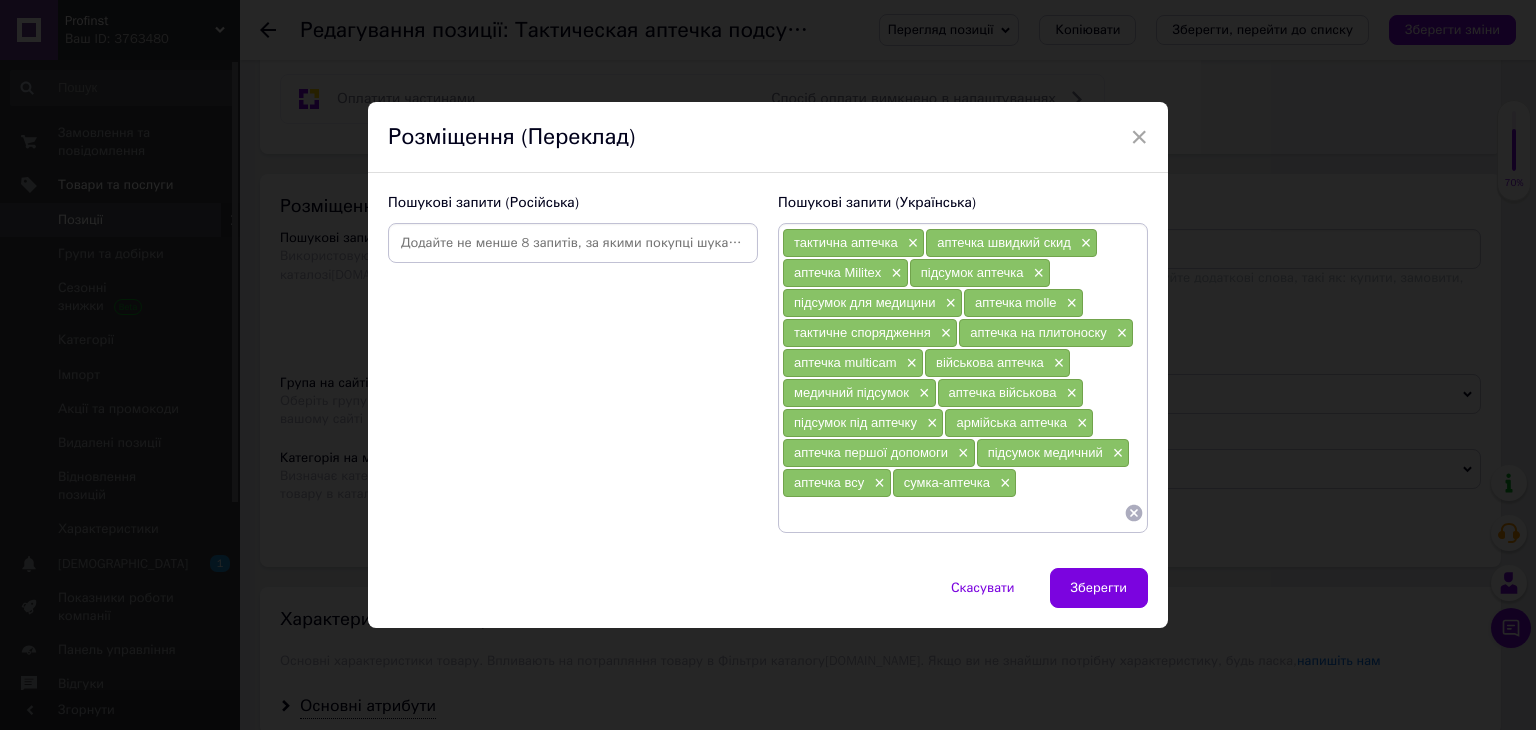 paste on "Швидкознімна аптечка" 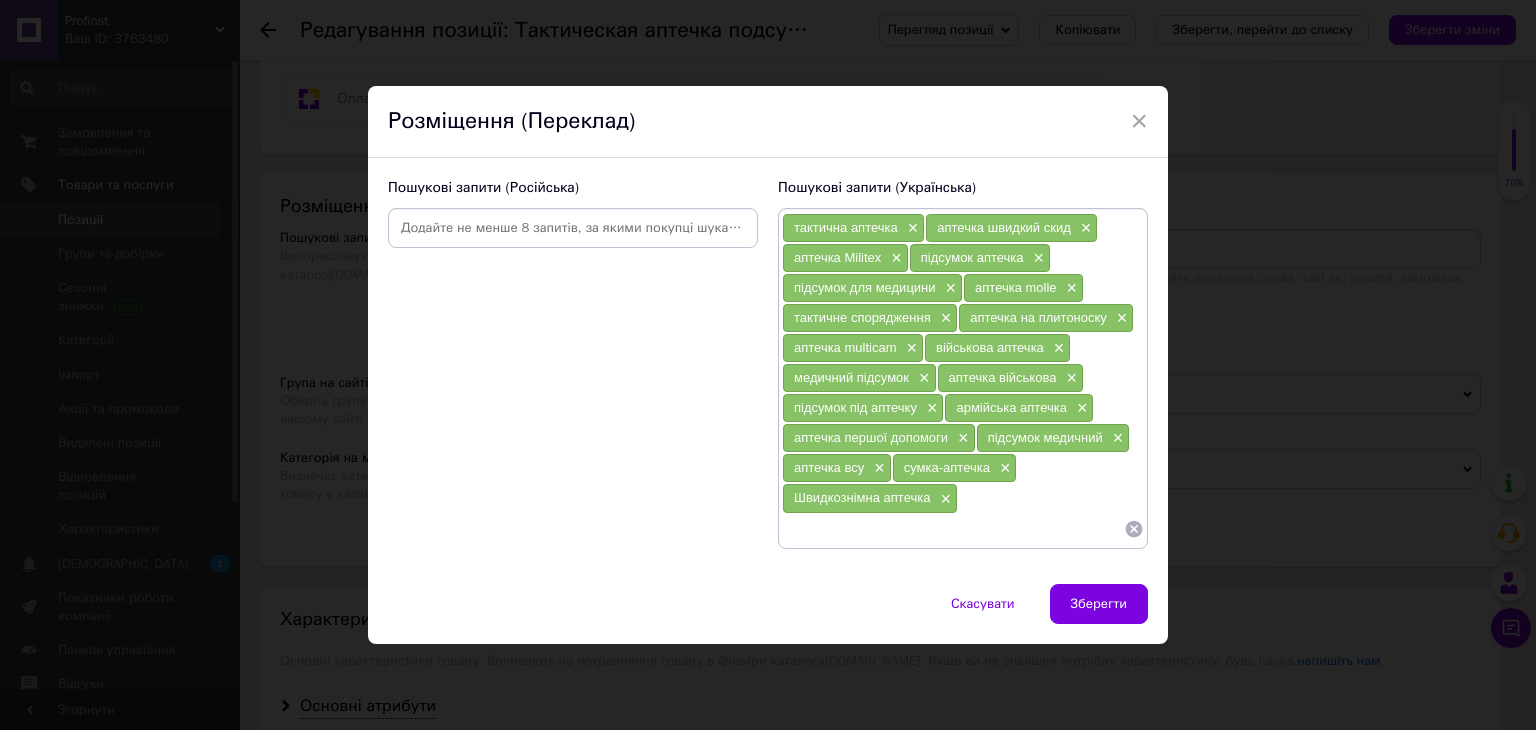 paste on "Підсумок із системою molle та патчем хрест" 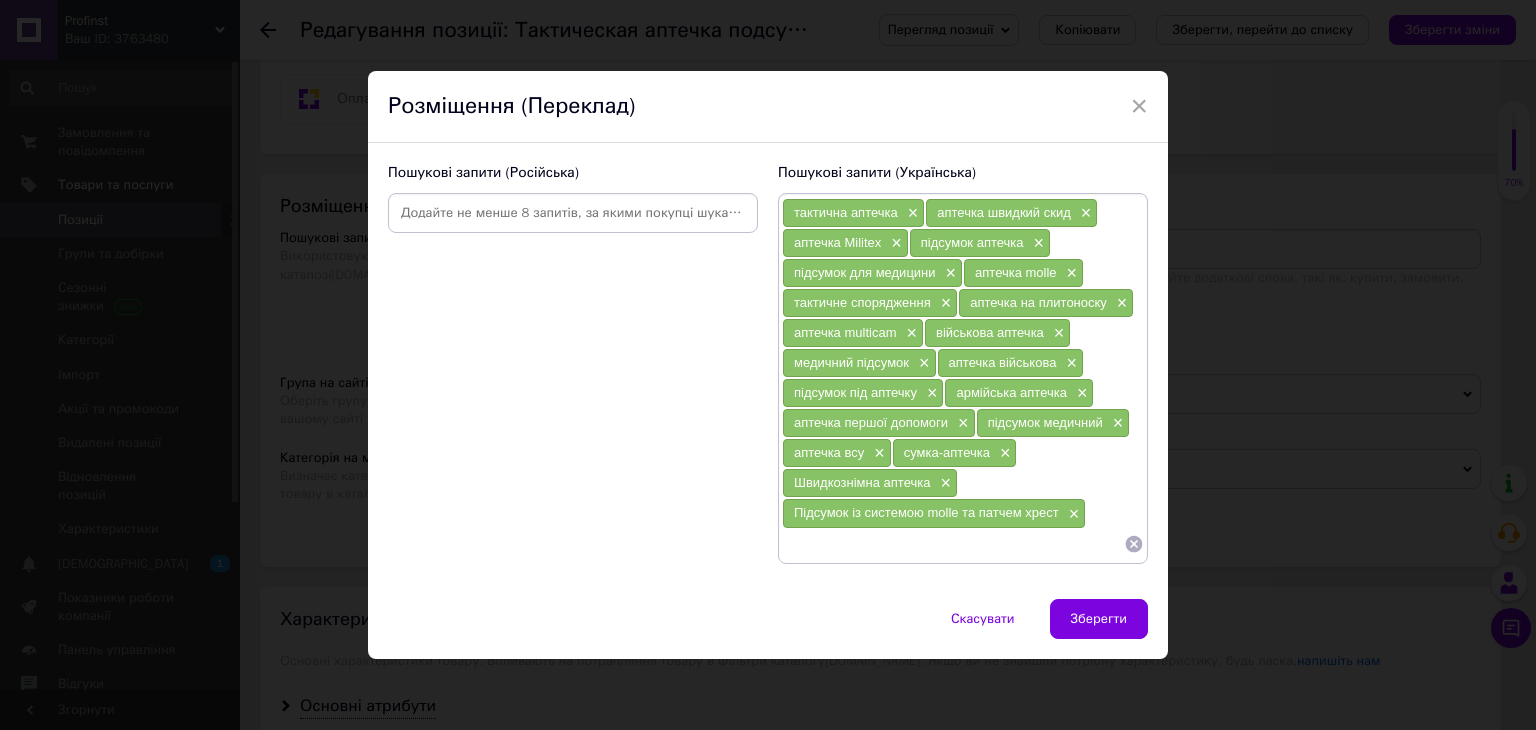 paste on "Підсумок під аптечку олива на війну" 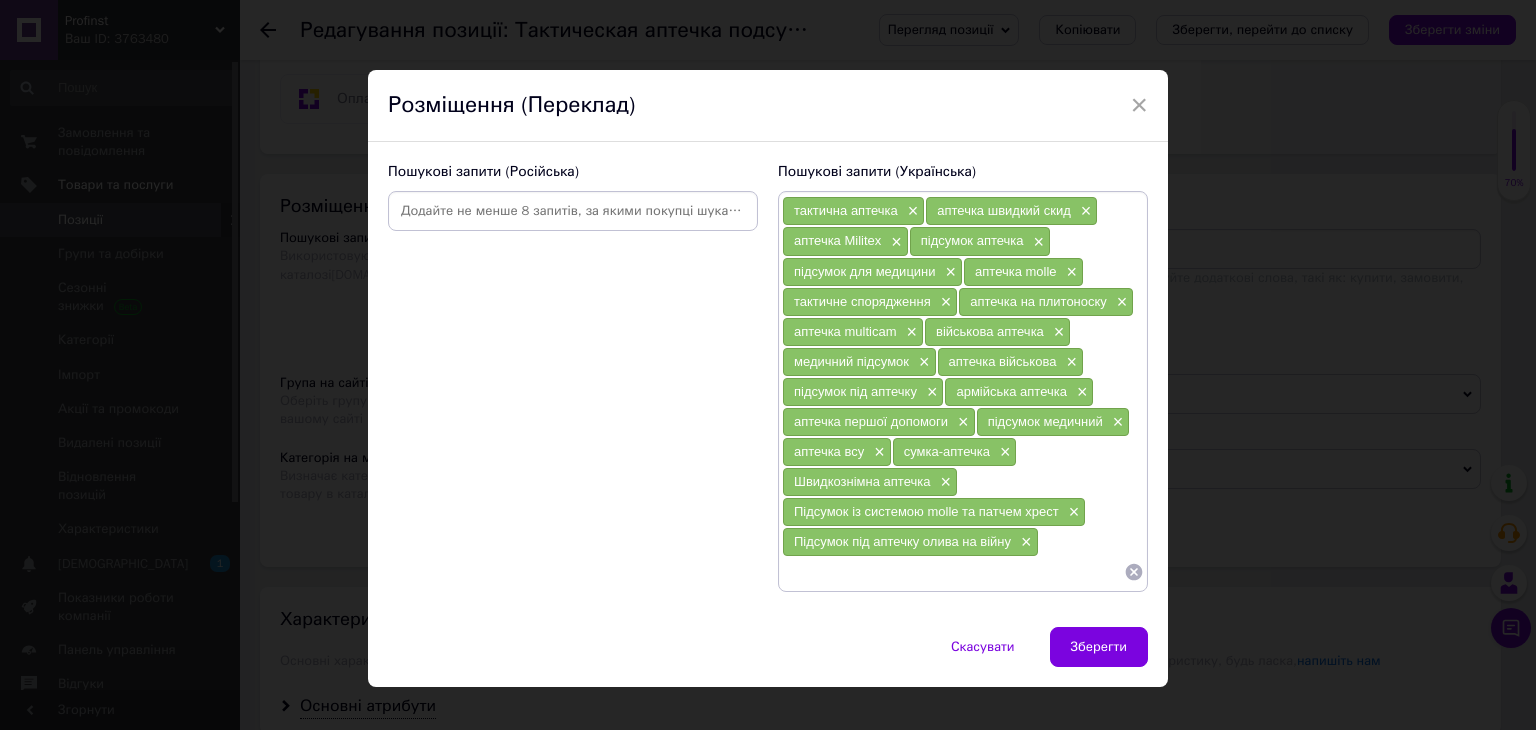 paste on "Підсумок під аптечку мультикам для троса" 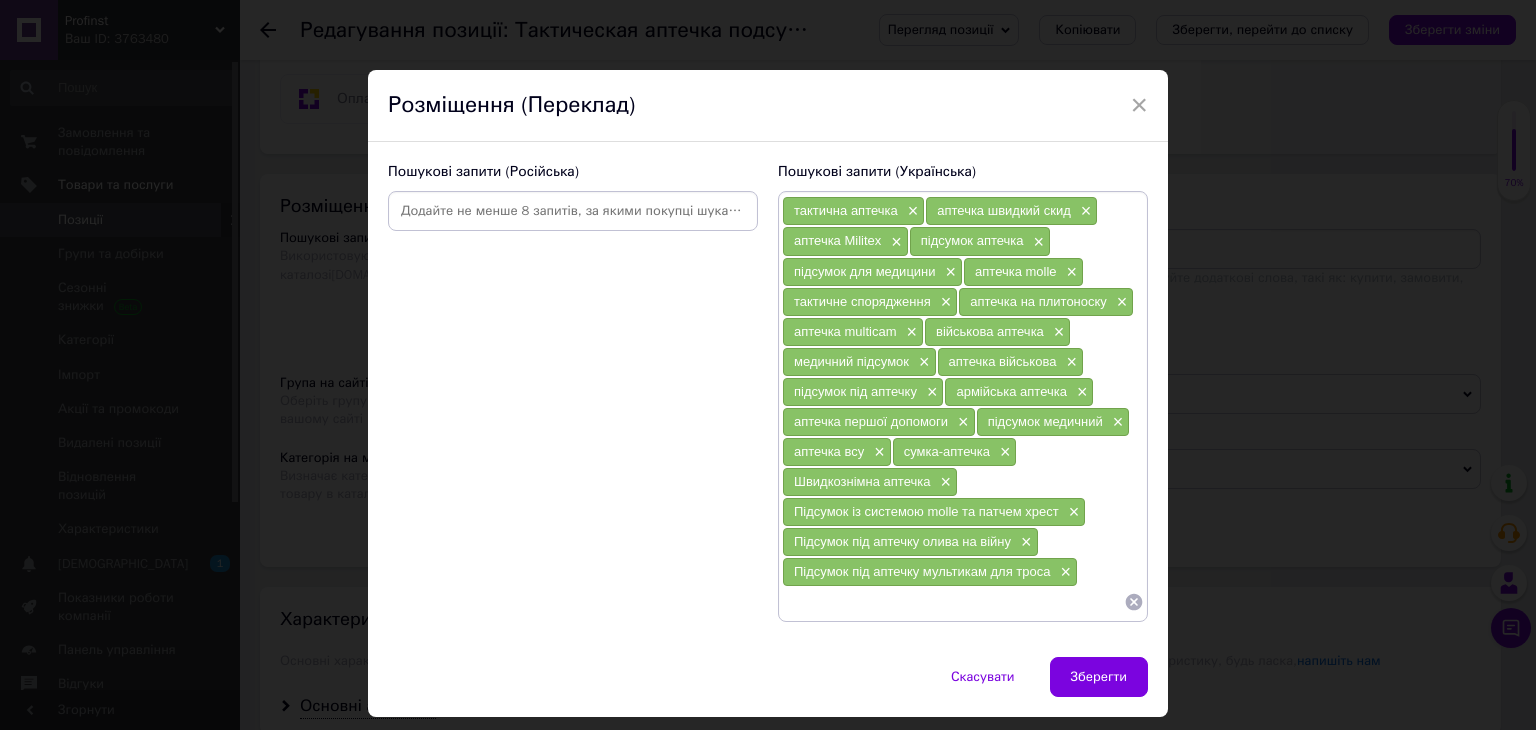 paste on "Аптечка тактична зсу" 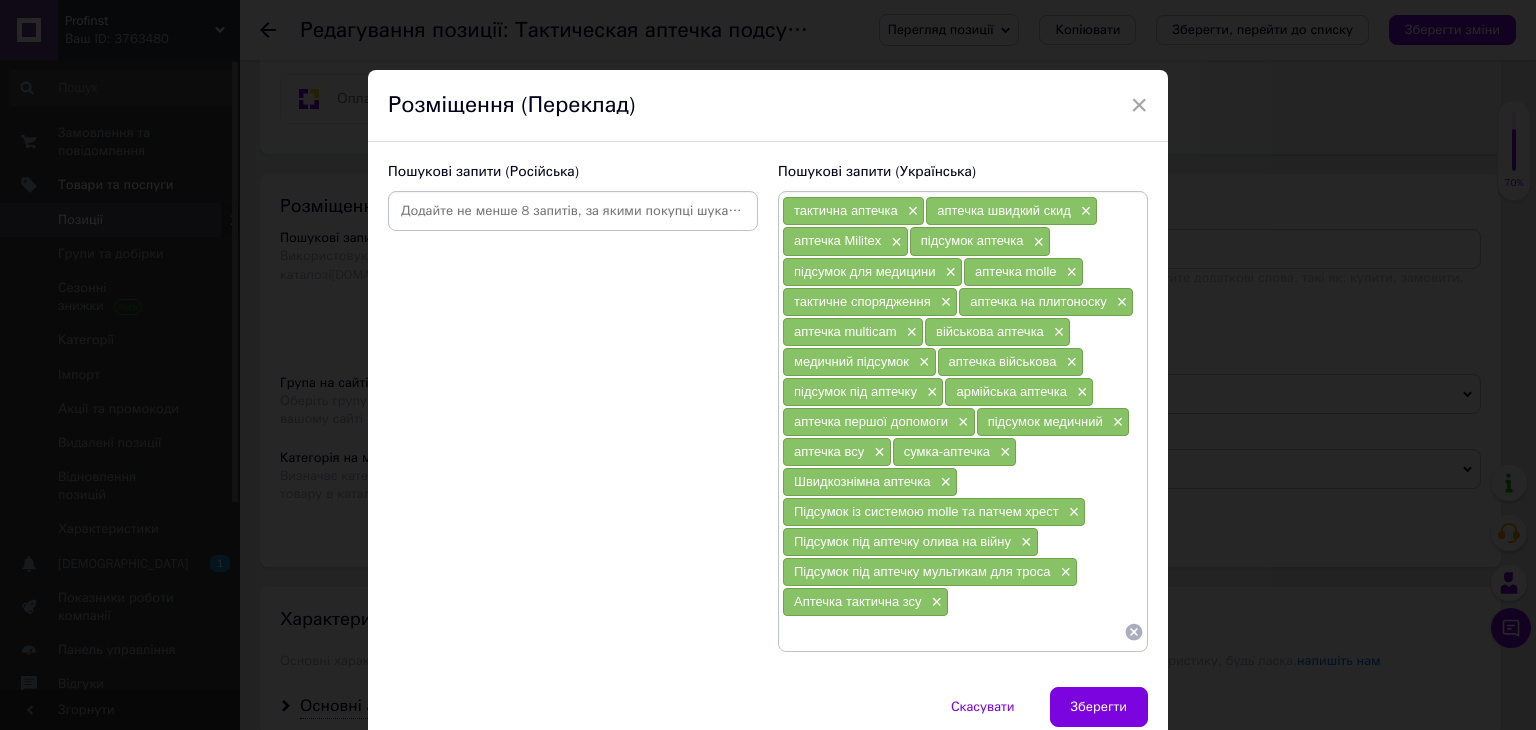 paste on "Тактична аптечка камуфляж піксель" 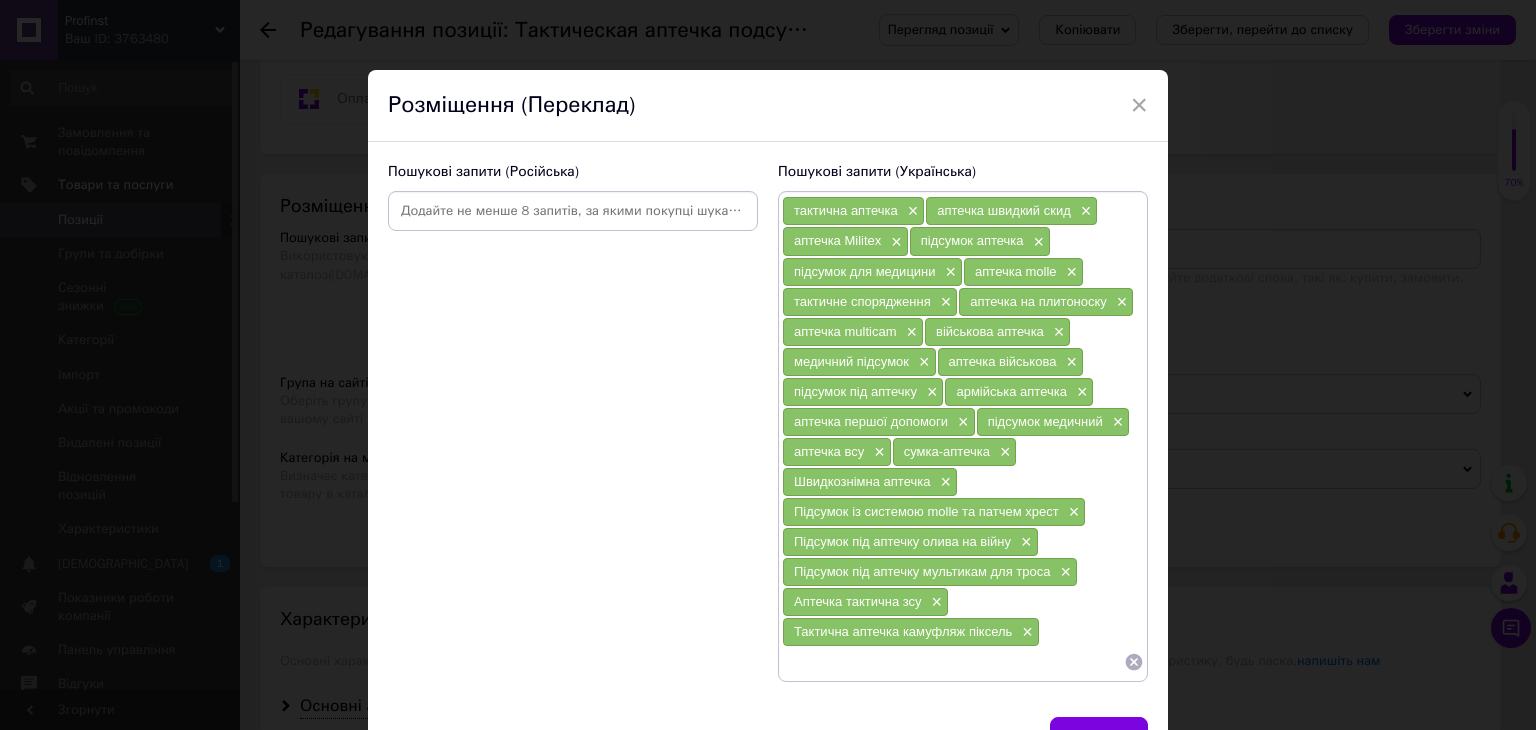 paste on "Підсумок під аптечку для троса" 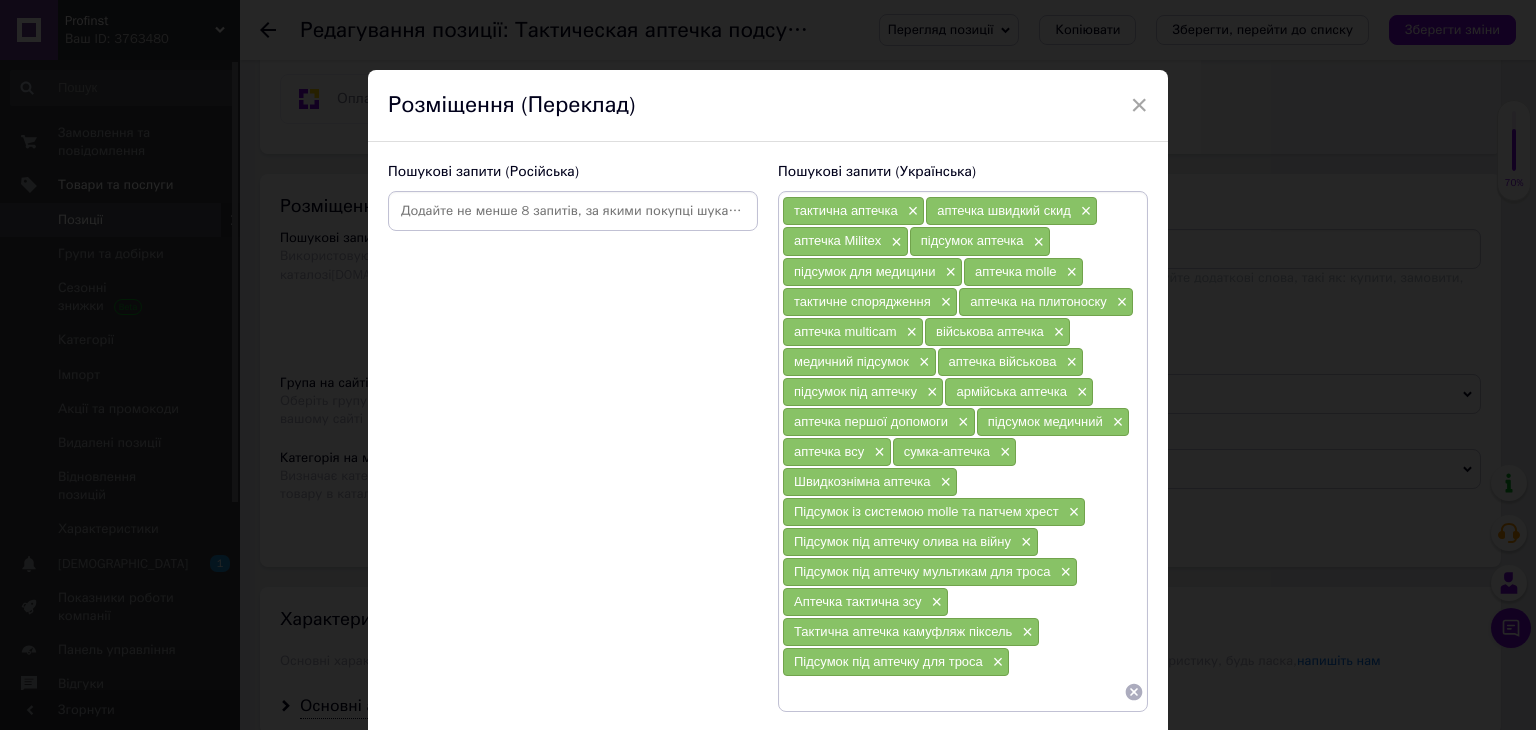 paste on "Аптечка тактова" 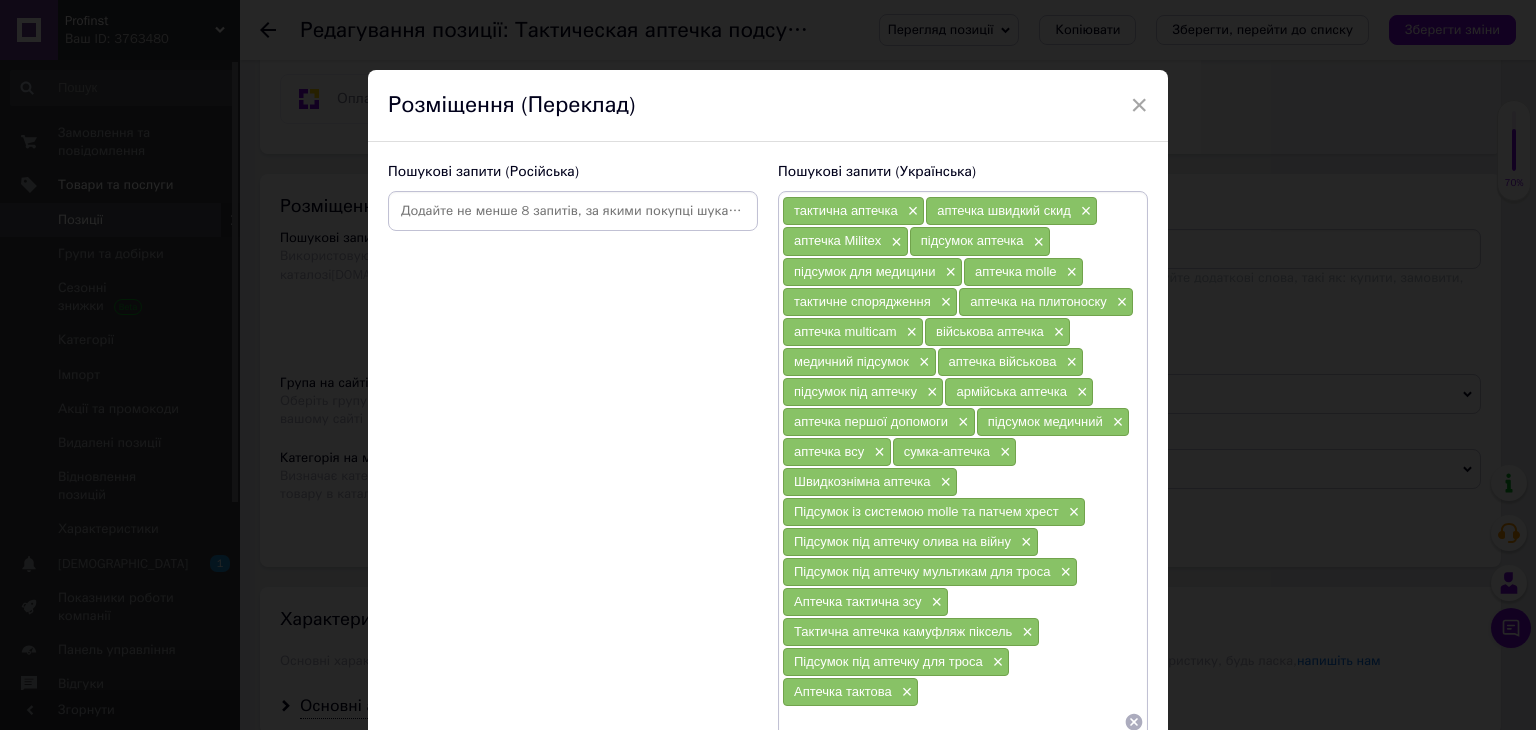 paste on "Аптечка тактова" 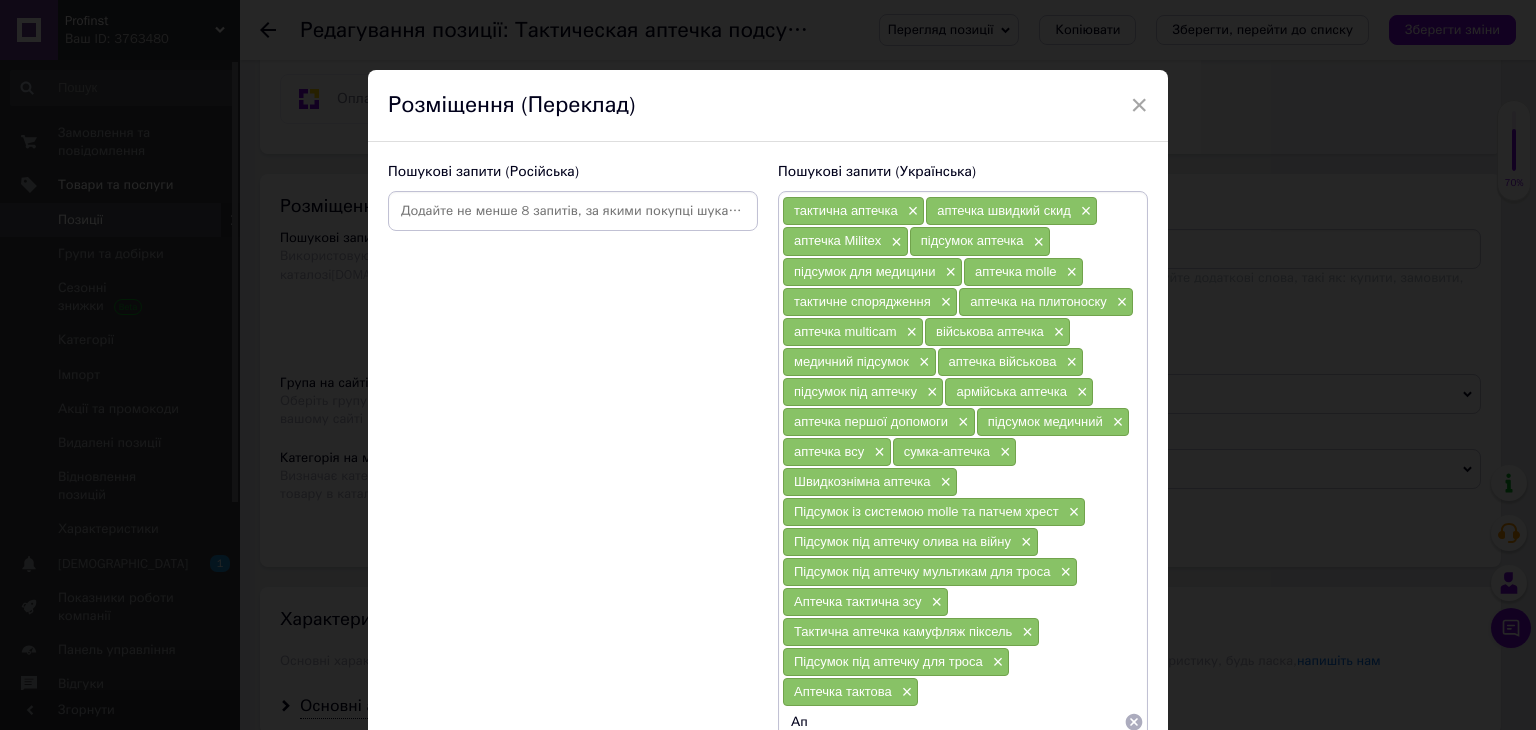 type on "А" 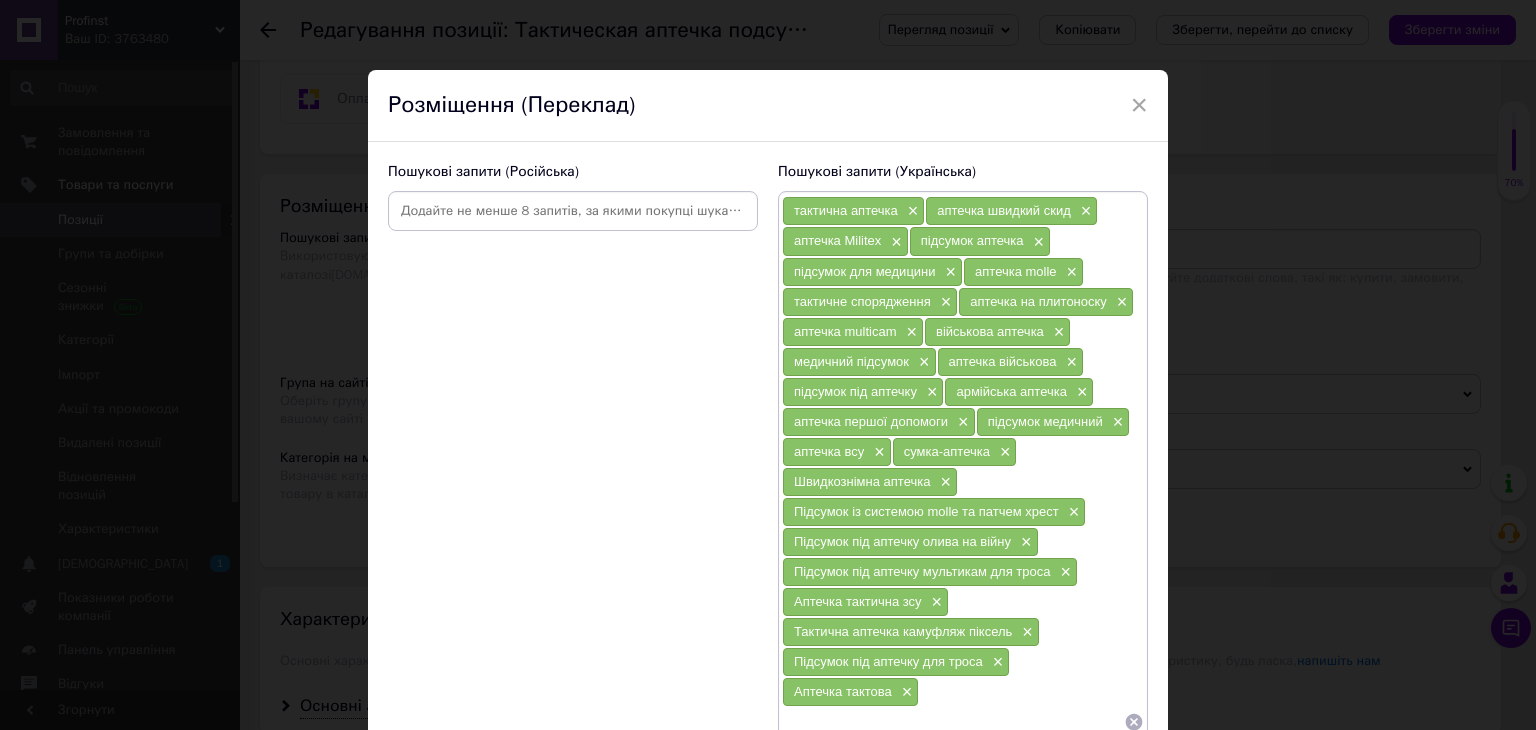 paste on "Підсумок відкидна спинка" 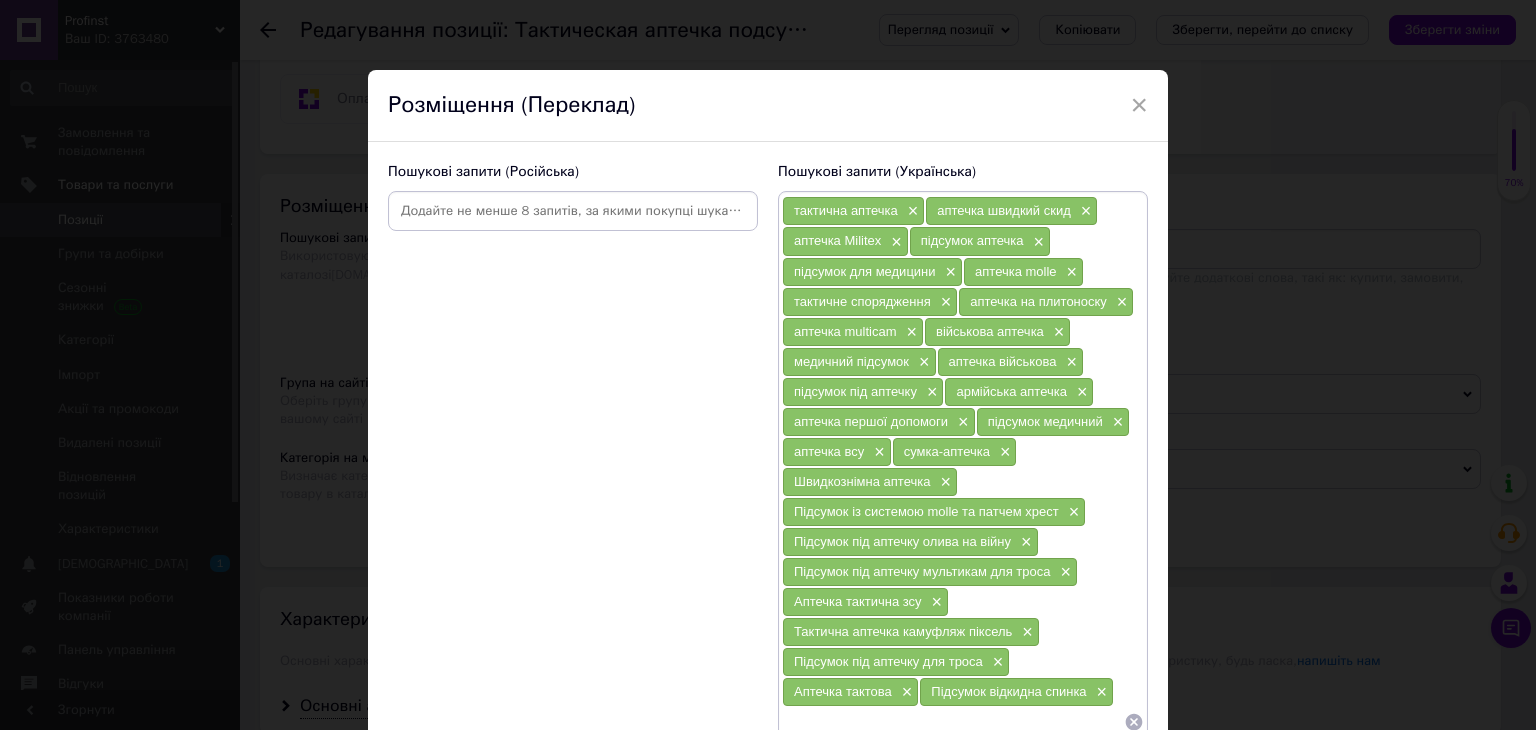 paste on "Тактична медична аптечка" 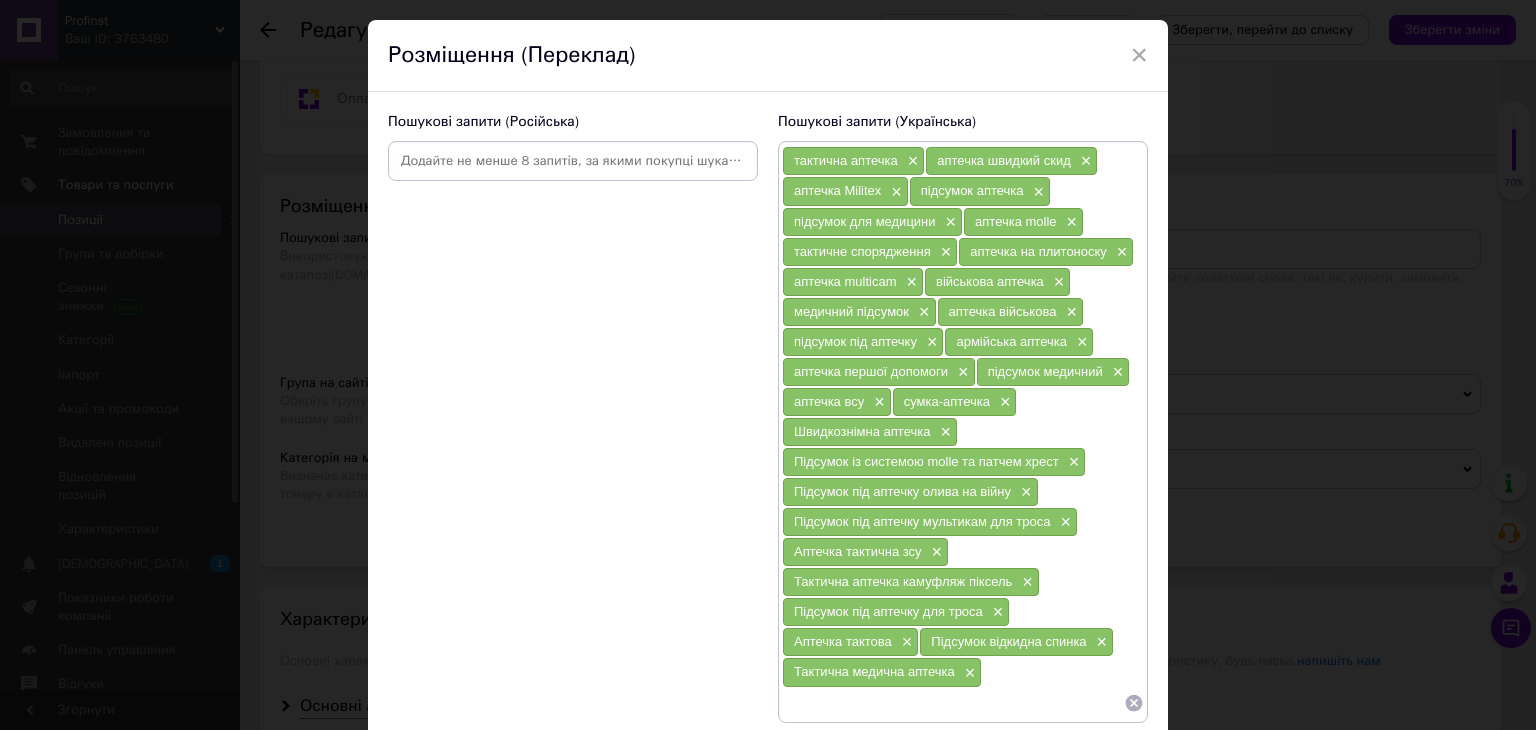 scroll, scrollTop: 197, scrollLeft: 0, axis: vertical 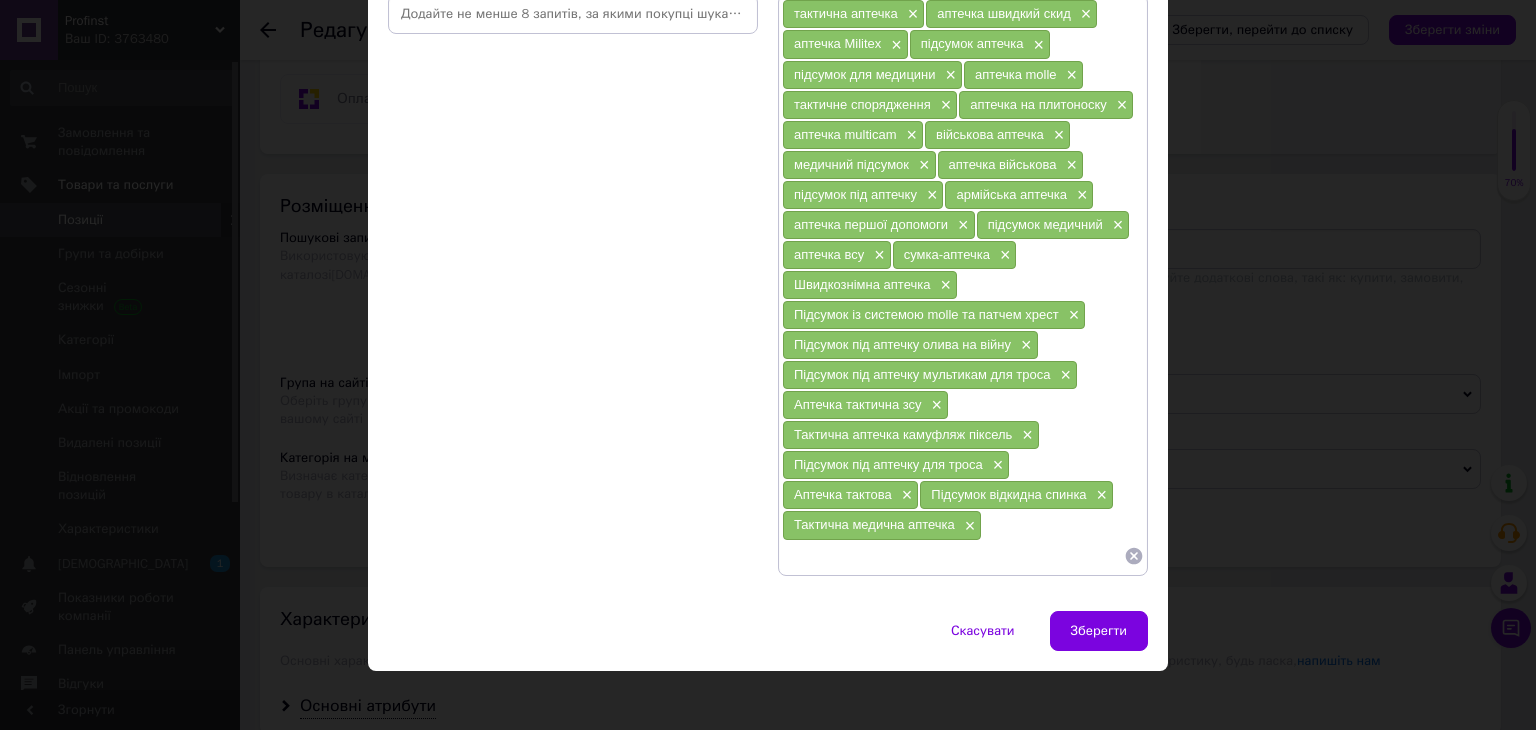 paste on "Підсумок для першої допомоги" 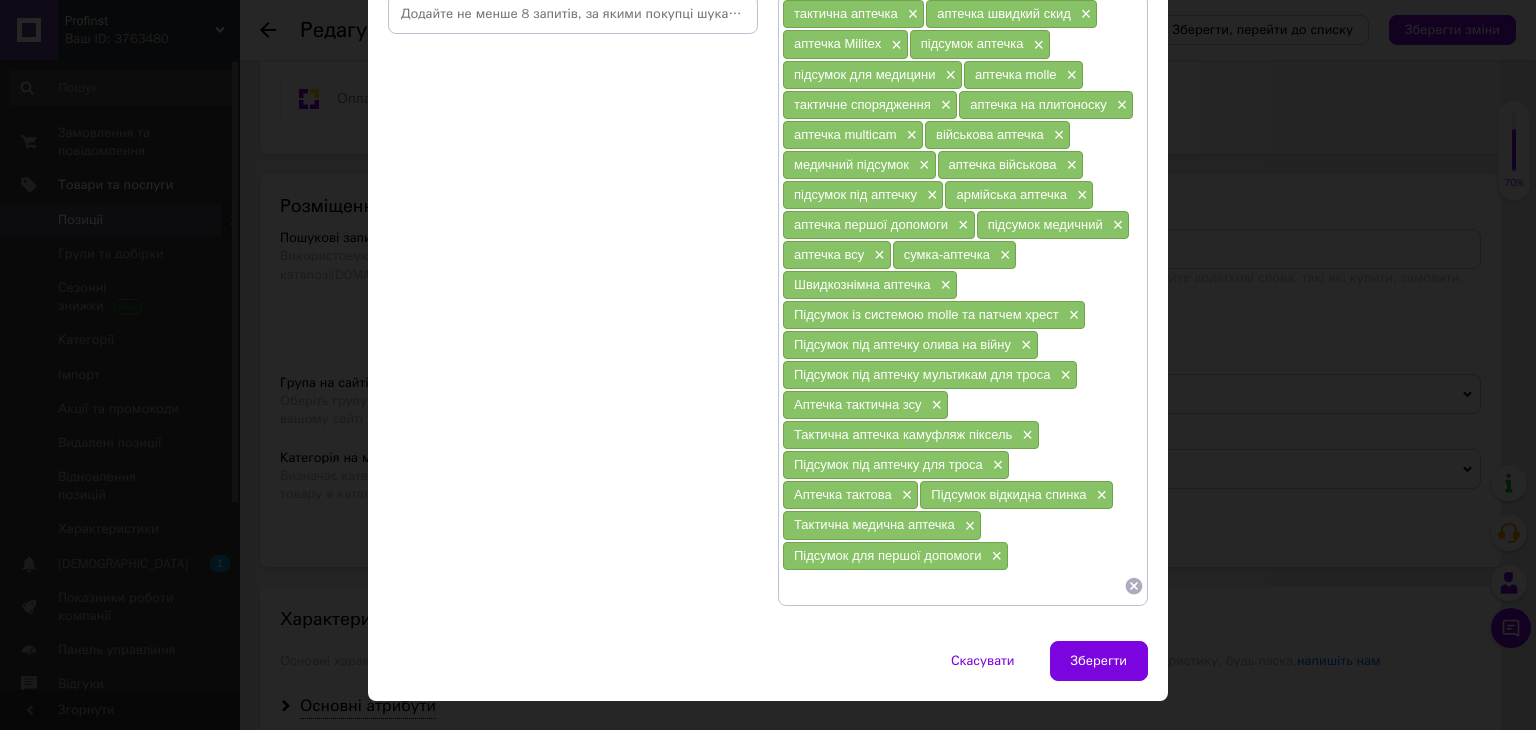 paste on "Підсумок аптечка швидкознімна" 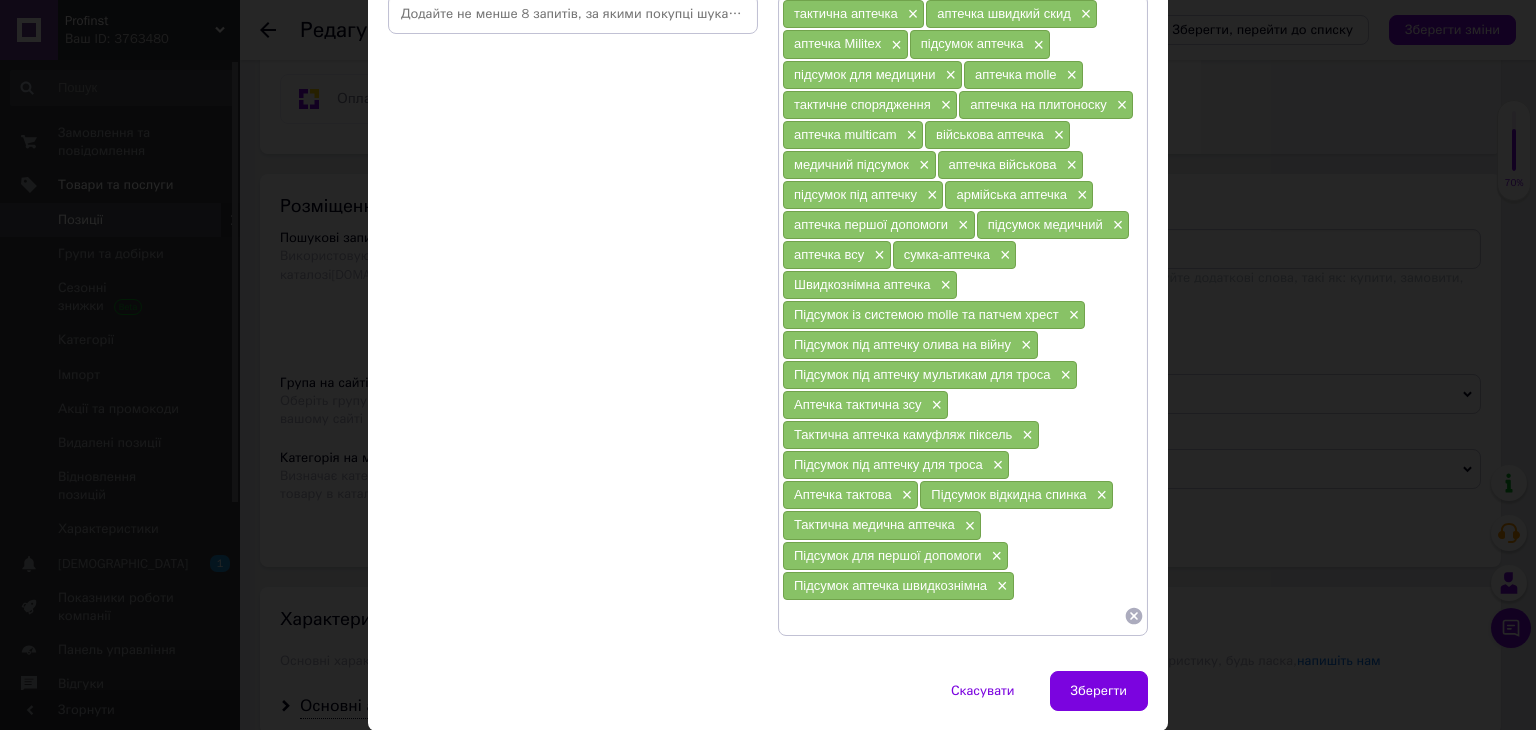 paste on "Підсумок для аптечки мультикам" 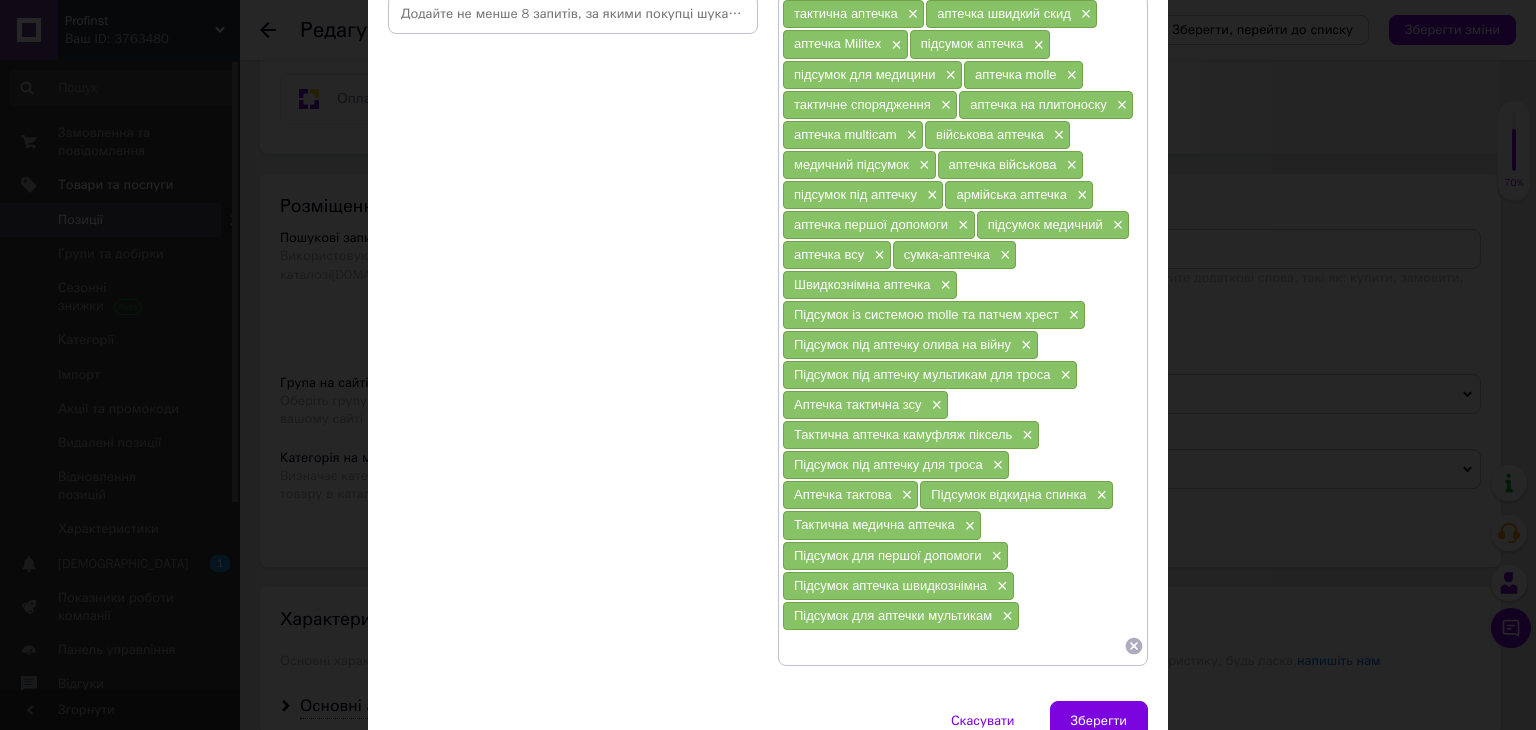 paste on "Підсумок аптечка тактична" 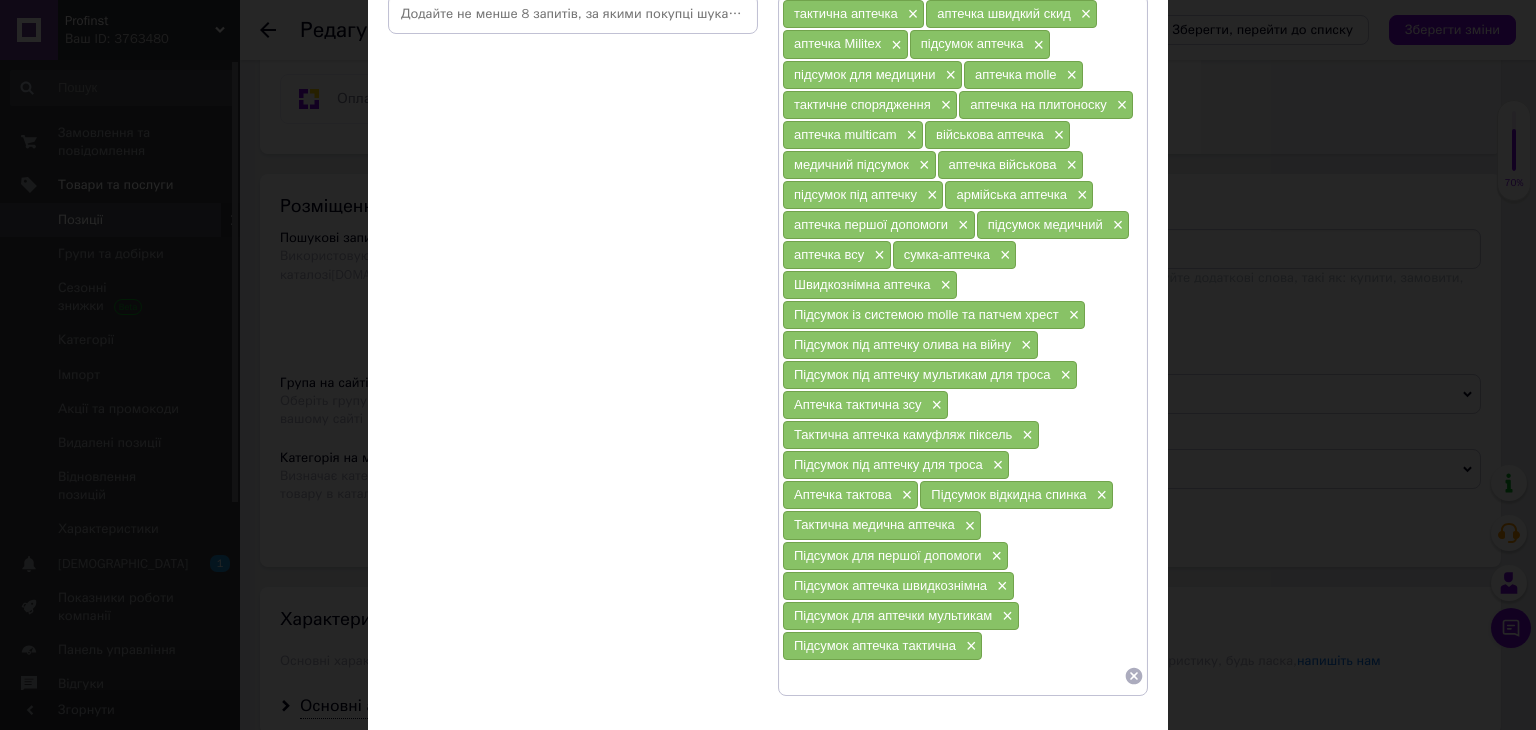 paste on "Підсумок зсу" 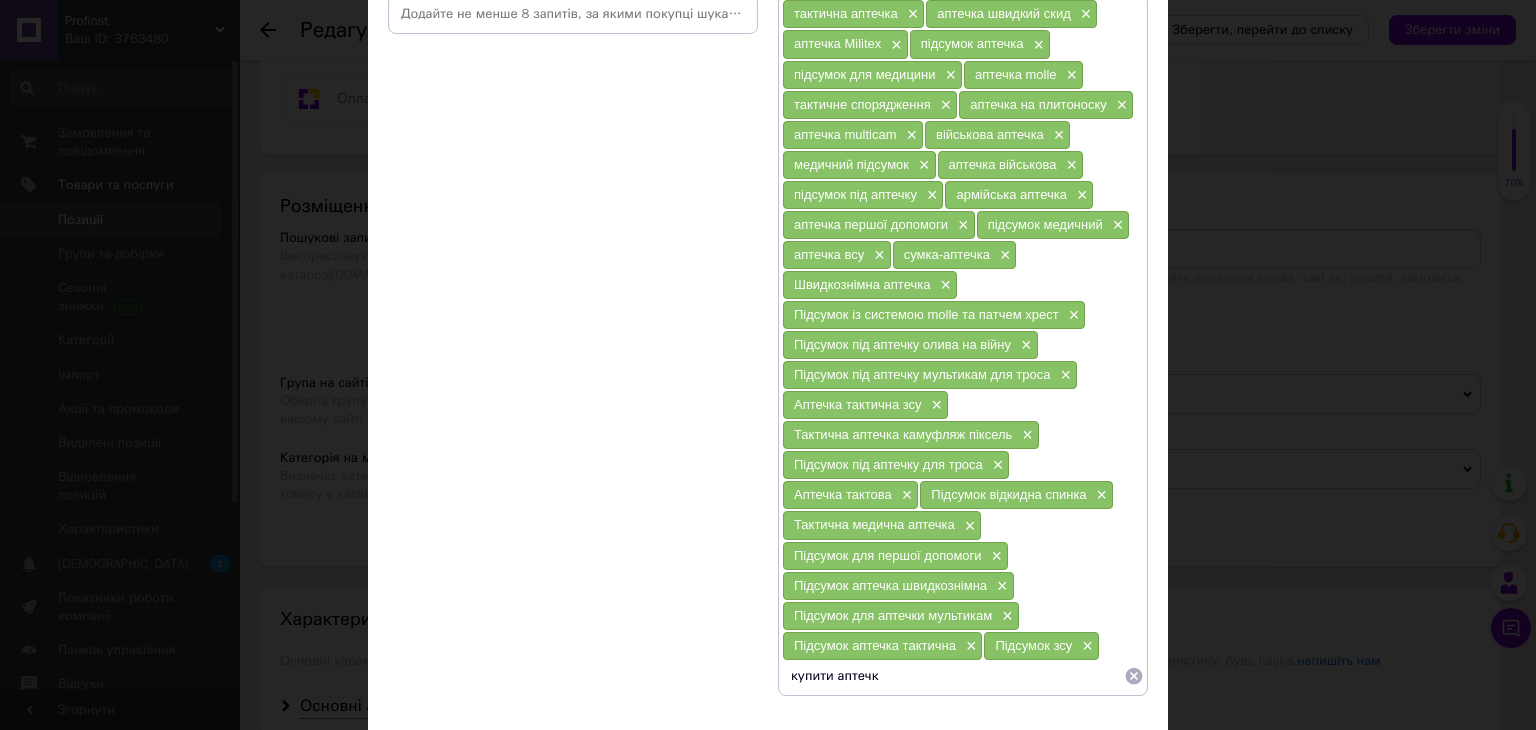 type on "купити аптечку" 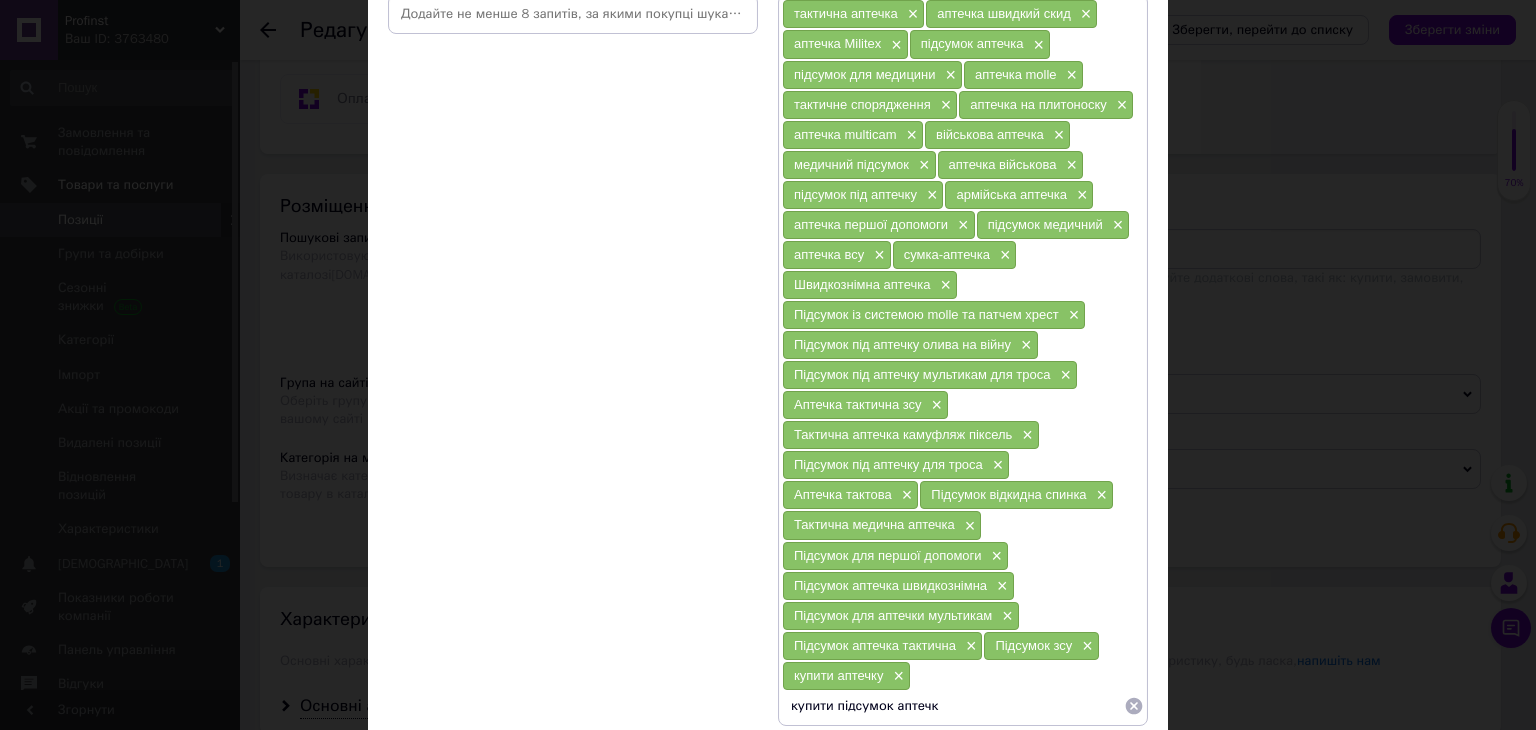 type on "купити підсумок аптечку" 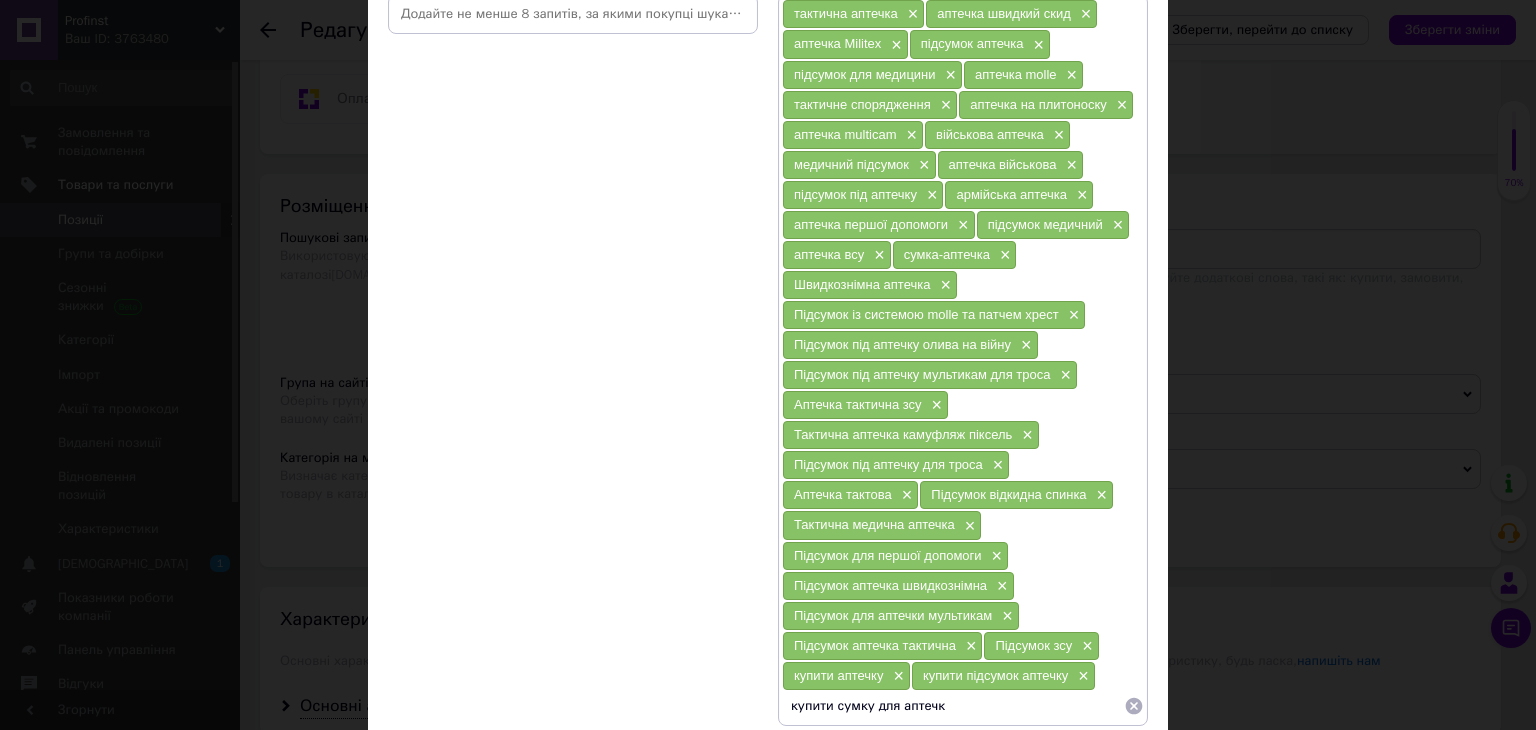 type on "купити сумку для аптечки" 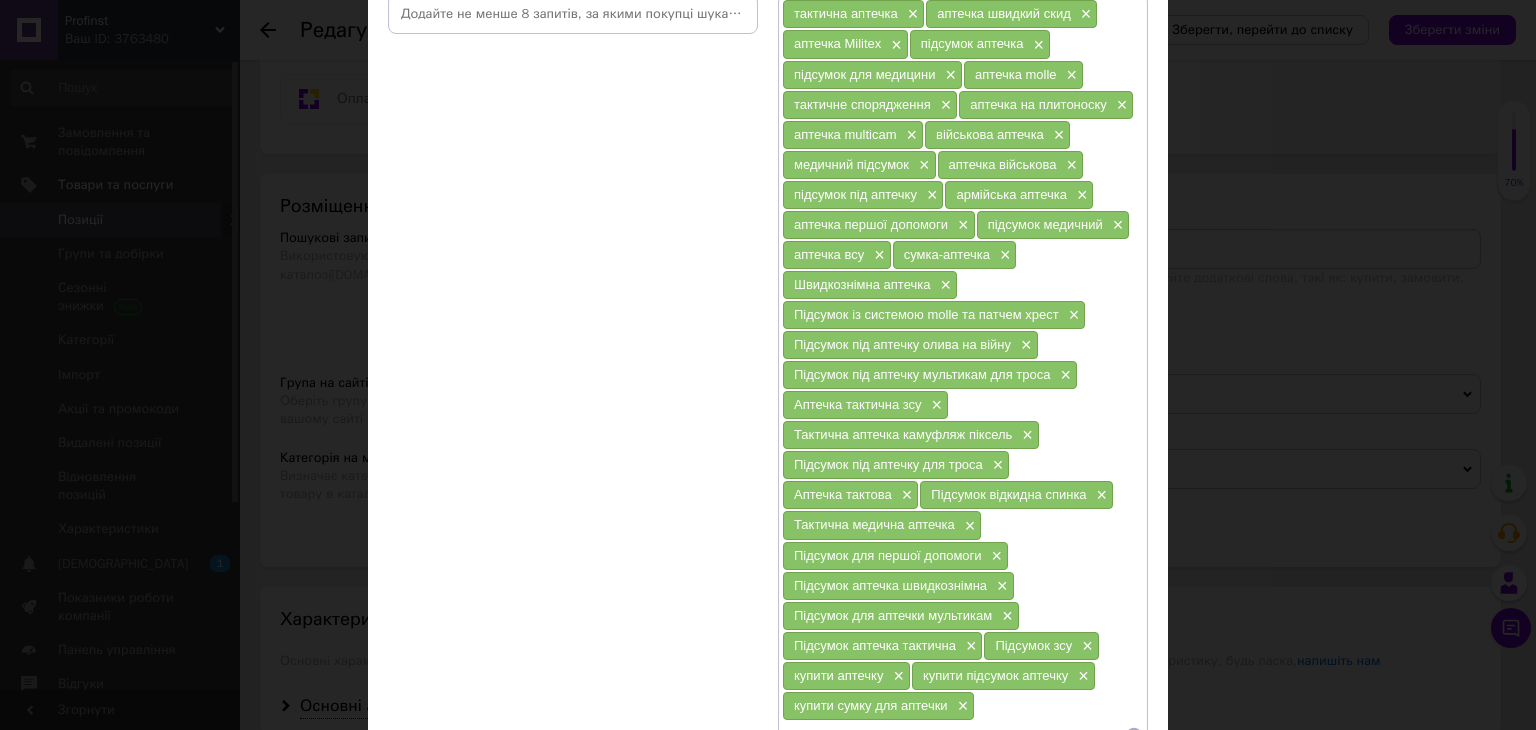 scroll, scrollTop: 198, scrollLeft: 0, axis: vertical 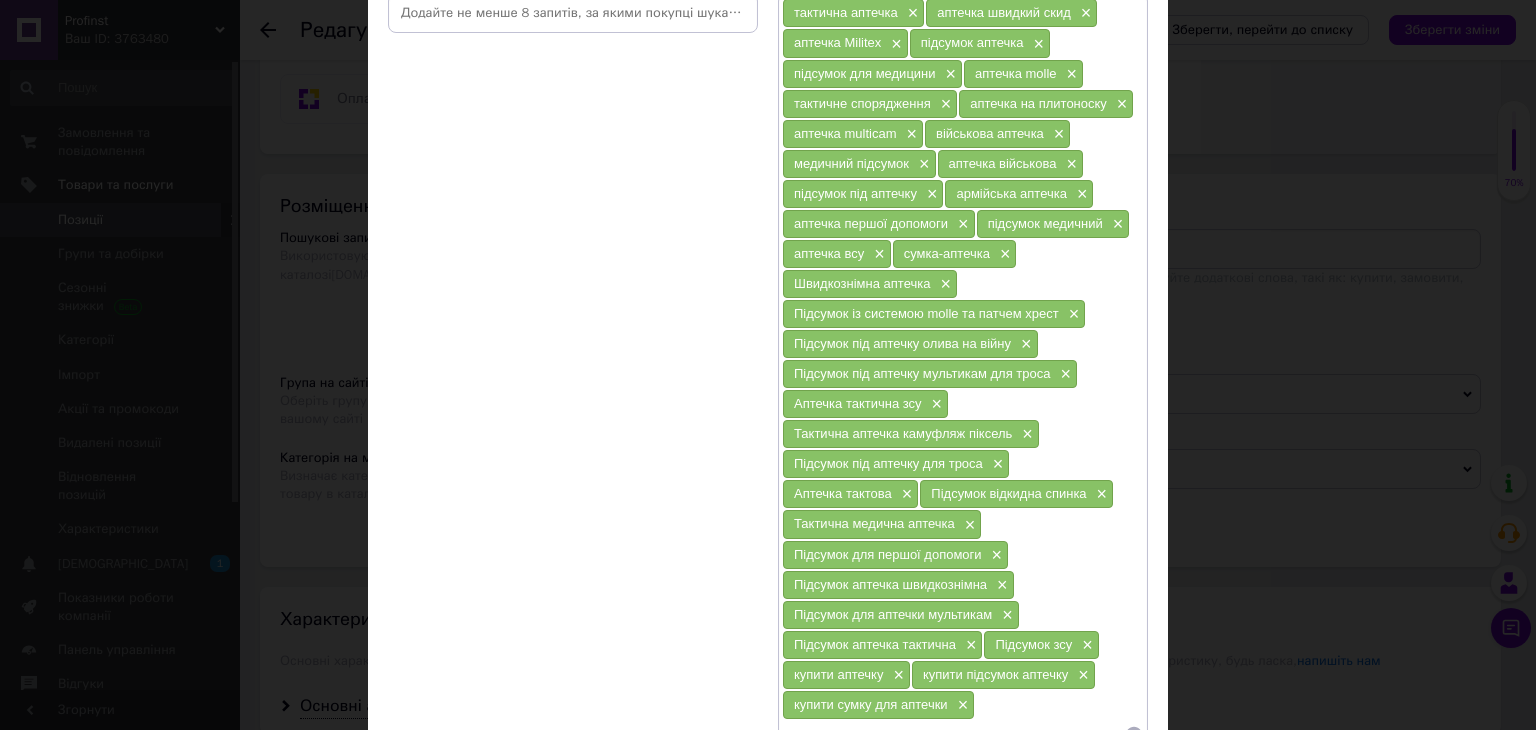 type on "чихол для аптечки" 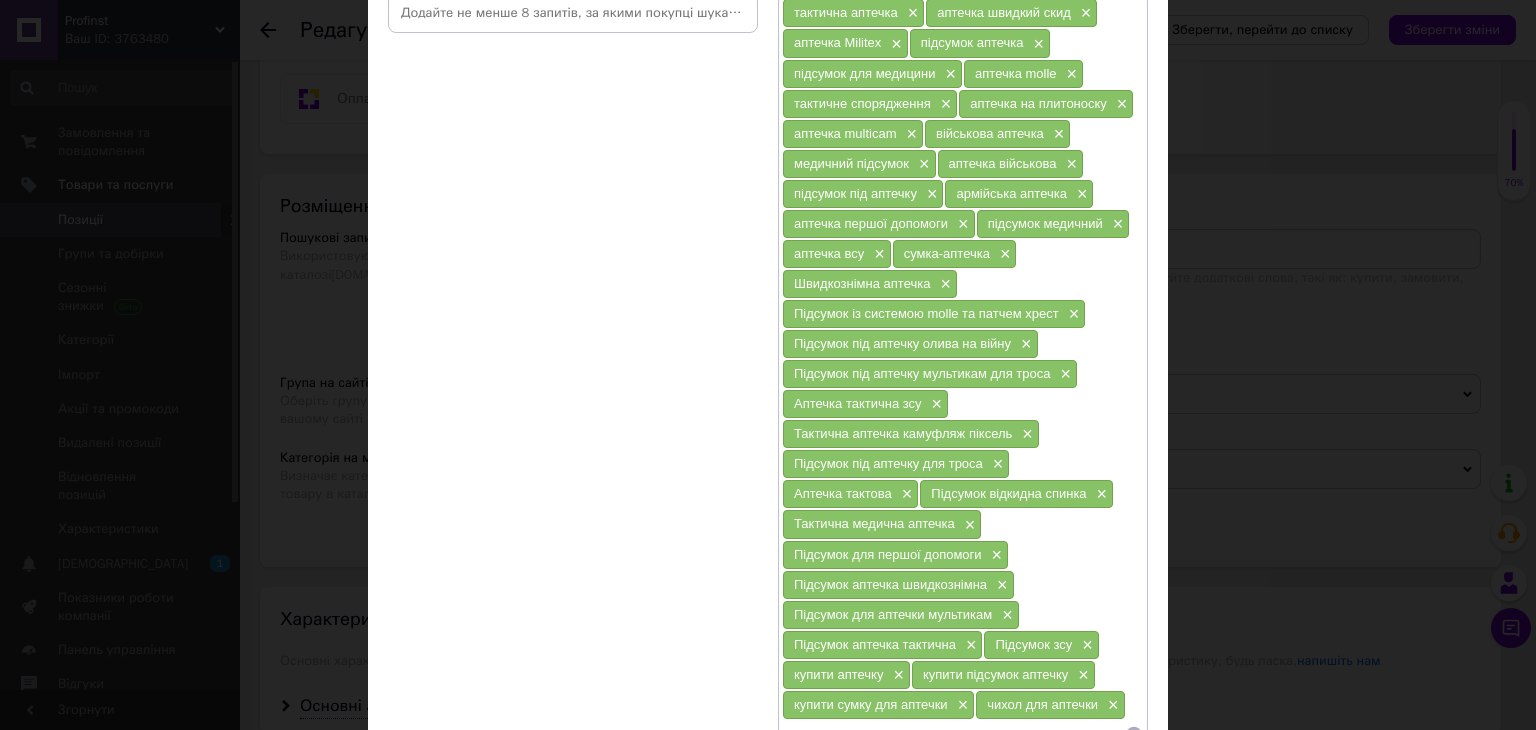 type on "сумка для аптечки" 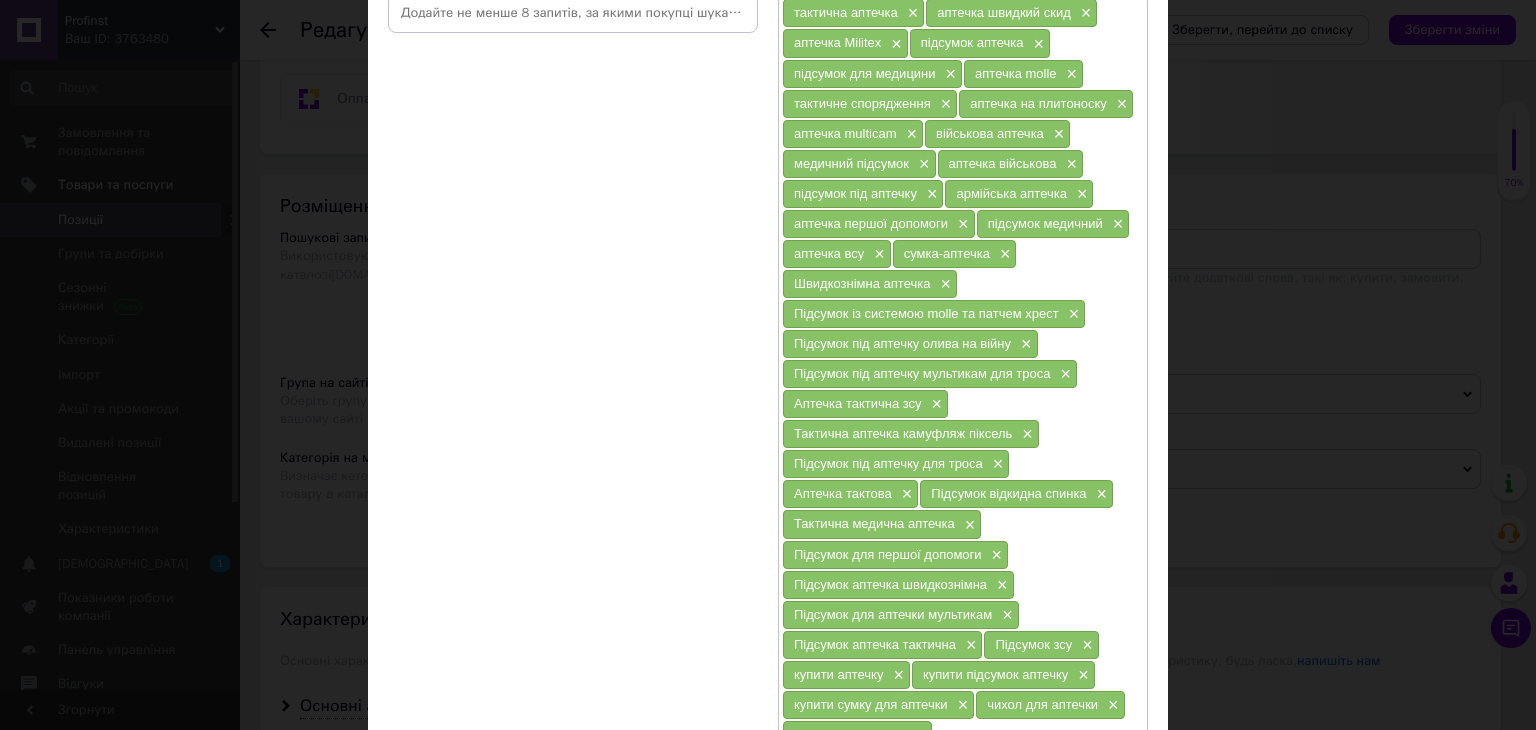 type on "эластичная сумка для аптечки" 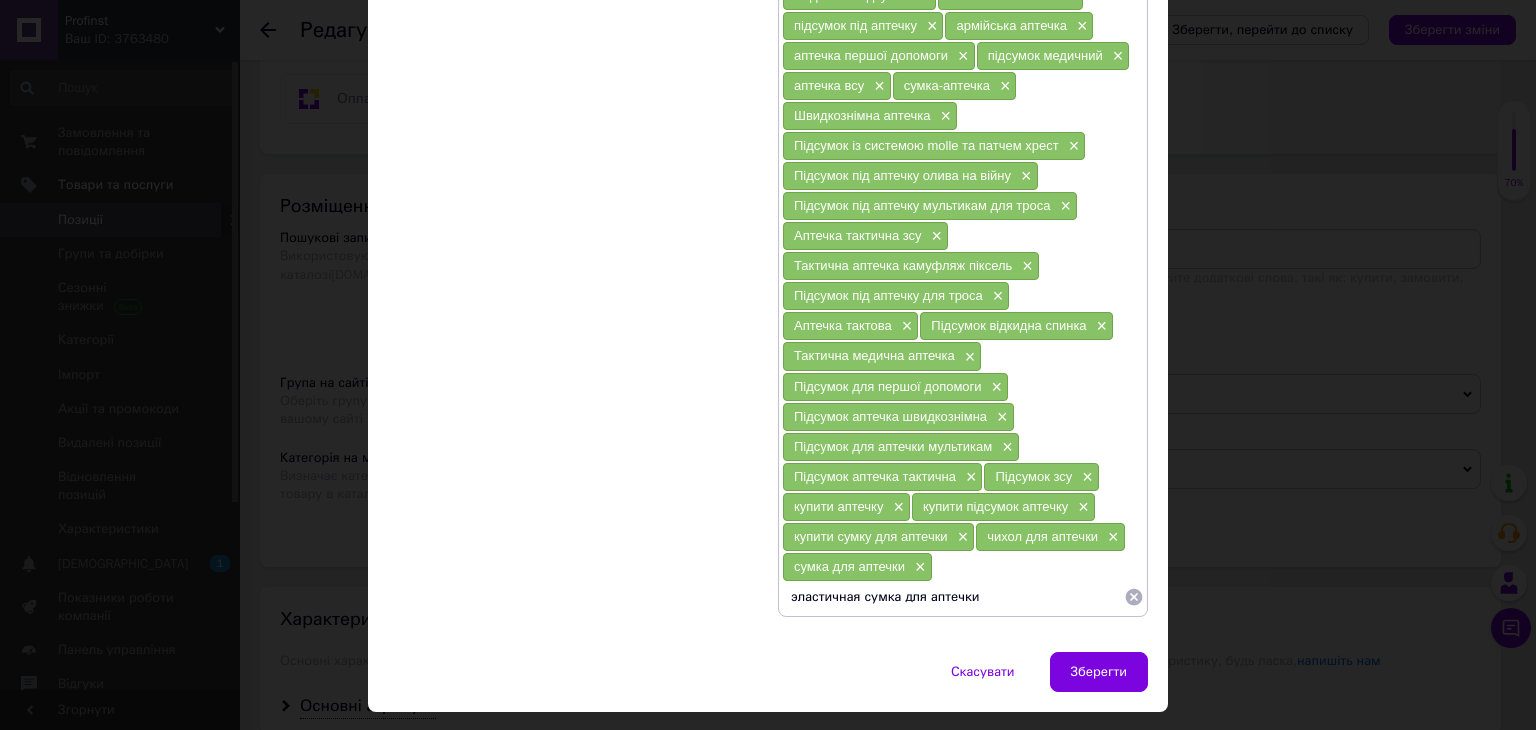 scroll, scrollTop: 404, scrollLeft: 0, axis: vertical 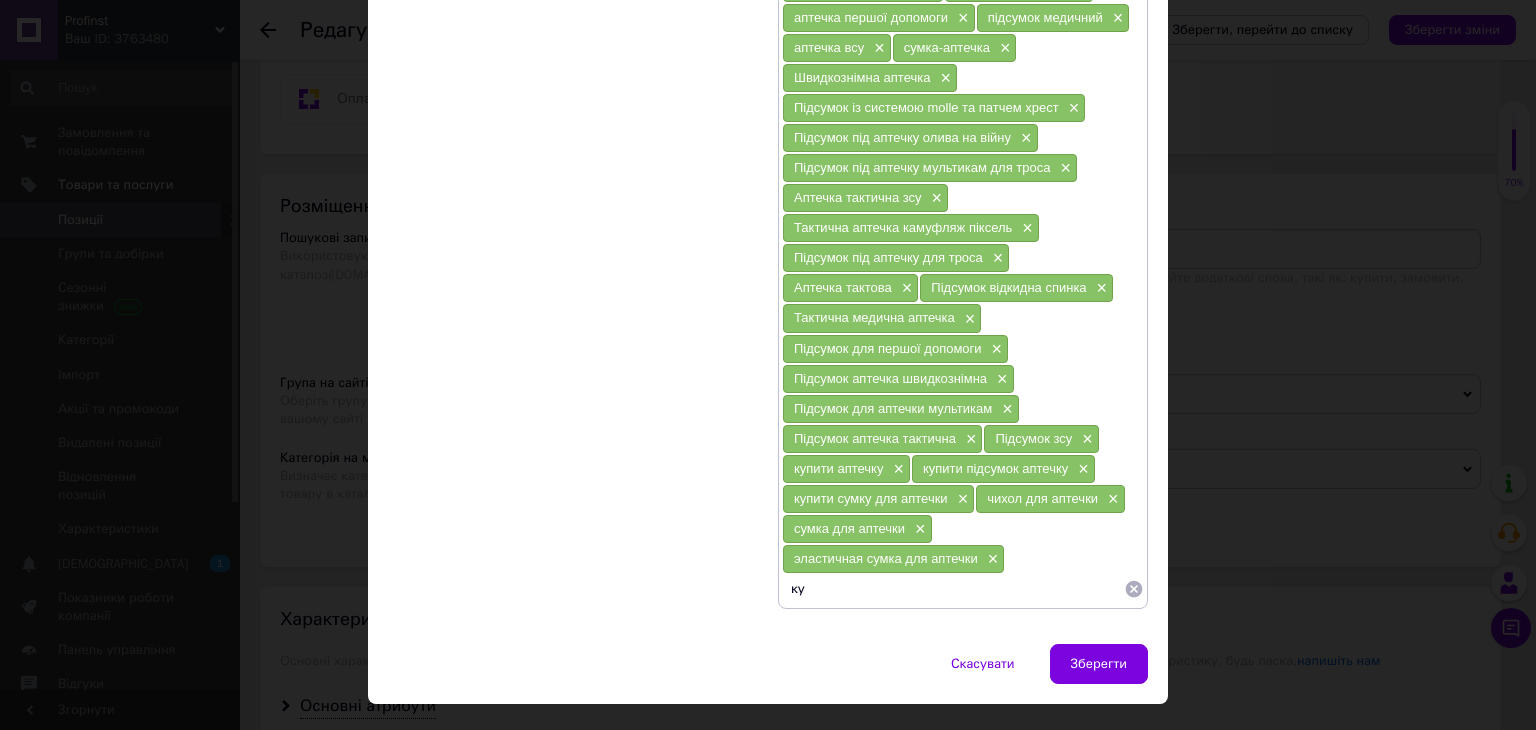 type on "к" 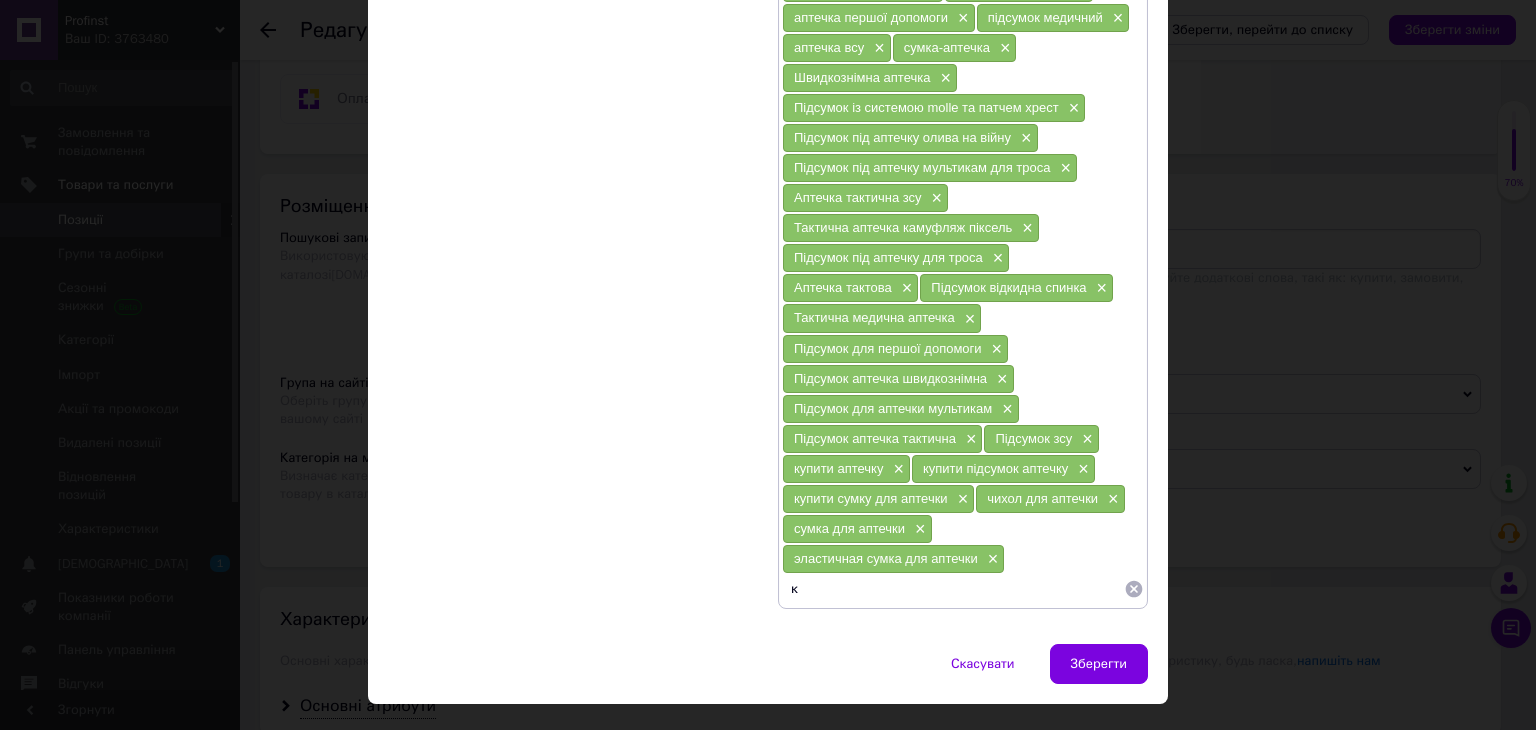 type 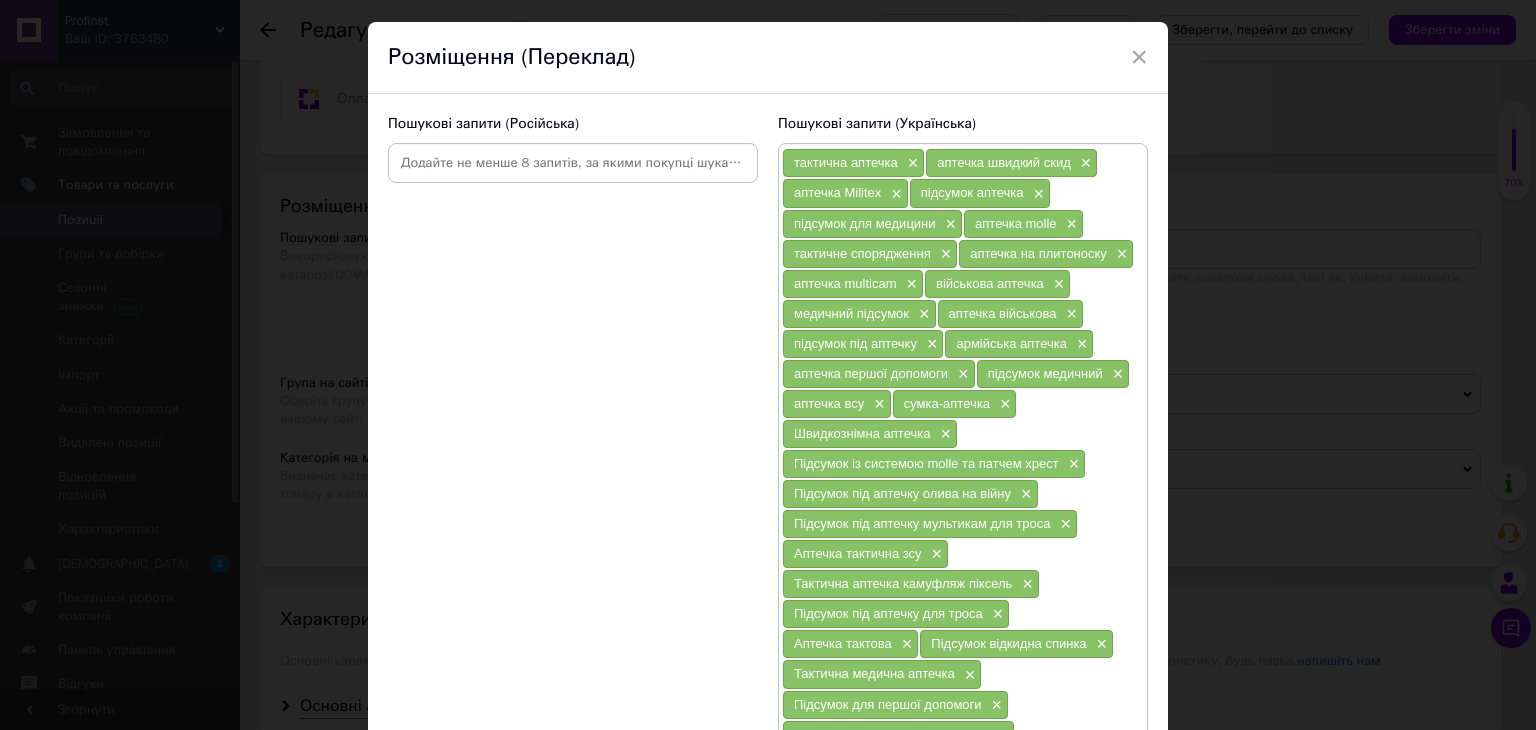 scroll, scrollTop: 4, scrollLeft: 0, axis: vertical 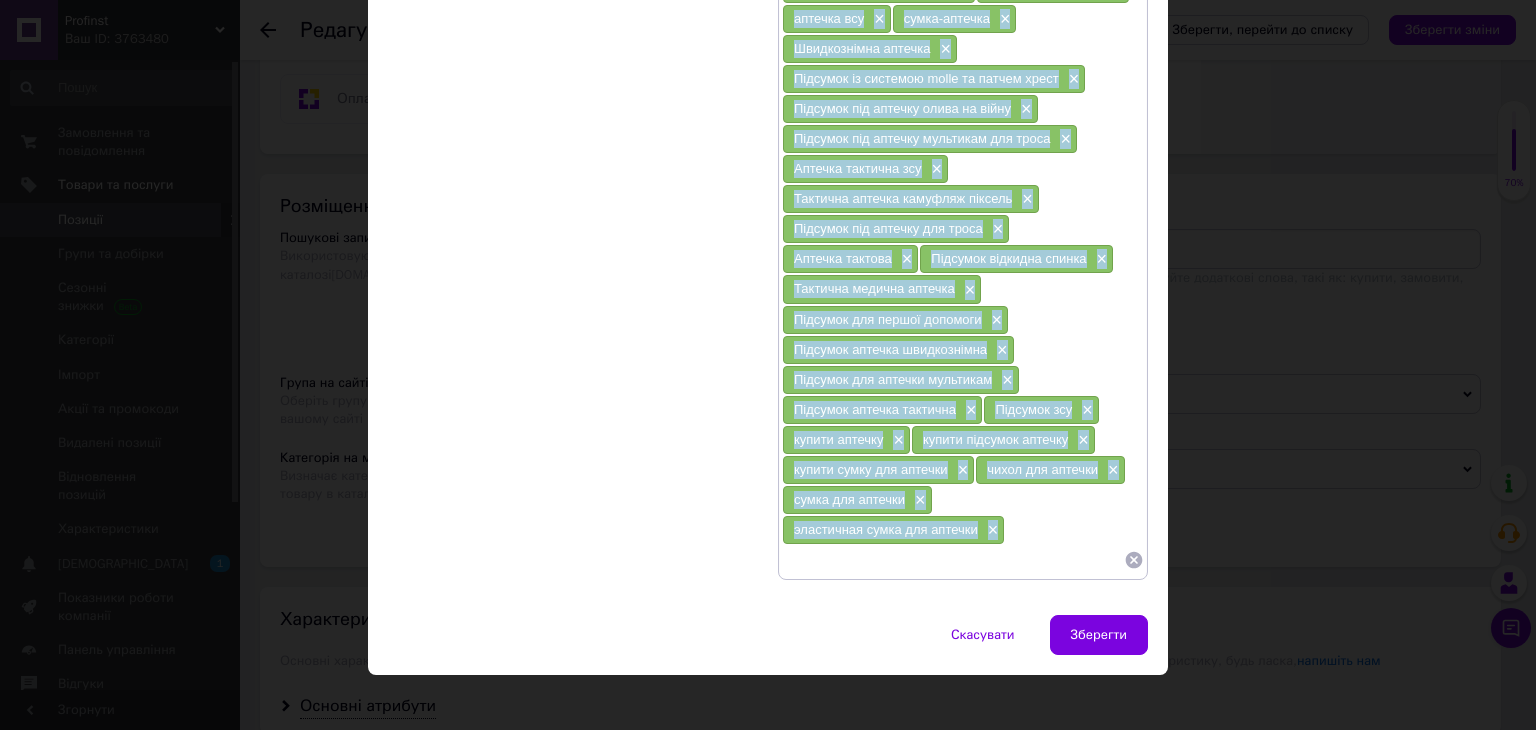 drag, startPoint x: 784, startPoint y: 206, endPoint x: 1002, endPoint y: 534, distance: 393.83752 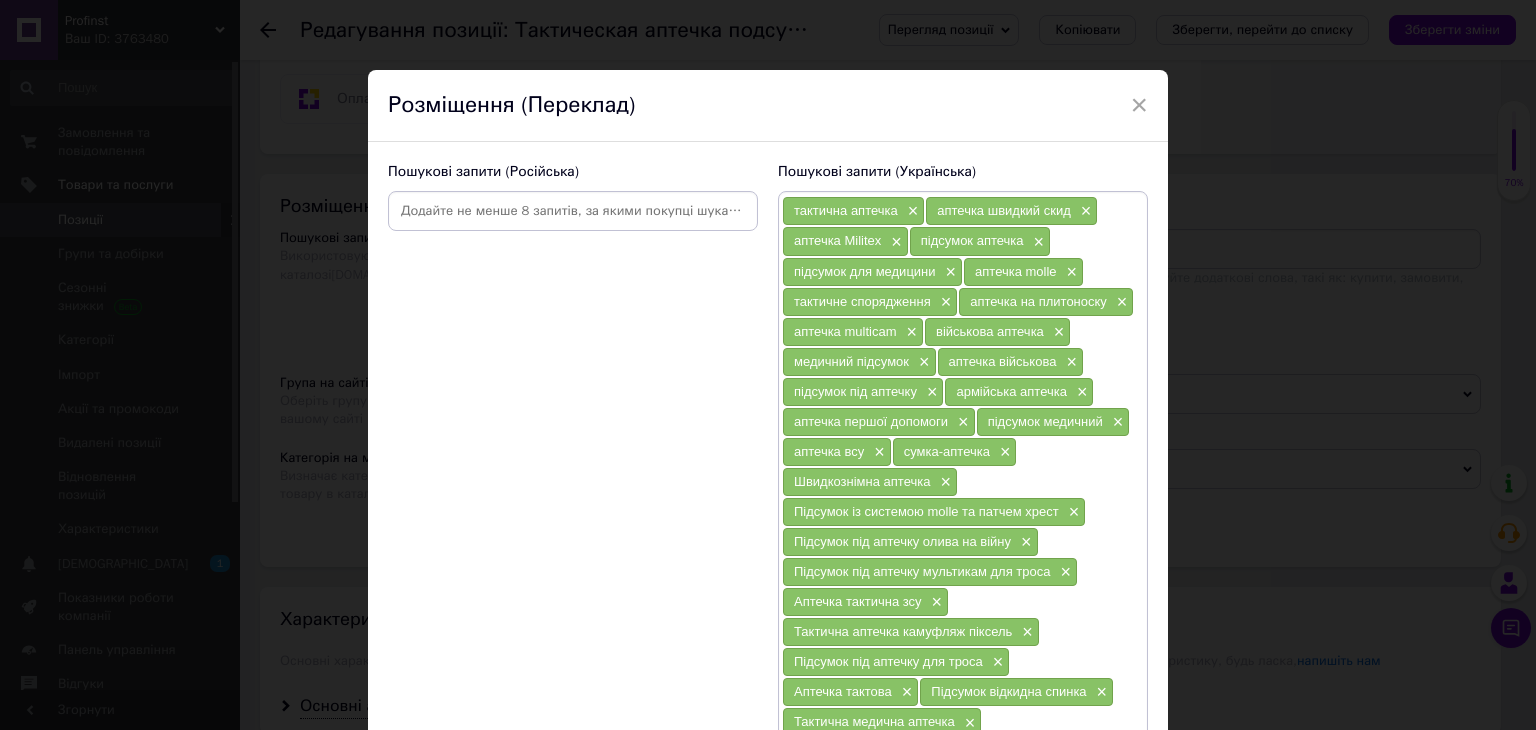 click at bounding box center [573, 211] 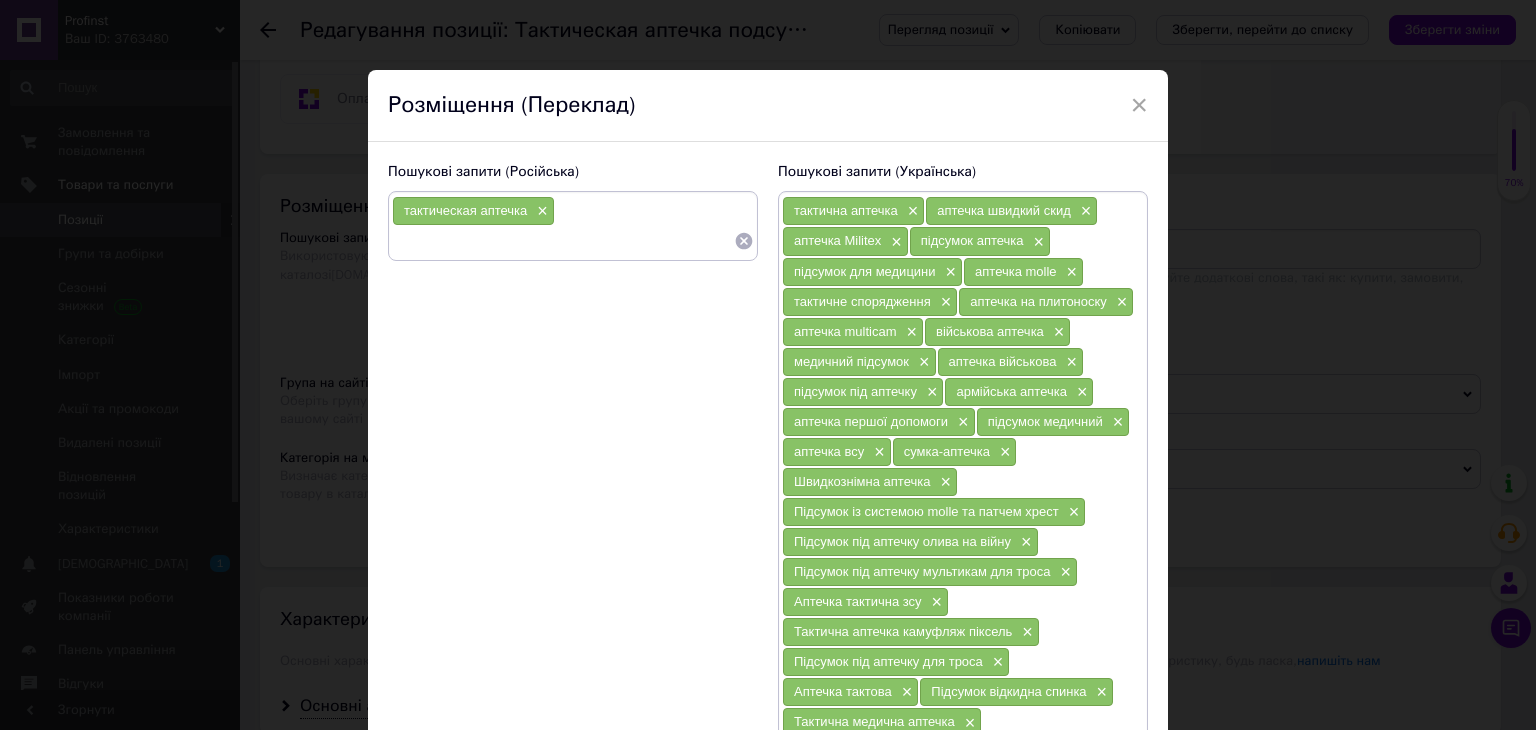 paste on "аптечка быстрый сброс" 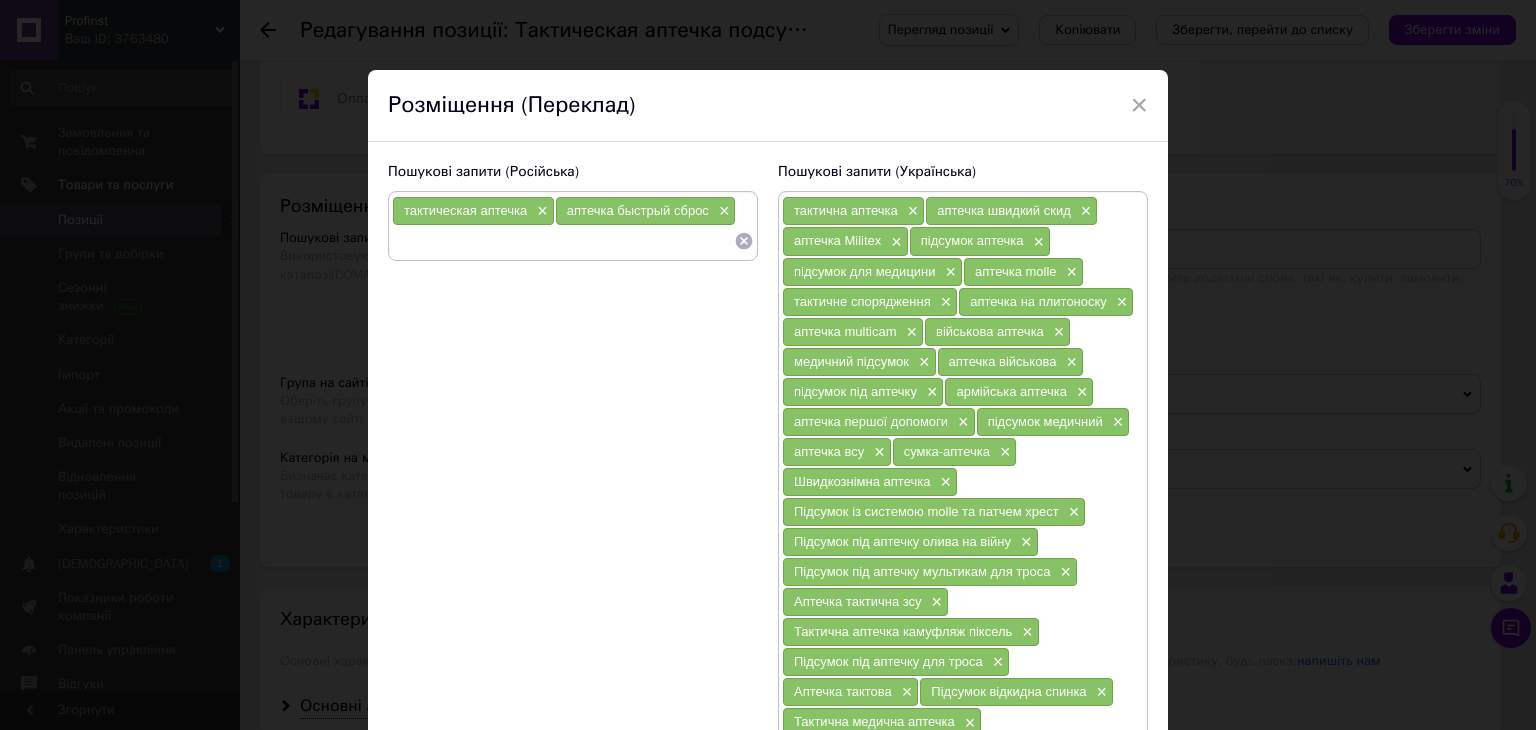 paste on "аптечка Militex" 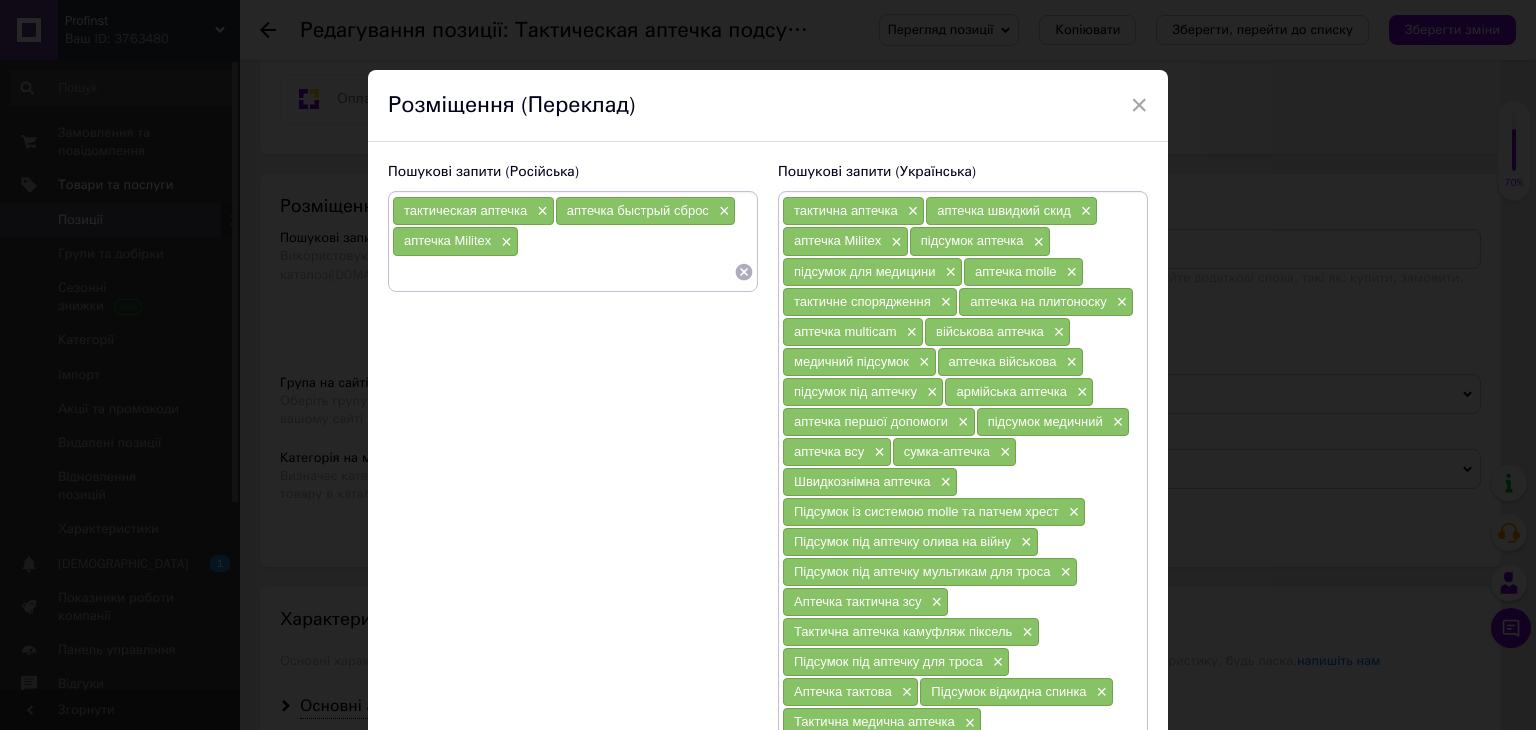 paste on "подсумок аптечка" 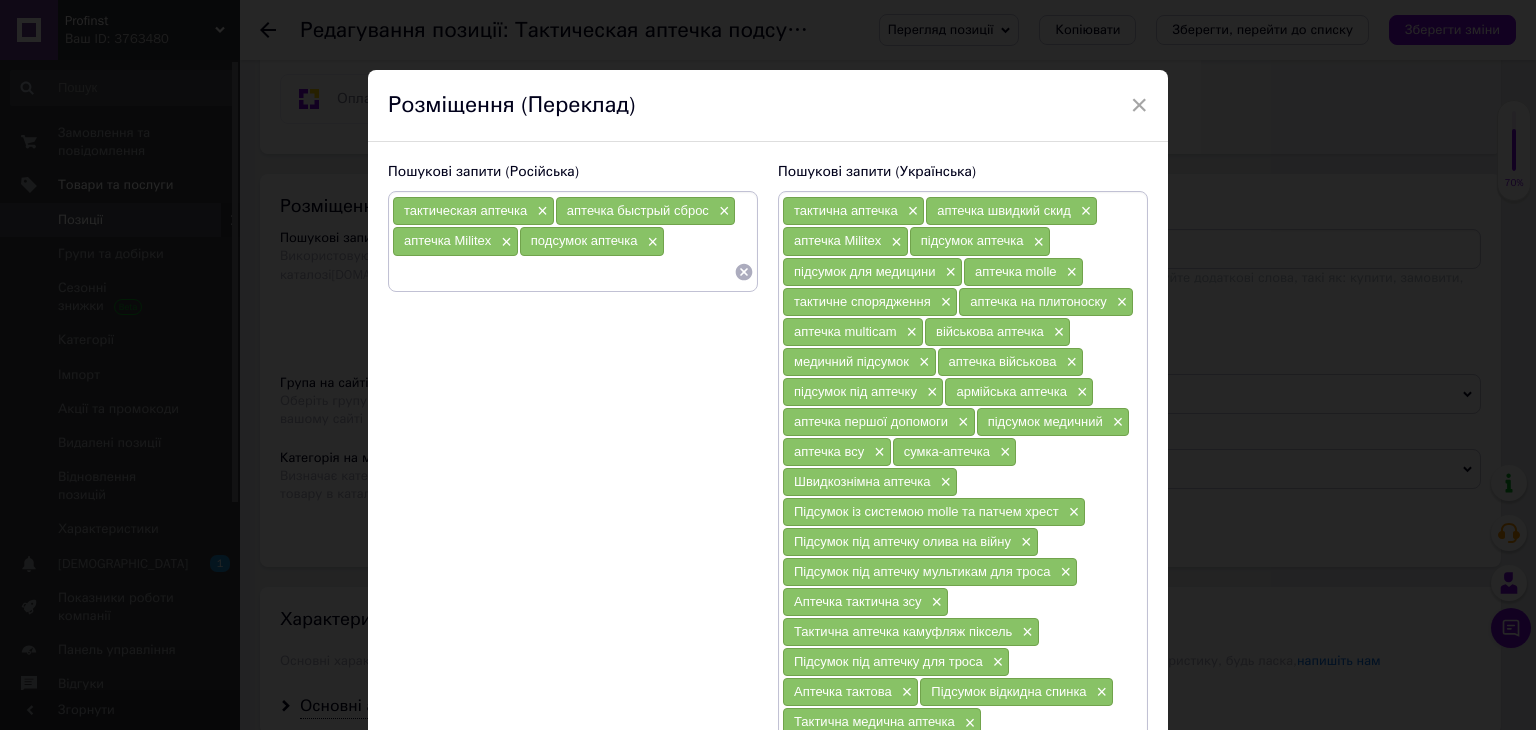 paste on "подсумок для медицины" 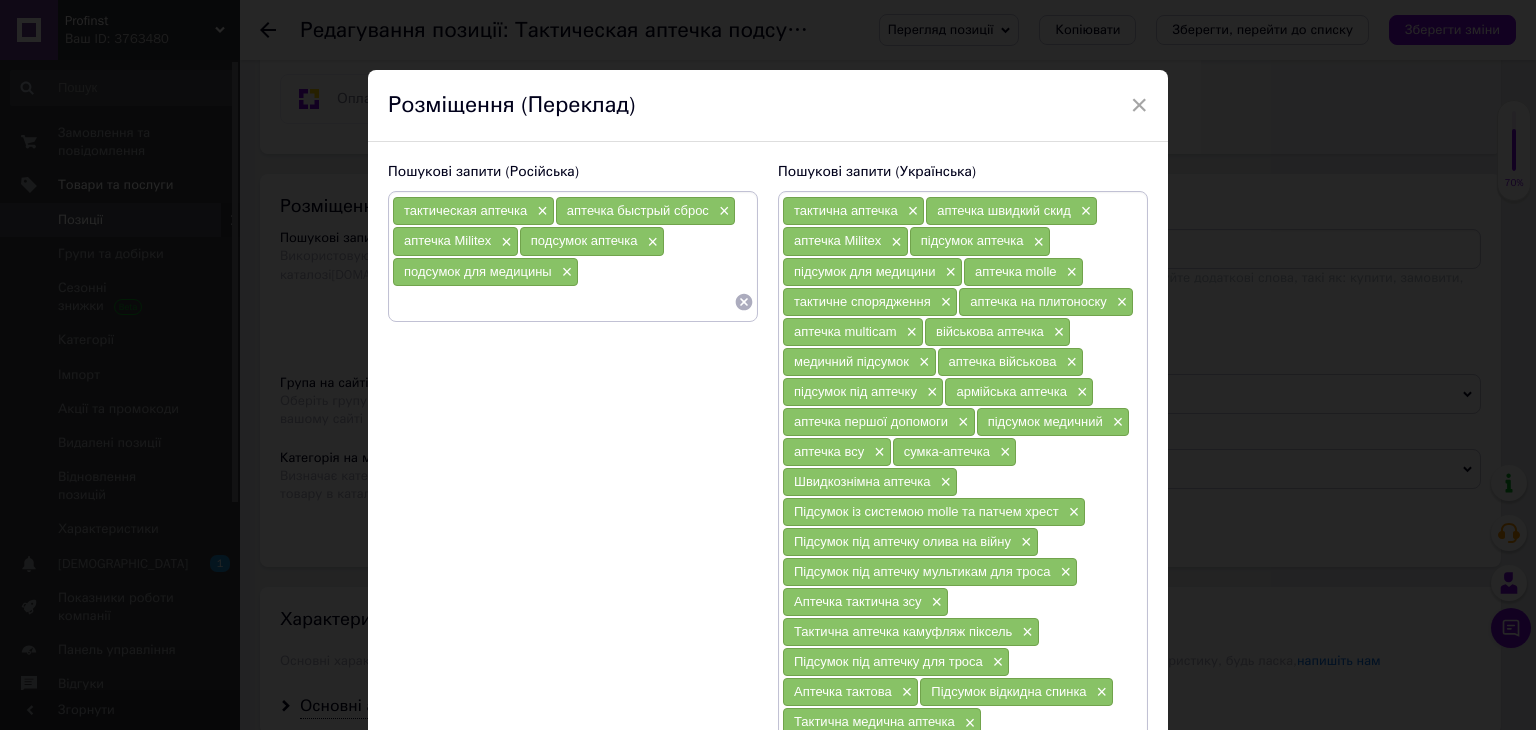 paste on "аптечка molle" 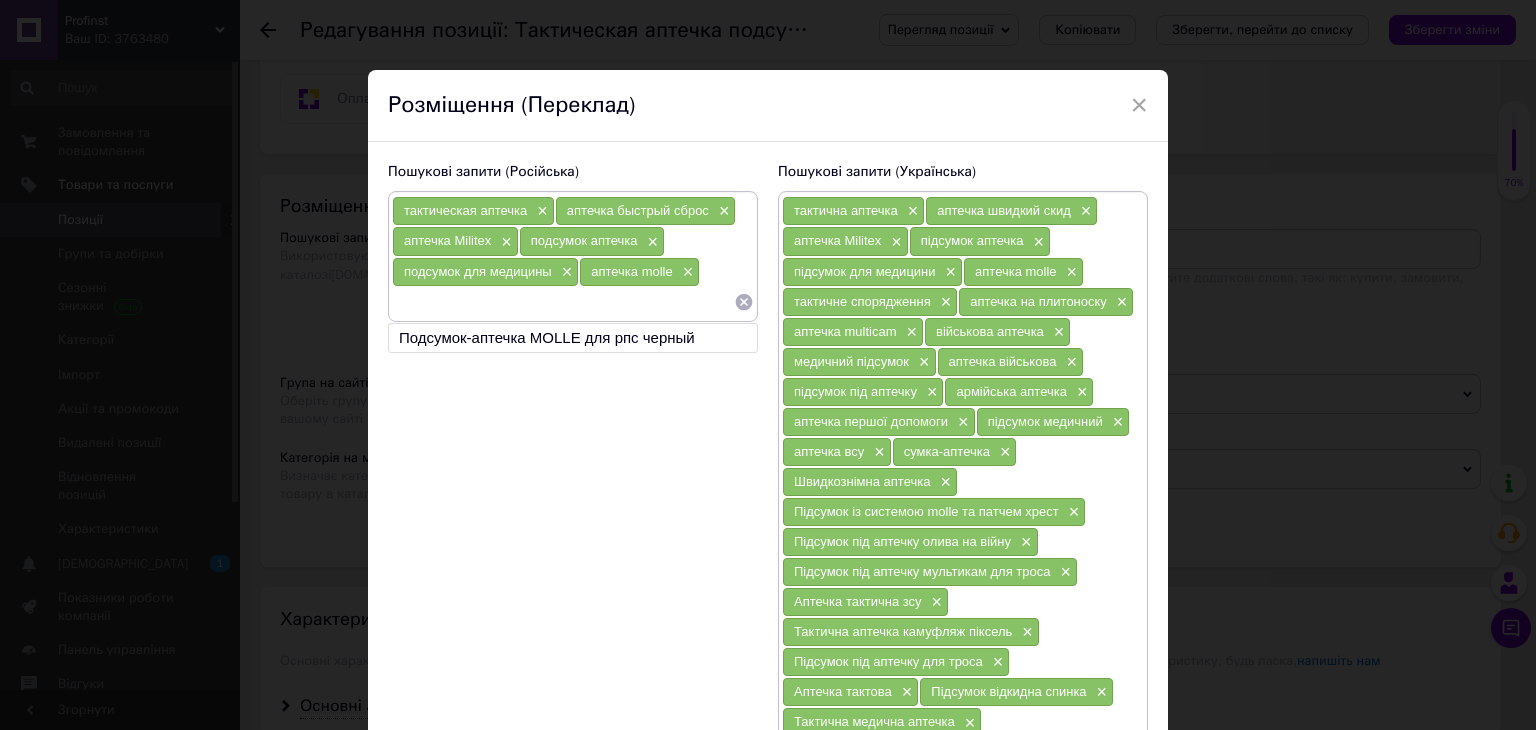 paste on "тактическое снаряжение" 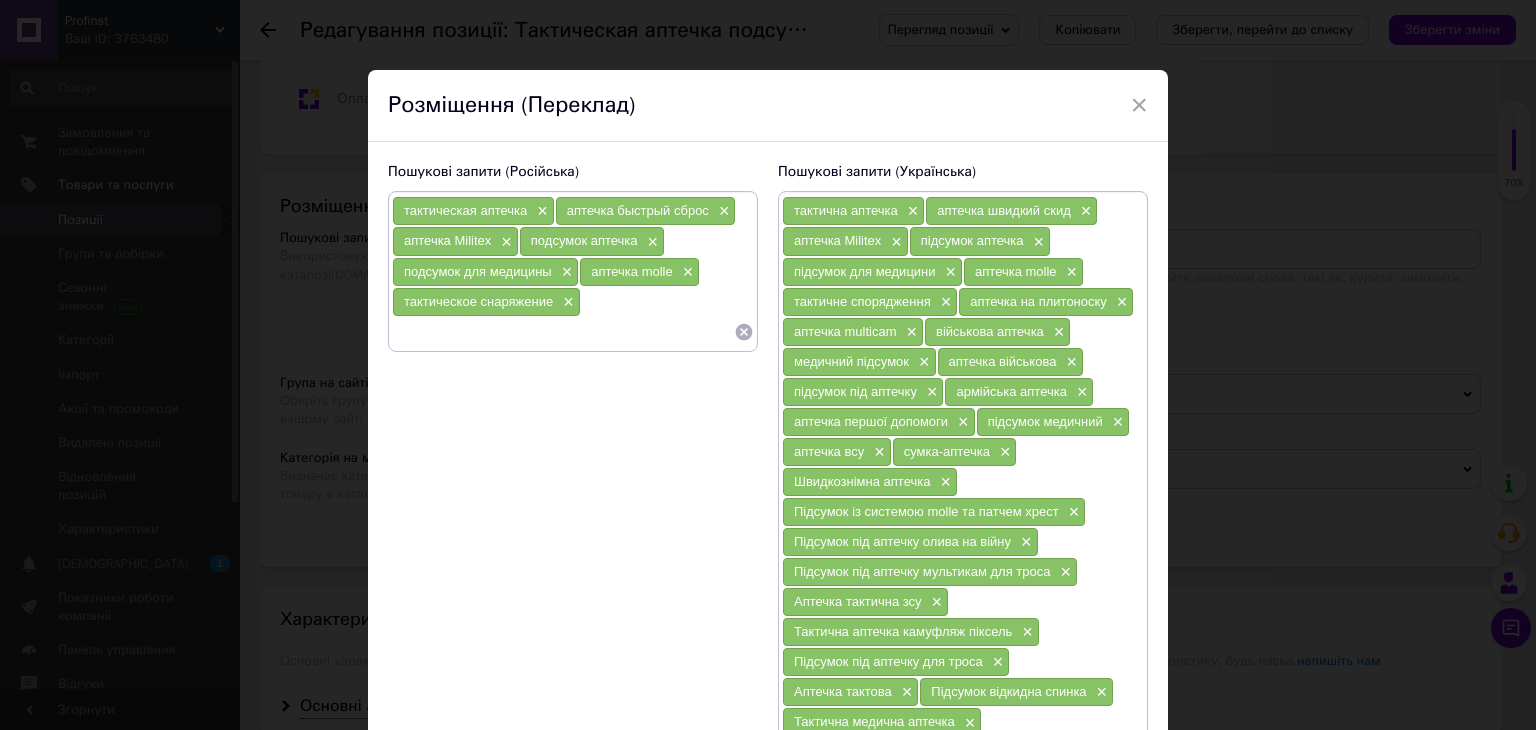 paste on "аптечка на плитоносец" 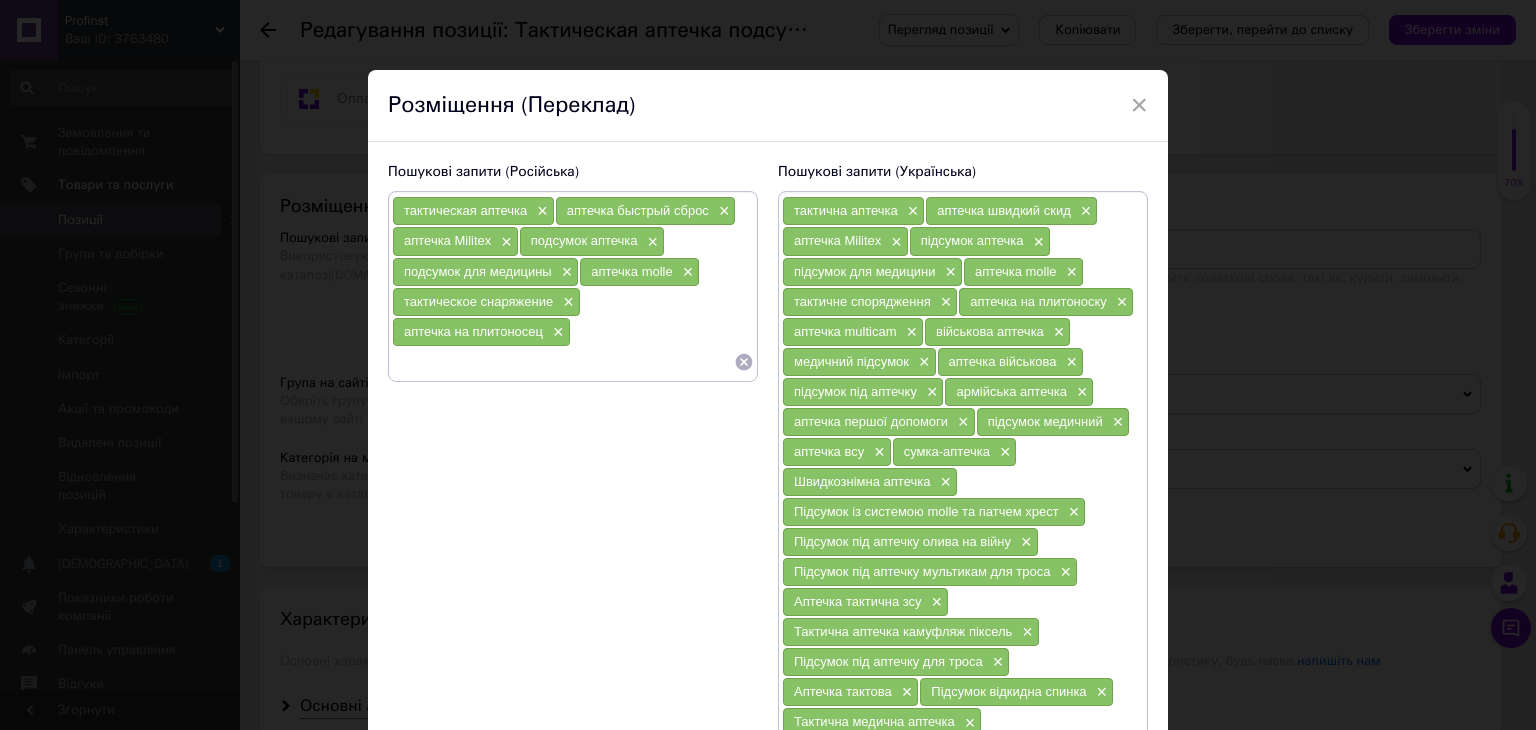 paste on "аптечка multicam" 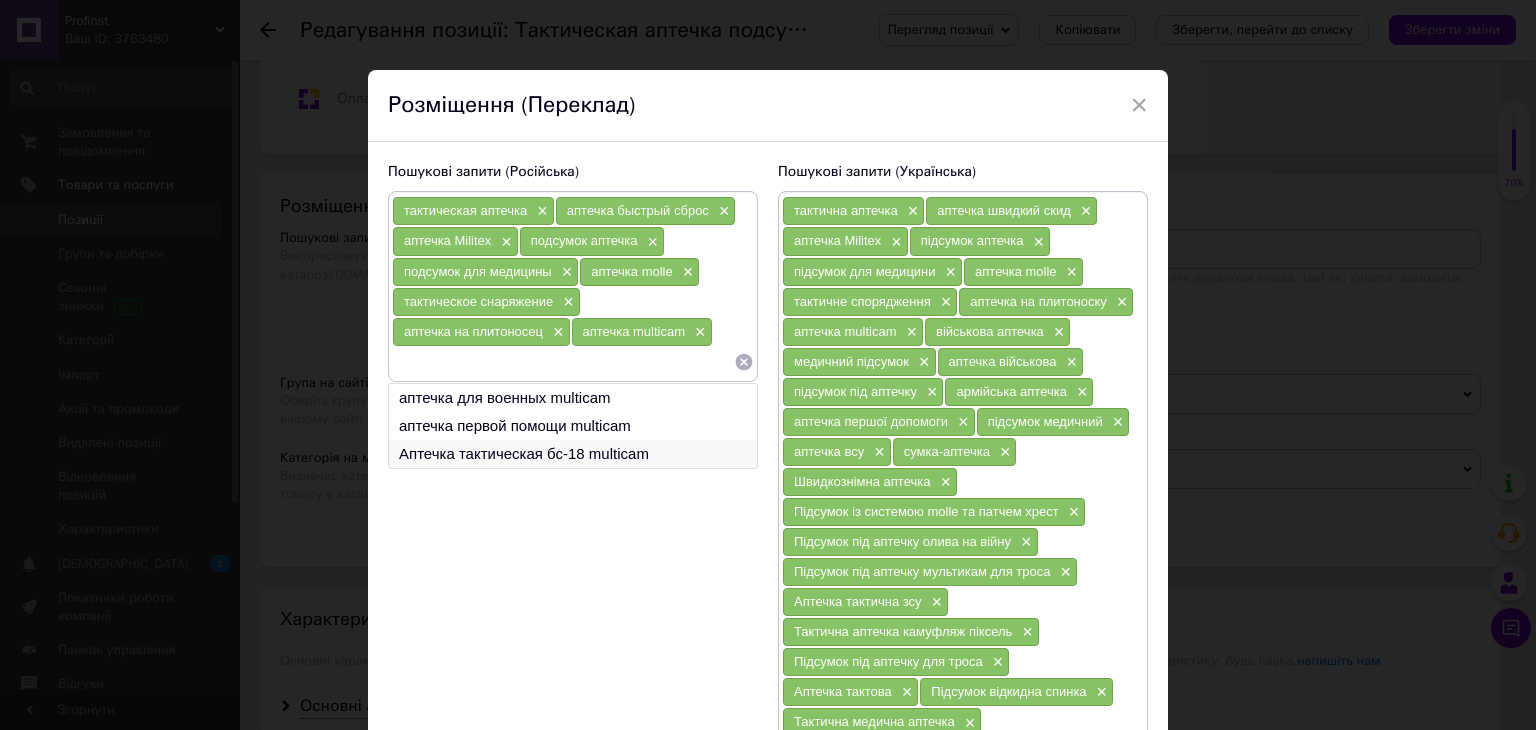 paste on "военная аптечка" 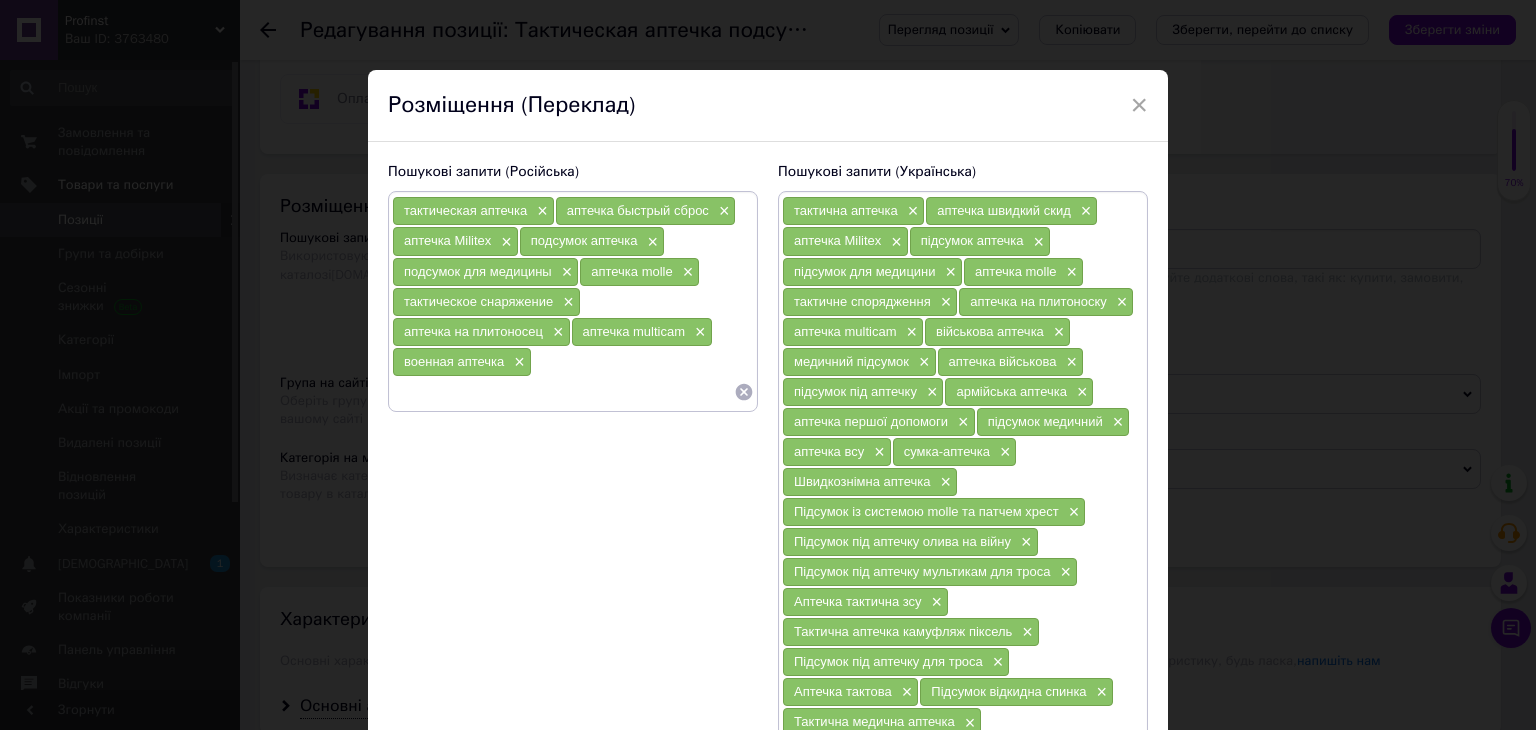 paste on "медицинский подсумок" 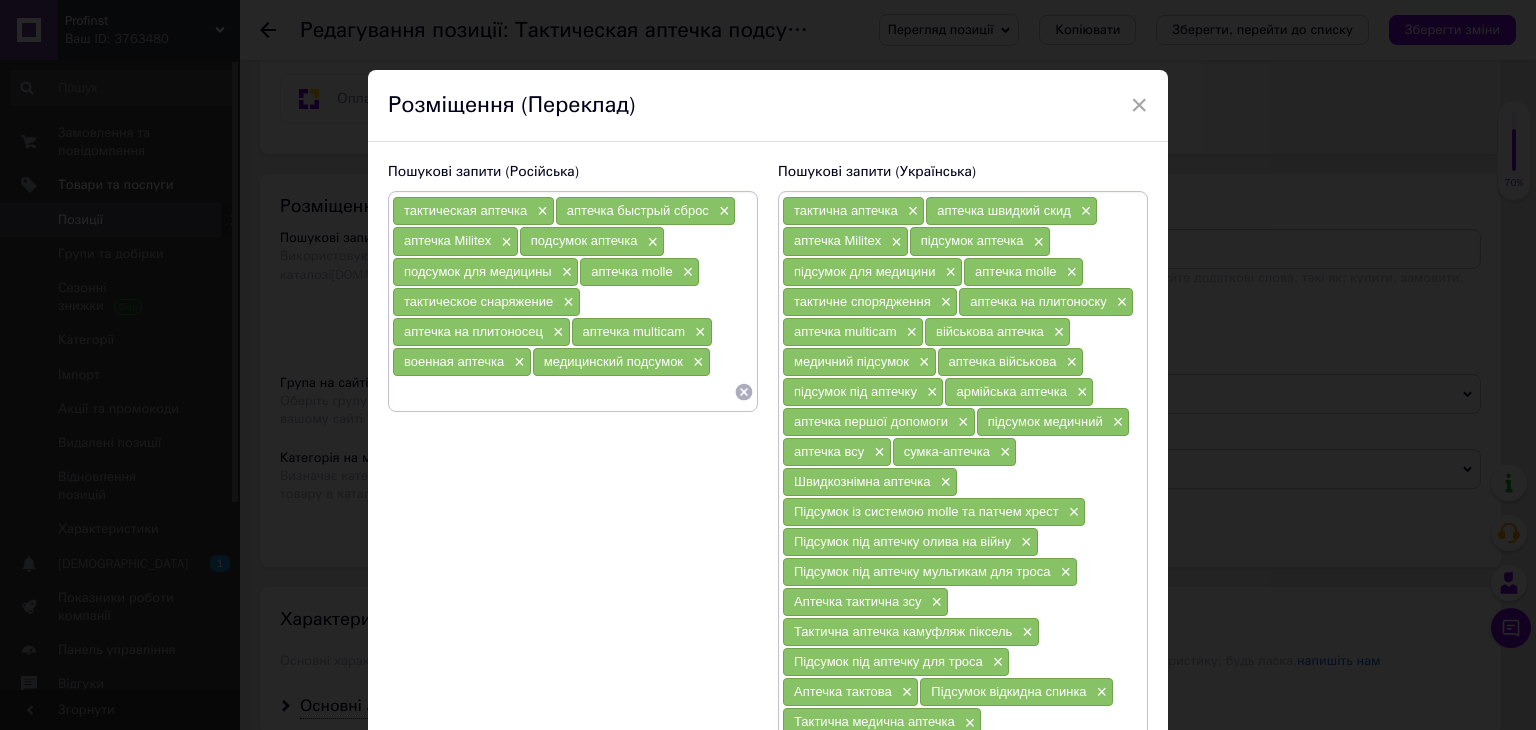 paste on "армейская аптечка" 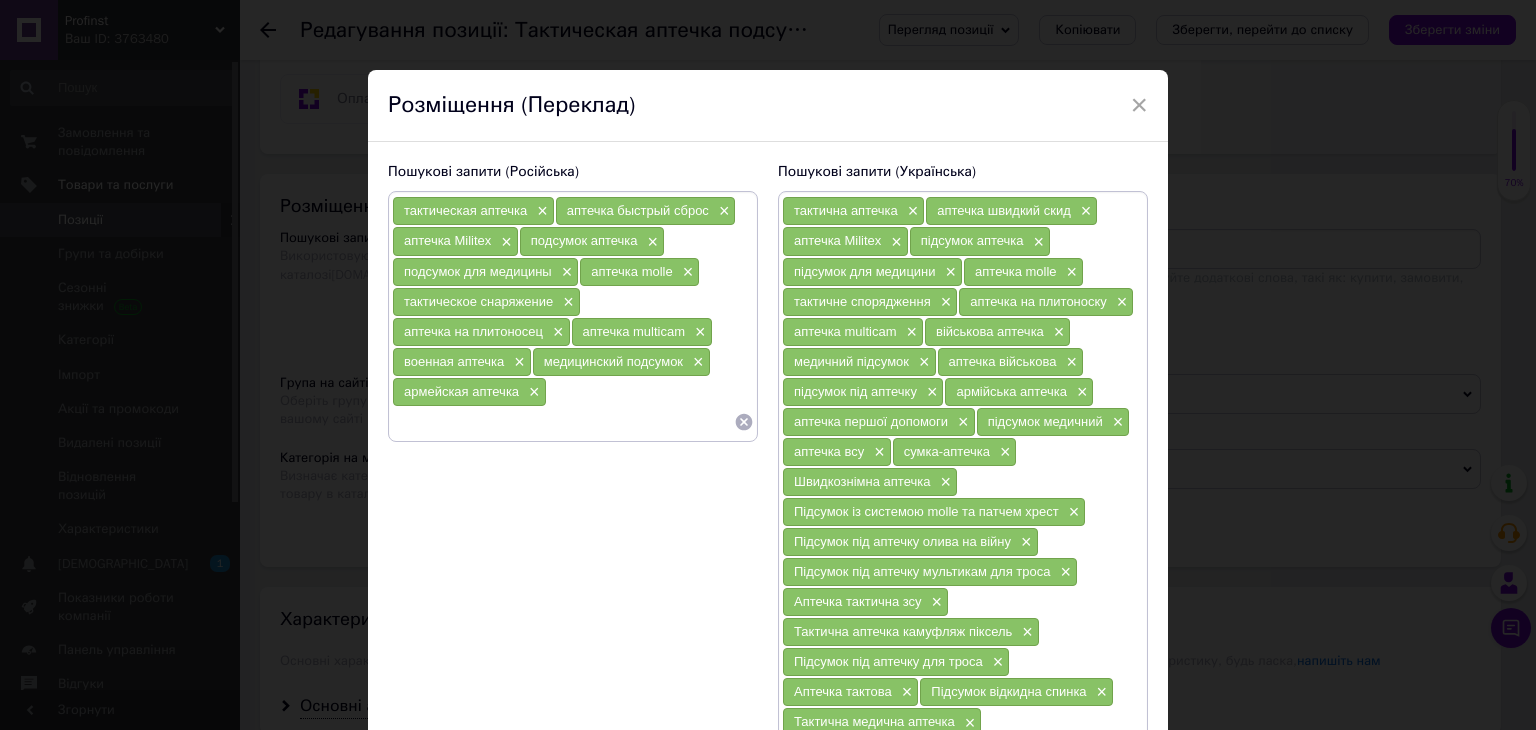 paste on "подсумок под аптечку" 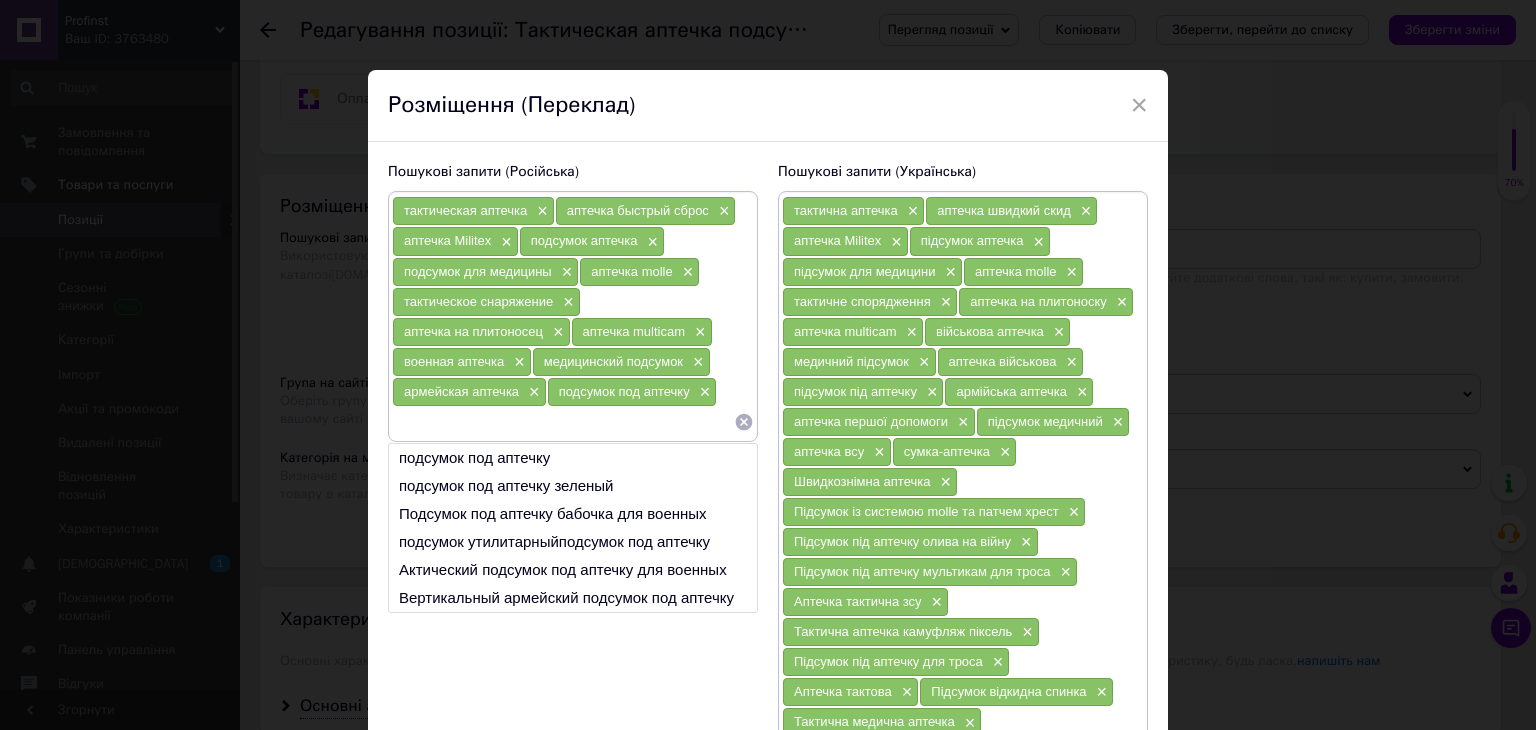paste on "аптечка первой помощи" 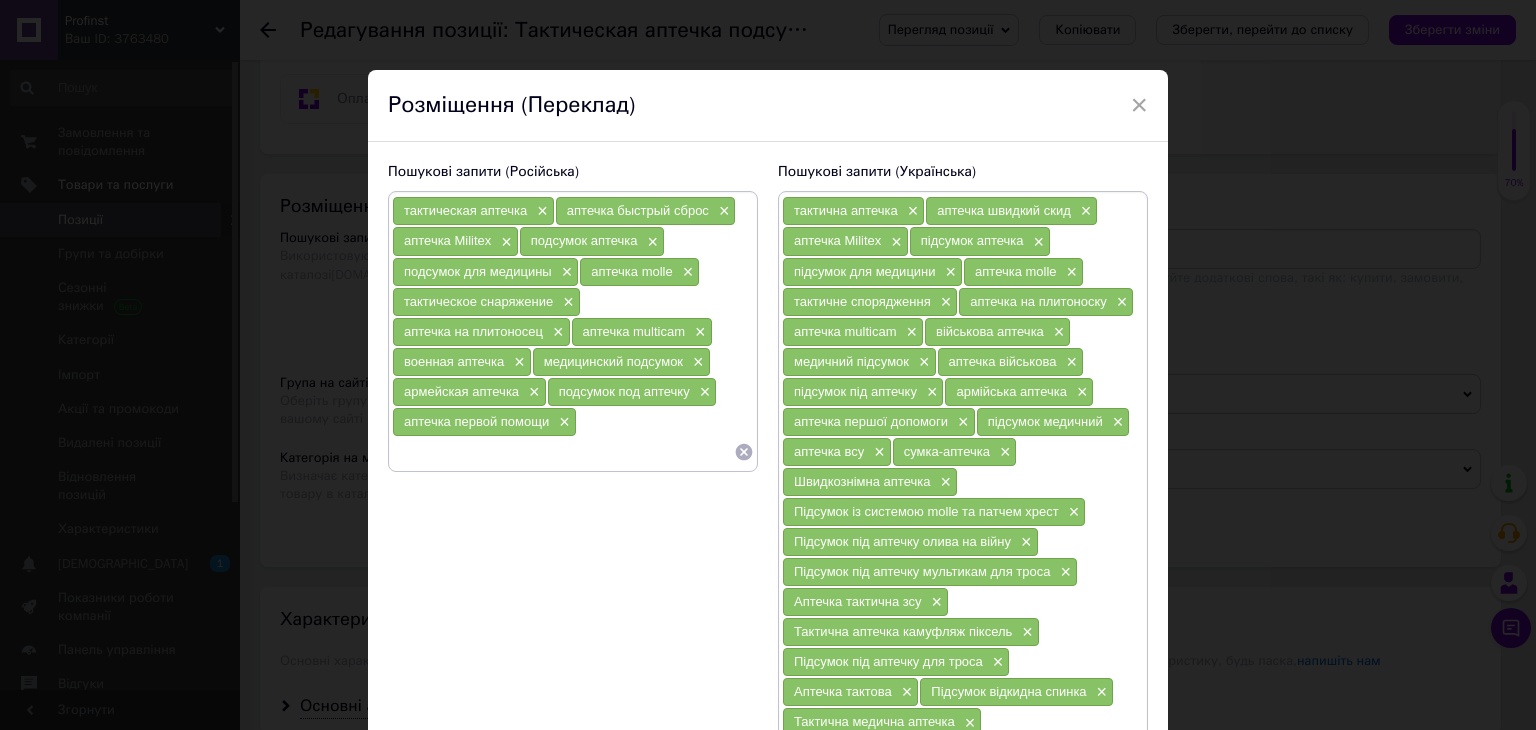 paste on "медицинский подсумок" 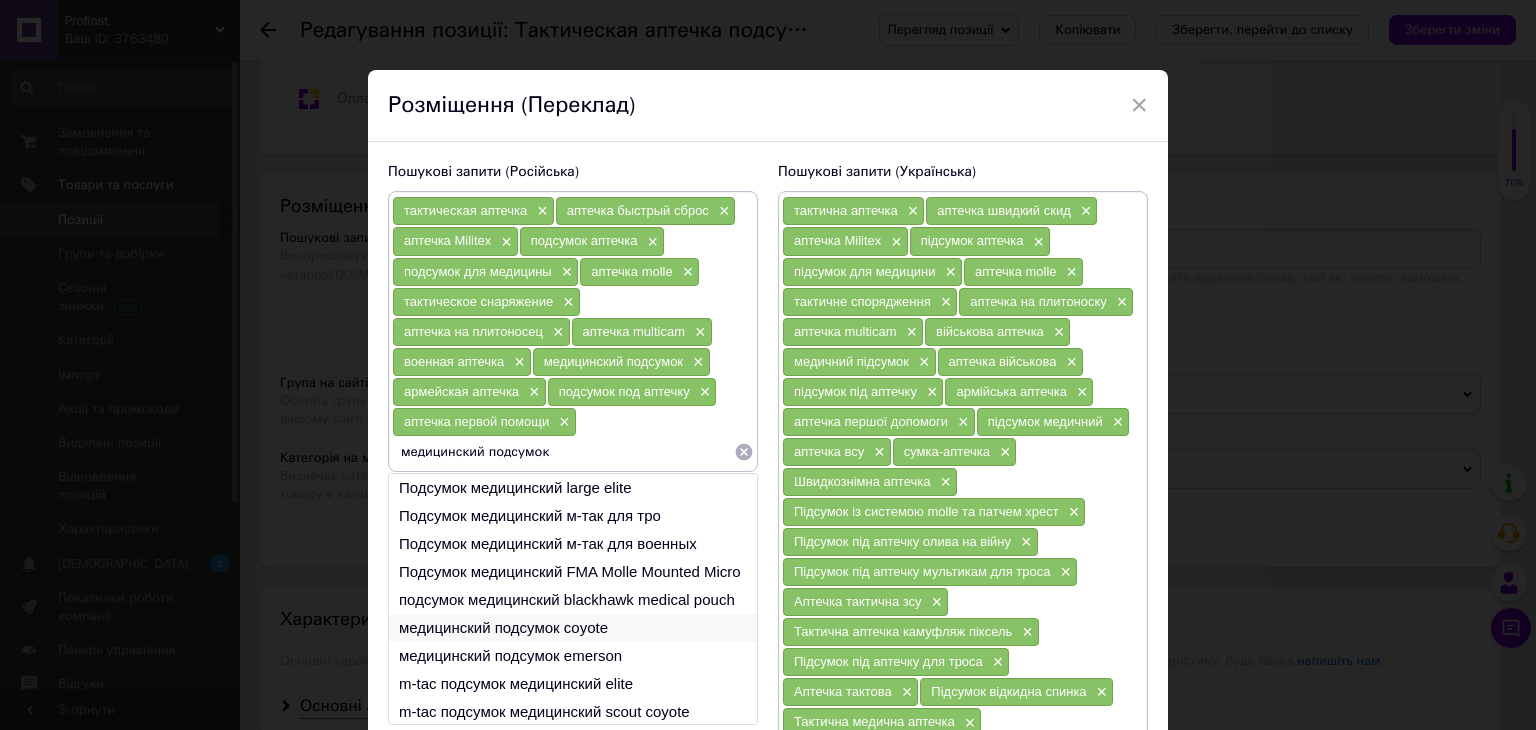 type on "медицинский подсумок" 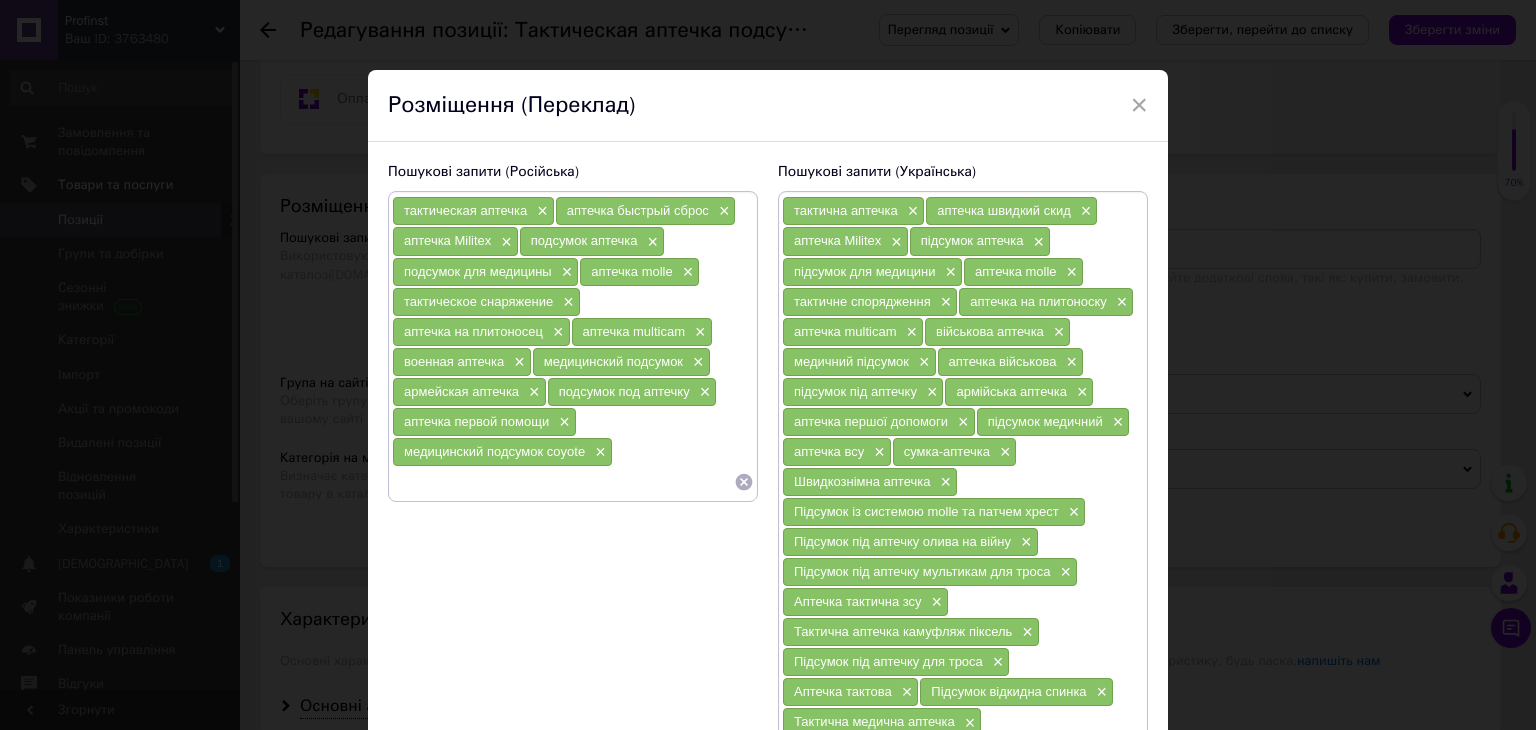 click at bounding box center (563, 482) 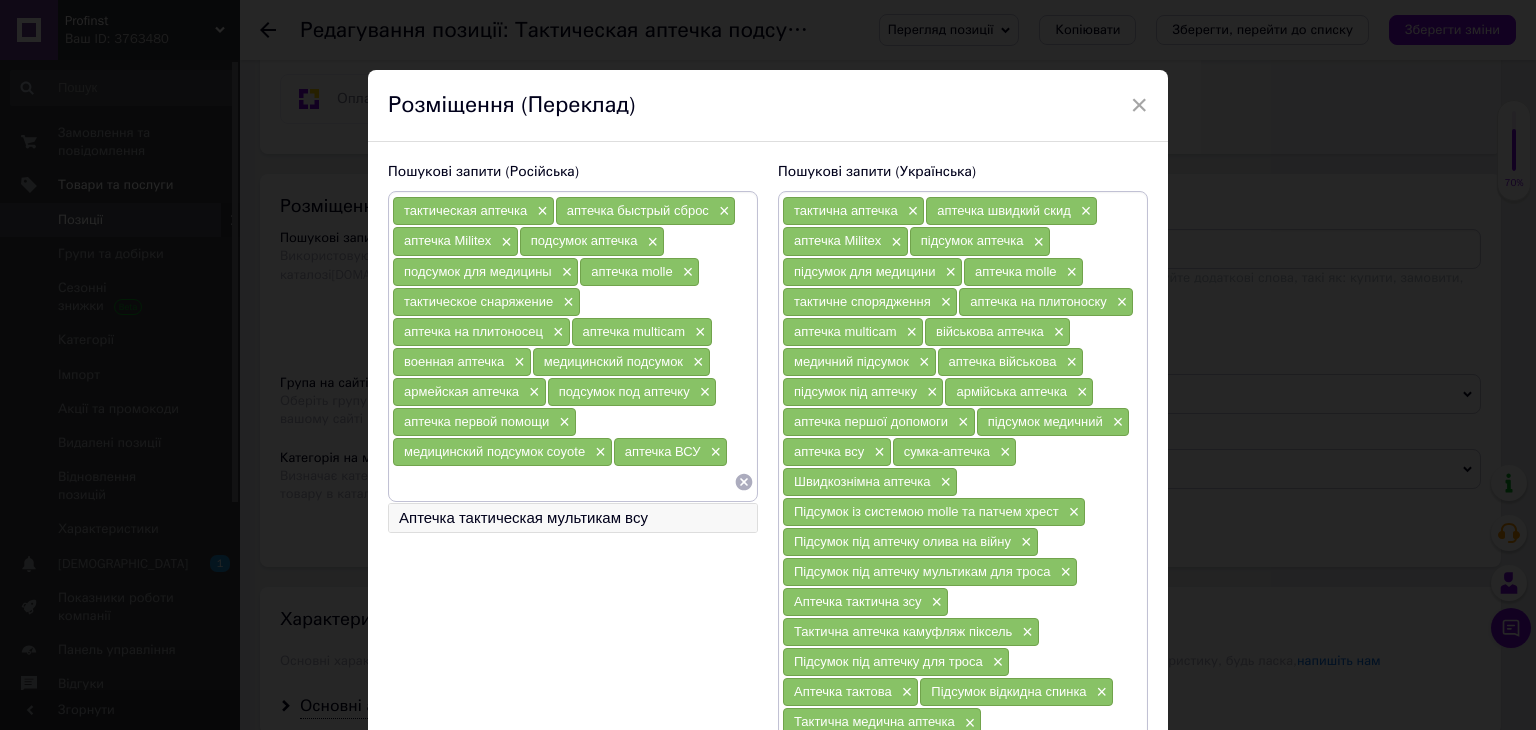 click on "Аптечка тактическая мультикам всу" at bounding box center [573, 518] 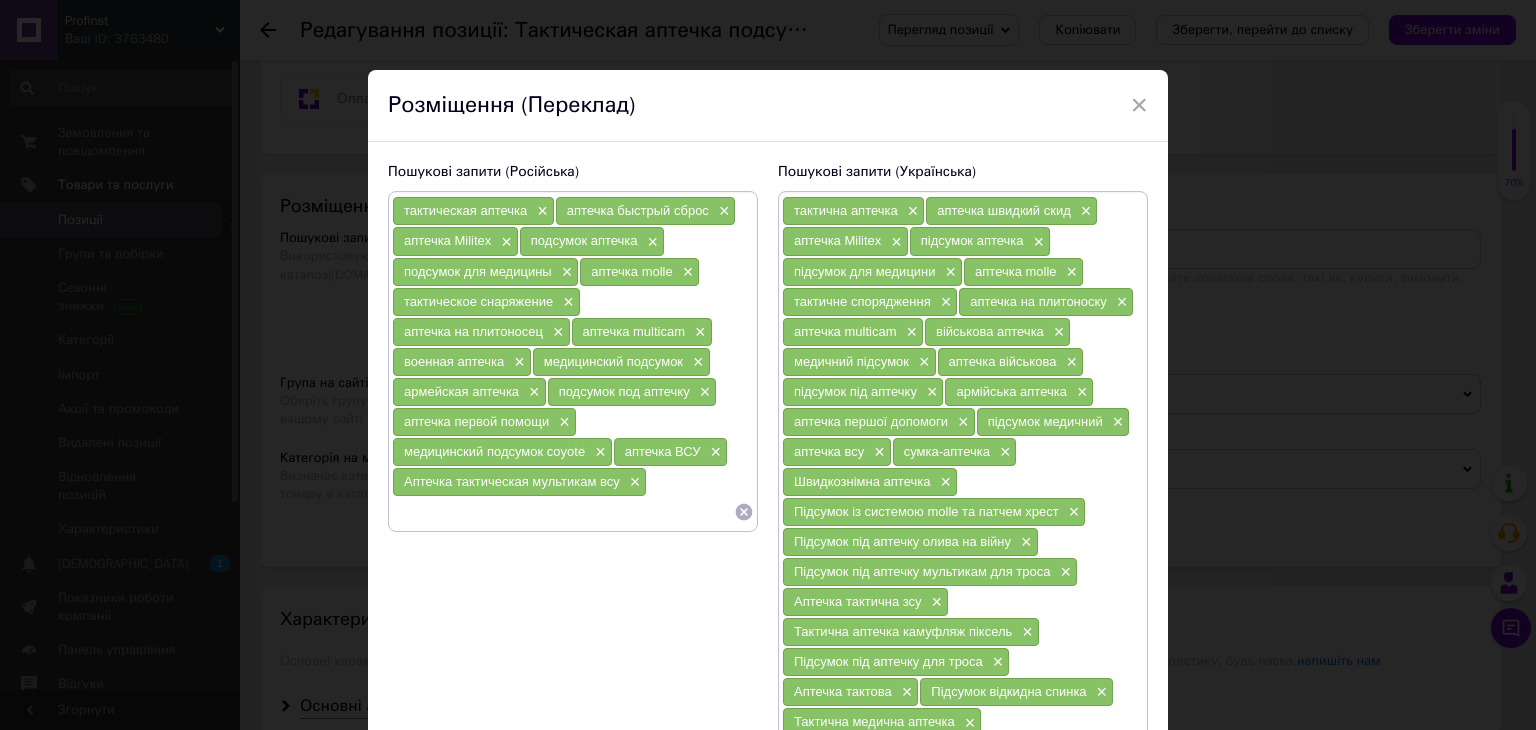 click at bounding box center [563, 512] 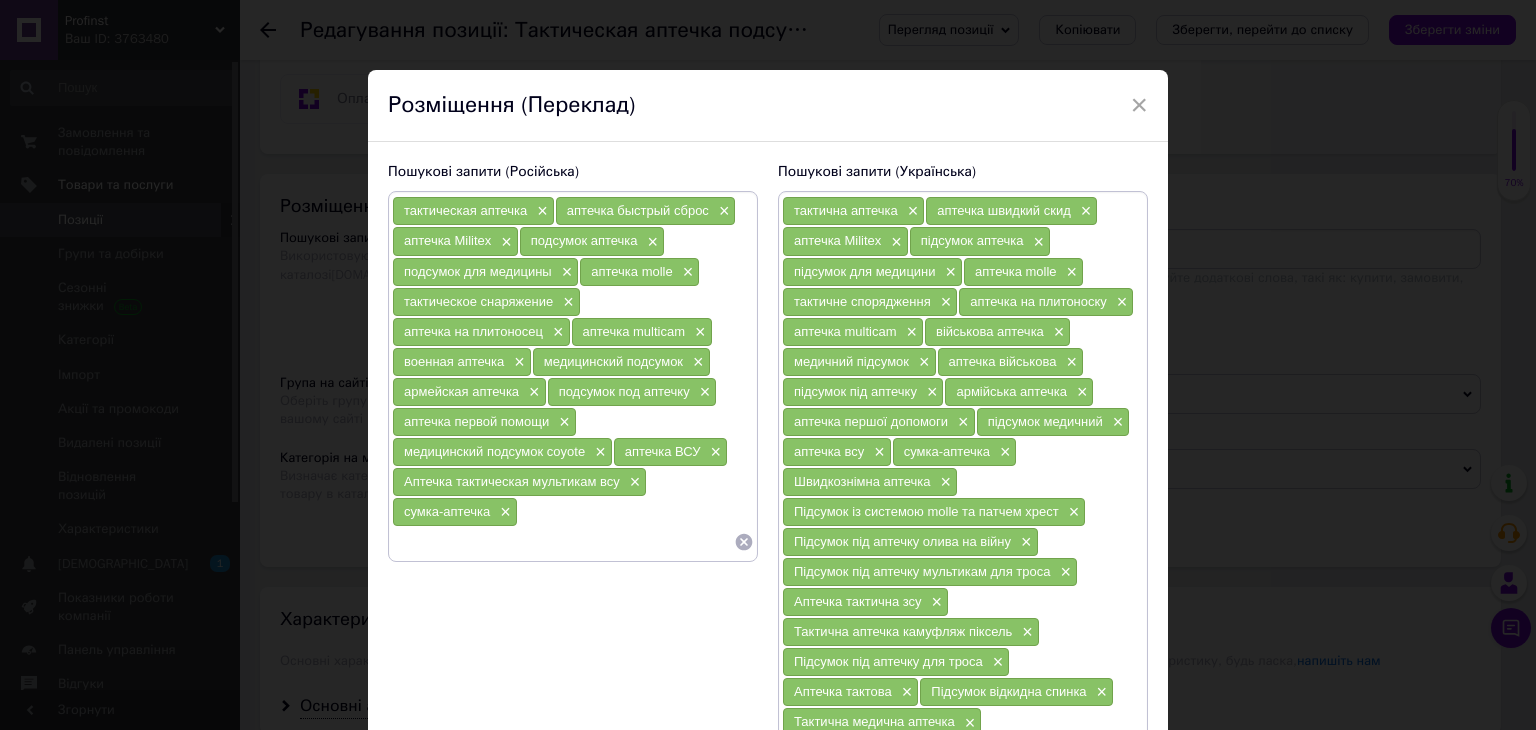 paste on "быстросъемная аптечка" 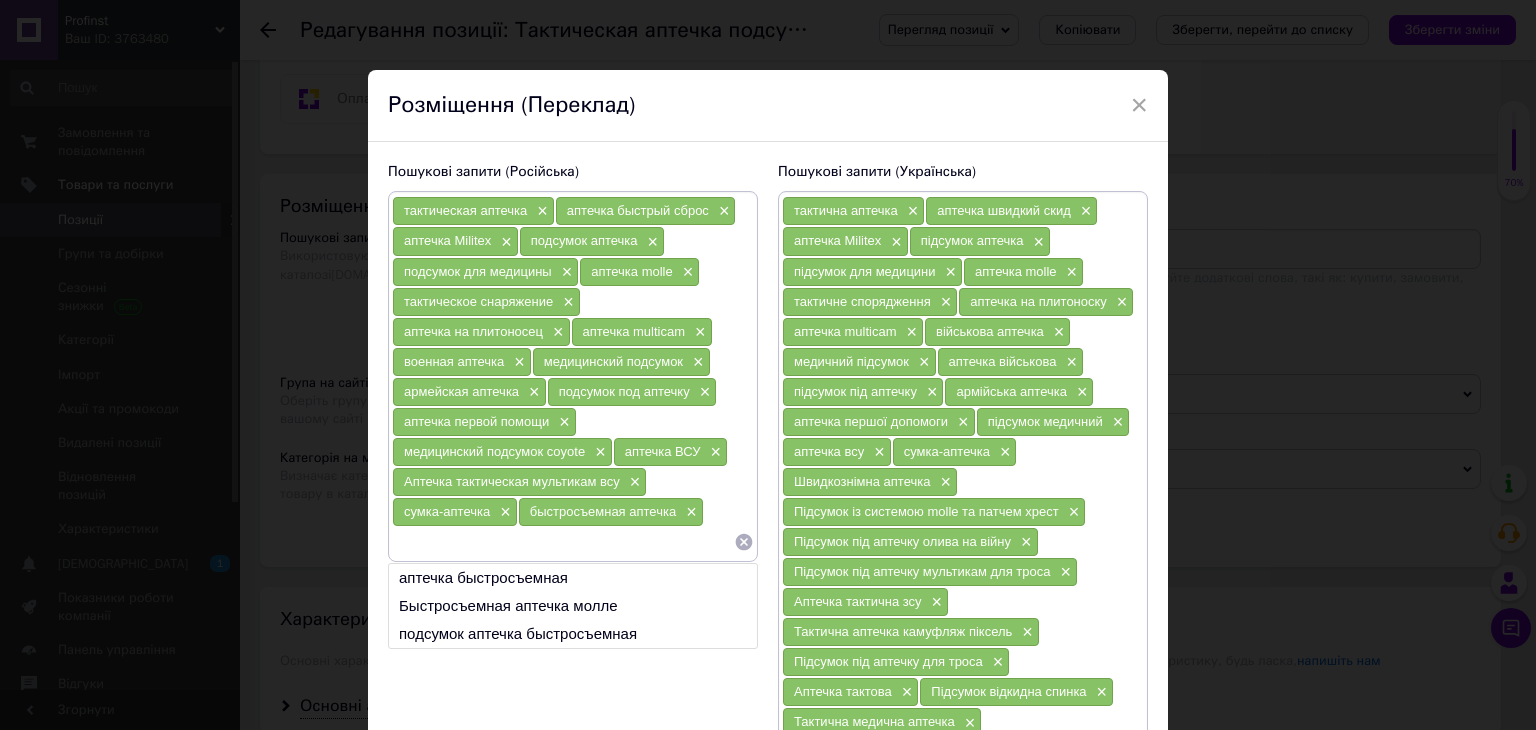 paste on "подсумок с системой molle и патчем крест" 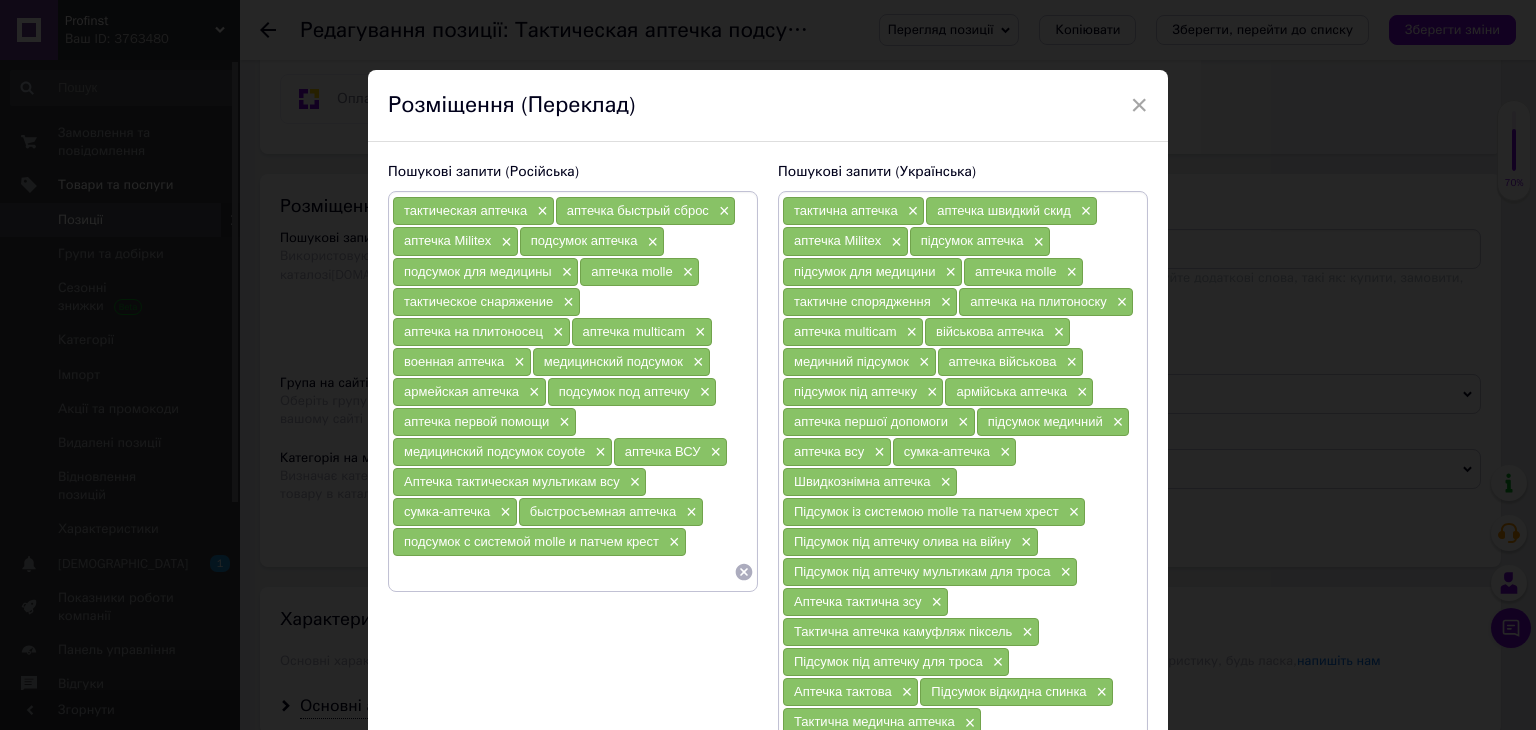 paste on "подсумок под аптечку олива для войны" 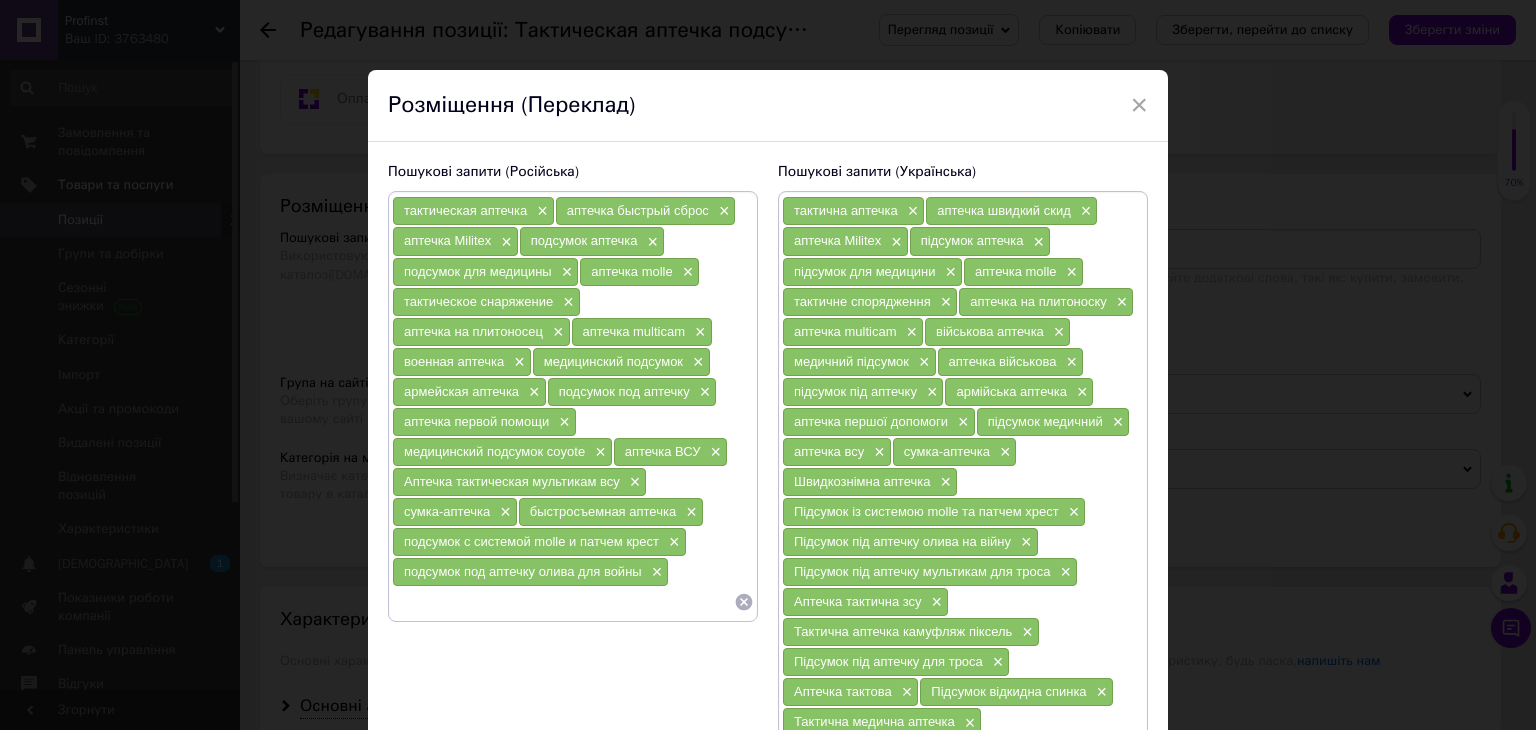 paste on "подсумок под аптечку multicam с выходом под трос" 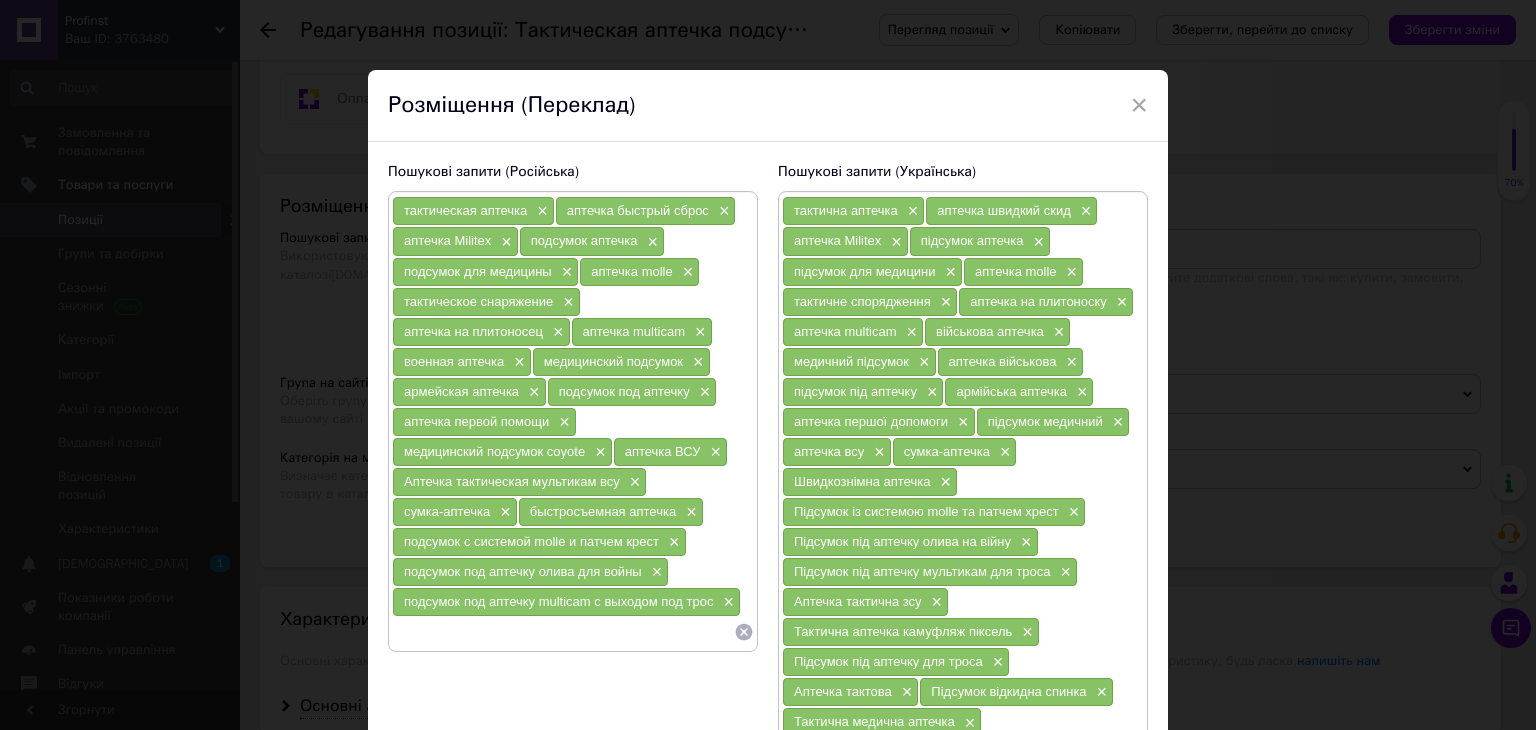 paste on "тактическая аптечка ВСУ" 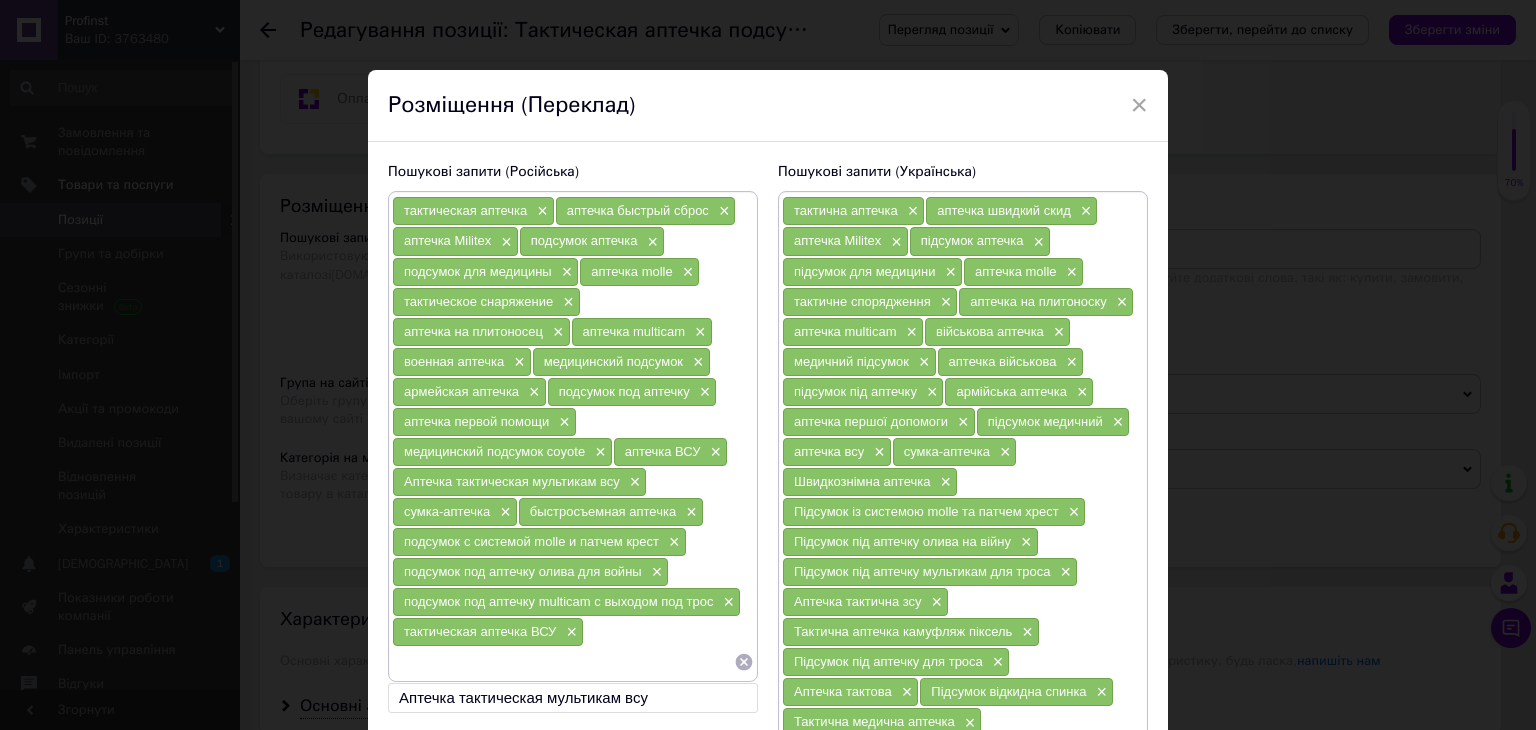 click on "Аптечка тактическая мультикам всу" at bounding box center (573, 698) 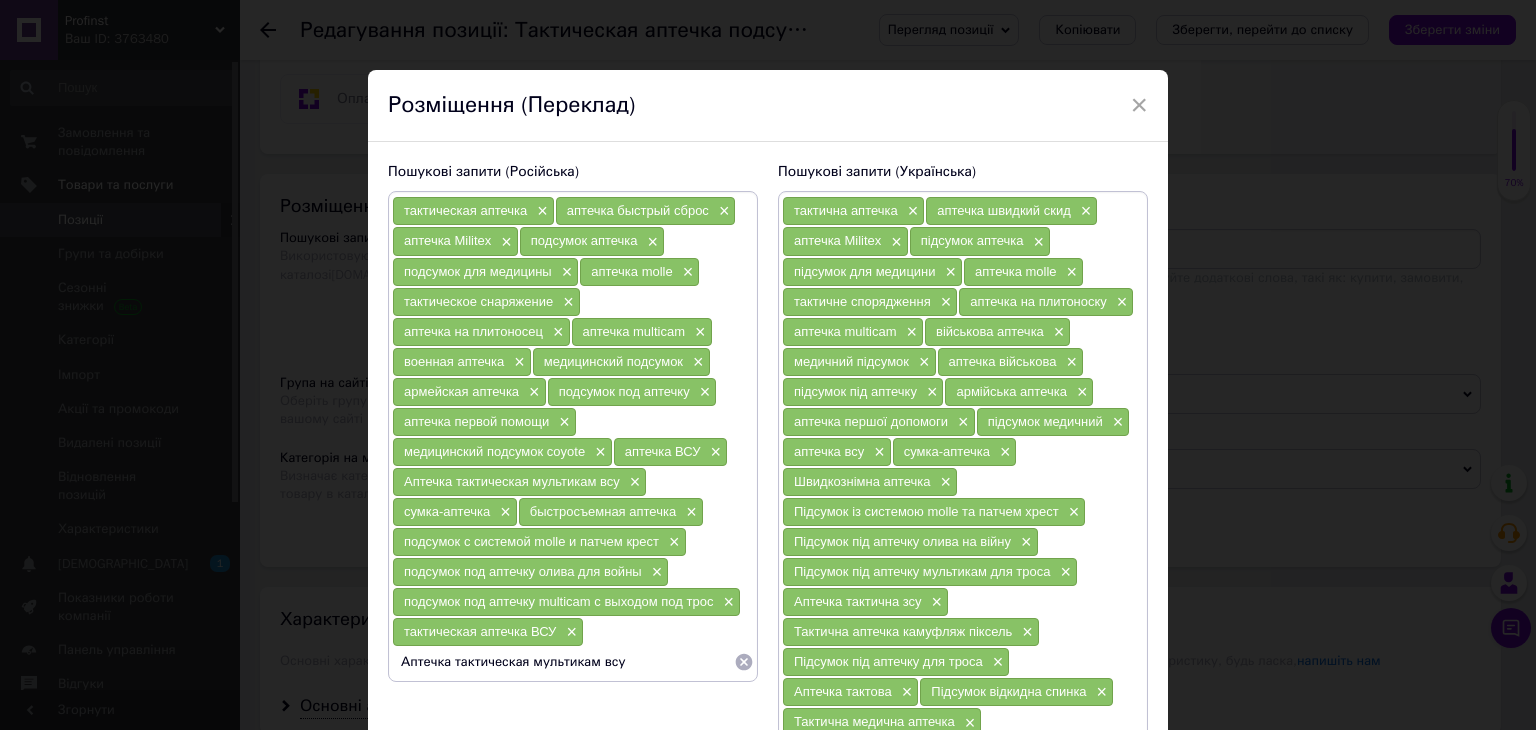 click on "Аптечка тактическая мультикам всу" at bounding box center (563, 662) 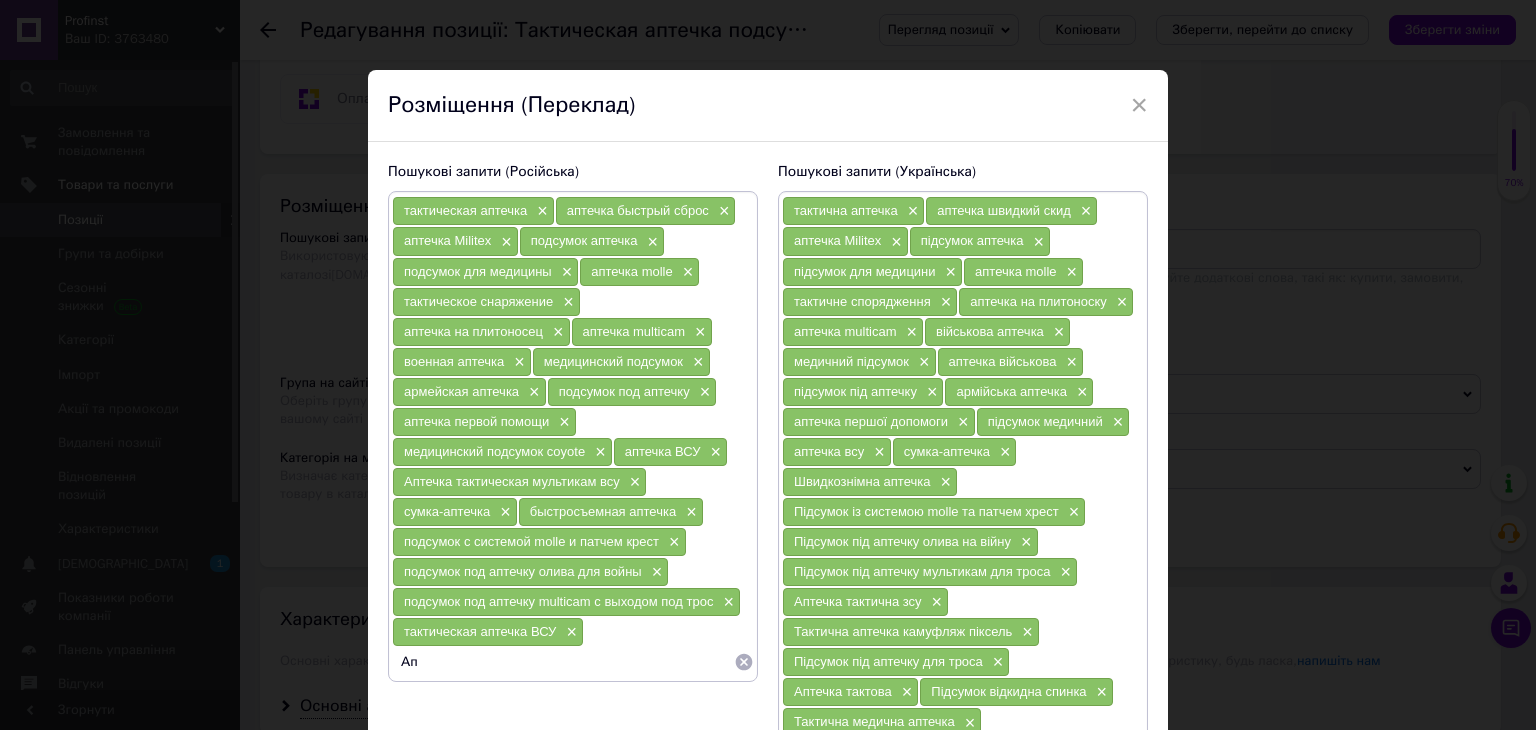 type on "А" 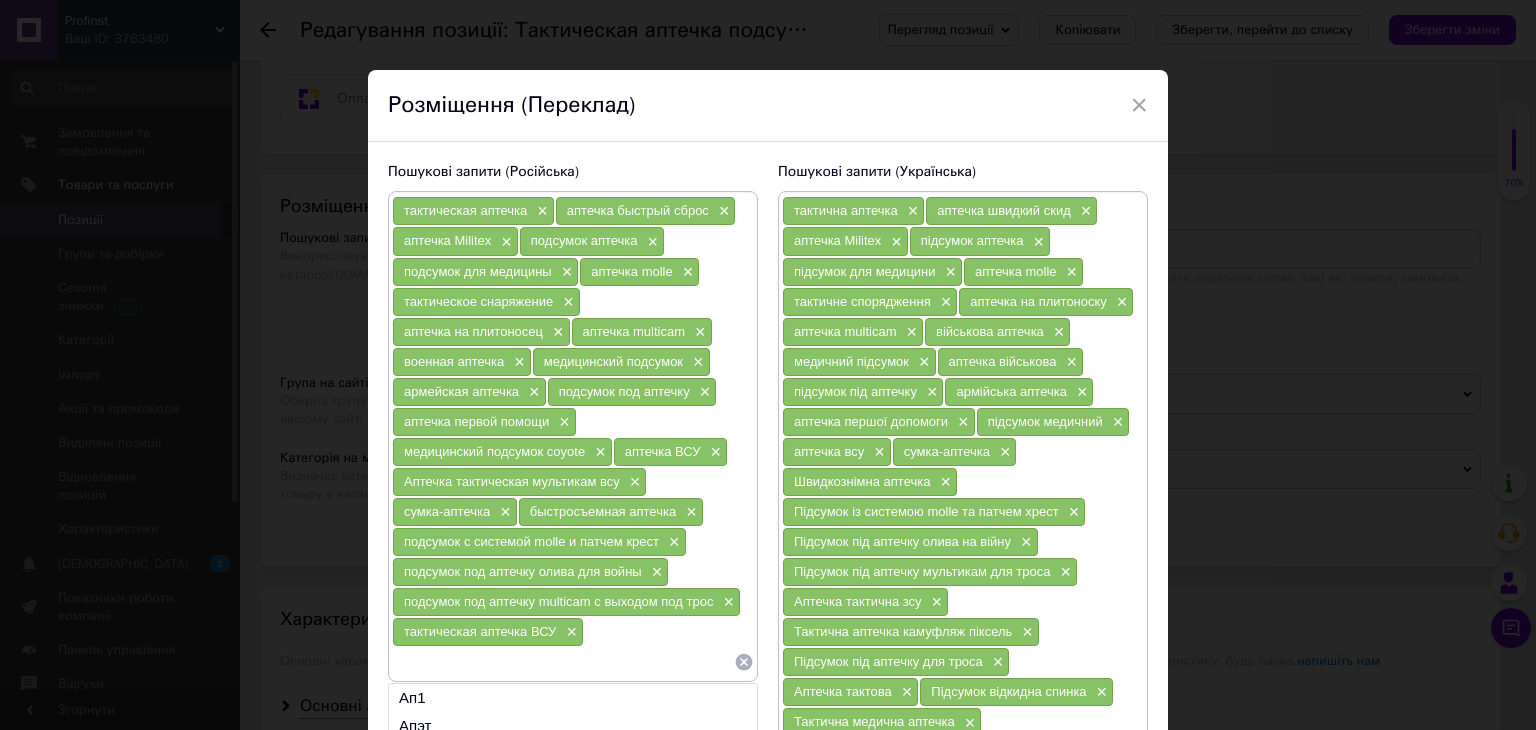 paste on "тактическая аптечка камуфляж пиксель" 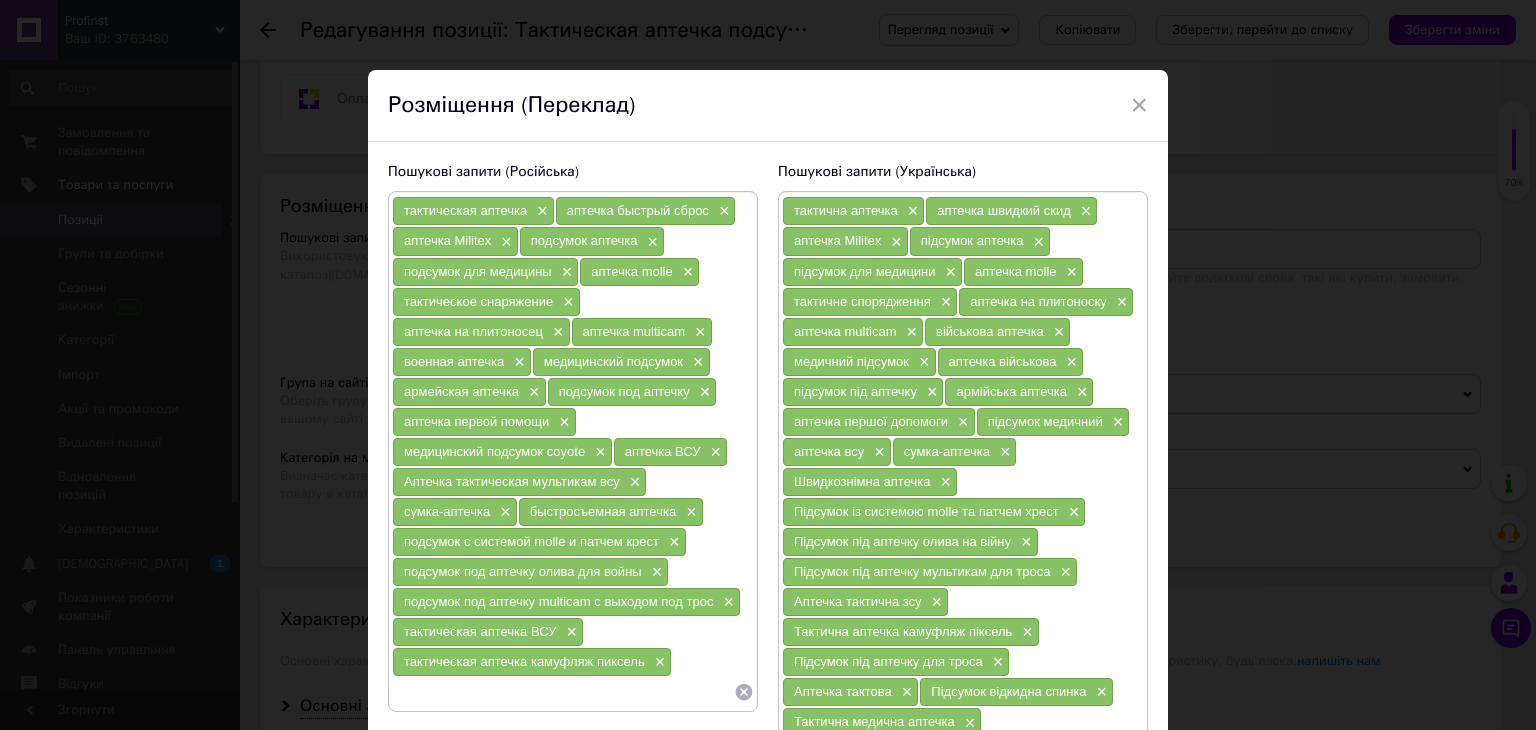 paste on "подсумок под аптечку с тросом" 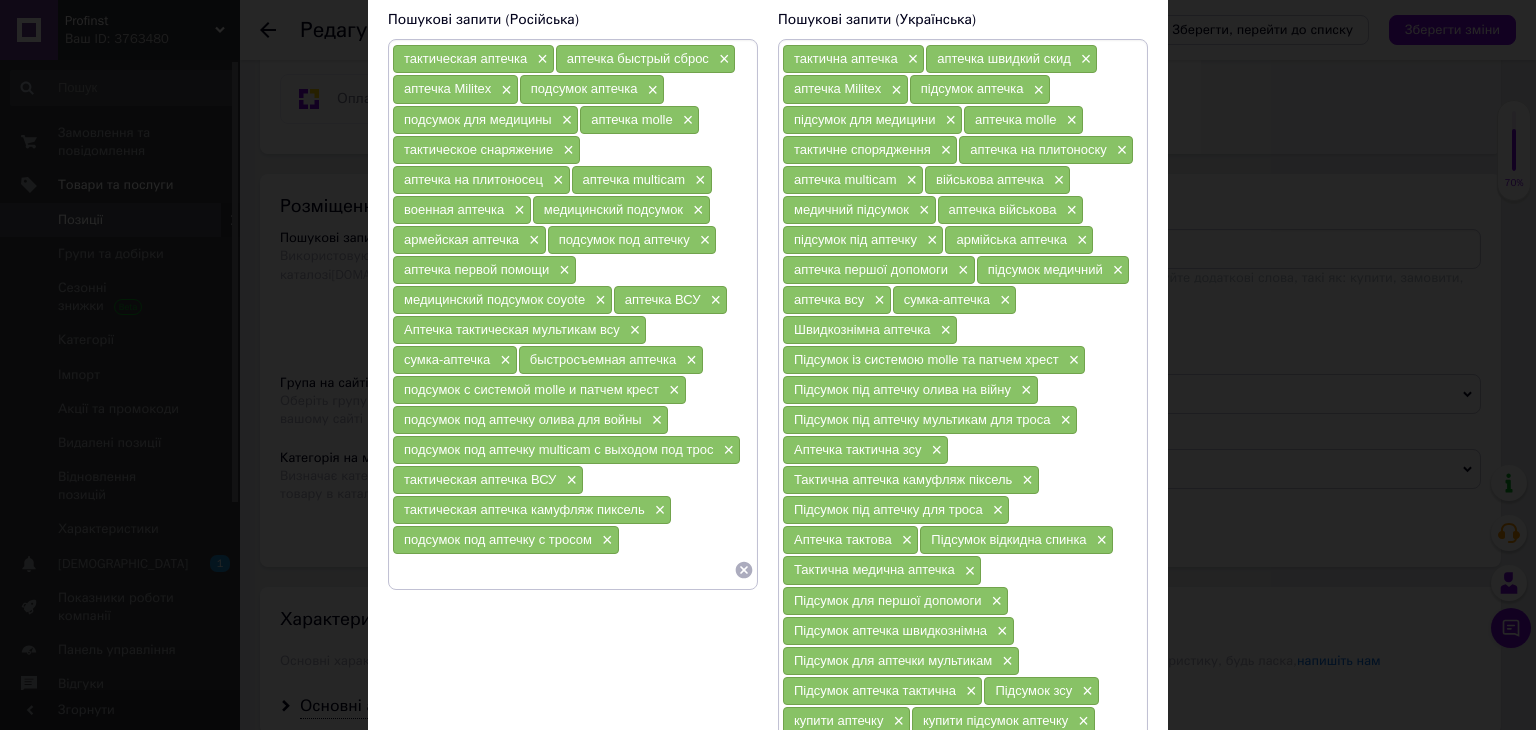 scroll, scrollTop: 200, scrollLeft: 0, axis: vertical 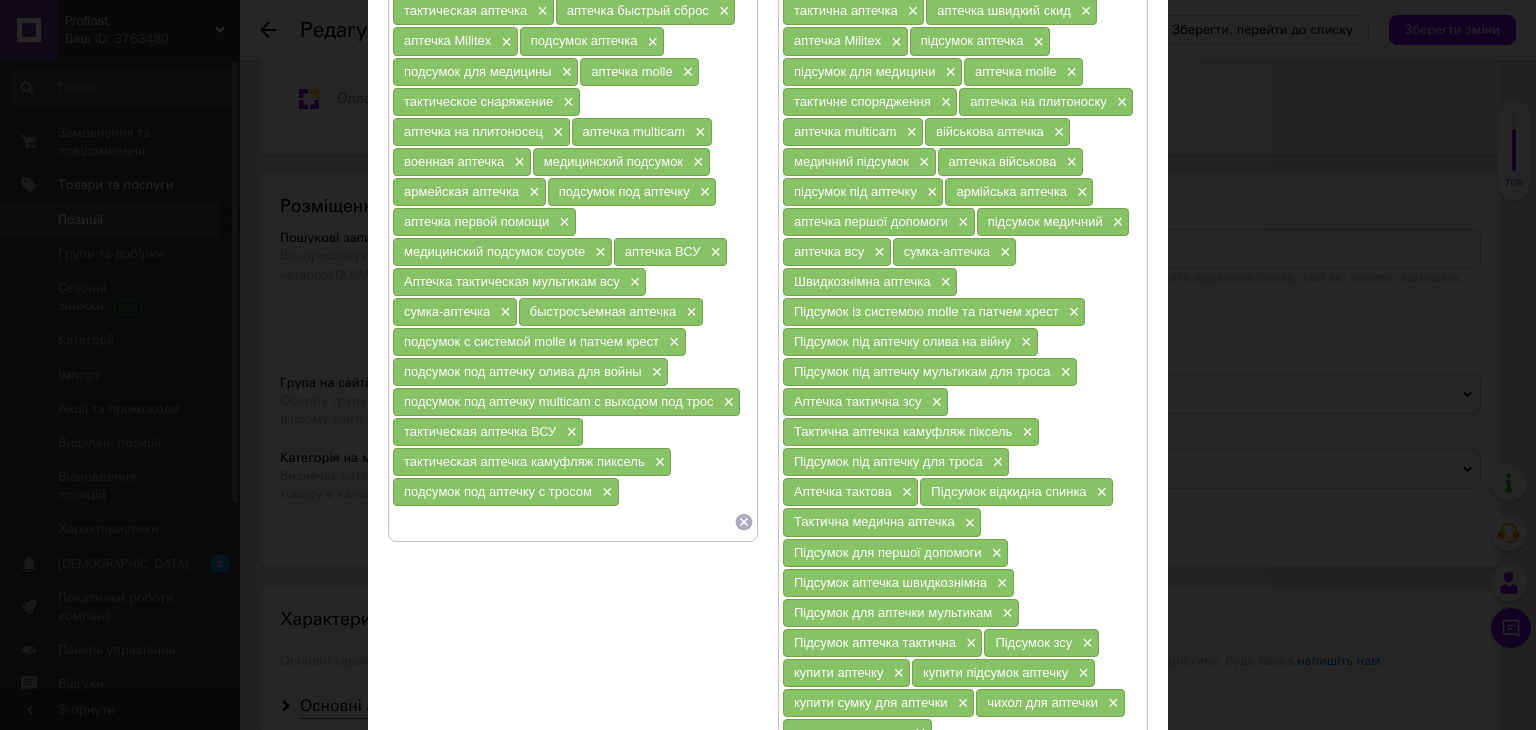 paste on "тактовая аптечка" 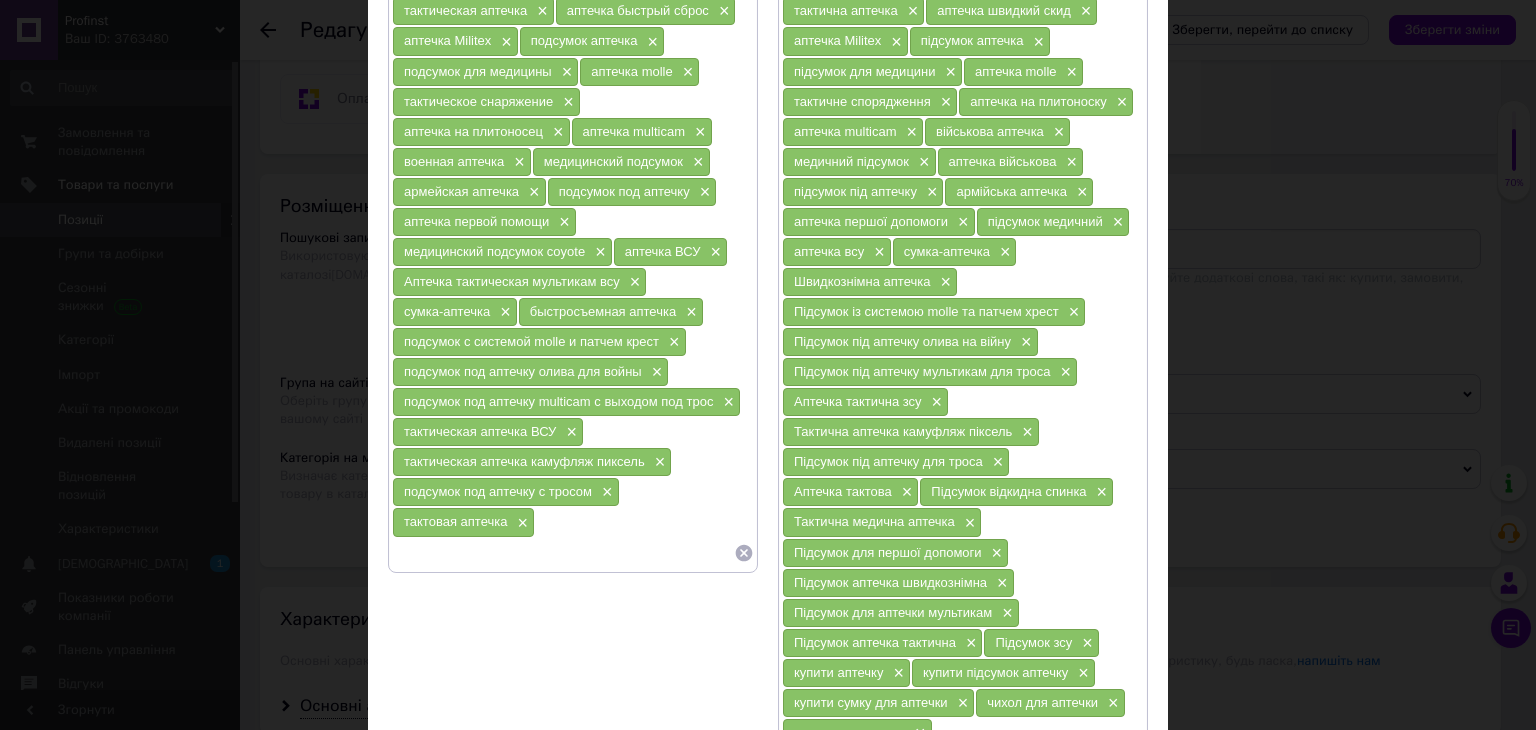 paste on "подсумок с откидной спинкой" 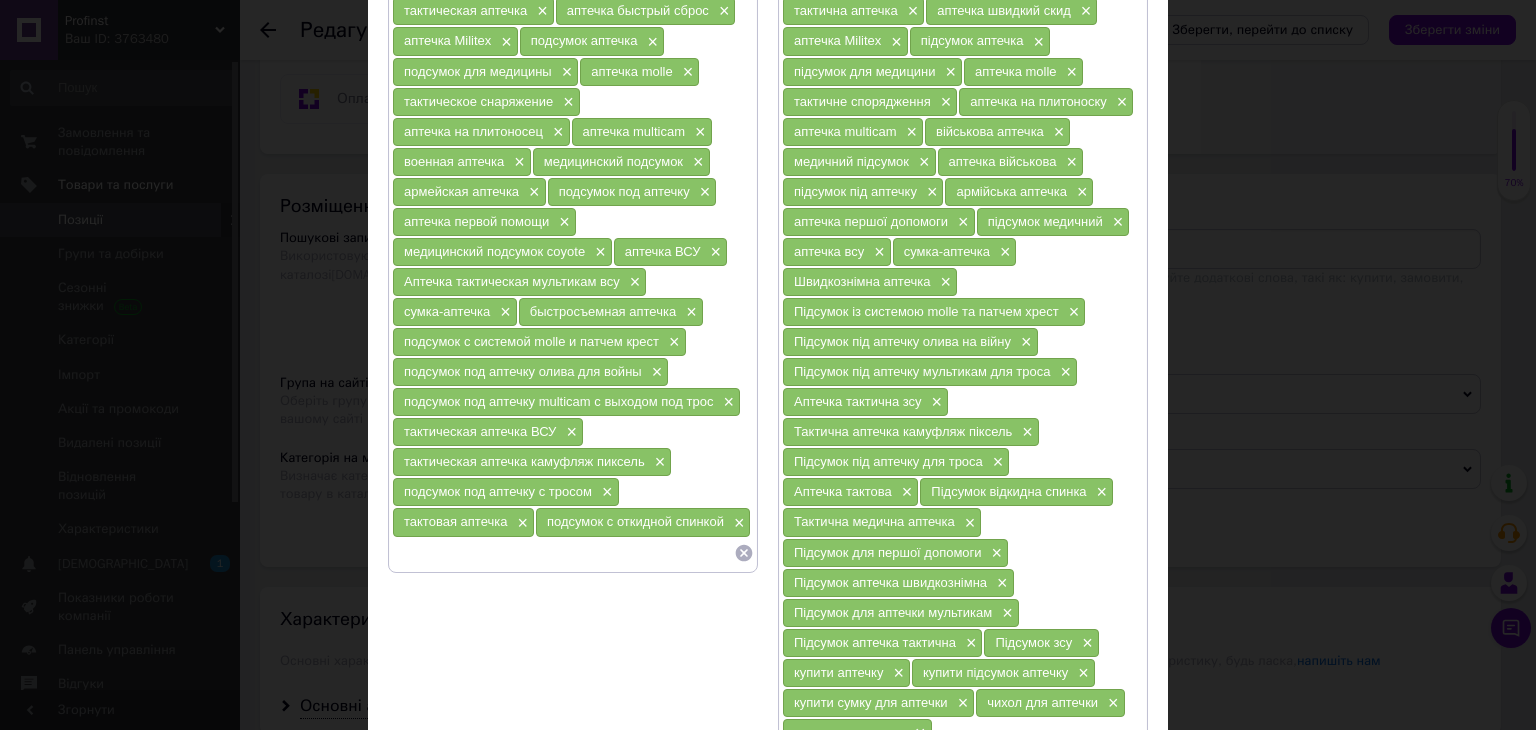 paste on "тактическая медицинская аптечка" 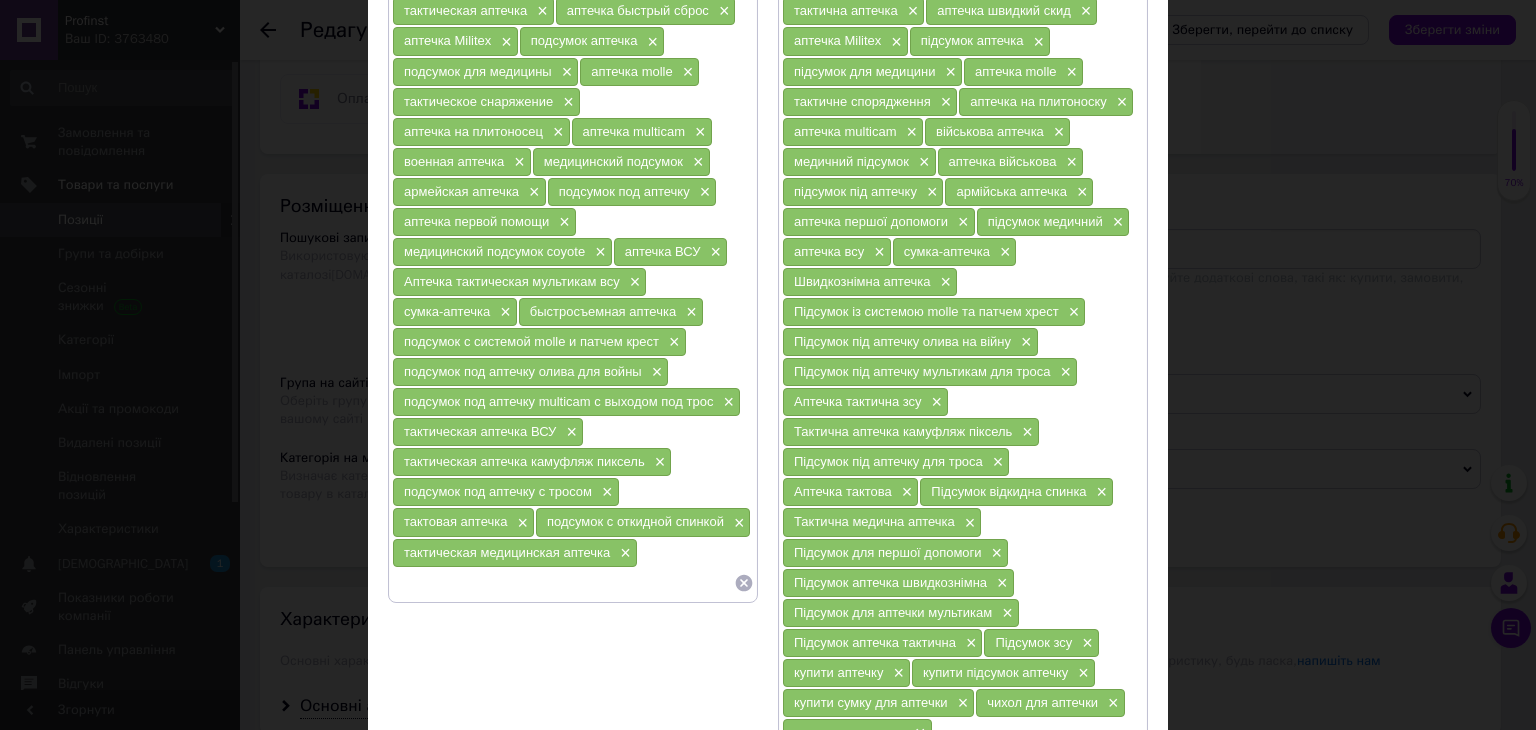 paste on "подсумок для первой помощи" 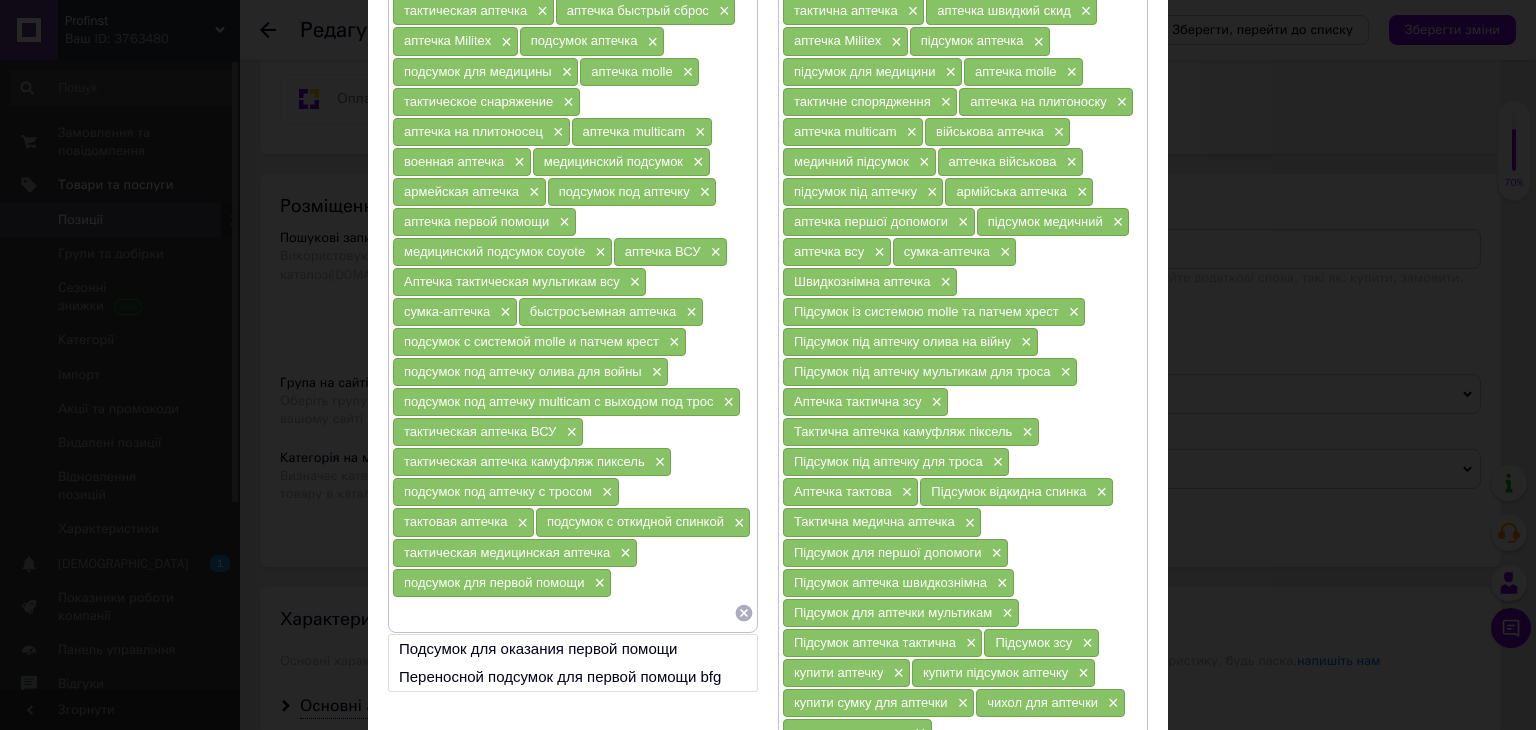 click at bounding box center [563, 613] 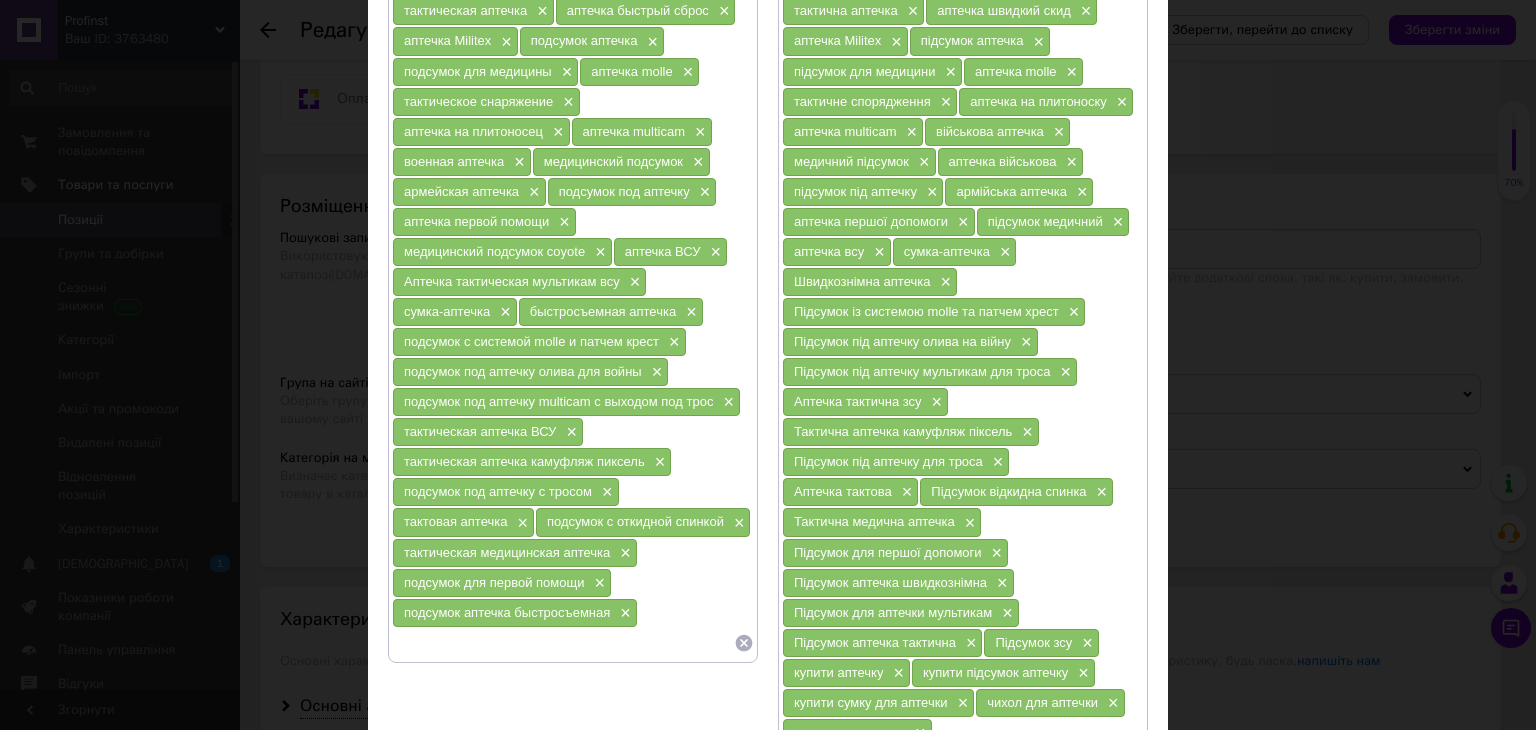 paste on "подсумок для аптечки multicam" 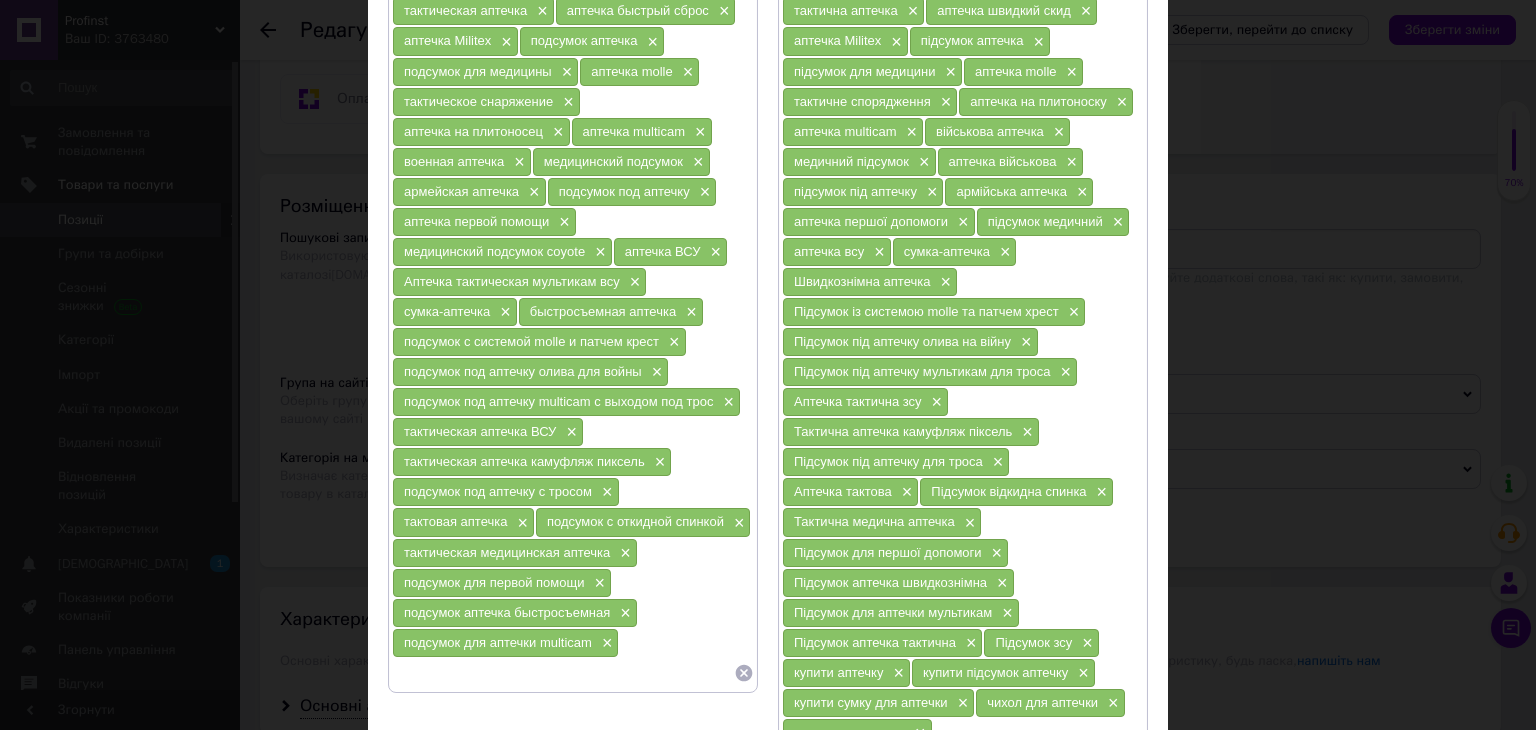 paste on "подсумок аптечка тактическая" 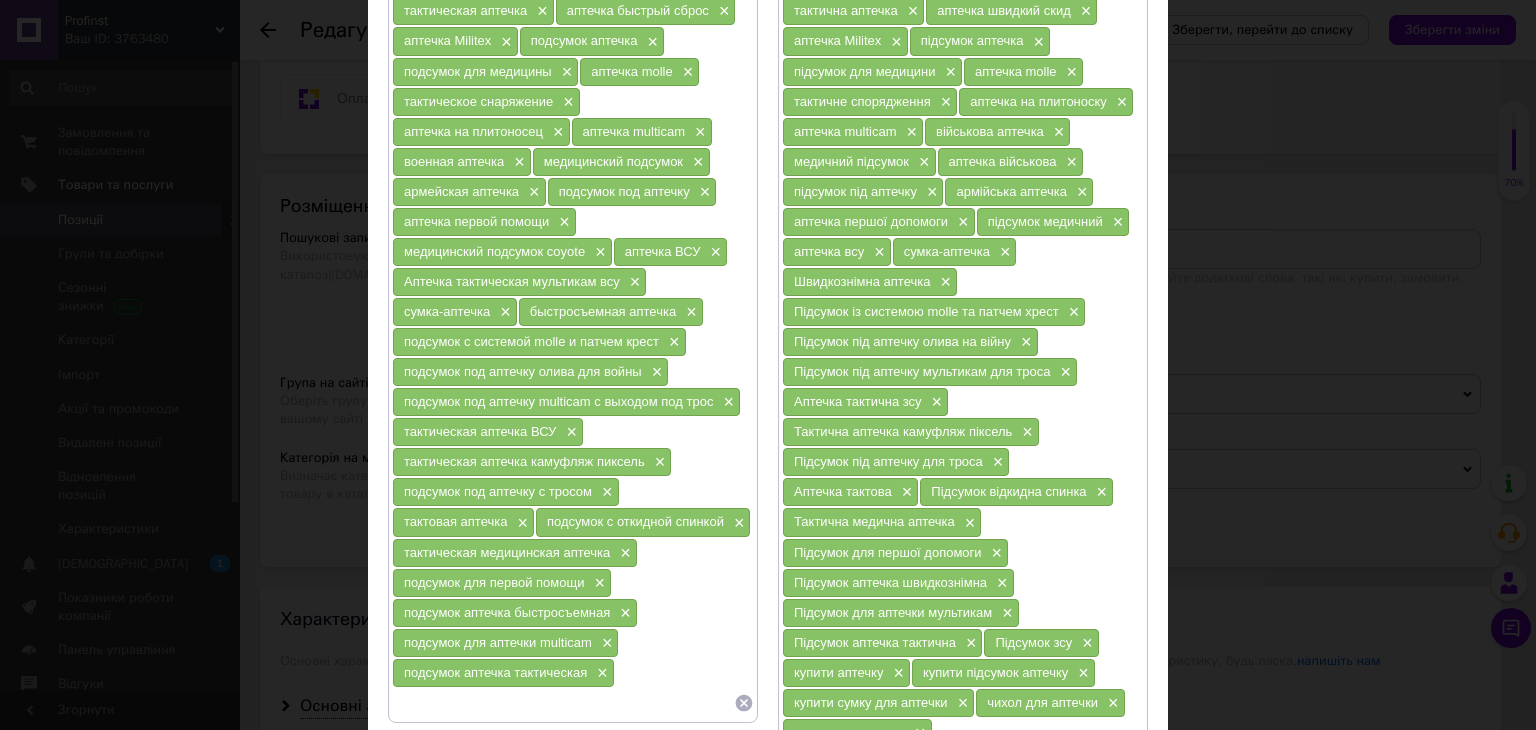 paste on "подсумок ВСУ" 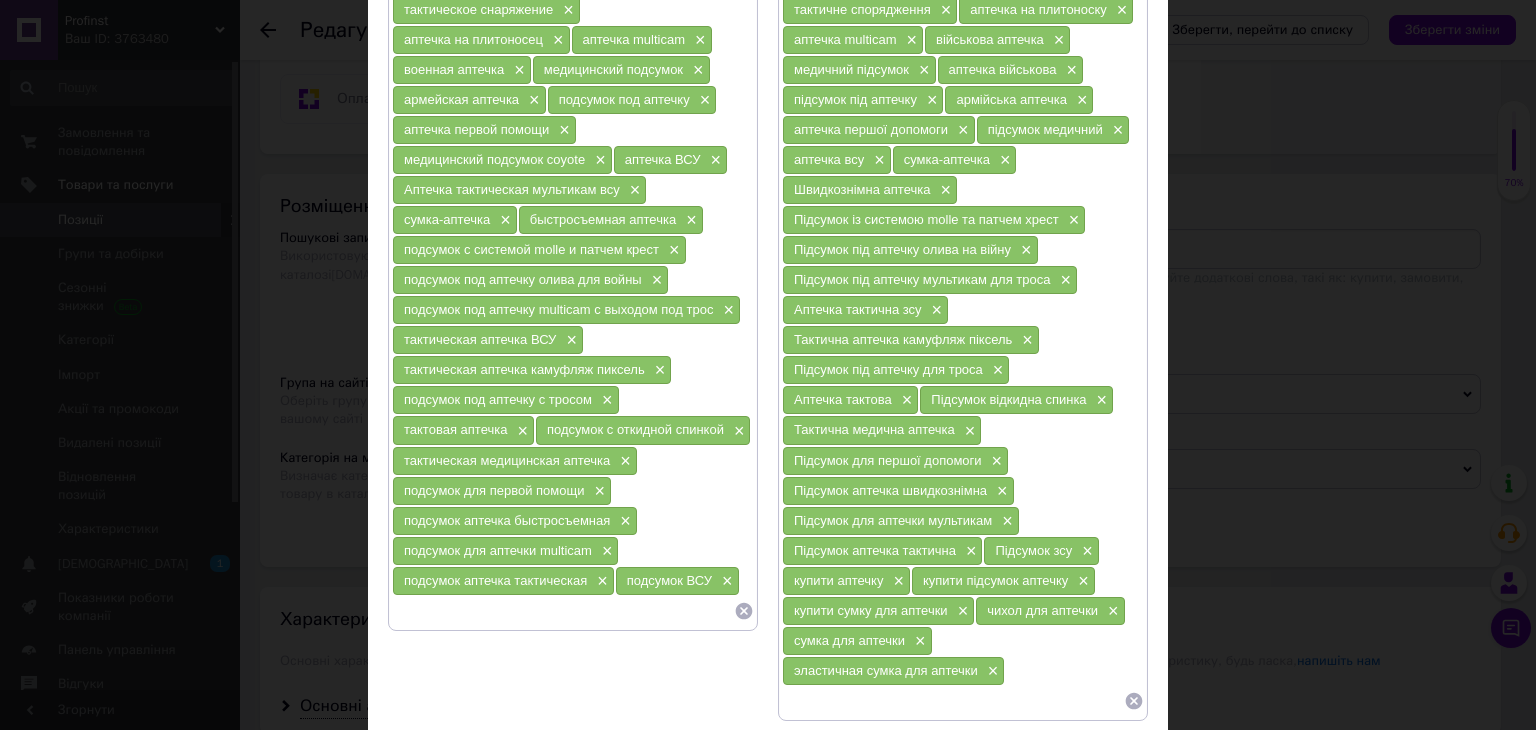 scroll, scrollTop: 300, scrollLeft: 0, axis: vertical 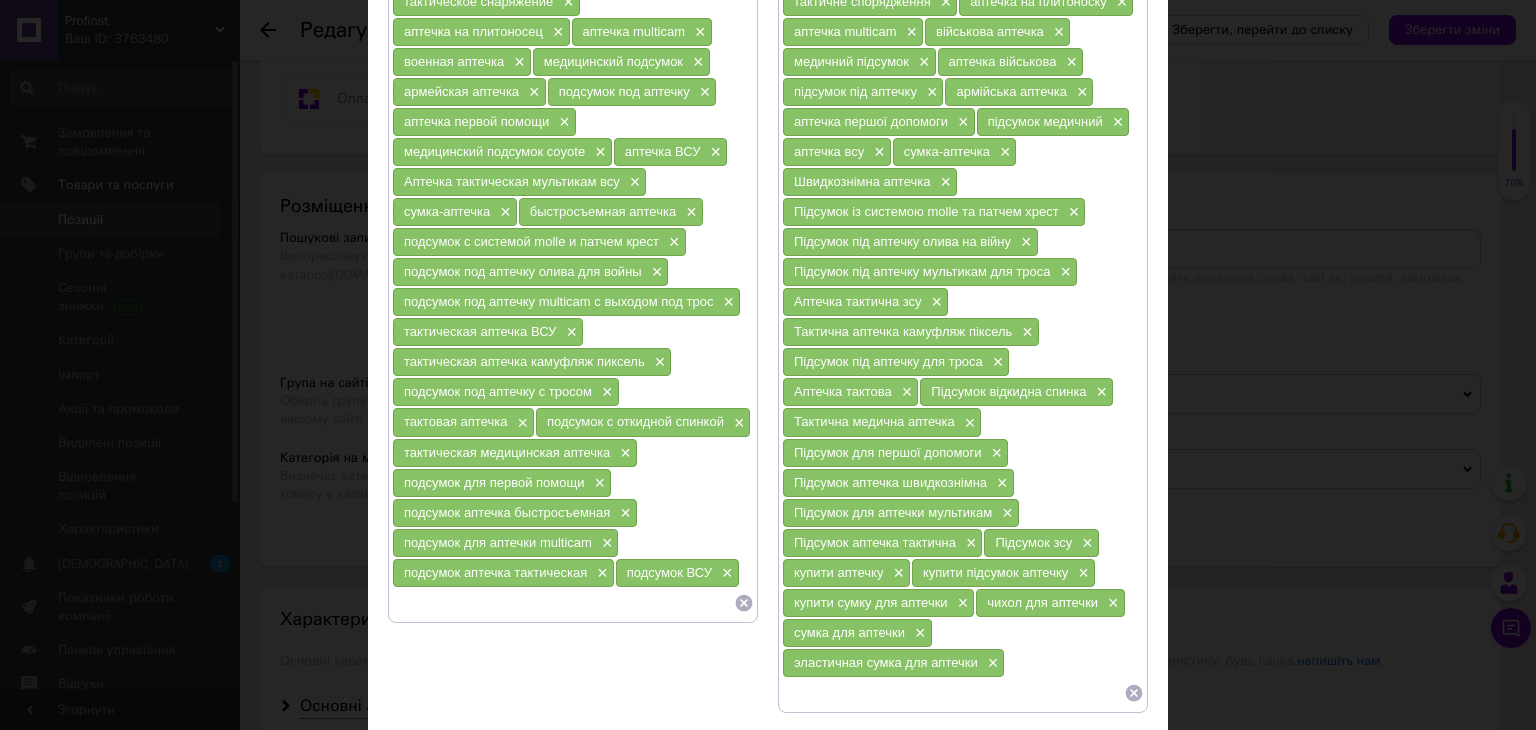 paste on "купить аптечку" 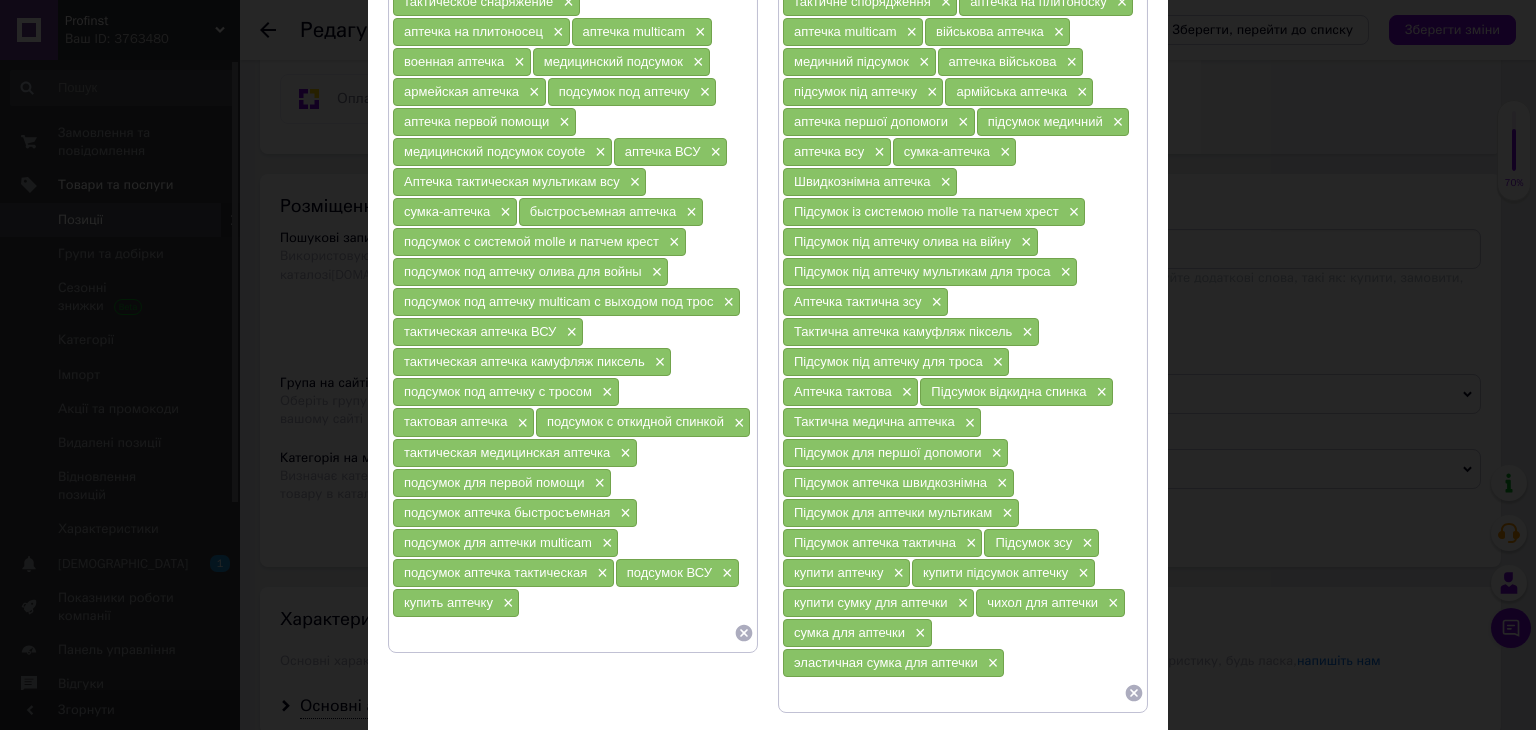paste on "купить подсумок аптечку" 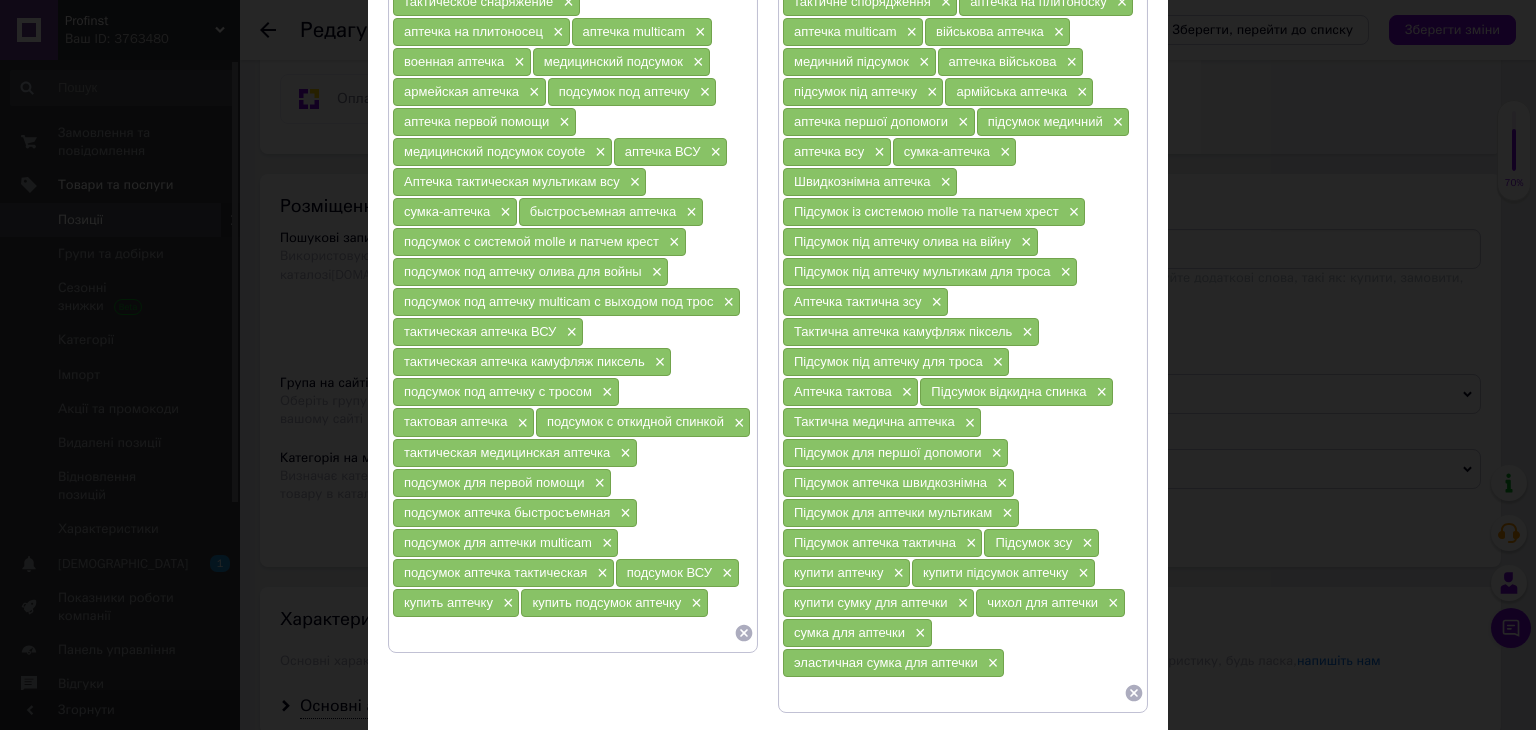 paste on "купить сумку для аптечки" 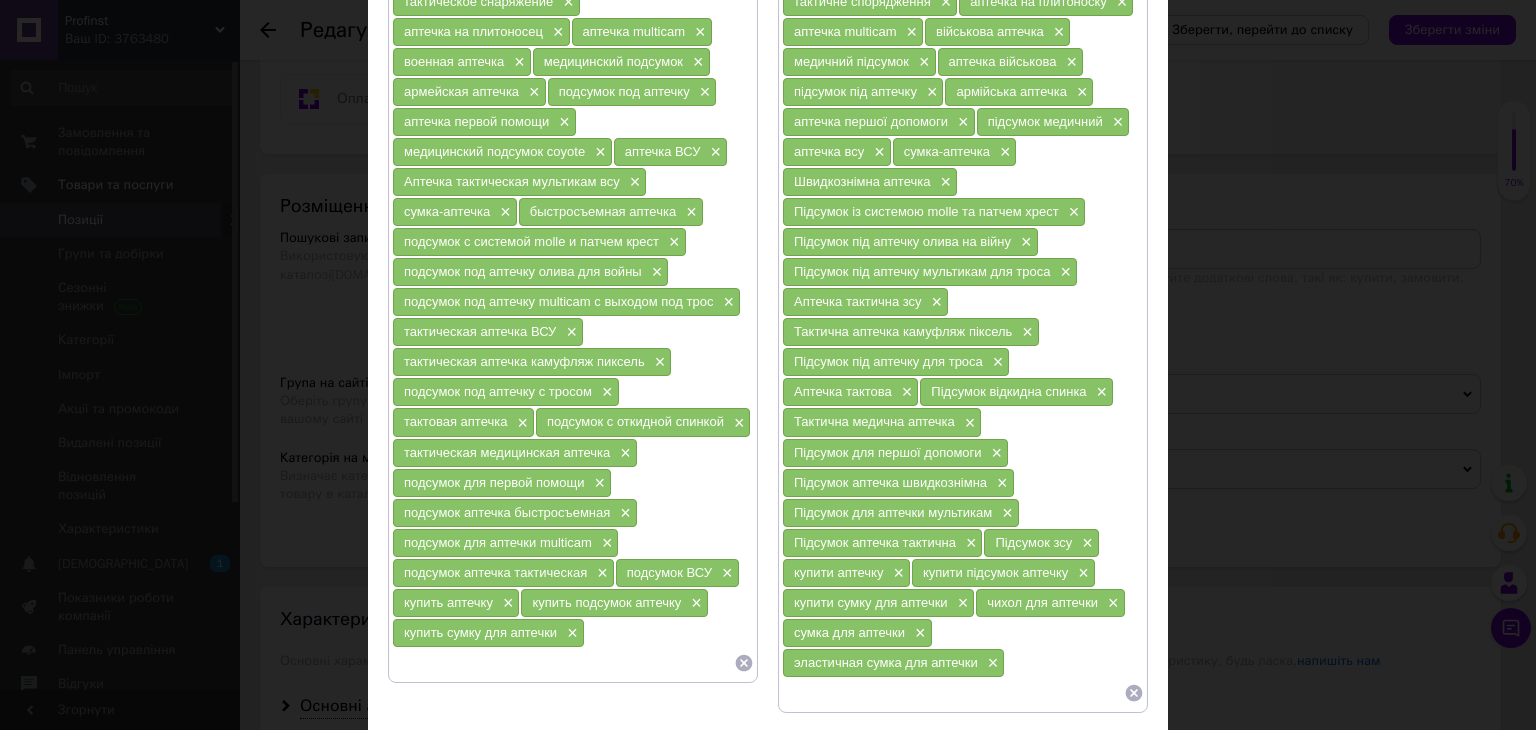 paste on "чехол для аптечки" 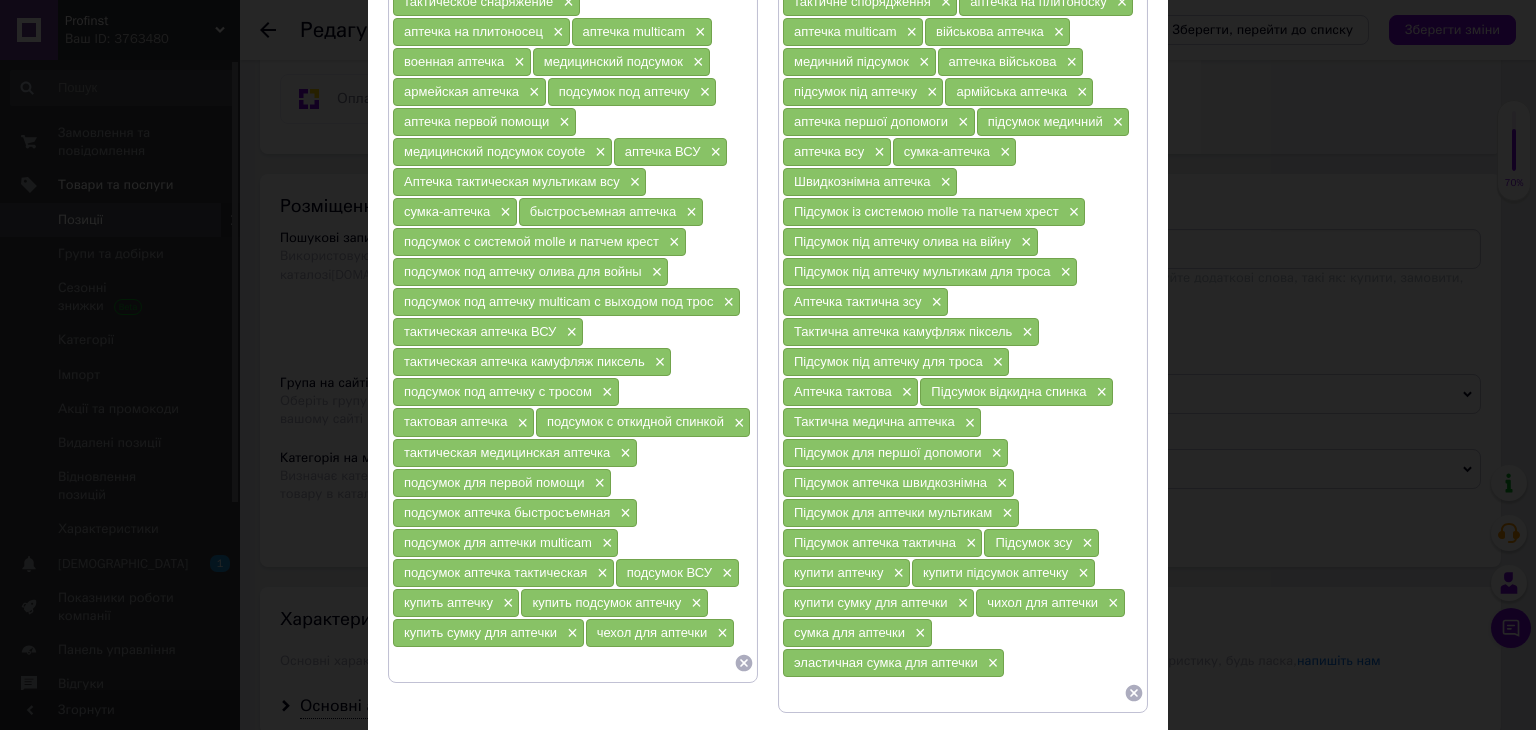 paste on "сумка для аптечки" 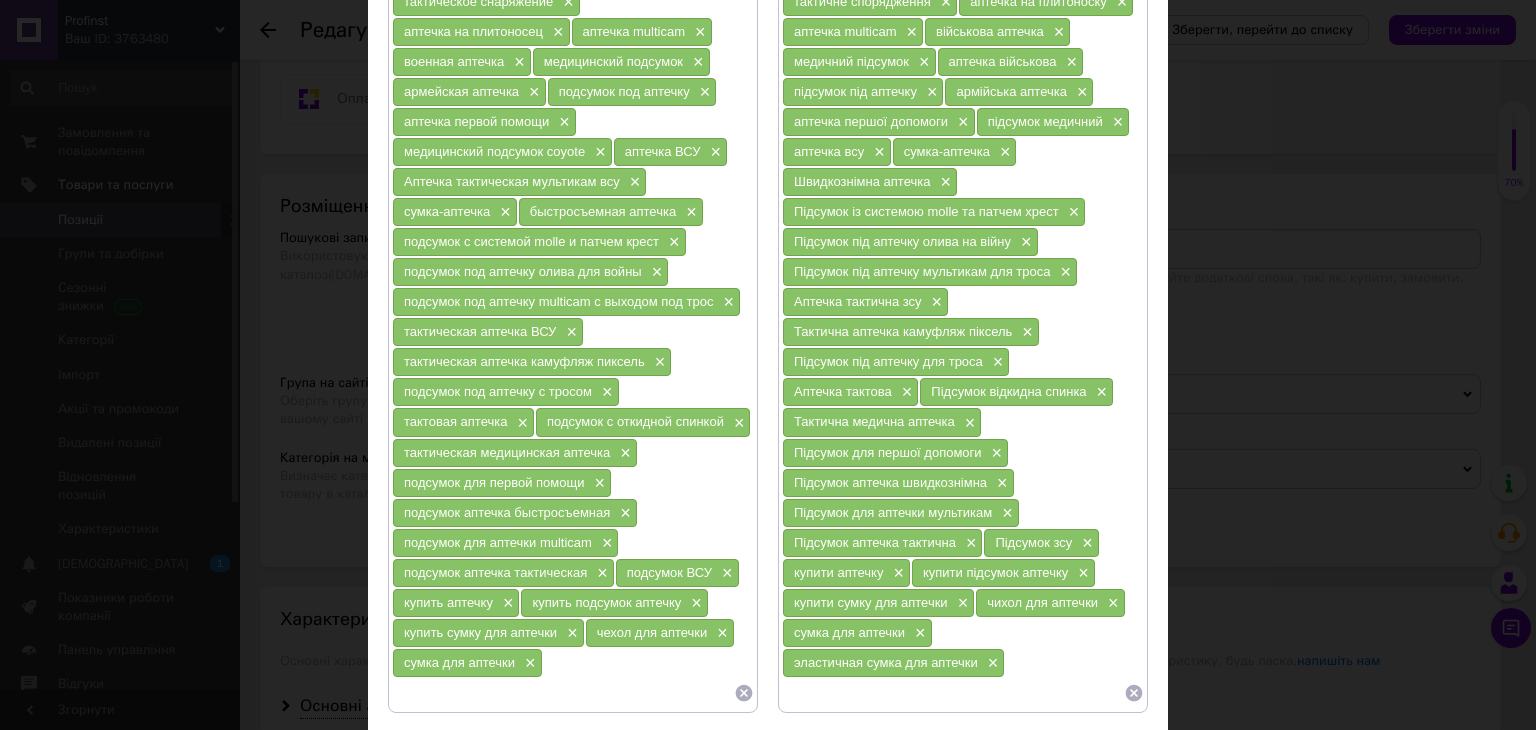paste on "эластичная сумка для аптечки" 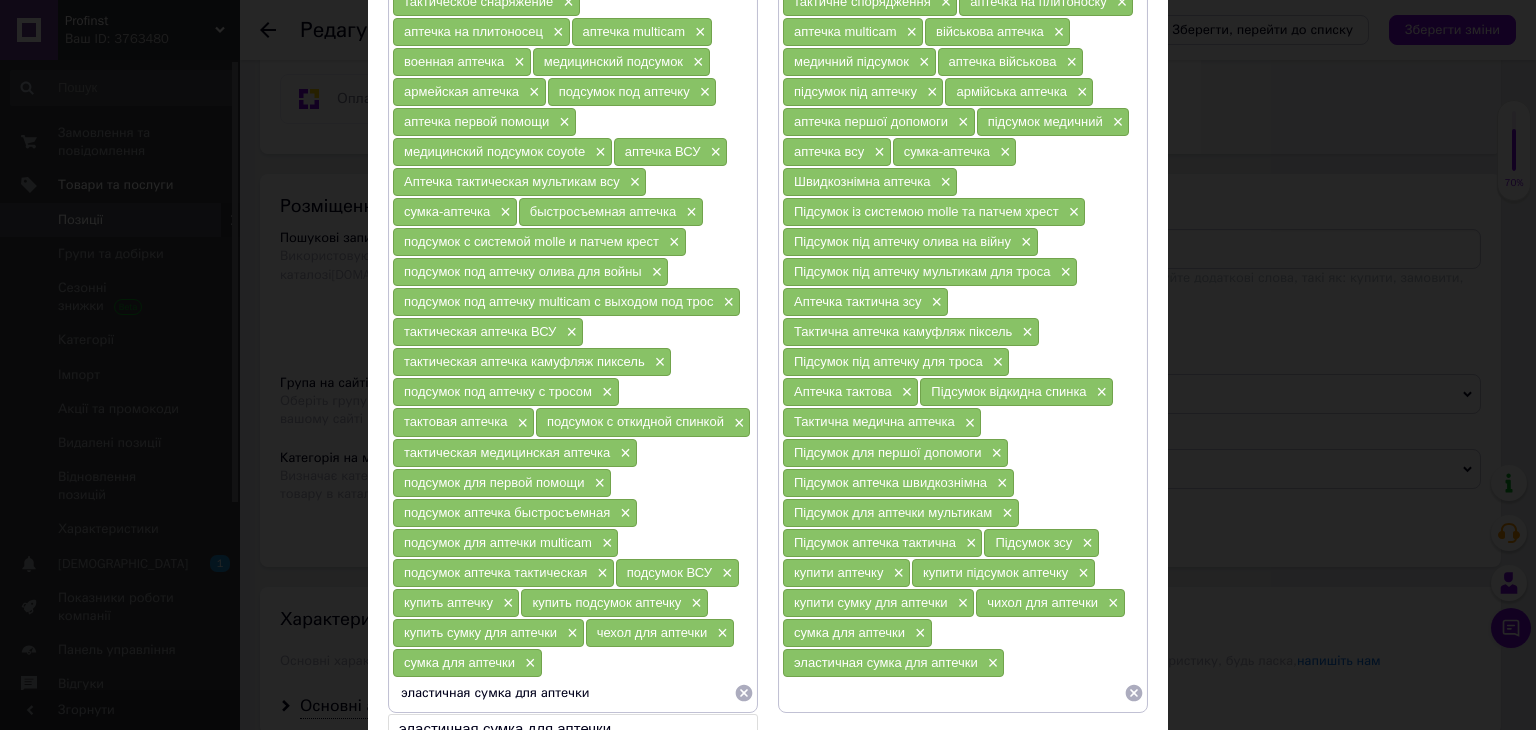 type 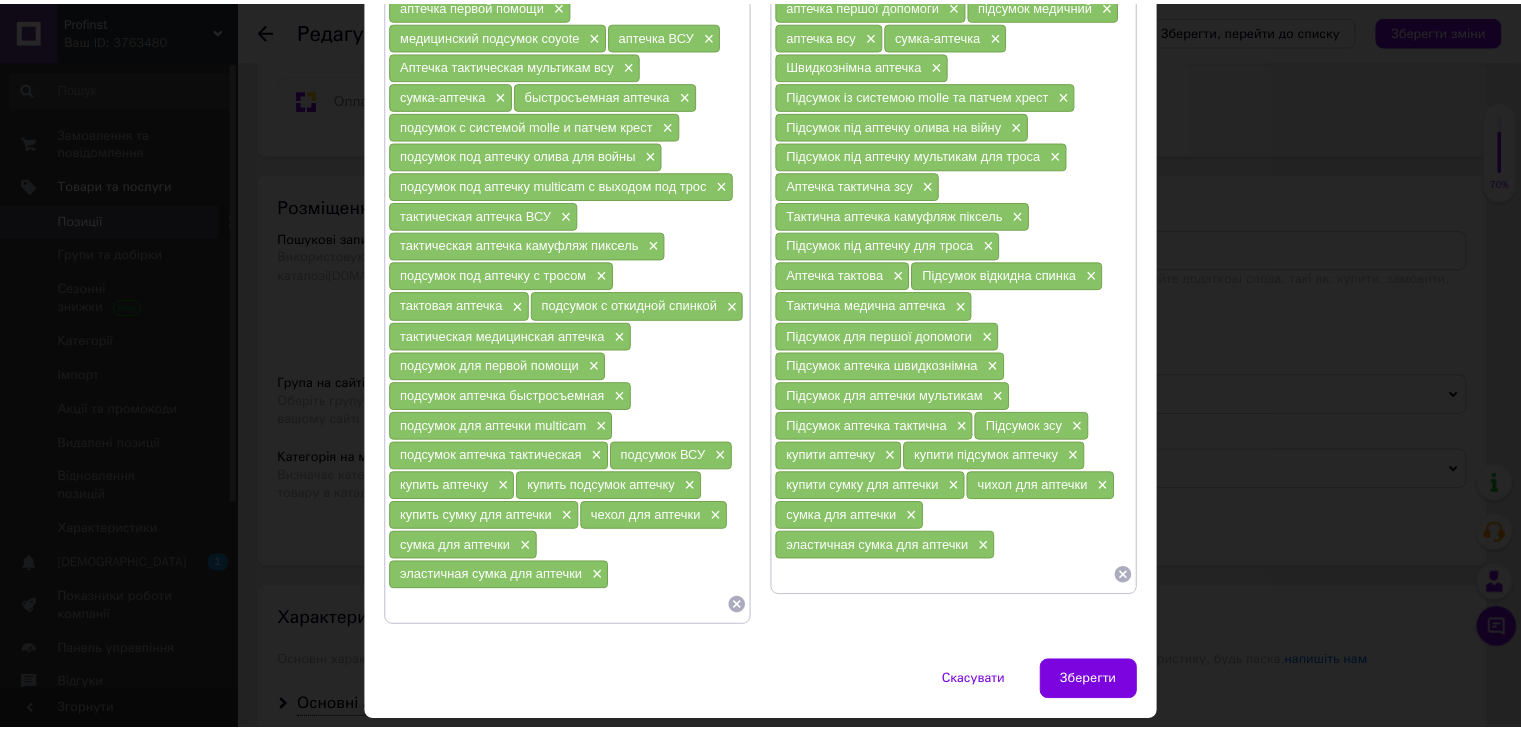scroll, scrollTop: 463, scrollLeft: 0, axis: vertical 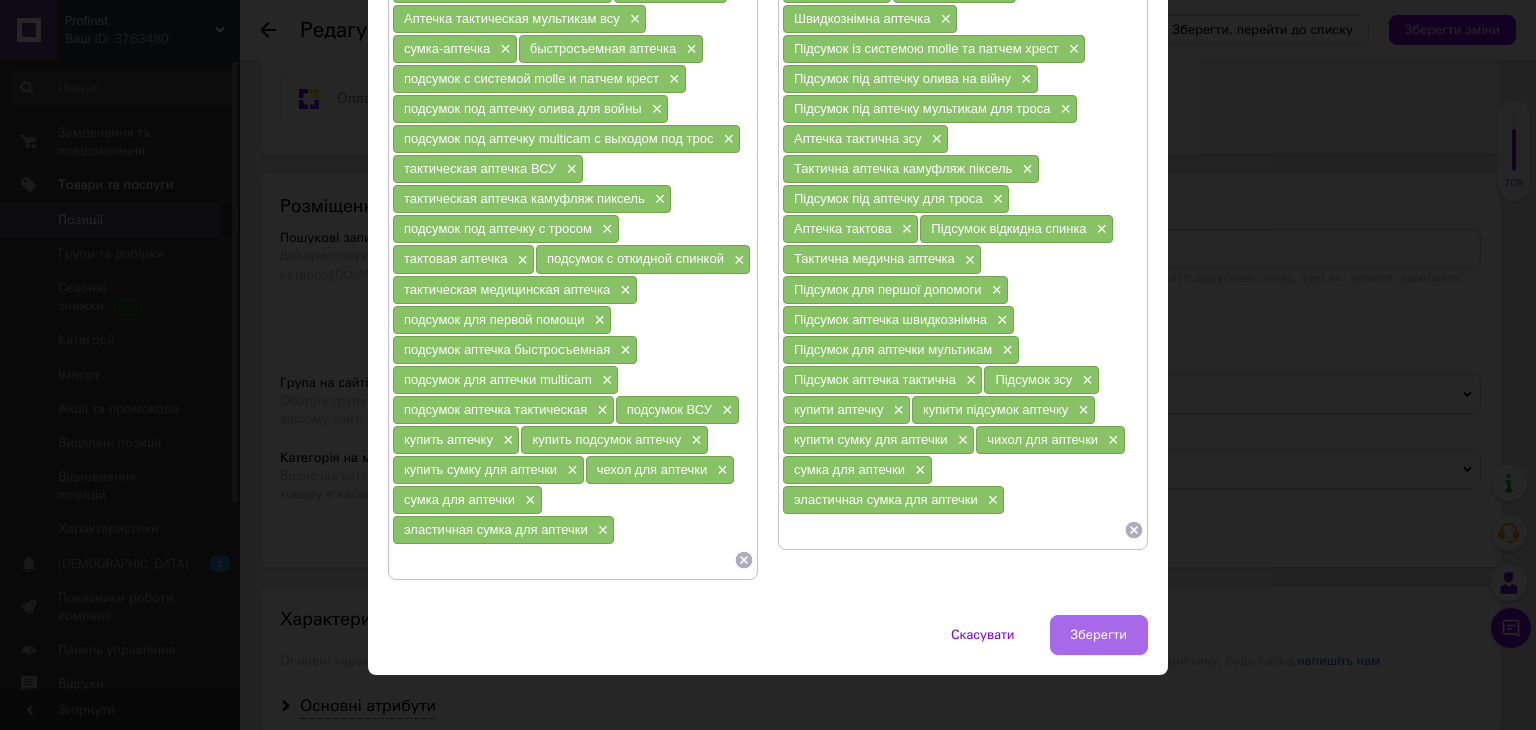 click on "Зберегти" at bounding box center (1099, 635) 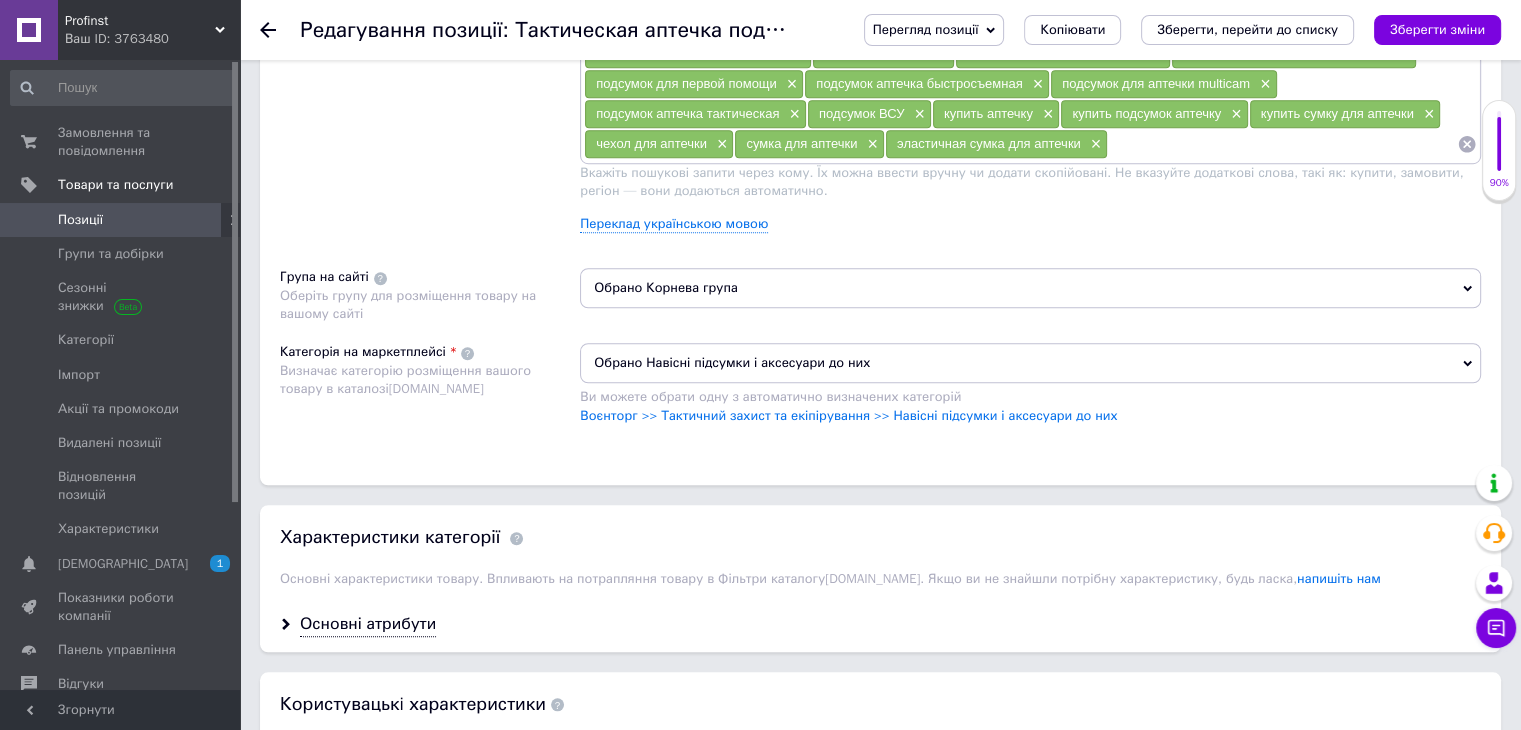 scroll, scrollTop: 1600, scrollLeft: 0, axis: vertical 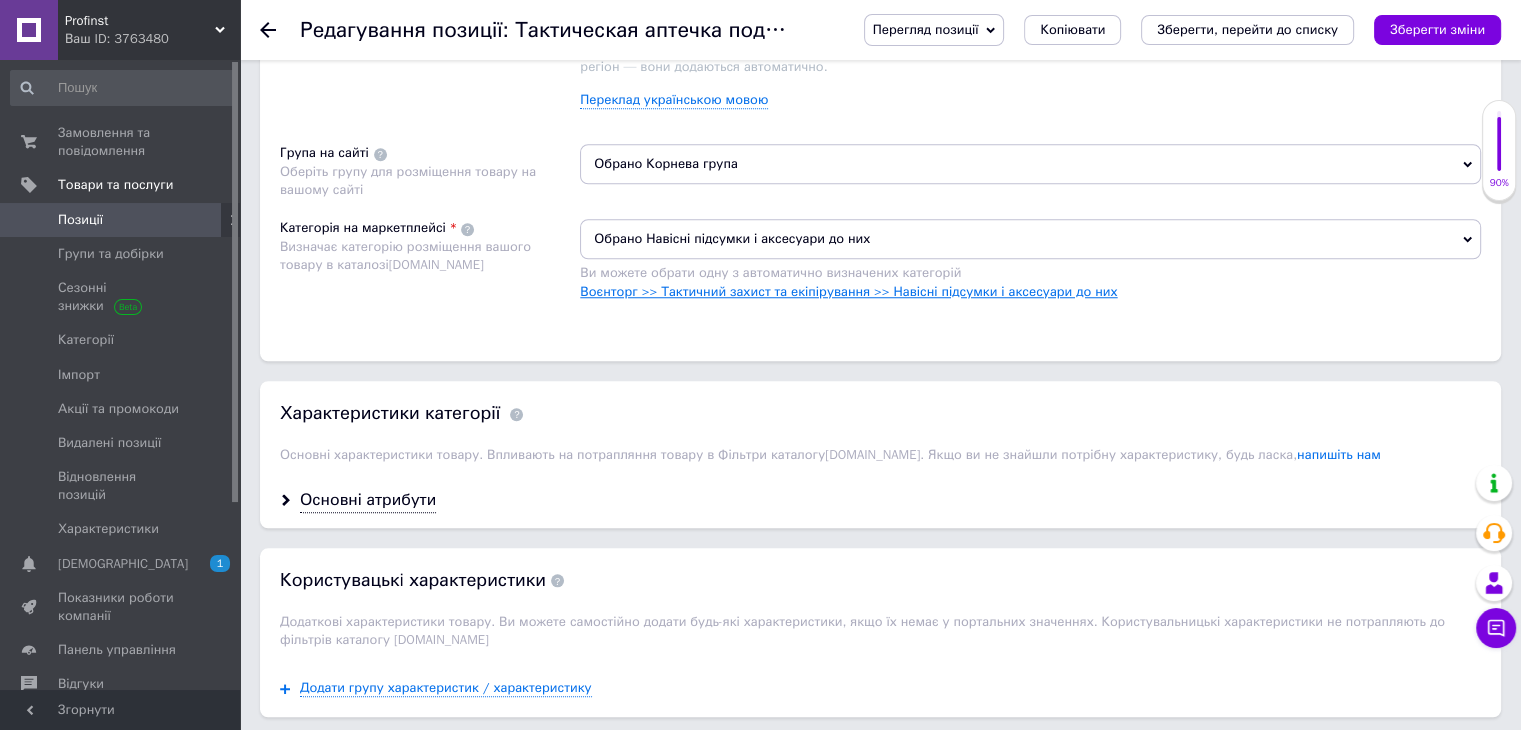click on "Воєнторг >> Тактичний захист та екіпірування >> Навісні підсумки і аксесуари до них" at bounding box center [848, 291] 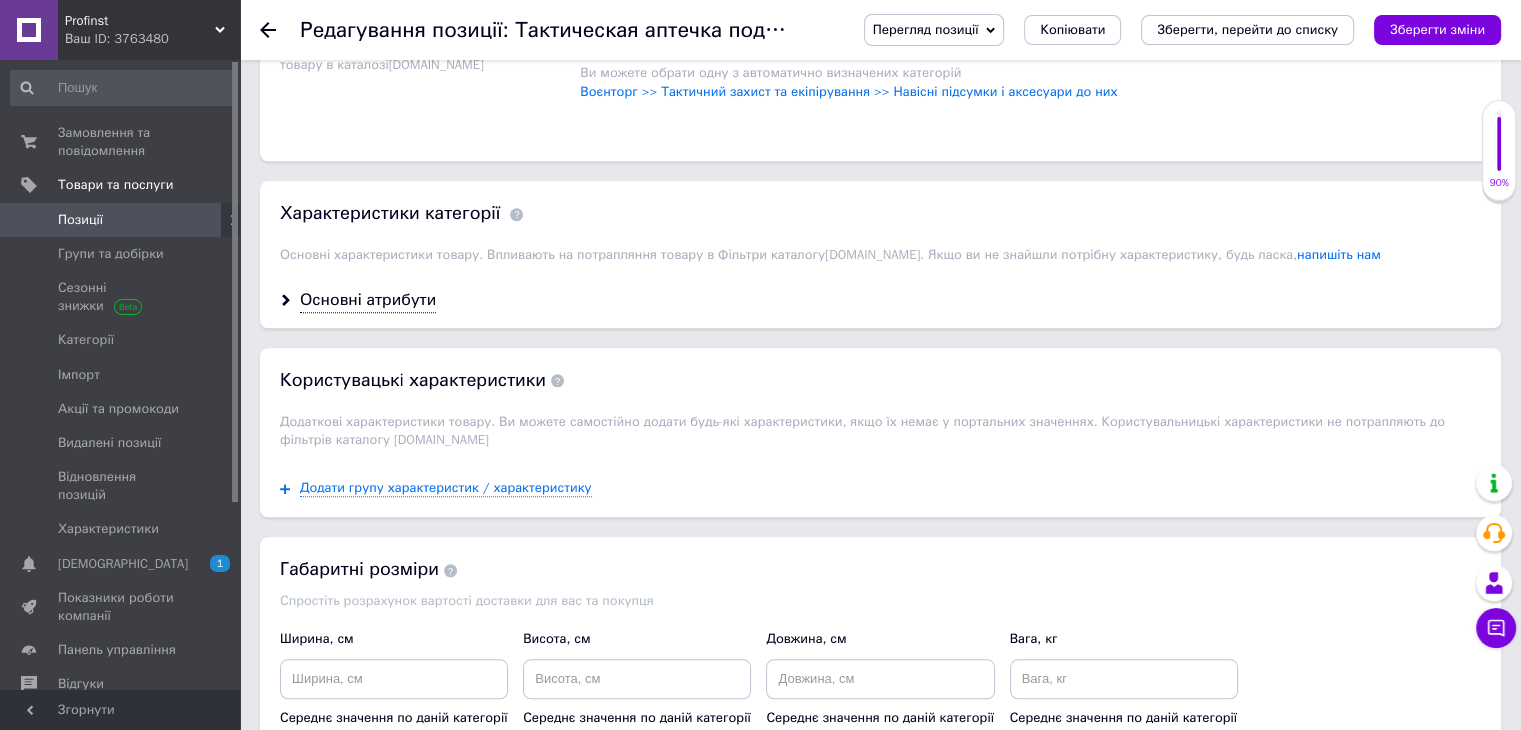 scroll, scrollTop: 1800, scrollLeft: 0, axis: vertical 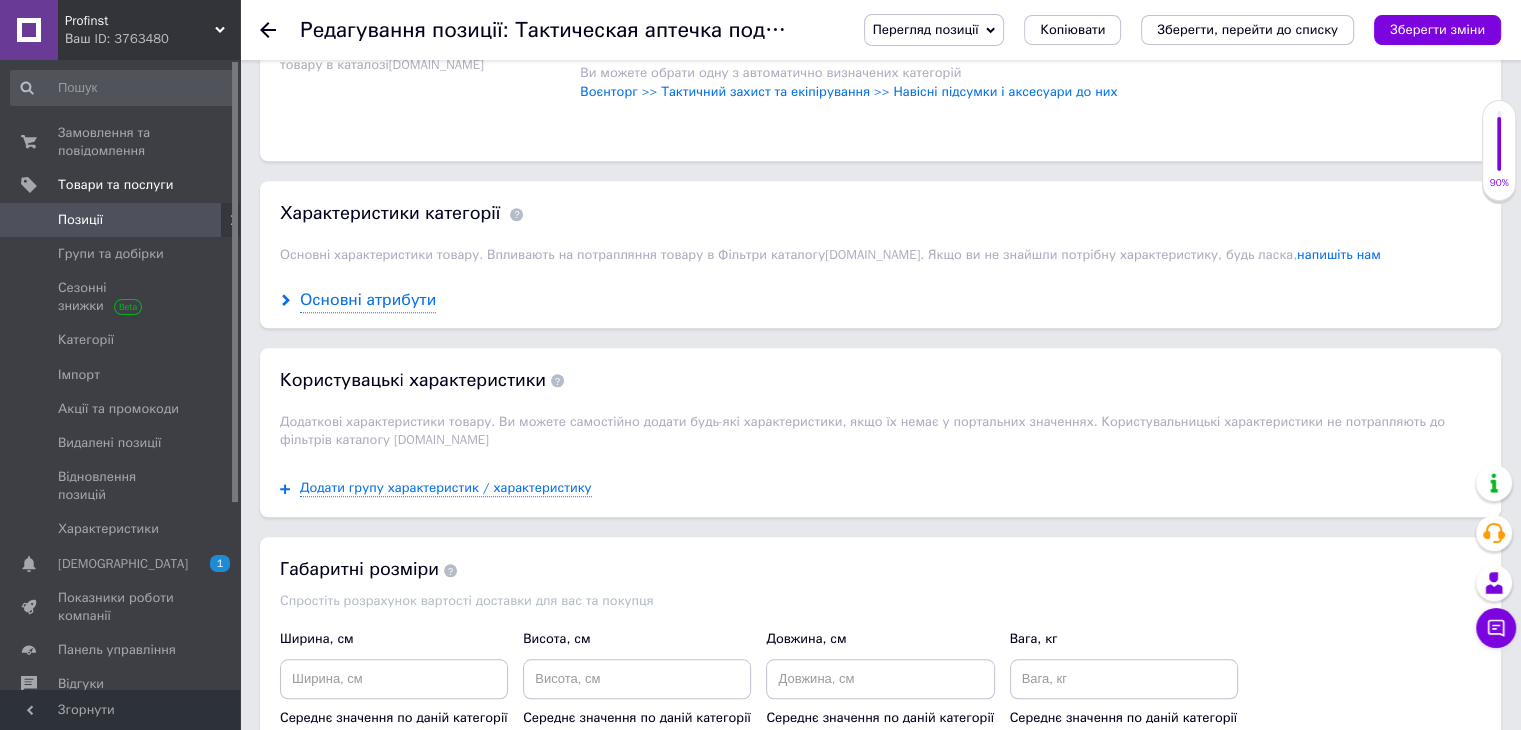 click on "Основні атрибути" at bounding box center (368, 300) 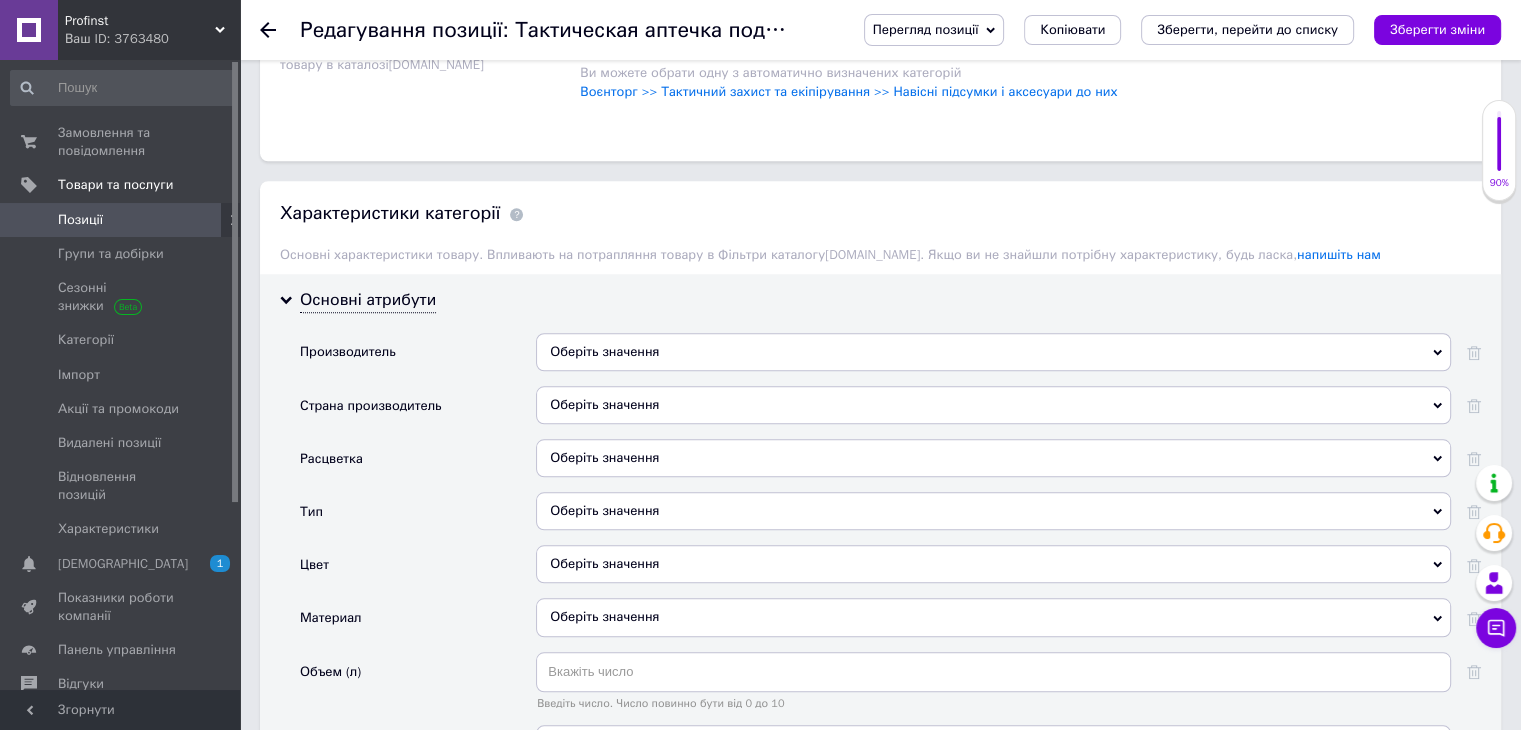 click on "Оберіть значення" at bounding box center [993, 352] 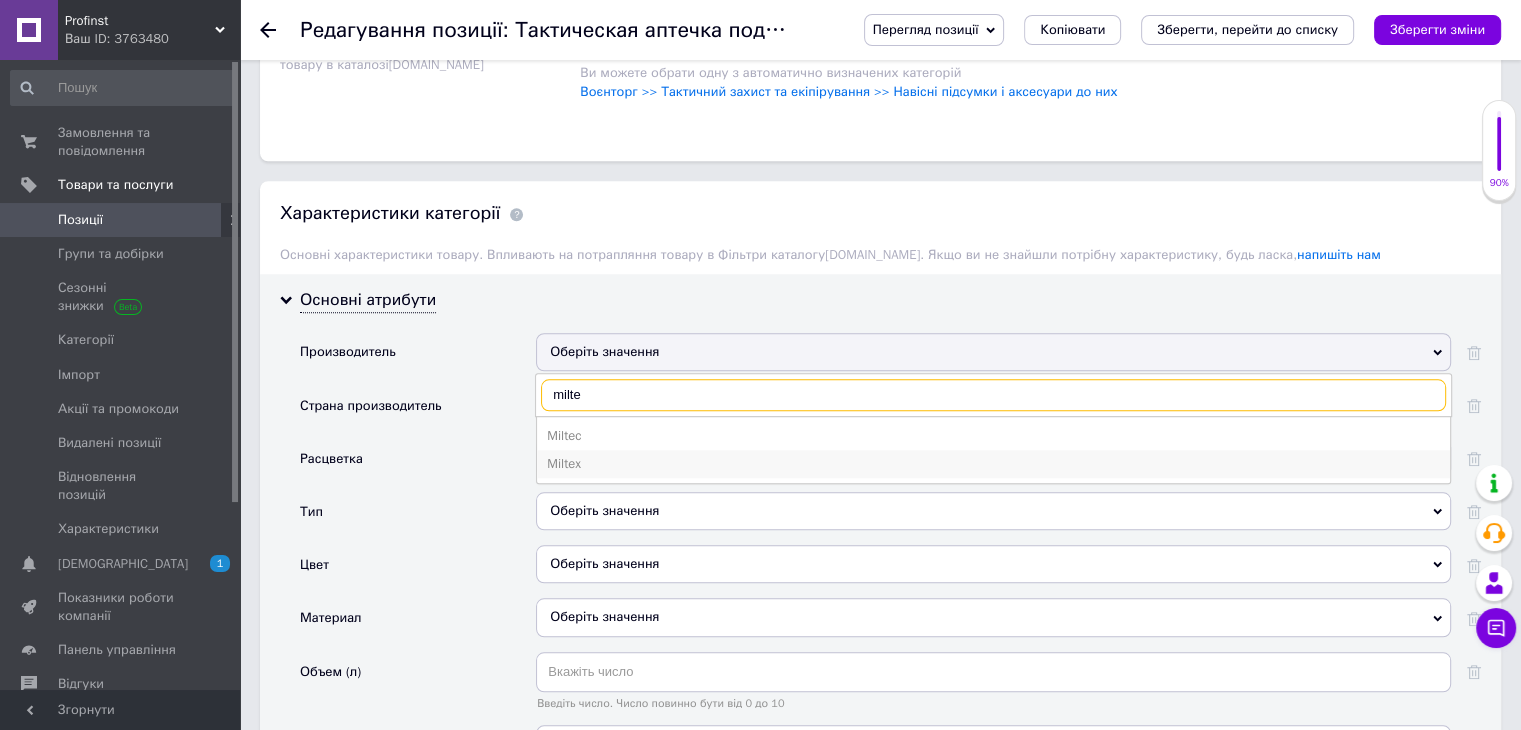 type on "milte" 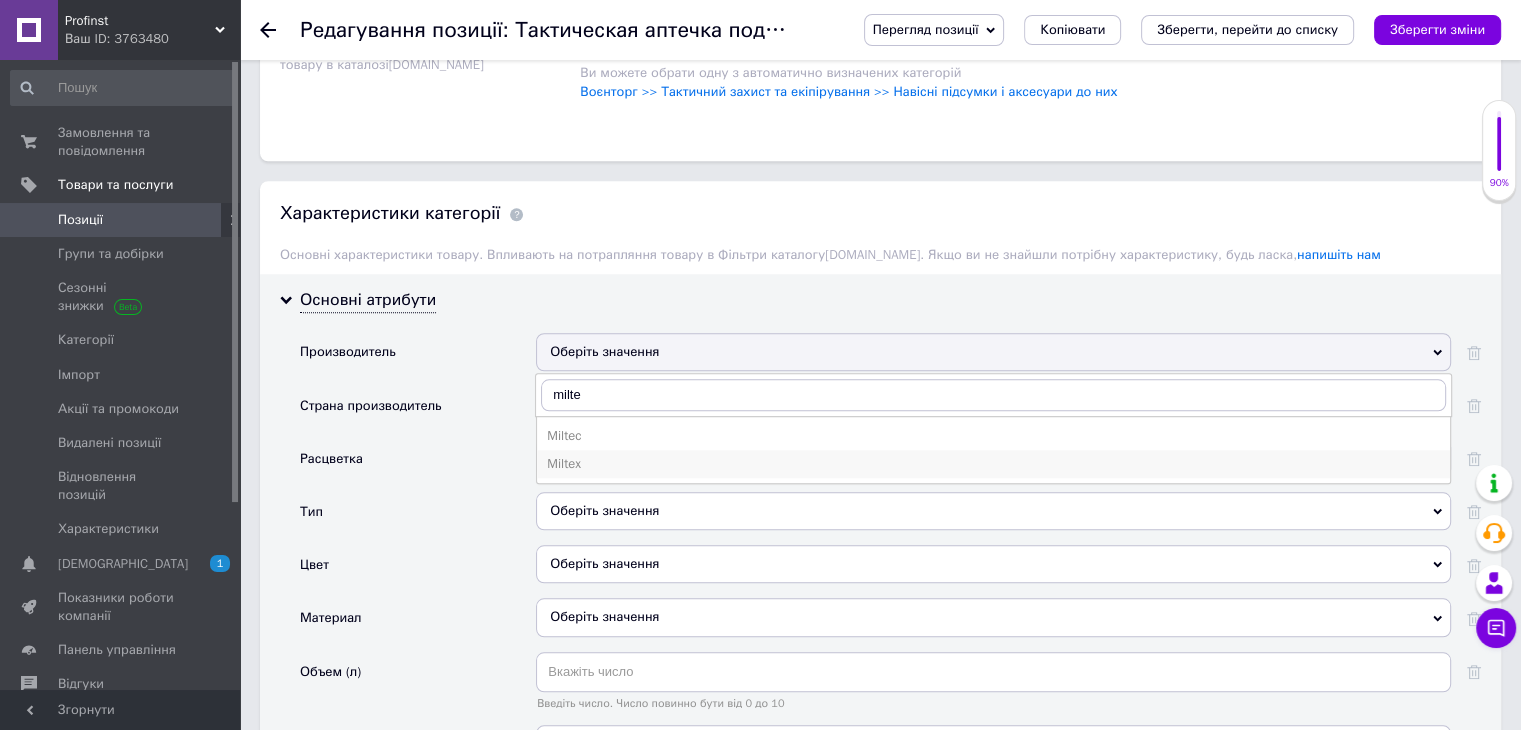 click on "Miltex" at bounding box center [993, 464] 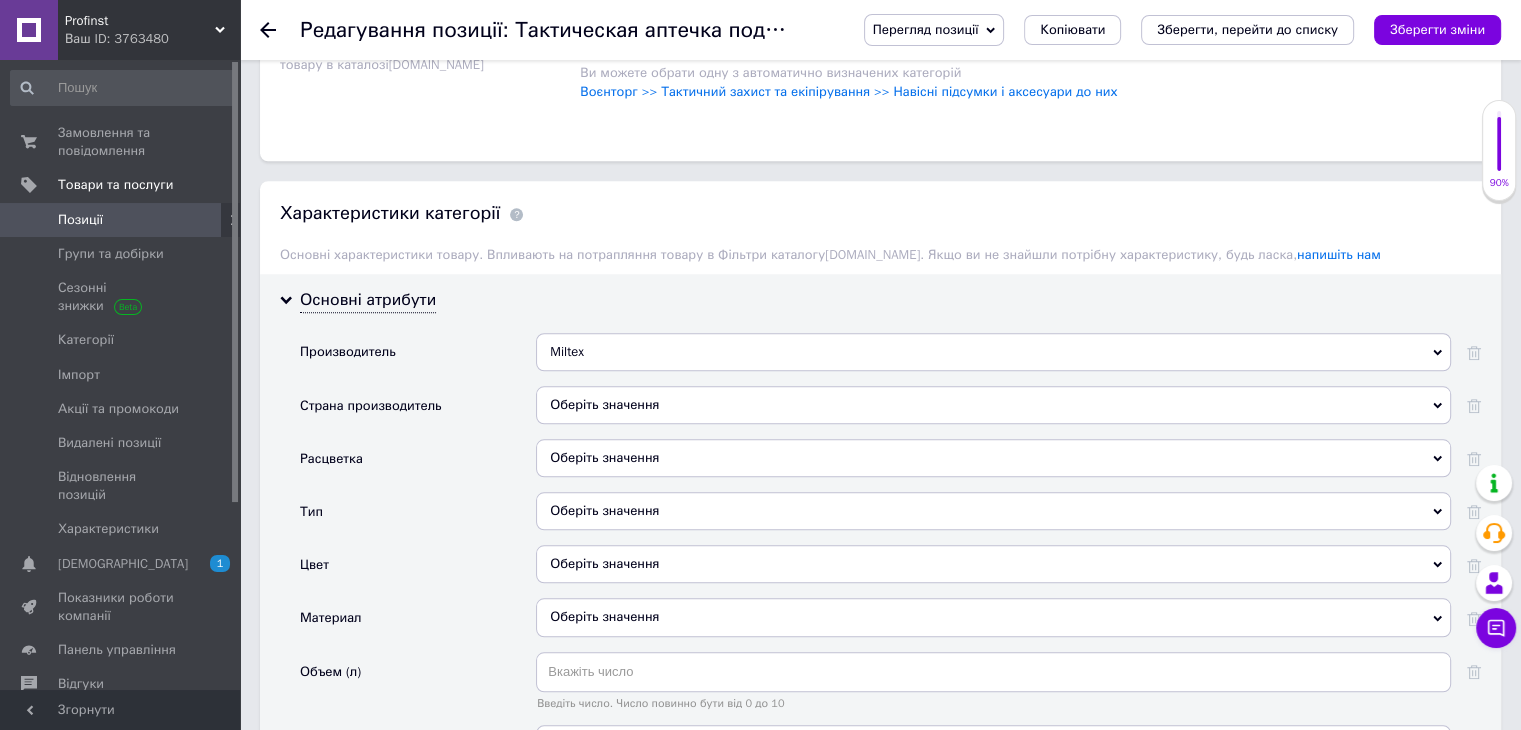 click on "Оберіть значення" at bounding box center [993, 405] 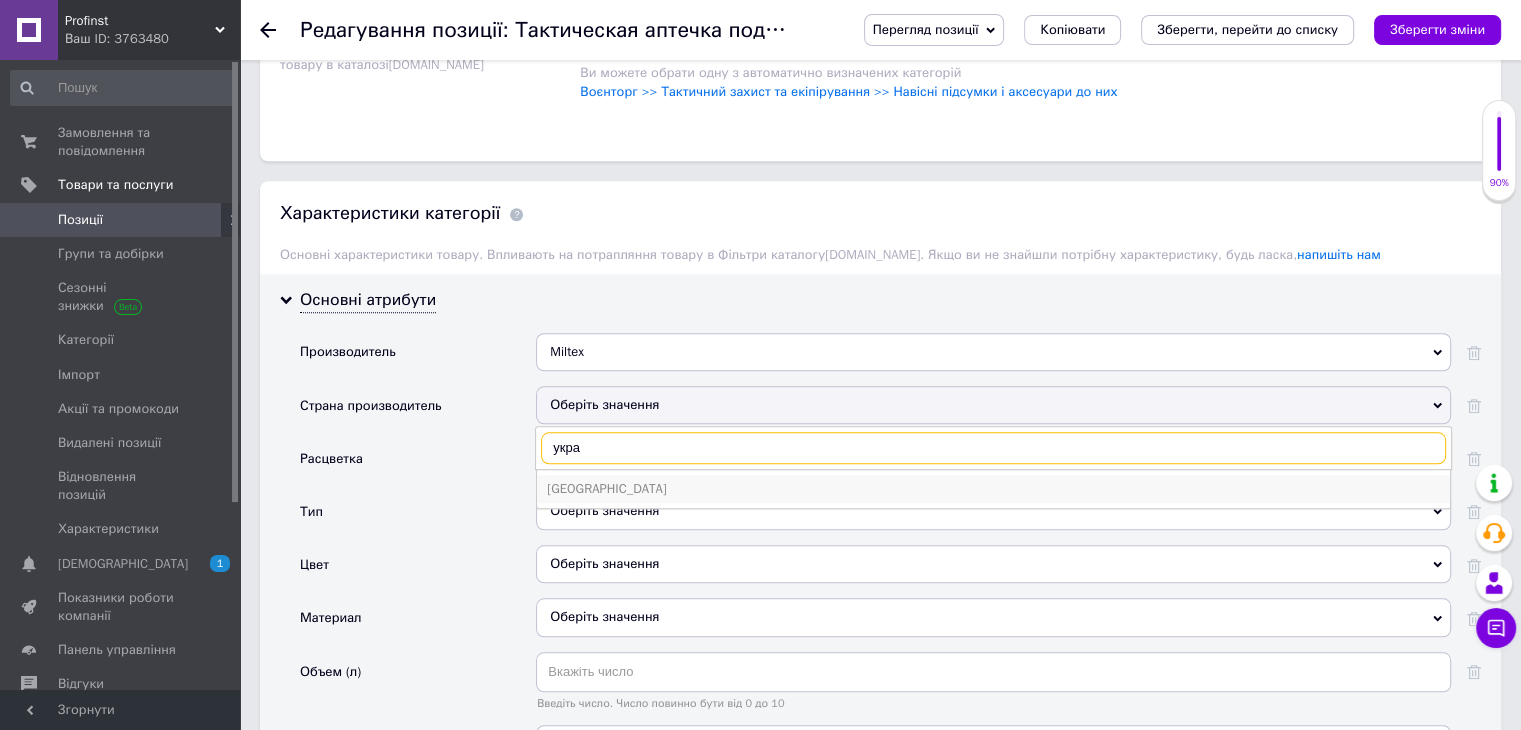 type on "укра" 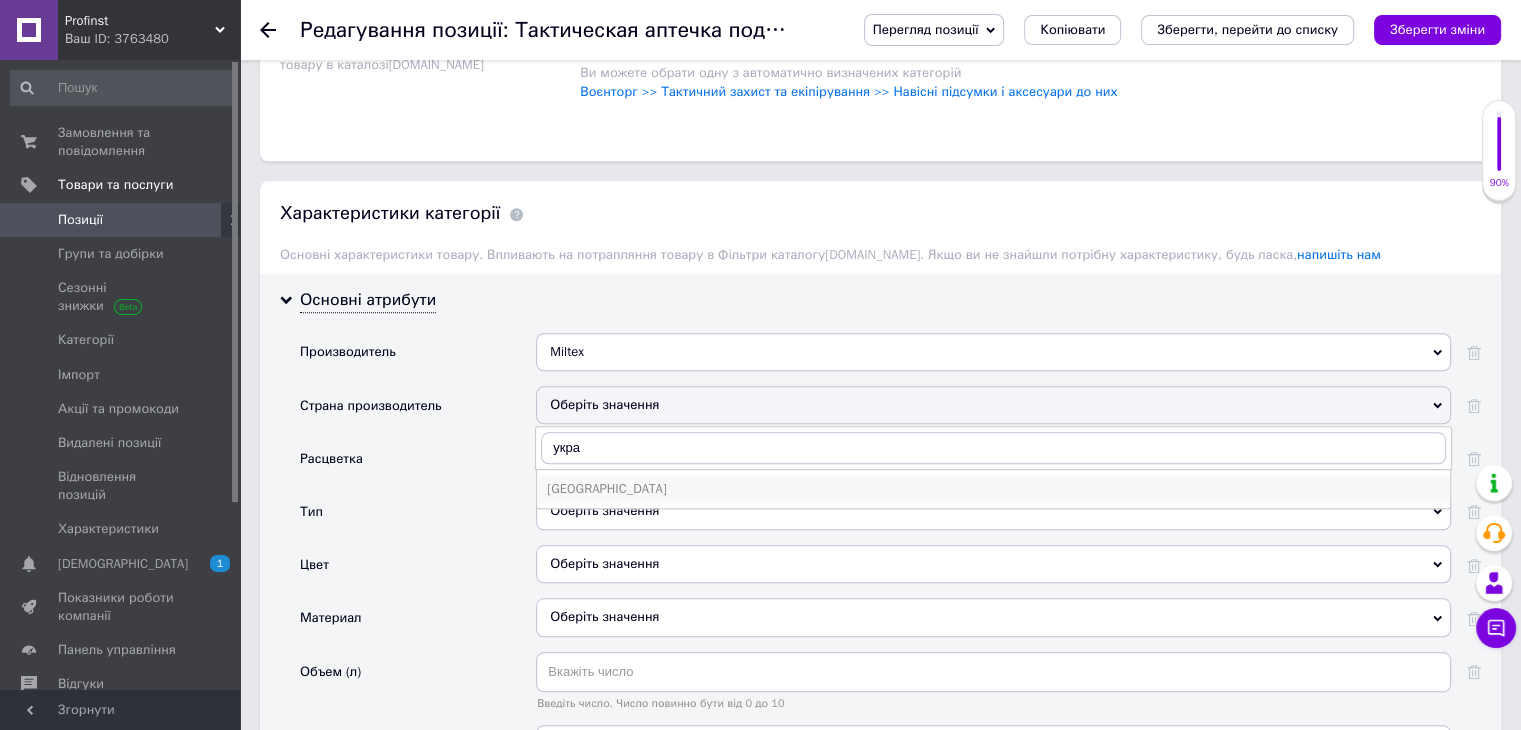click on "[GEOGRAPHIC_DATA]" at bounding box center [993, 489] 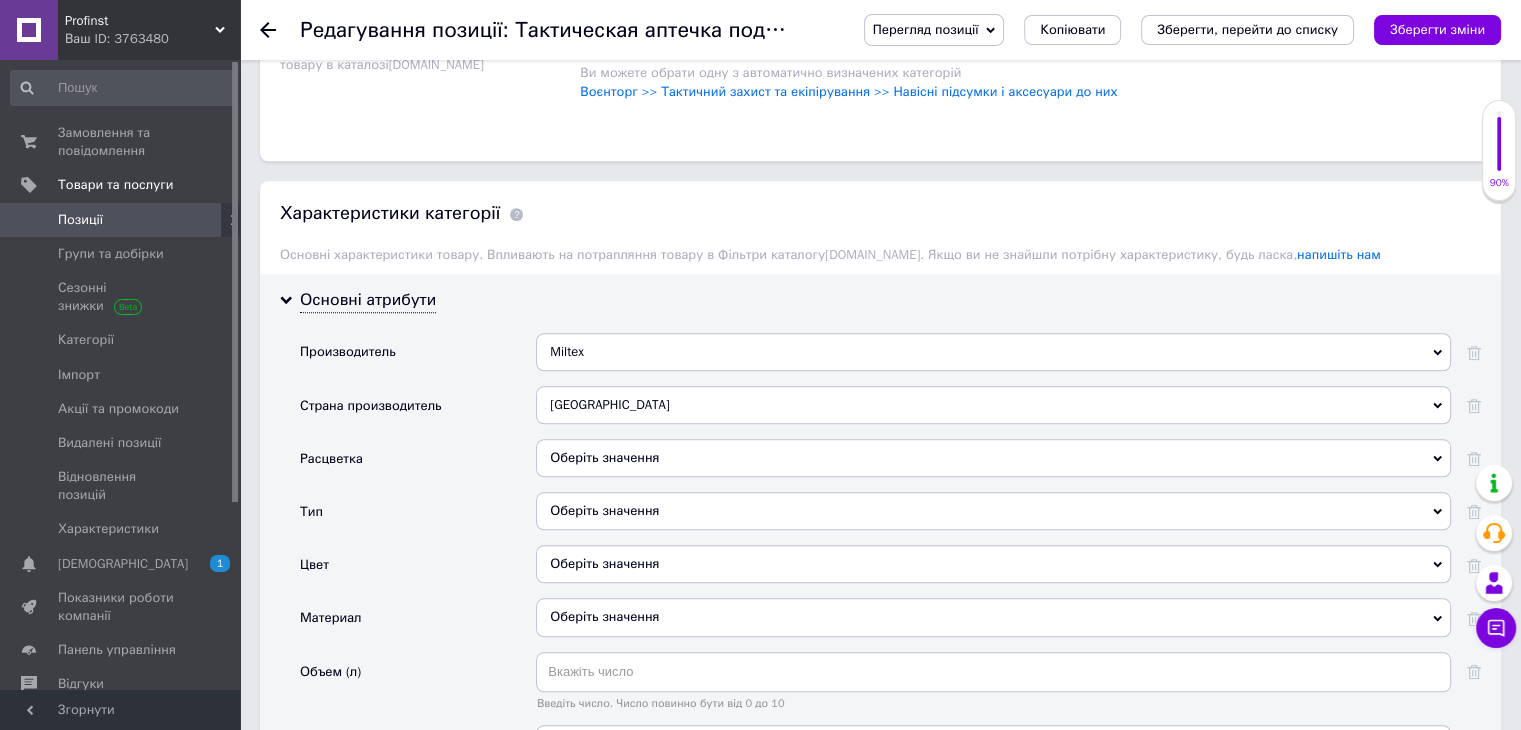 click on "Оберіть значення" at bounding box center [993, 458] 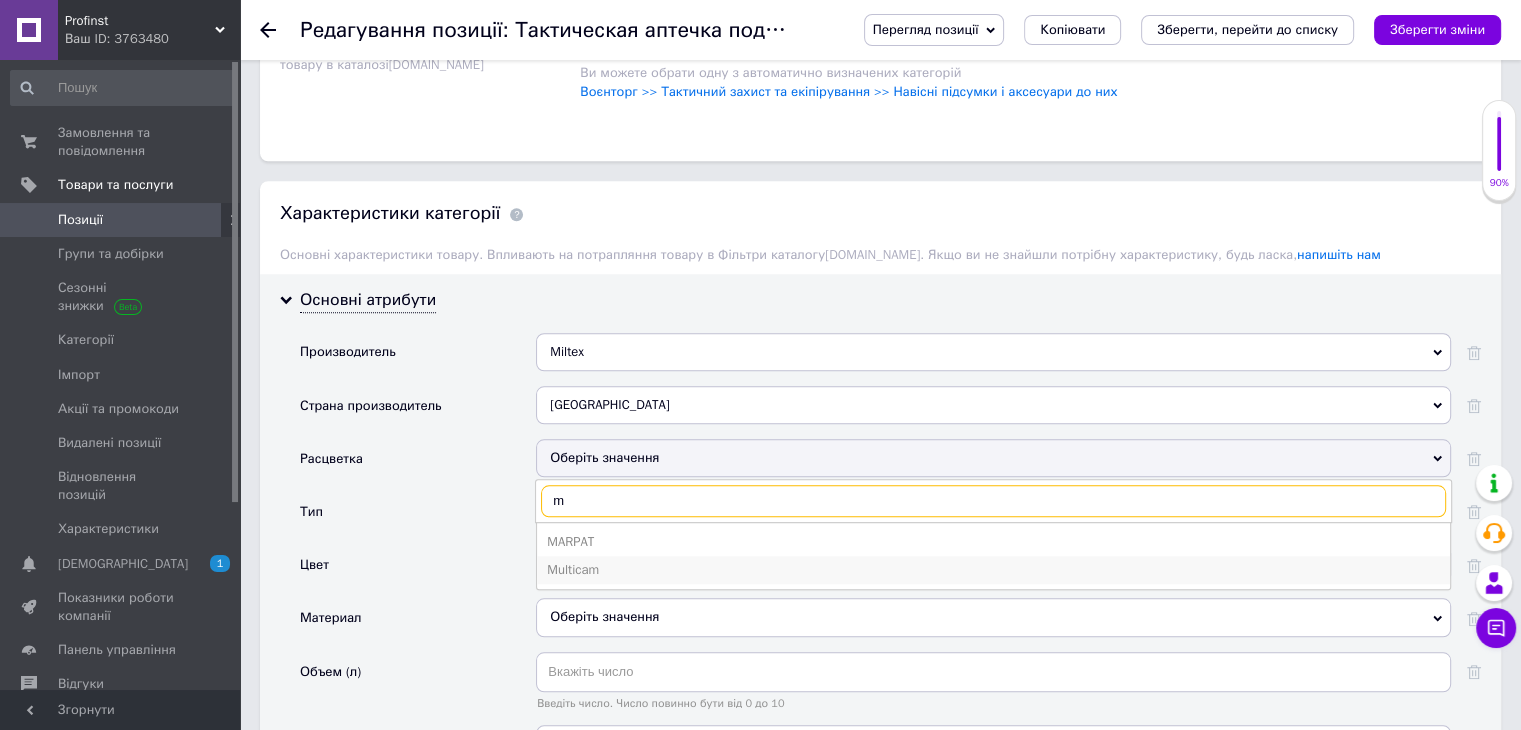 type on "m" 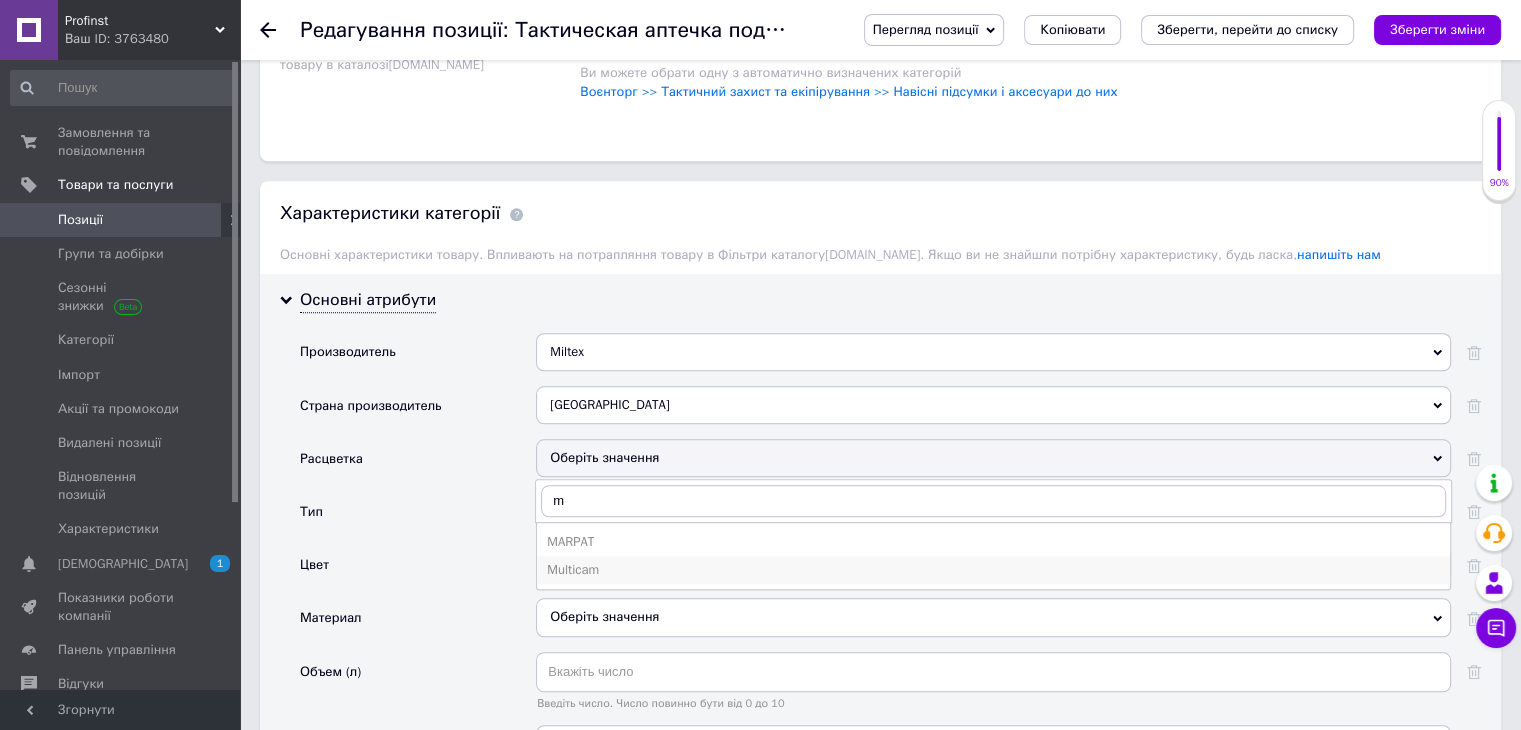 click on "Multicam" at bounding box center (993, 570) 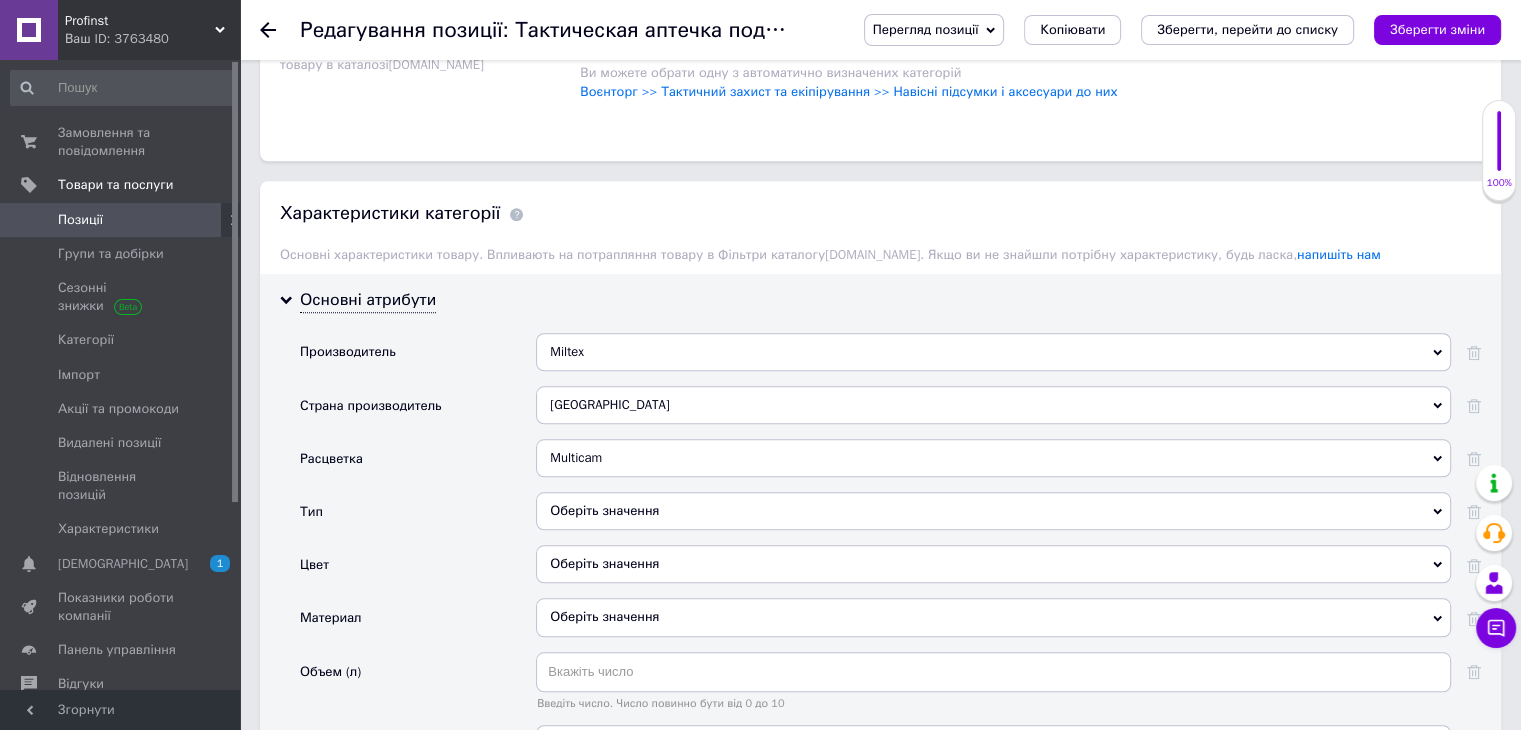 click on "Оберіть значення" at bounding box center [993, 511] 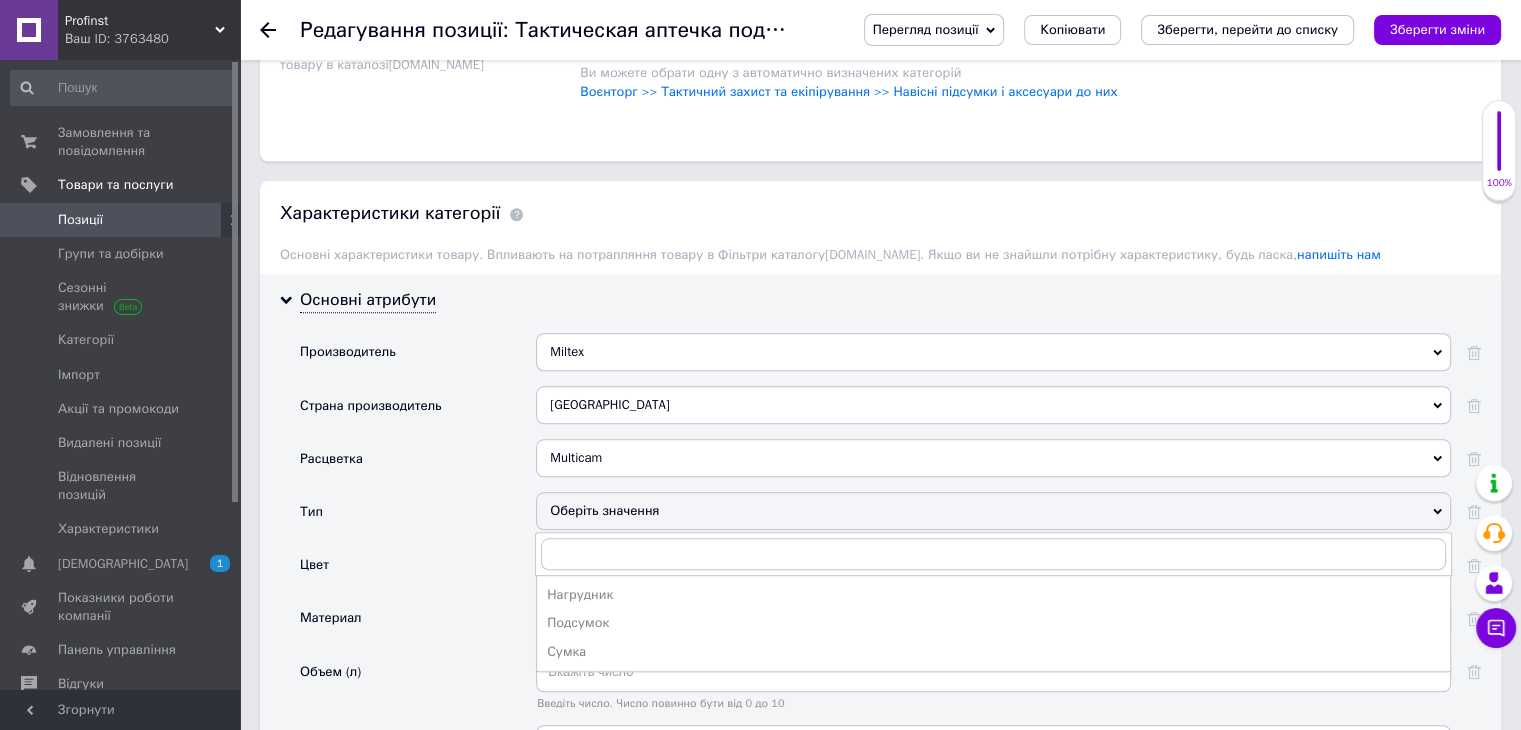 click on "Подсумок" at bounding box center [993, 623] 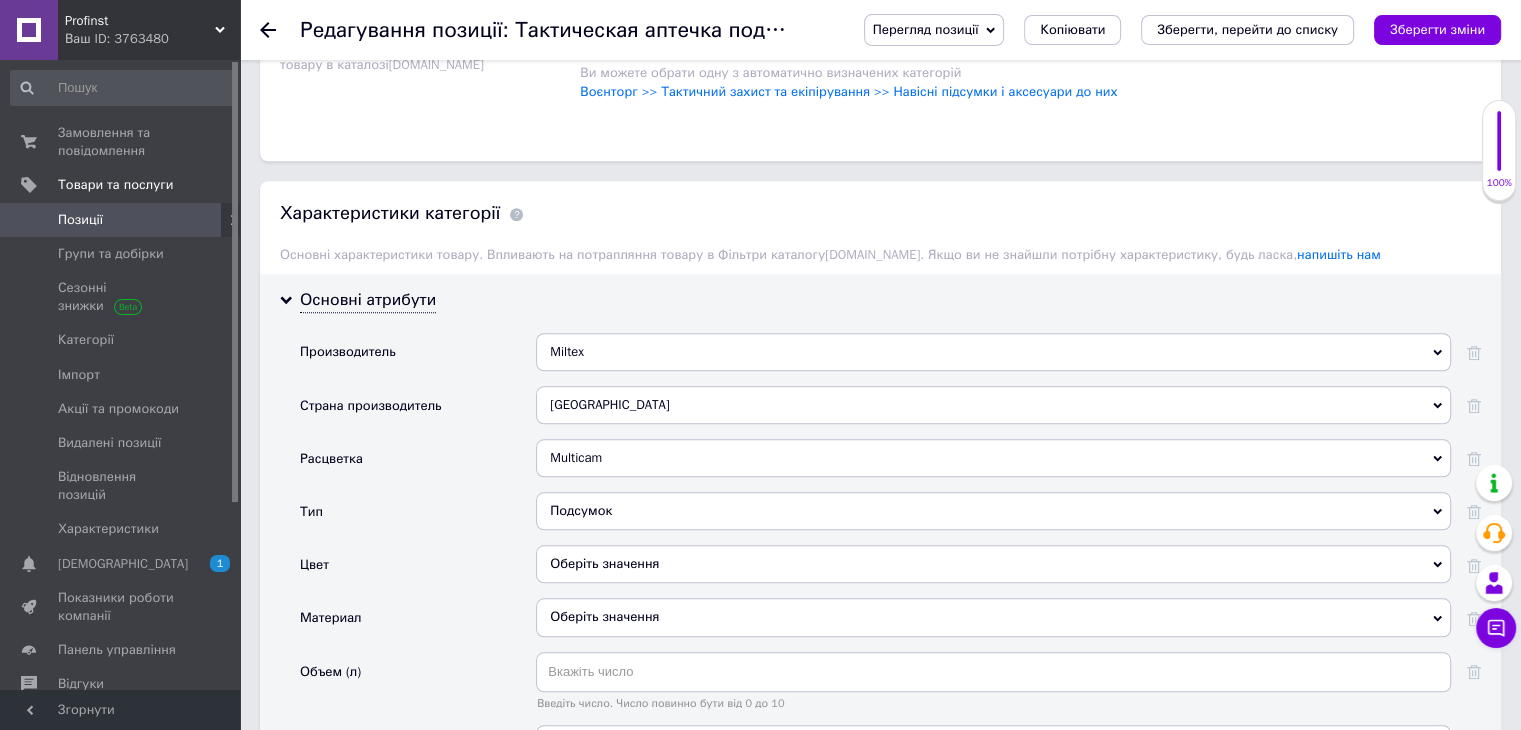 click on "Оберіть значення" at bounding box center (993, 564) 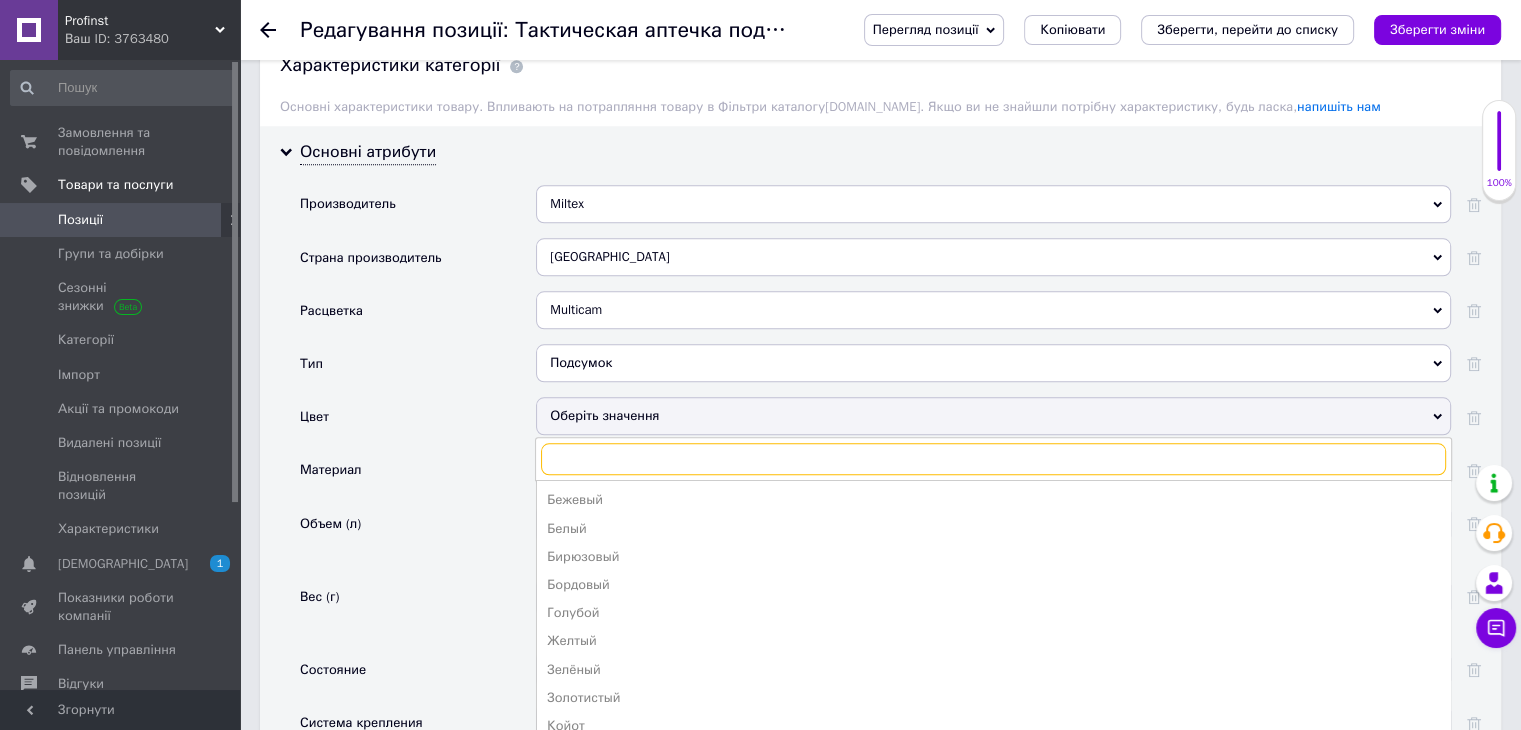 scroll, scrollTop: 1900, scrollLeft: 0, axis: vertical 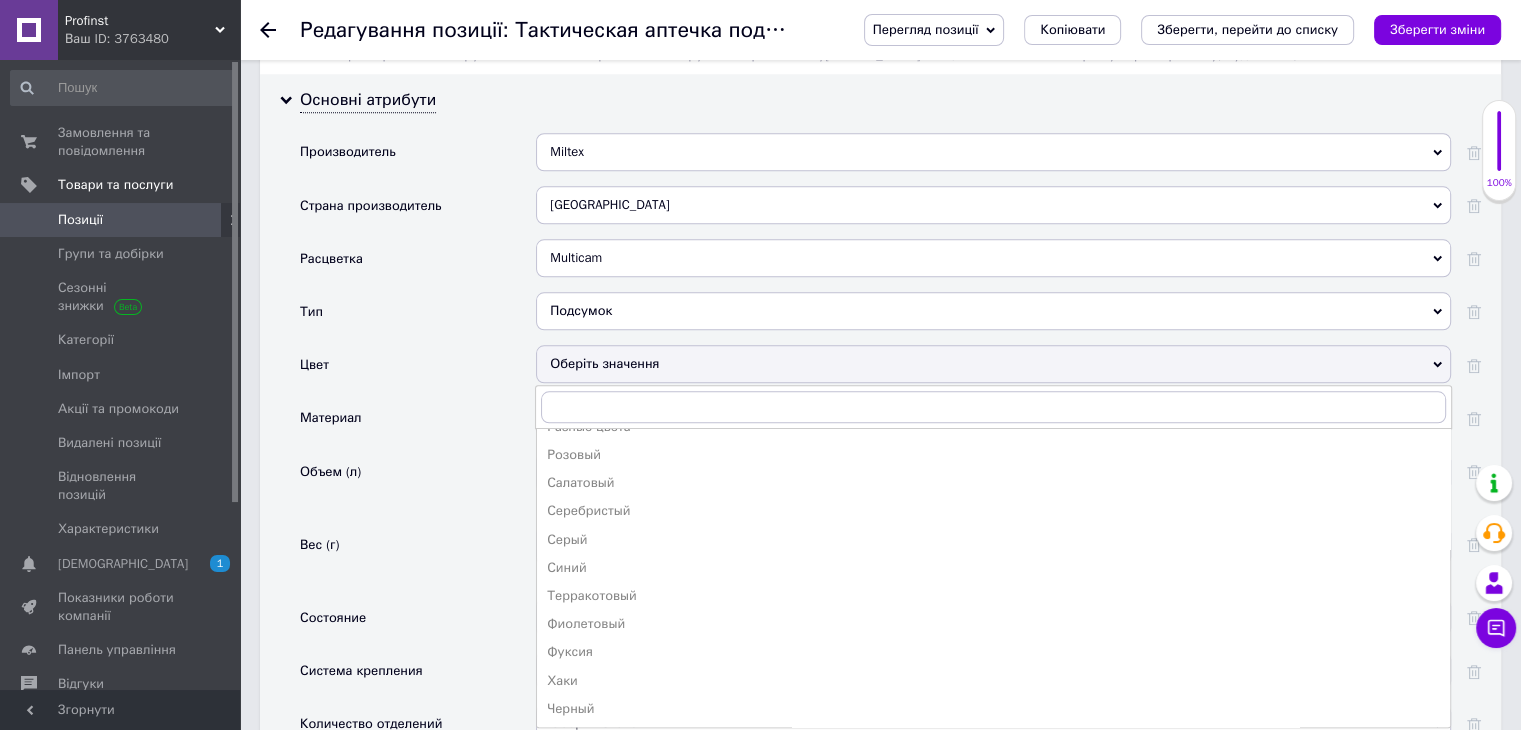 click on "Хаки" at bounding box center [993, 681] 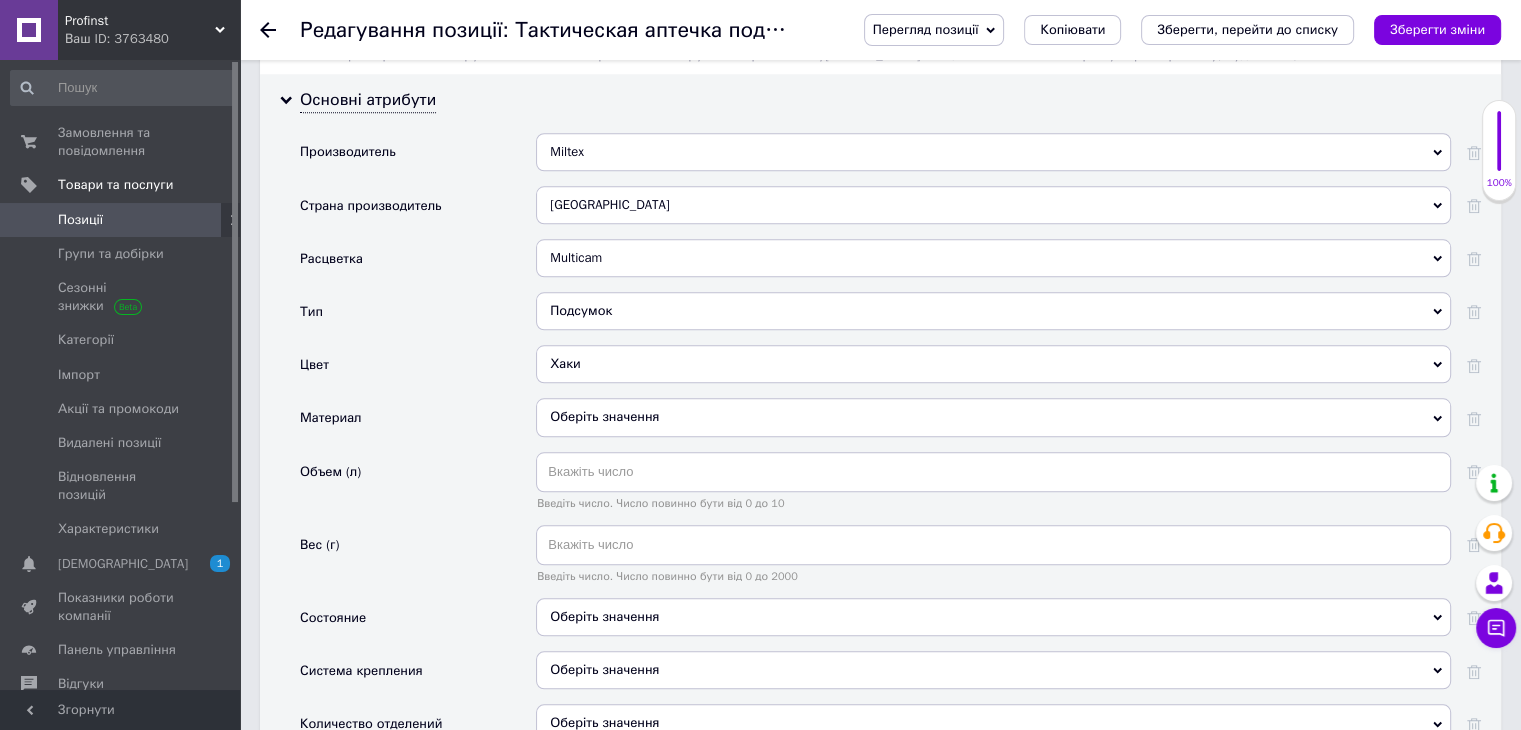 click on "Оберіть значення" at bounding box center (993, 417) 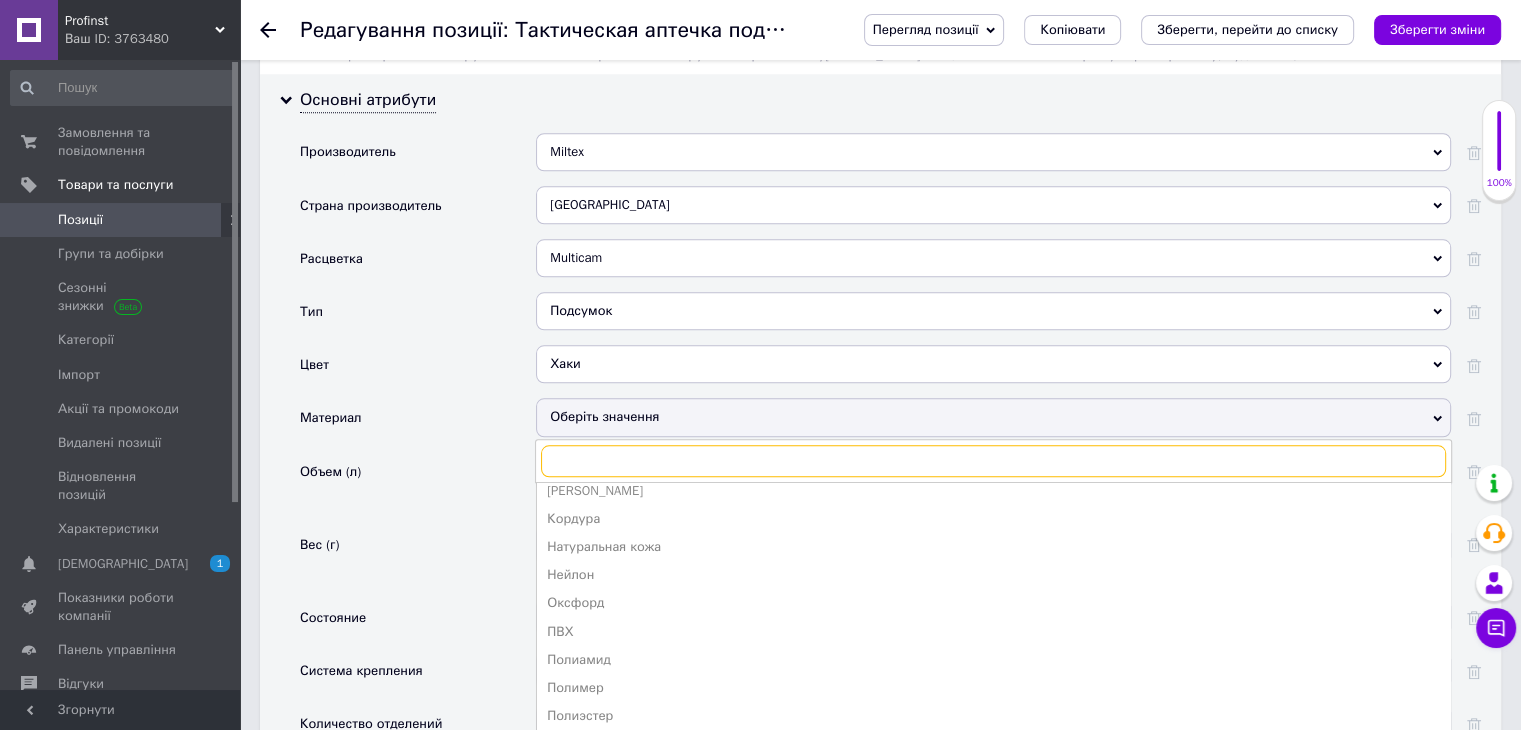 scroll, scrollTop: 0, scrollLeft: 0, axis: both 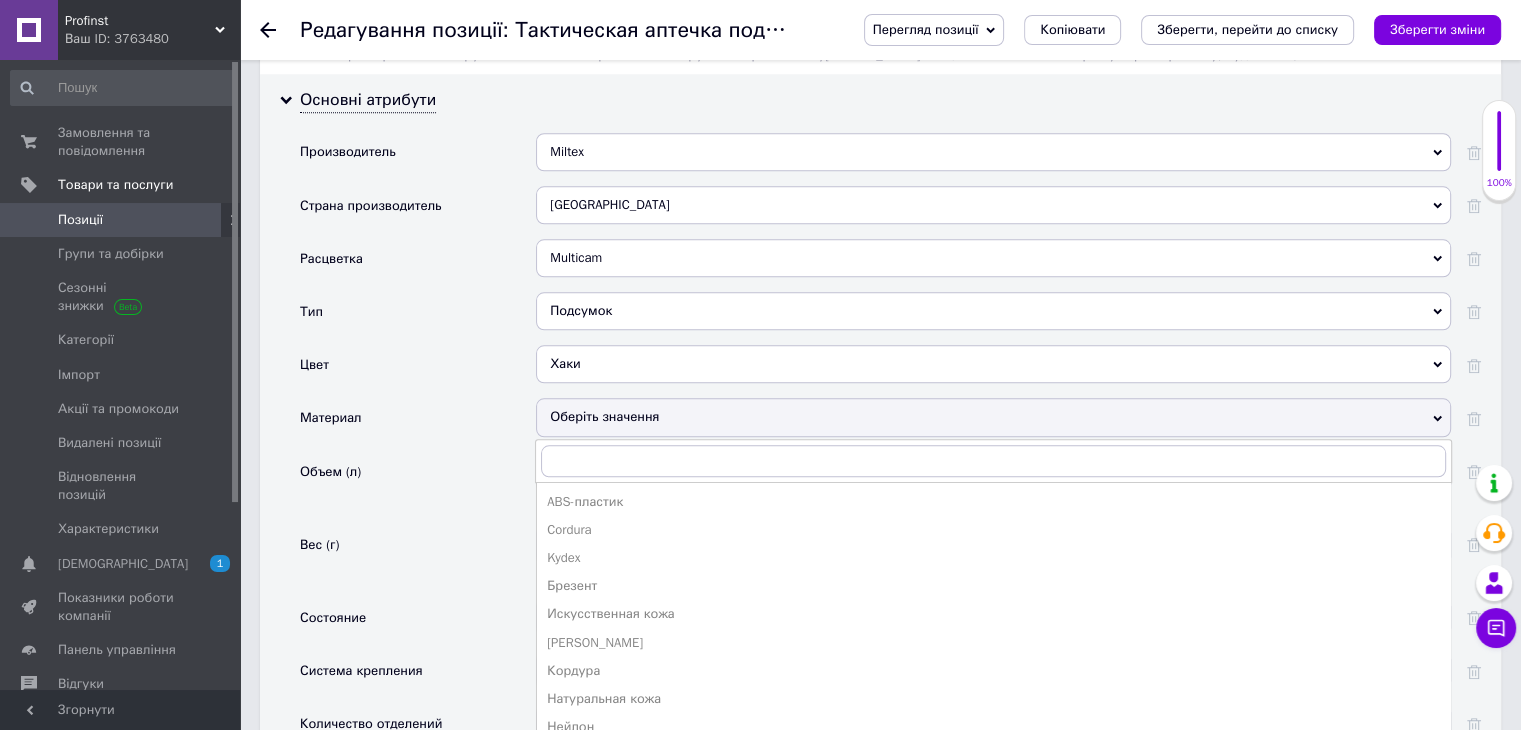click on "Цвет" at bounding box center [418, 371] 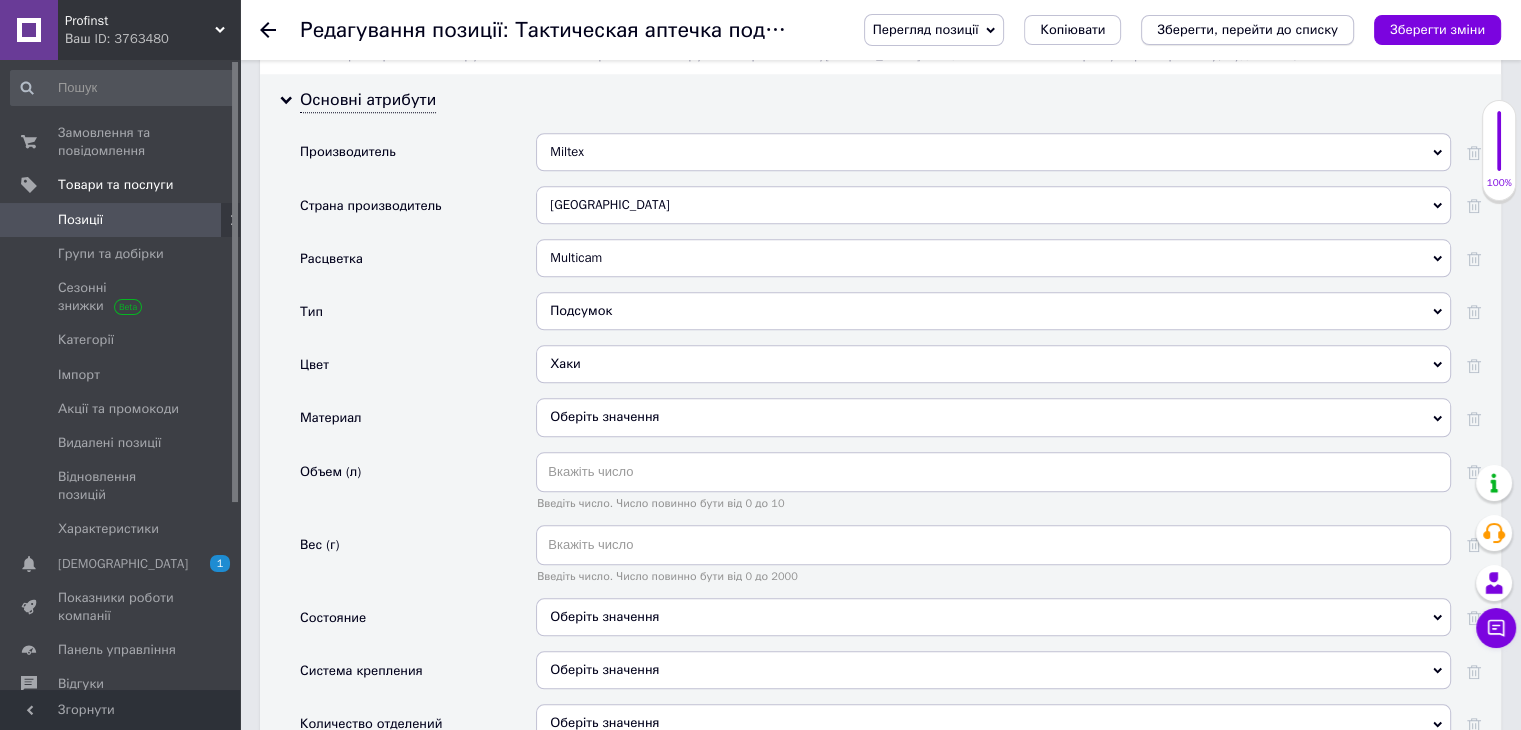 click on "Зберегти, перейти до списку" at bounding box center [1247, 29] 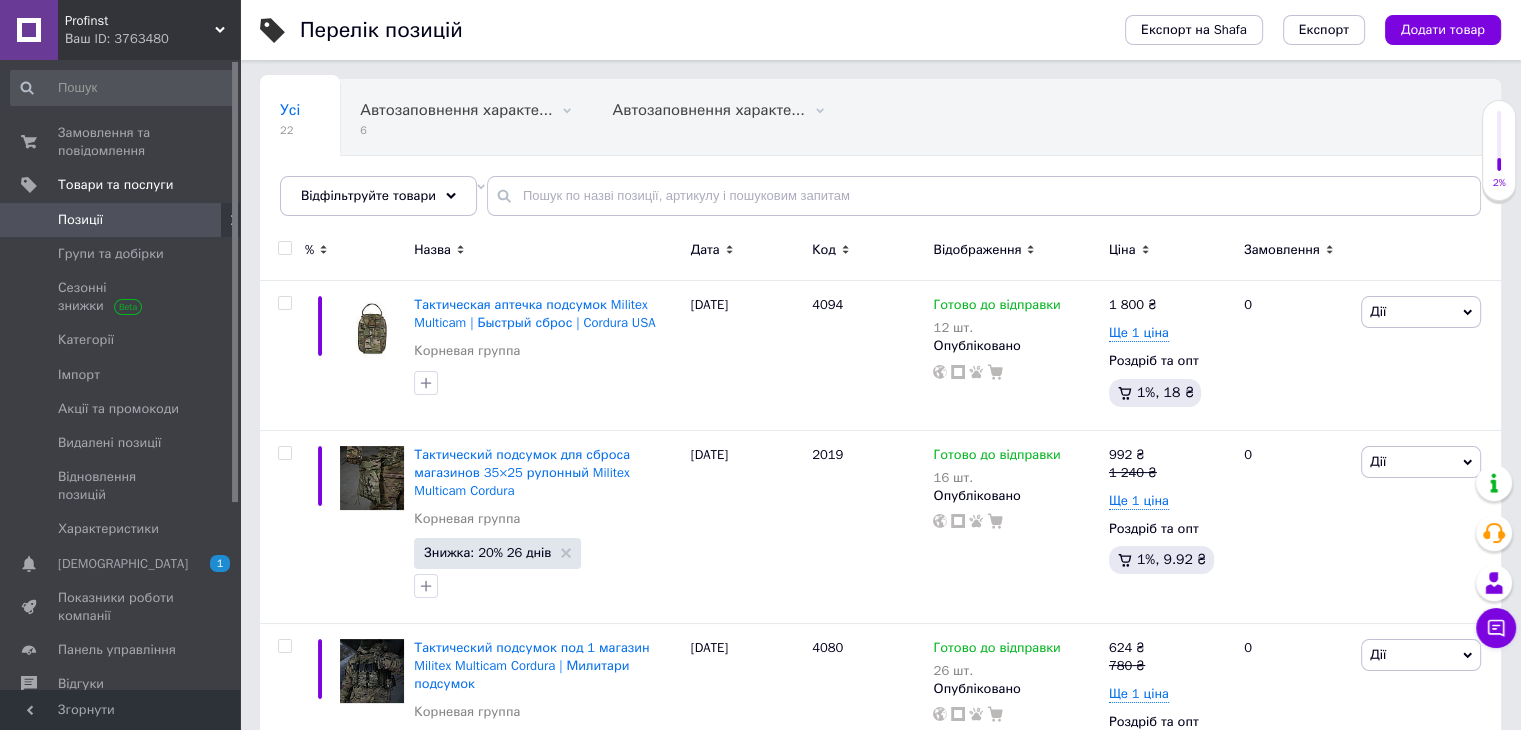 scroll, scrollTop: 200, scrollLeft: 0, axis: vertical 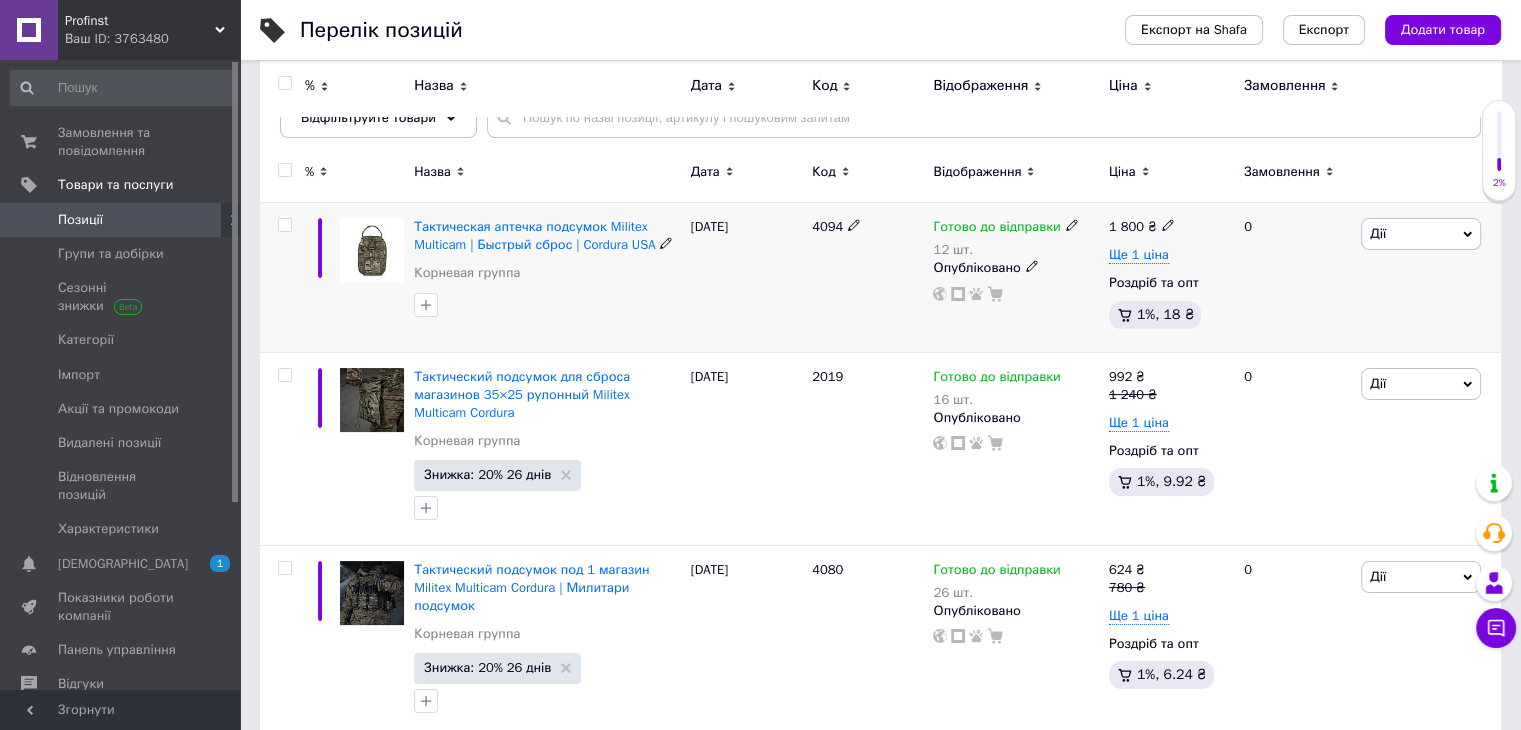 click on "Дії" at bounding box center [1421, 234] 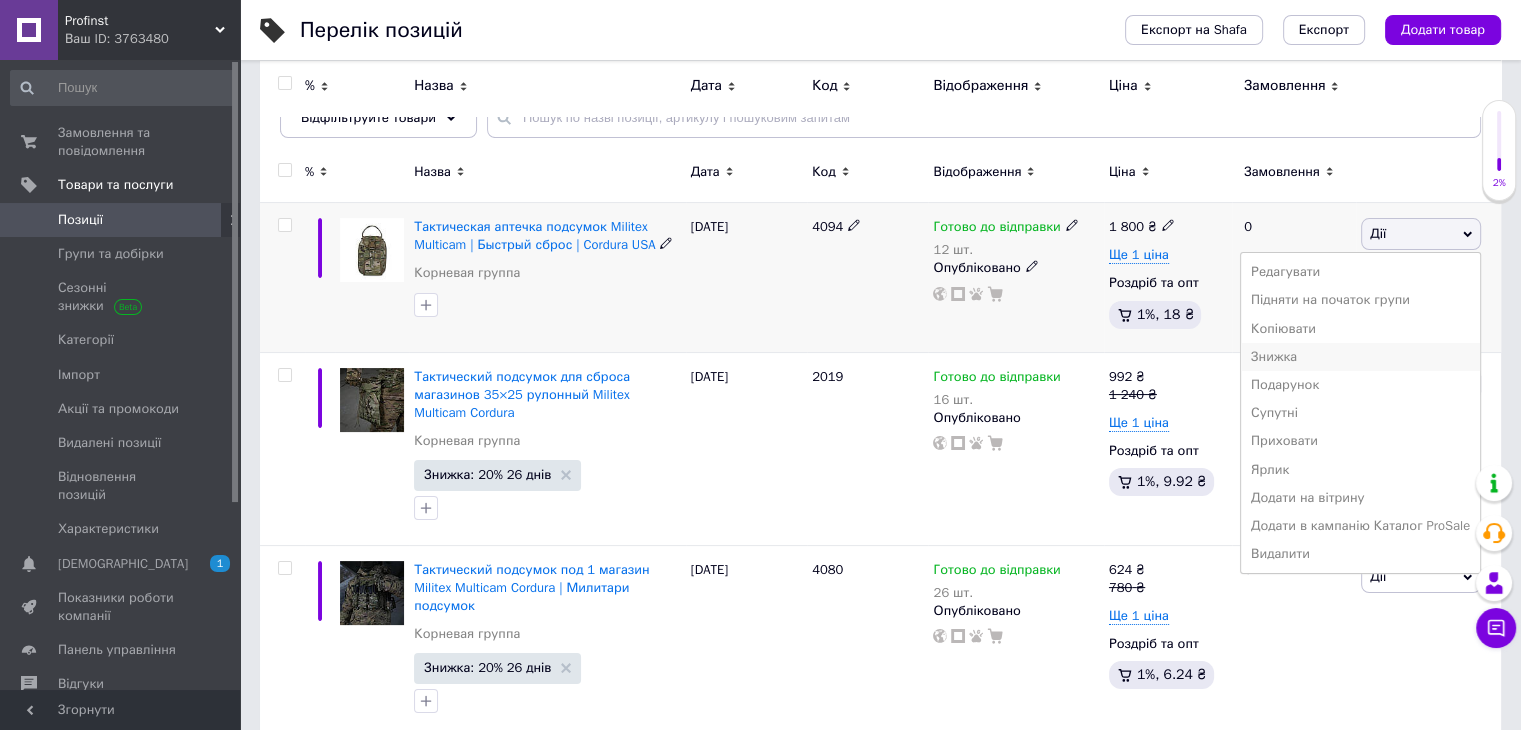 click on "Знижка" at bounding box center (1360, 357) 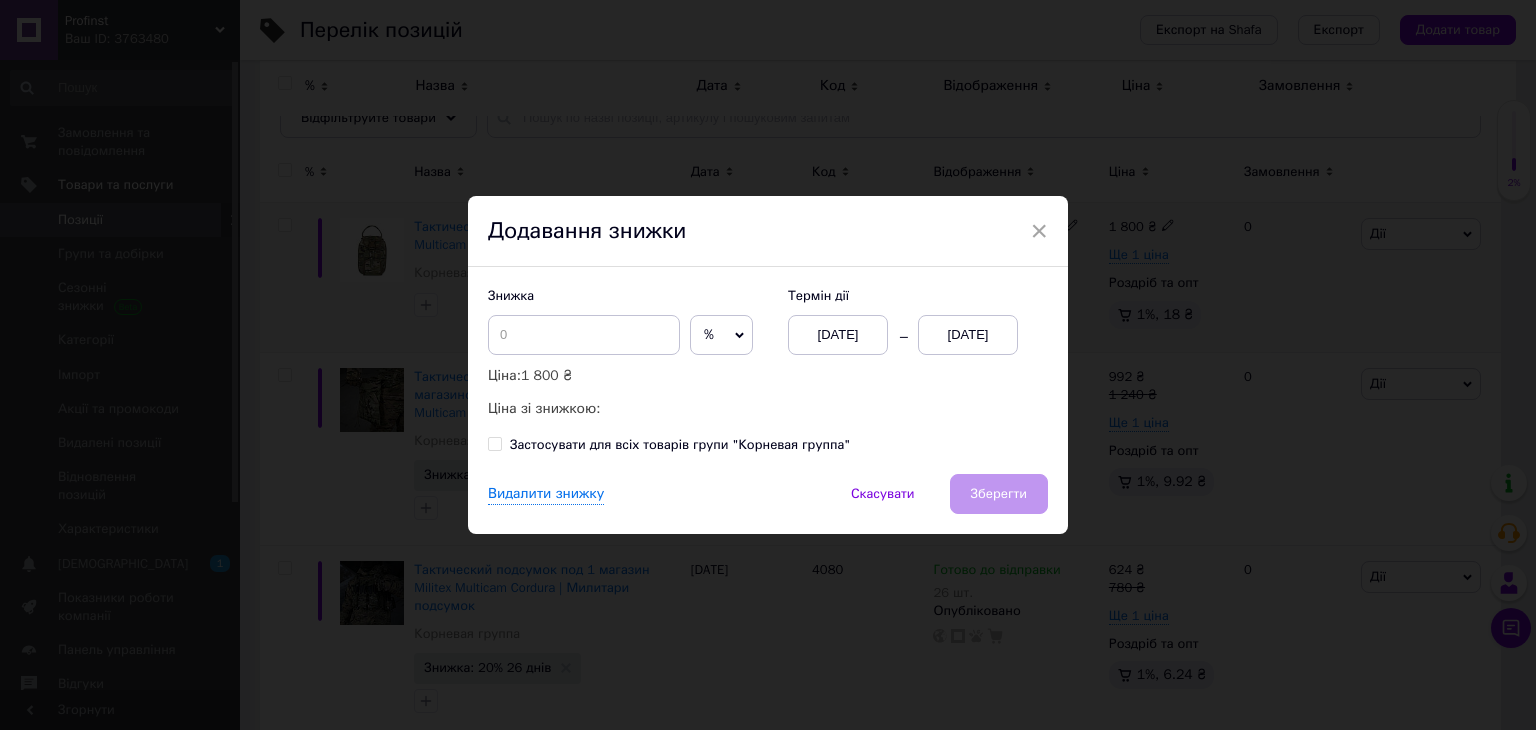 click on "[DATE]" at bounding box center [968, 335] 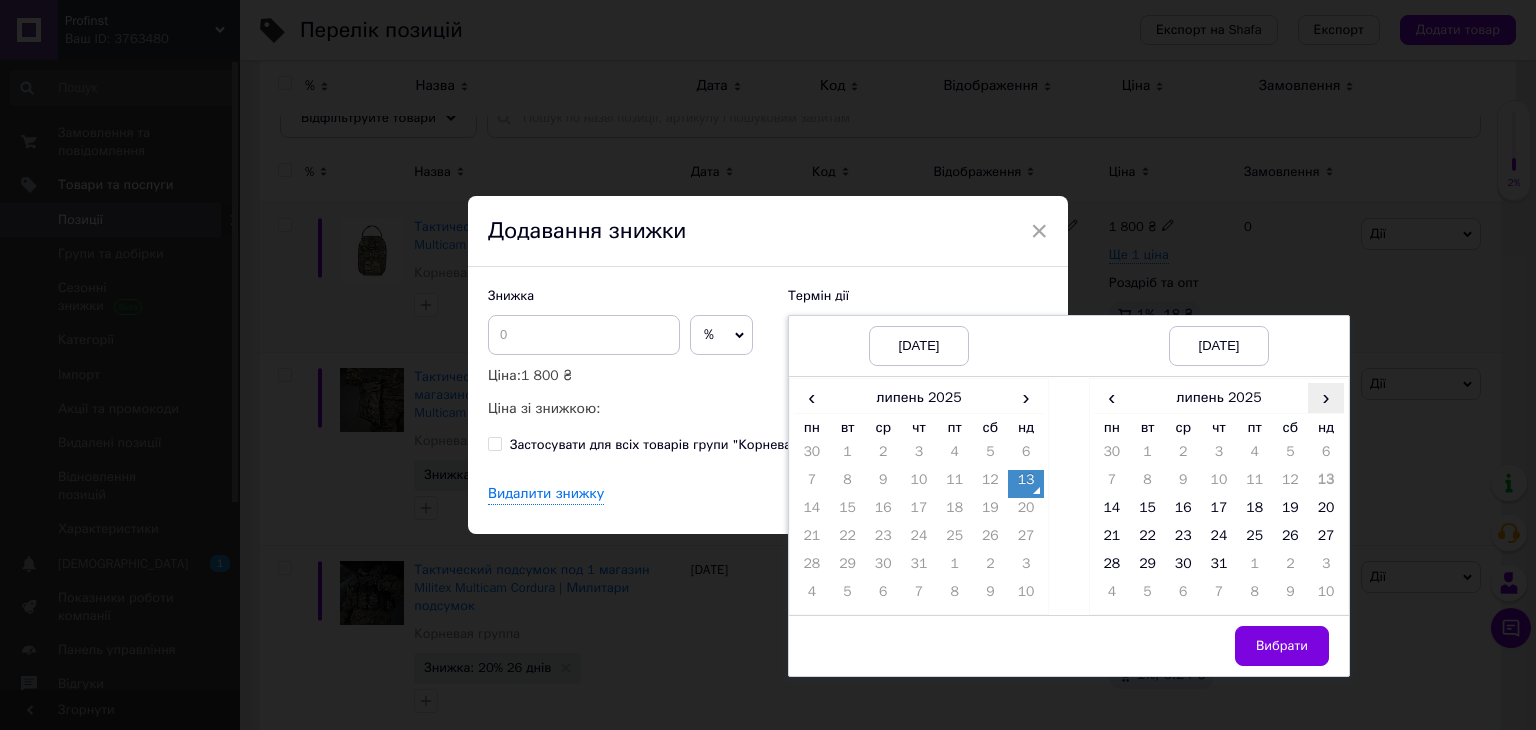 click on "›" at bounding box center [1326, 397] 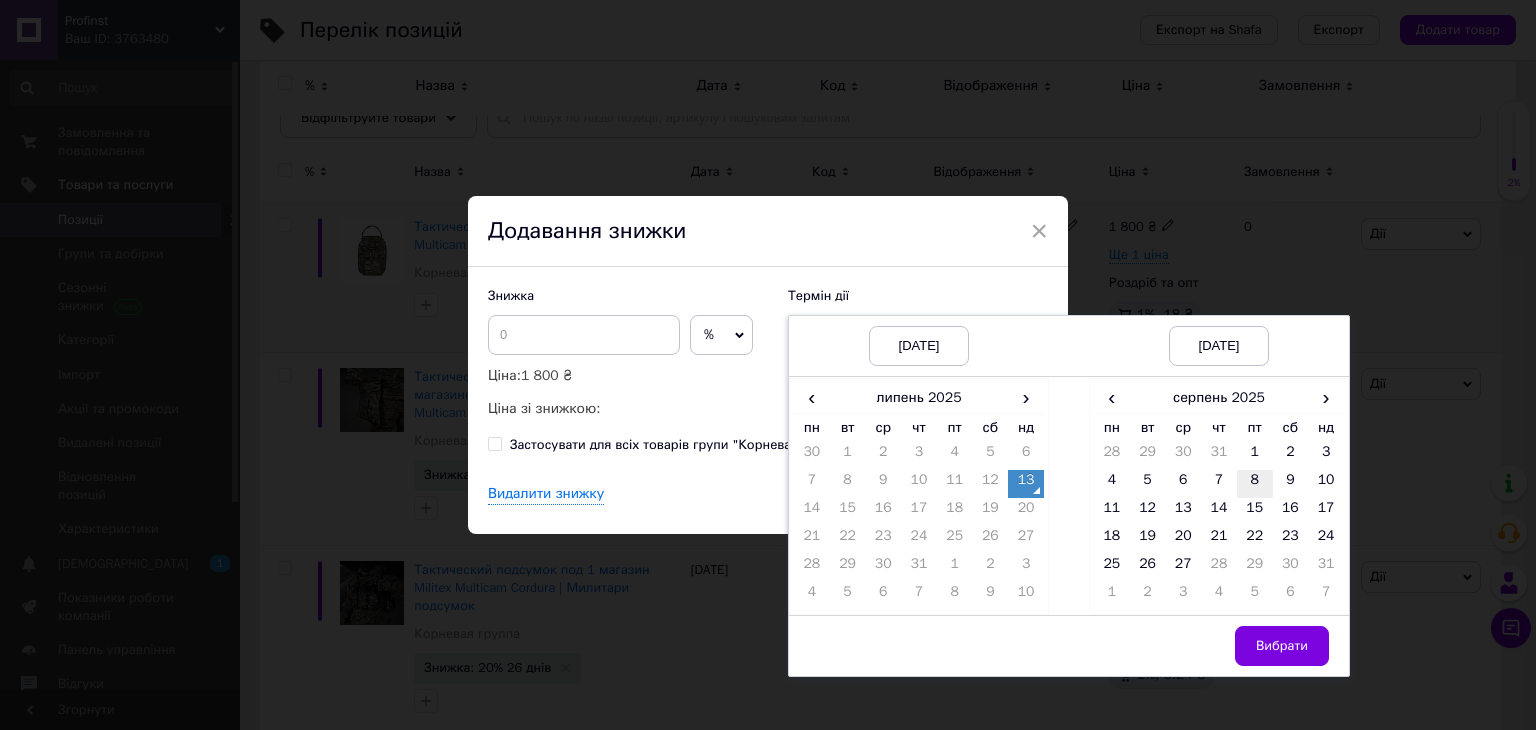 click on "8" at bounding box center [1255, 484] 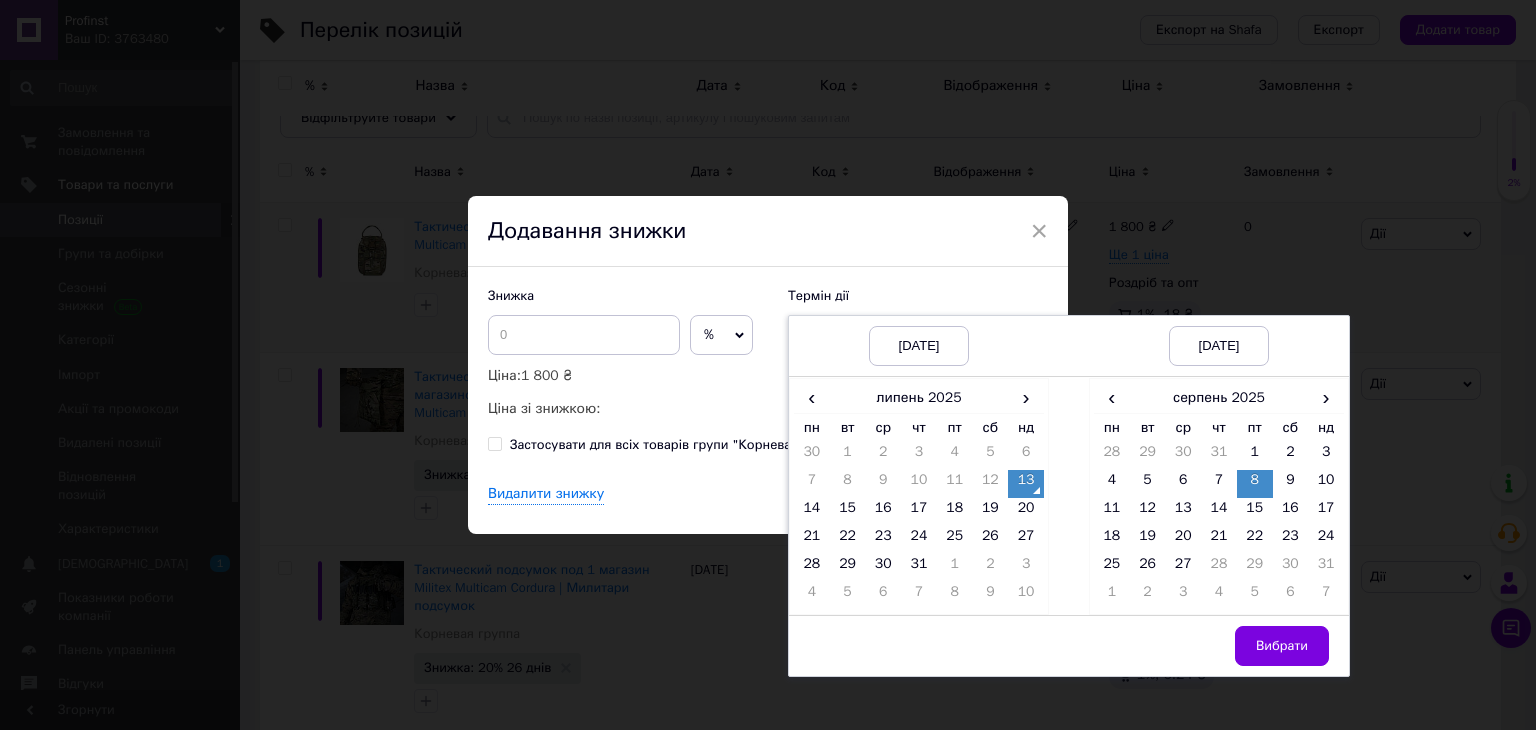 click on "Вибрати" at bounding box center [1282, 646] 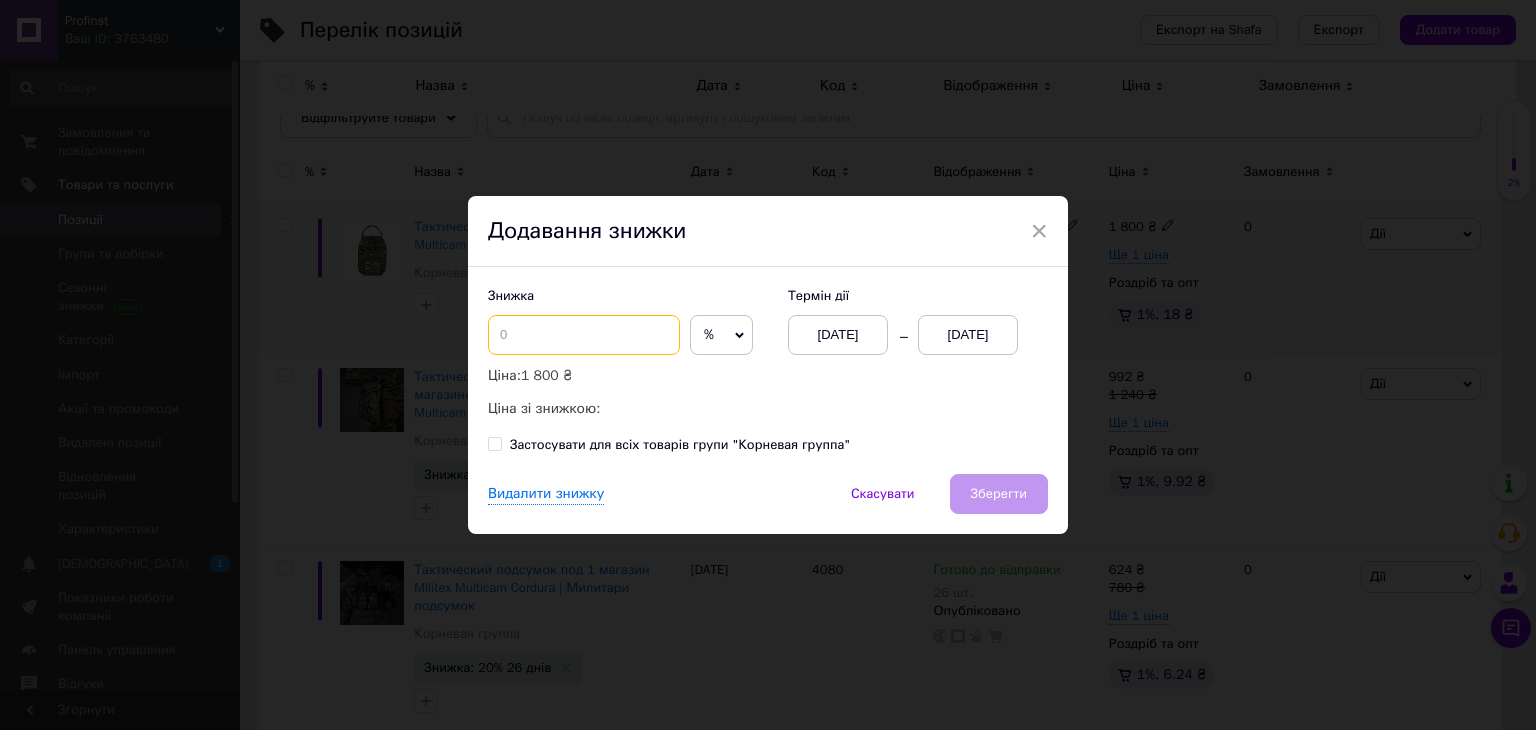 click at bounding box center [584, 335] 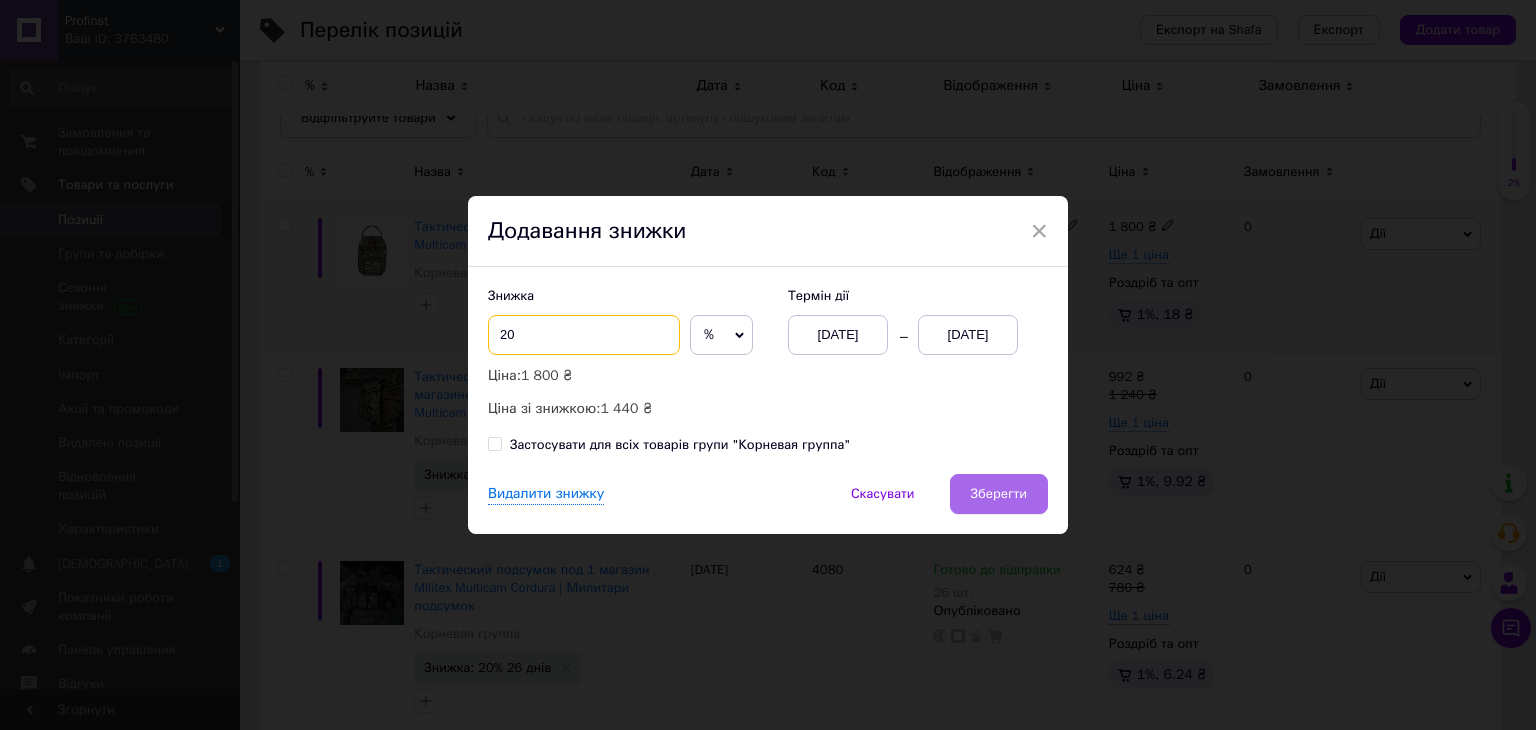 type on "20" 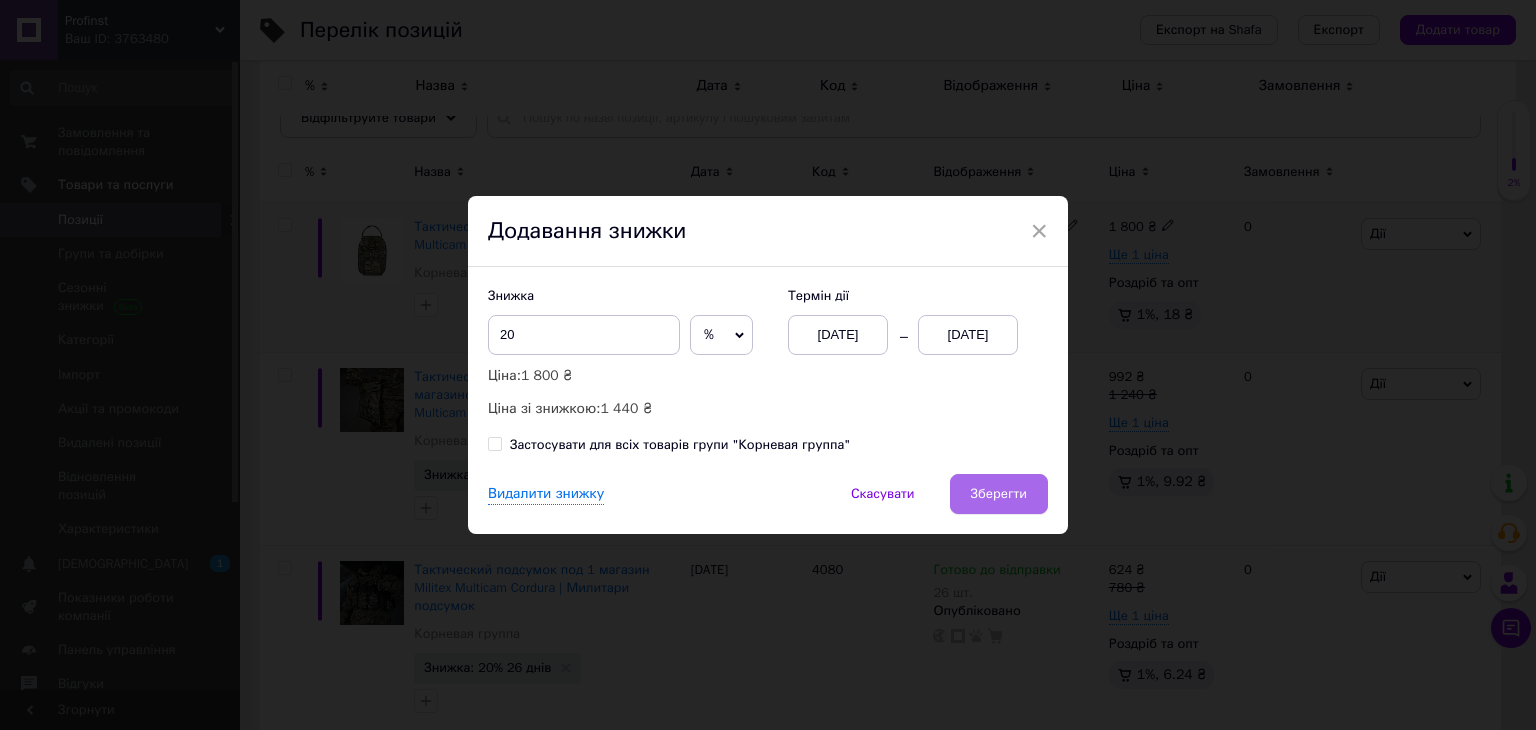click on "Зберегти" at bounding box center [999, 494] 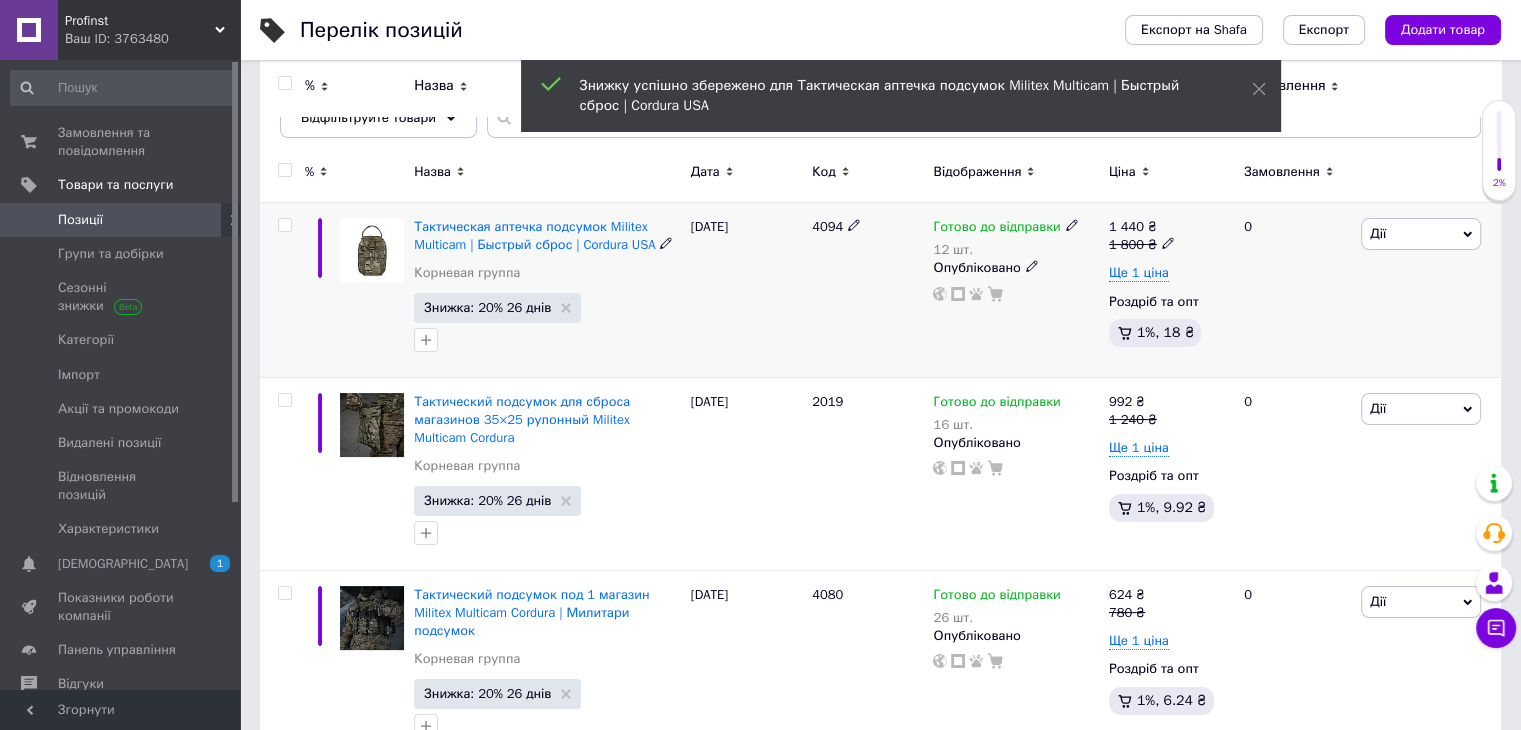 click 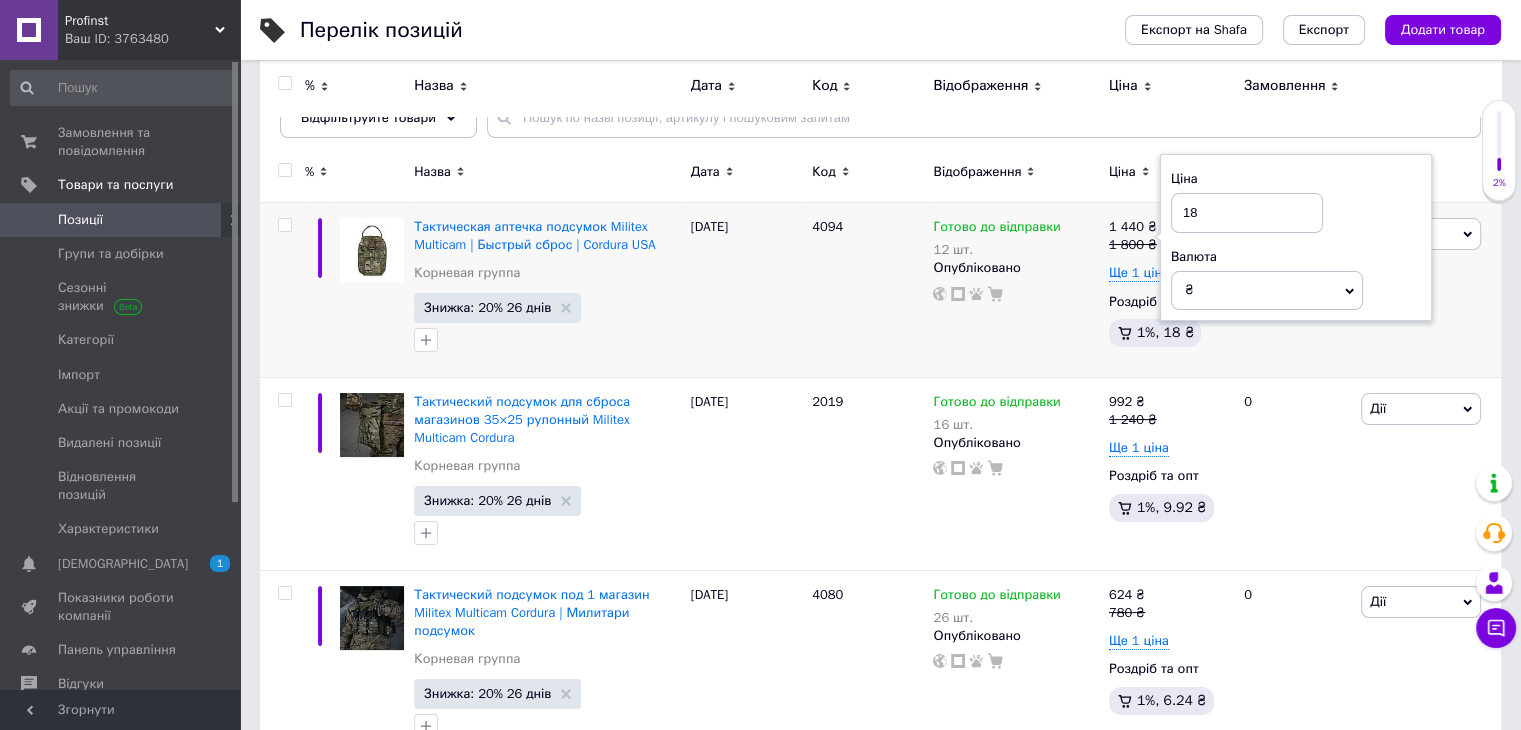 type on "1" 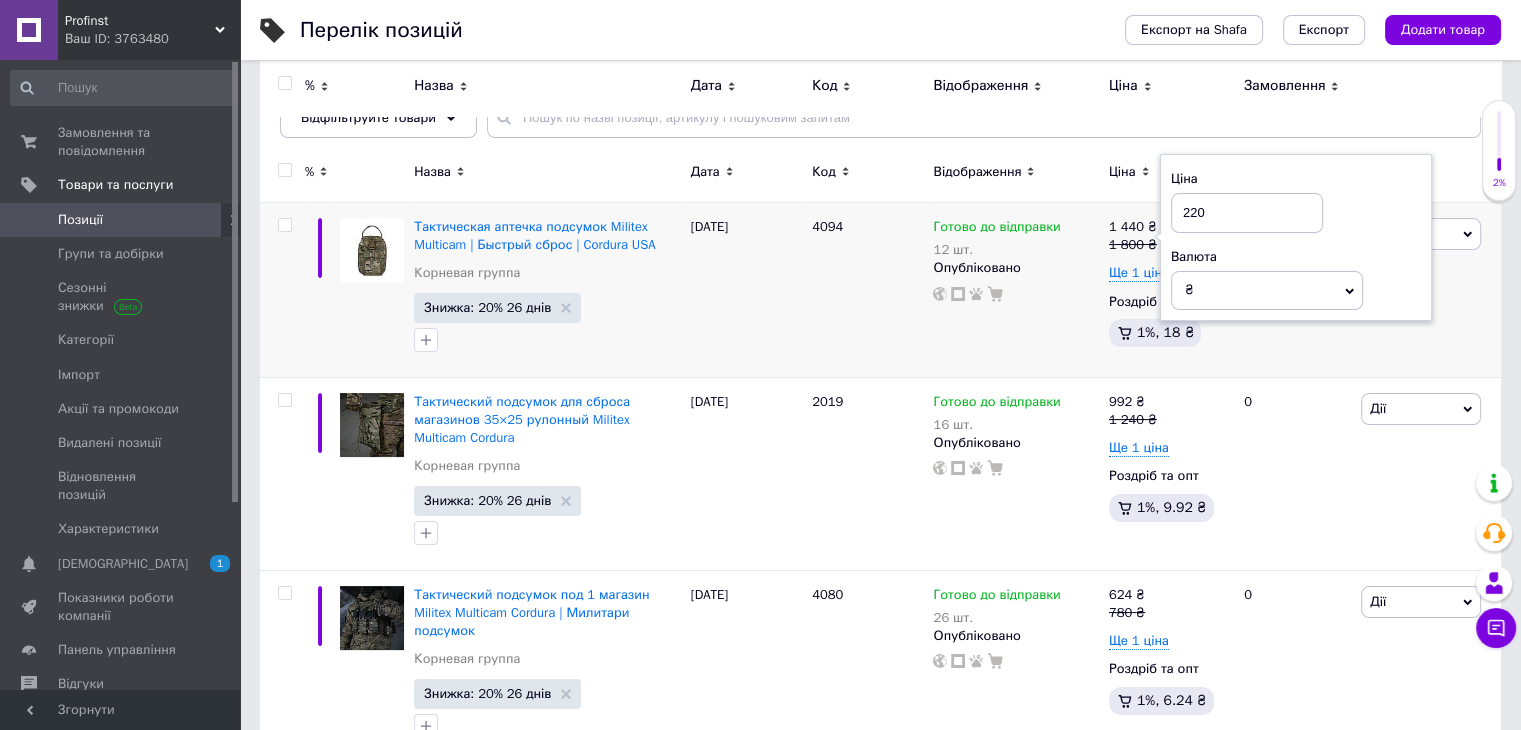 type on "2200" 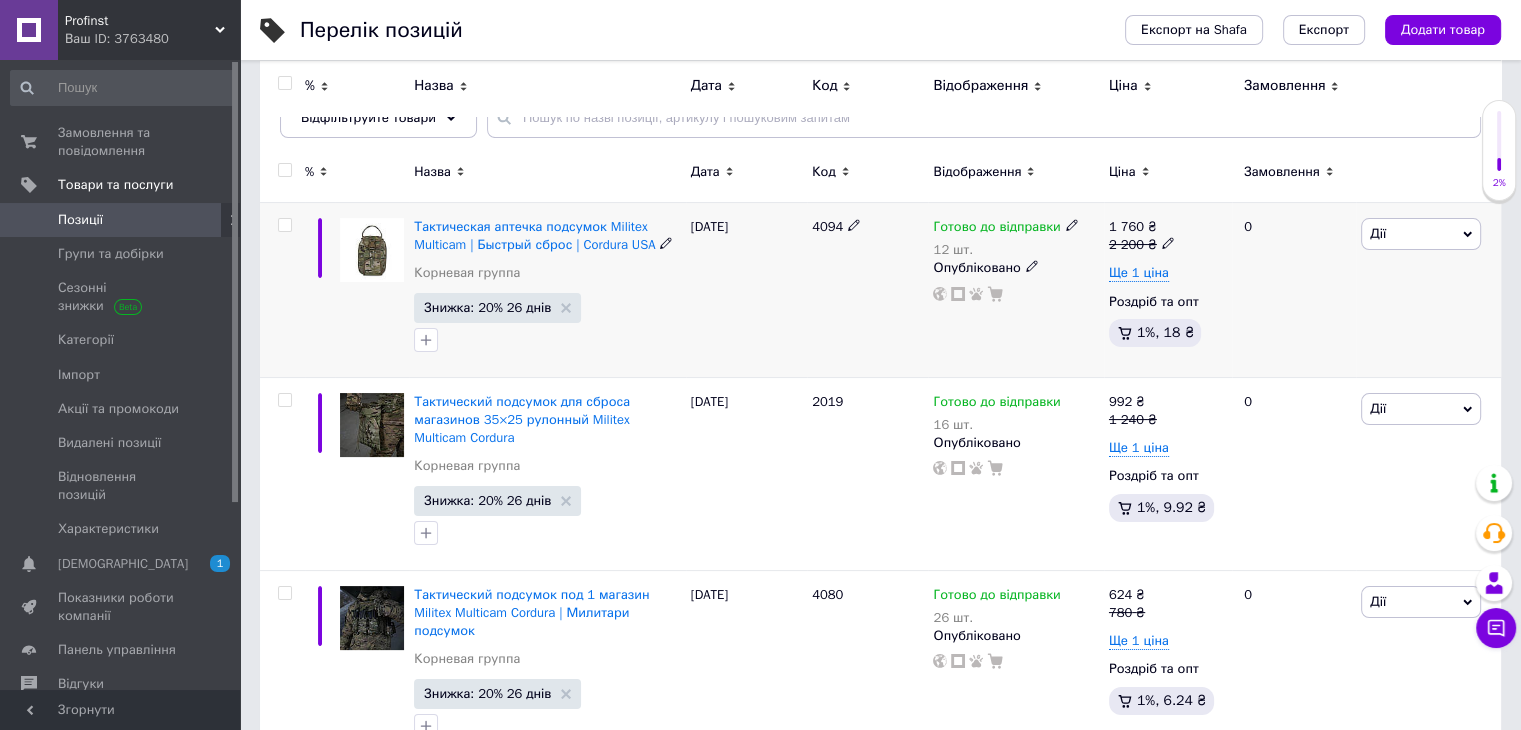 click 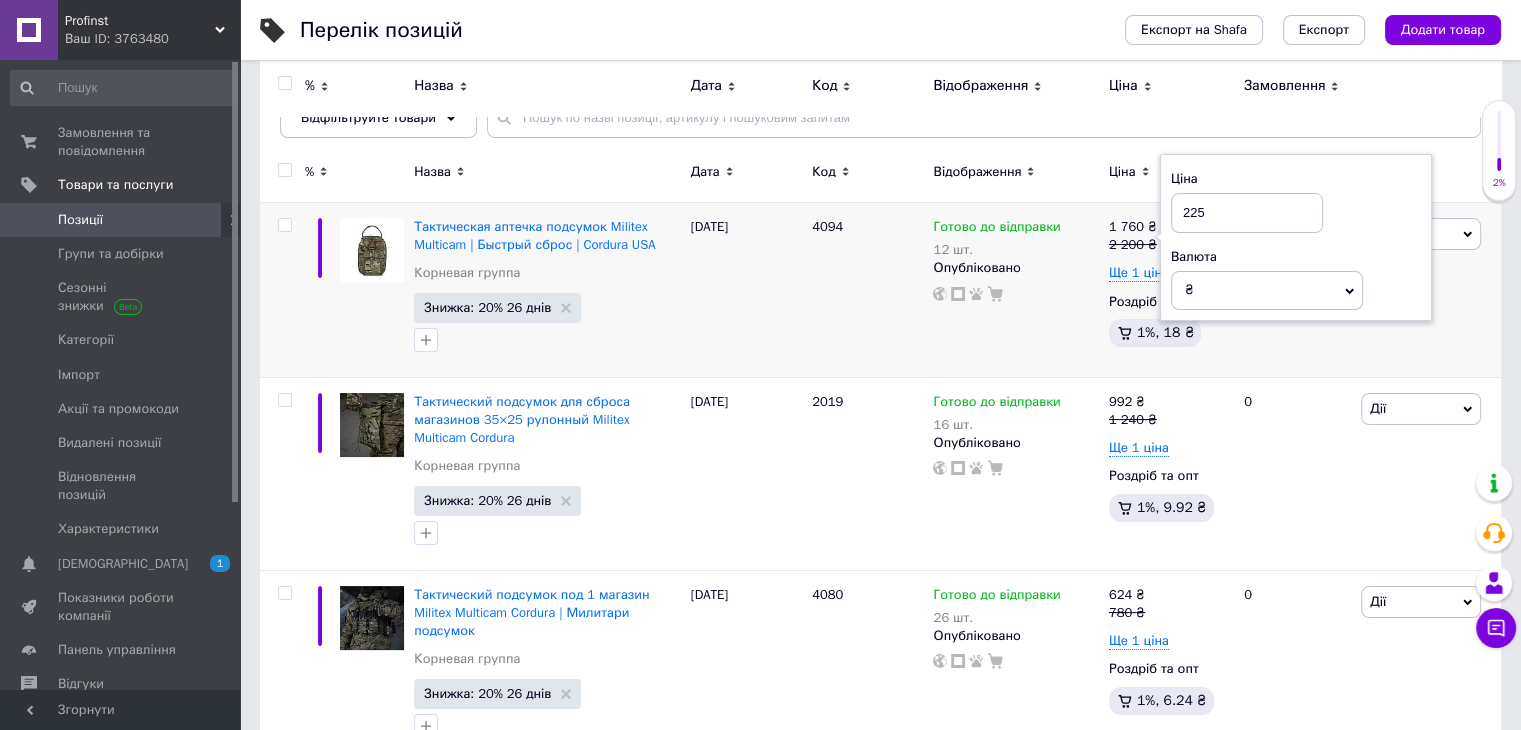 type on "2250" 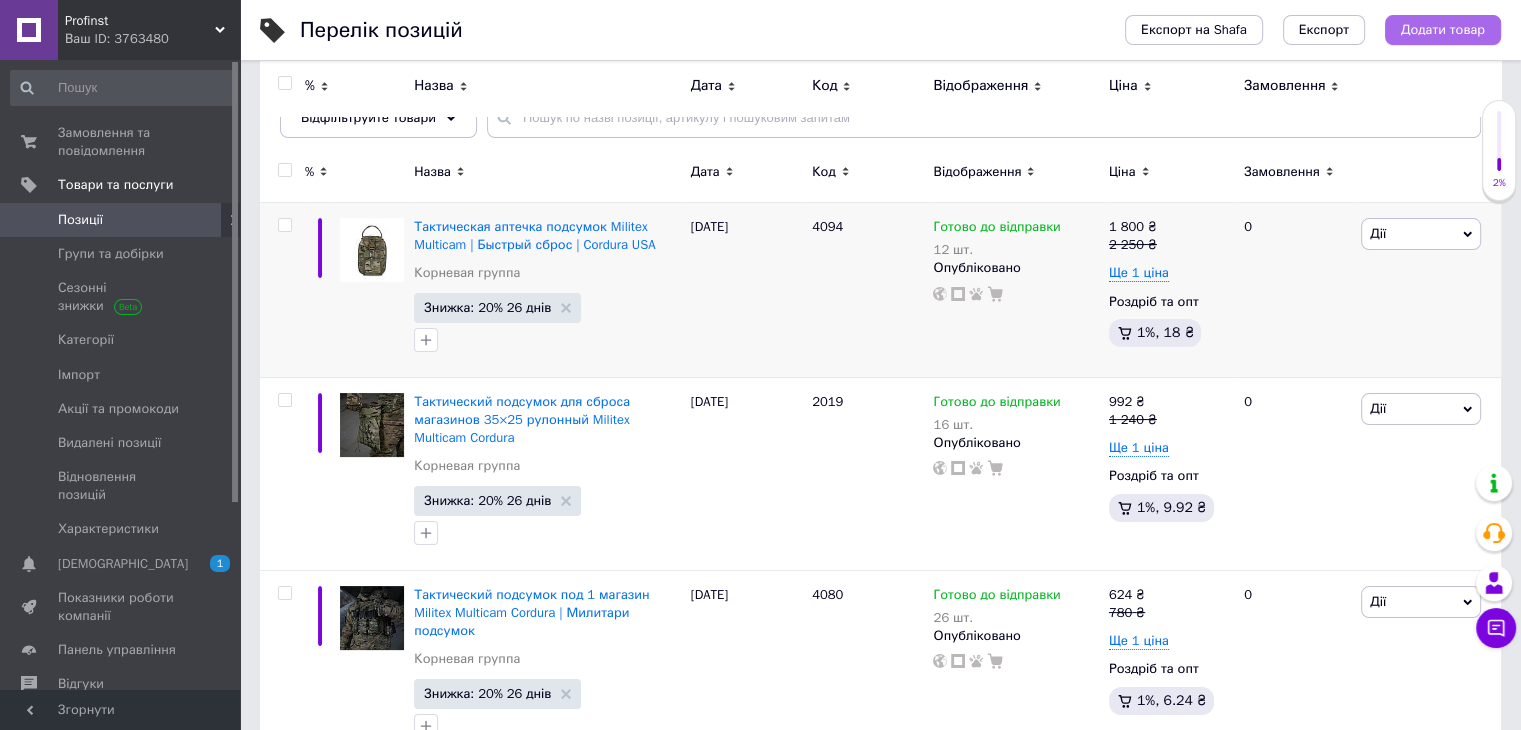 click on "Додати товар" at bounding box center [1443, 30] 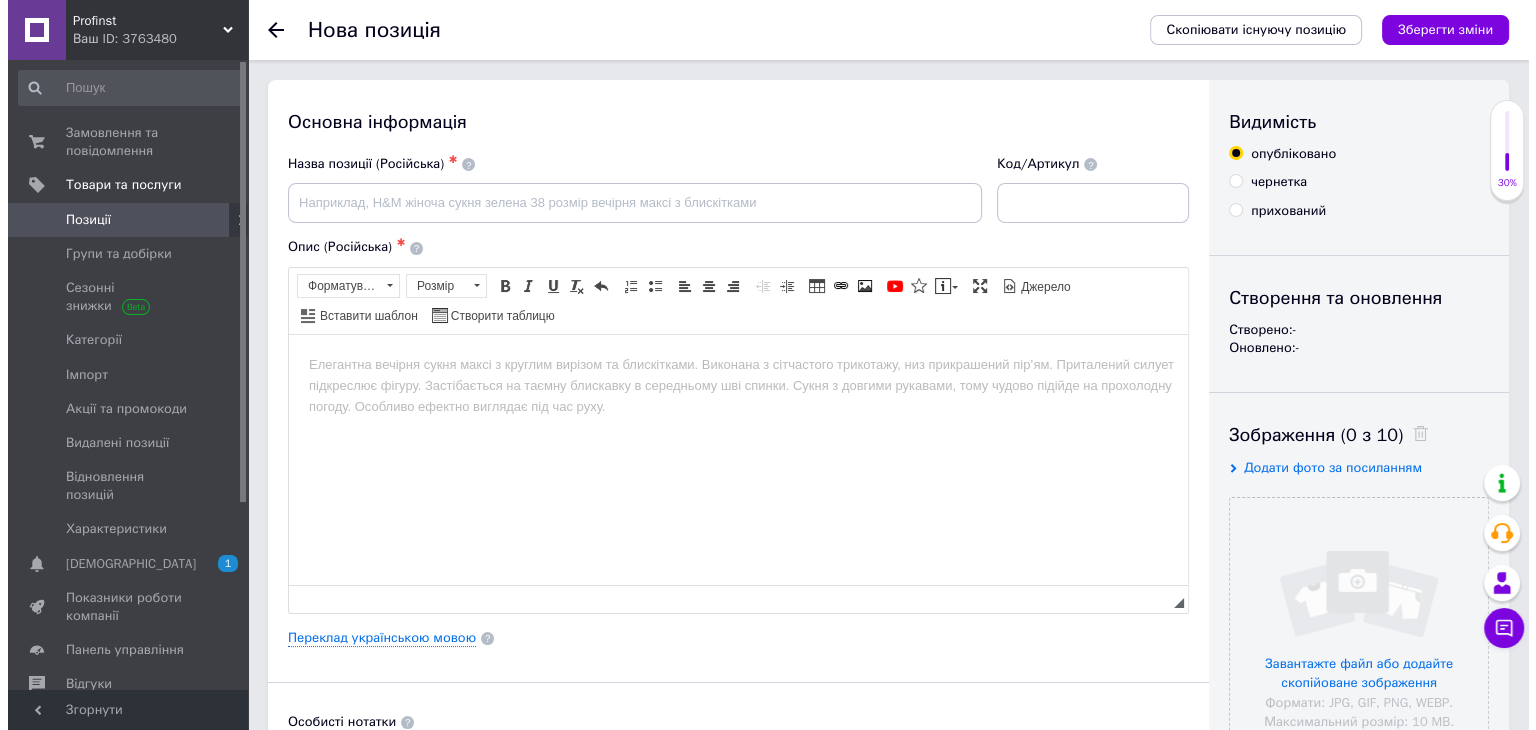 scroll, scrollTop: 0, scrollLeft: 0, axis: both 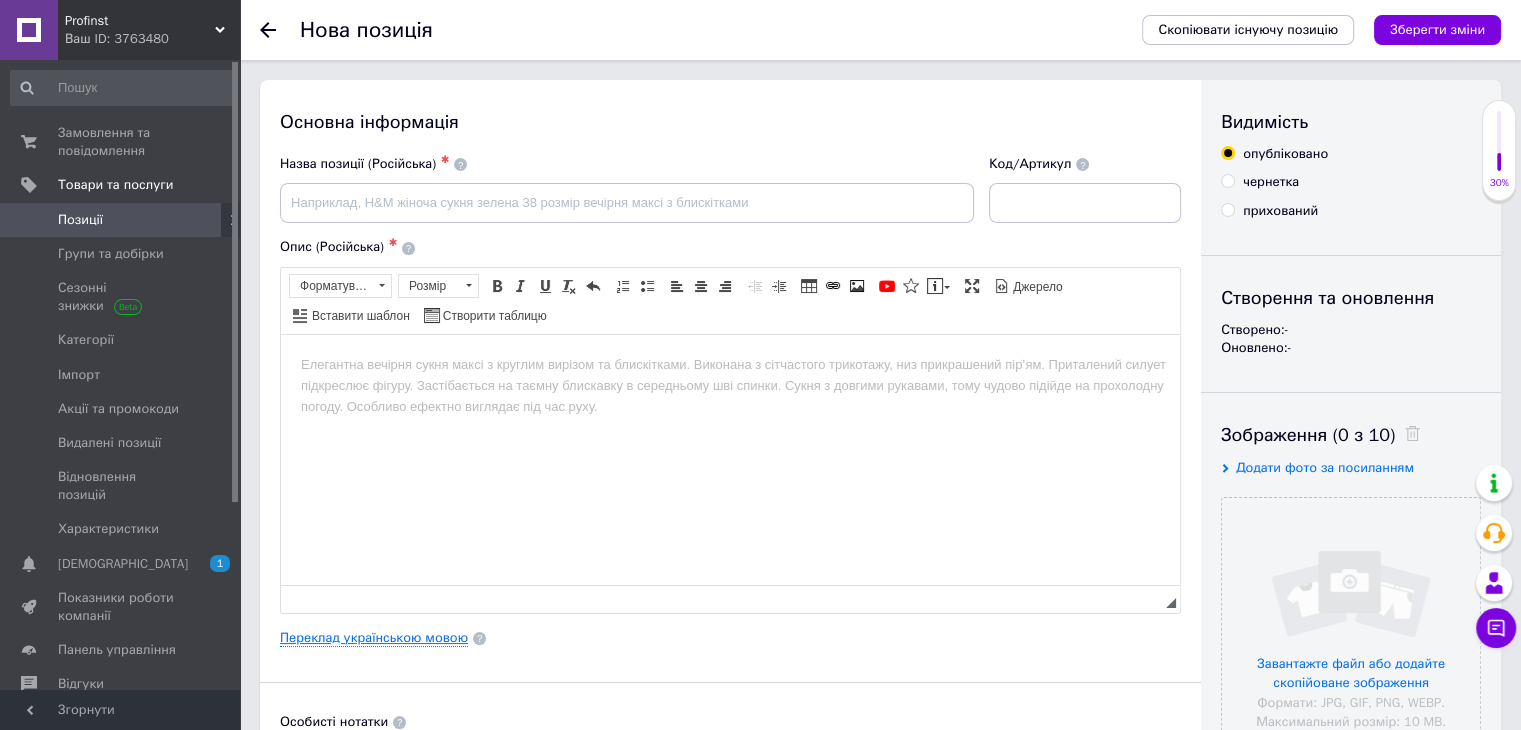 click on "Переклад українською мовою" at bounding box center (374, 638) 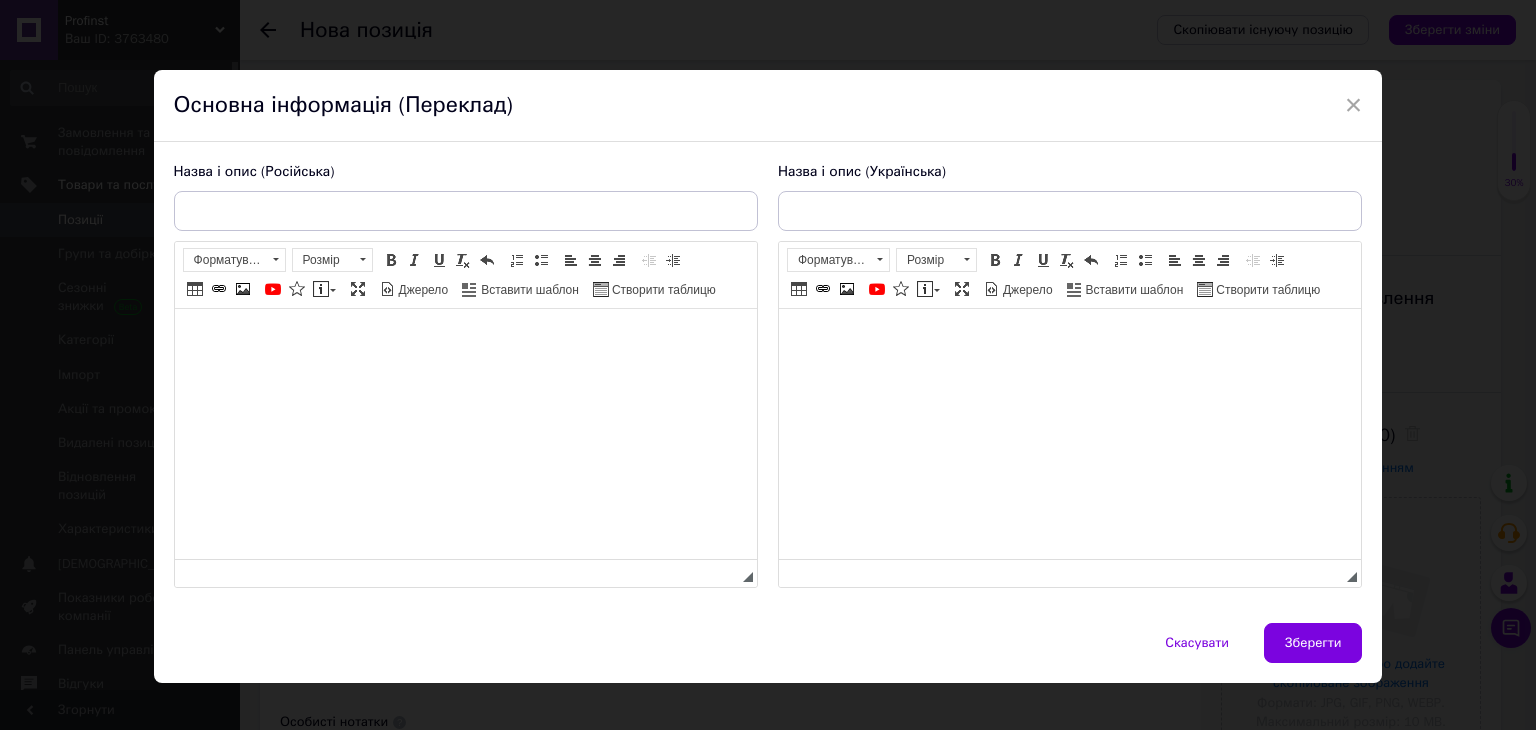 scroll, scrollTop: 0, scrollLeft: 0, axis: both 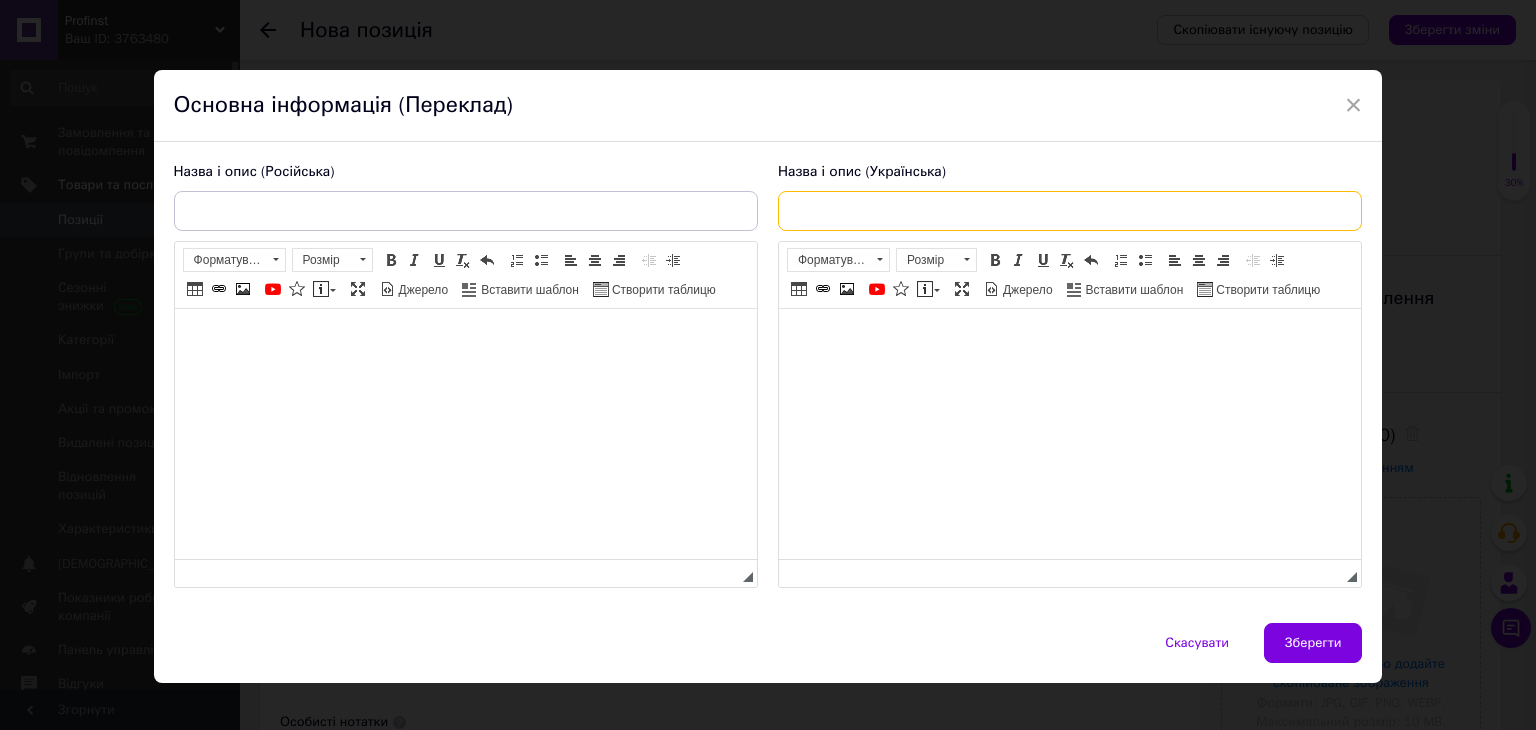 click at bounding box center (1070, 211) 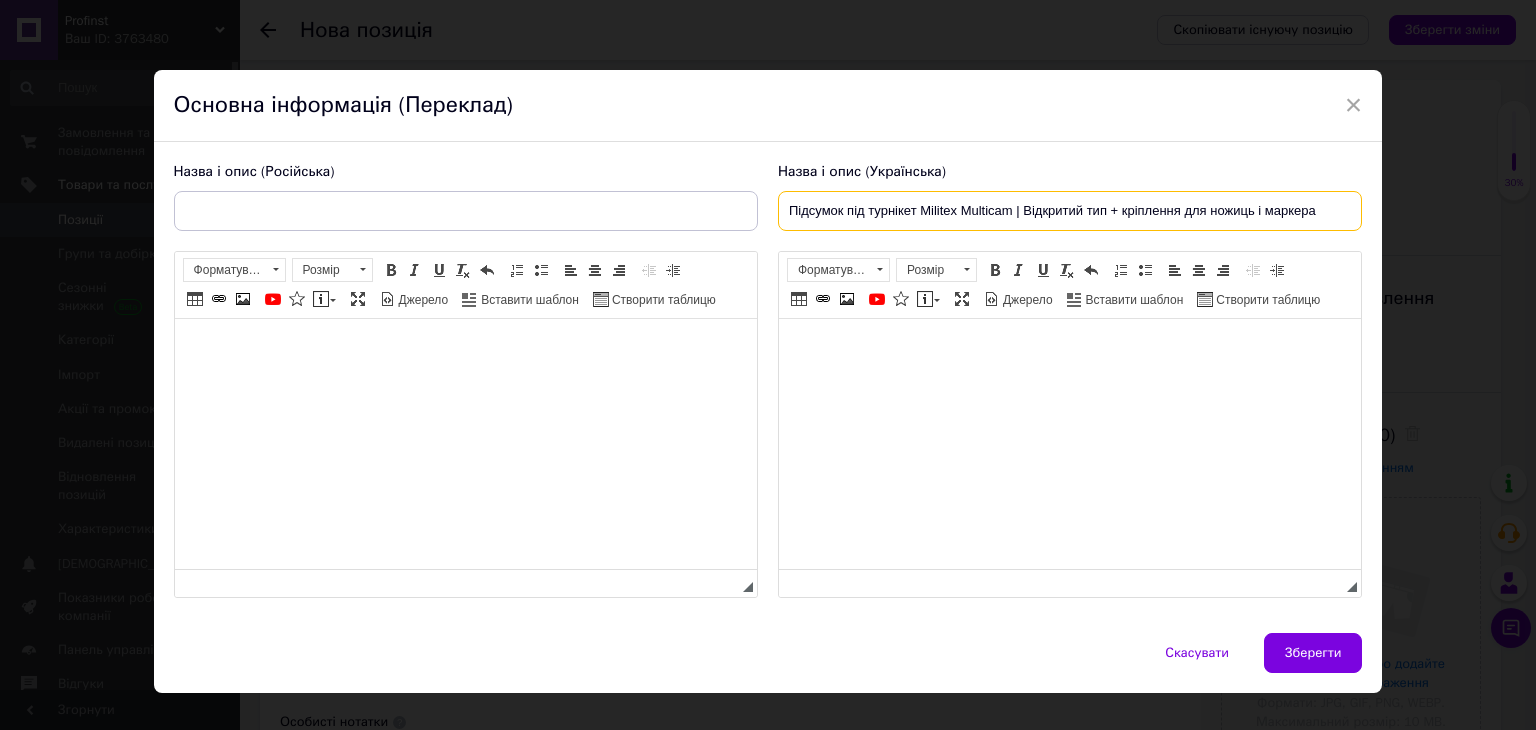 type on "Підсумок під турнікет Militex Multicam | Відкритий тип + кріплення для ножиць і маркера" 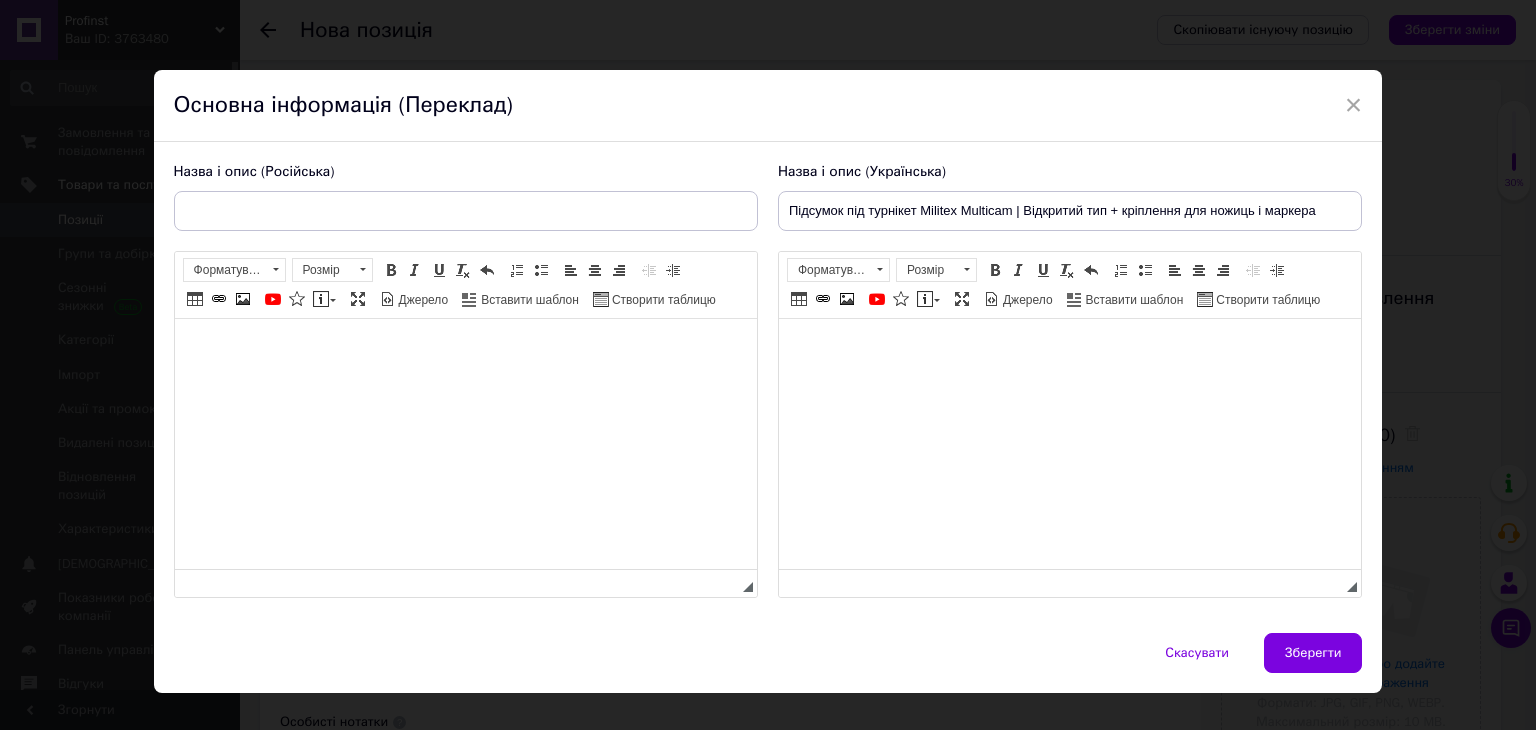 click at bounding box center [1069, 349] 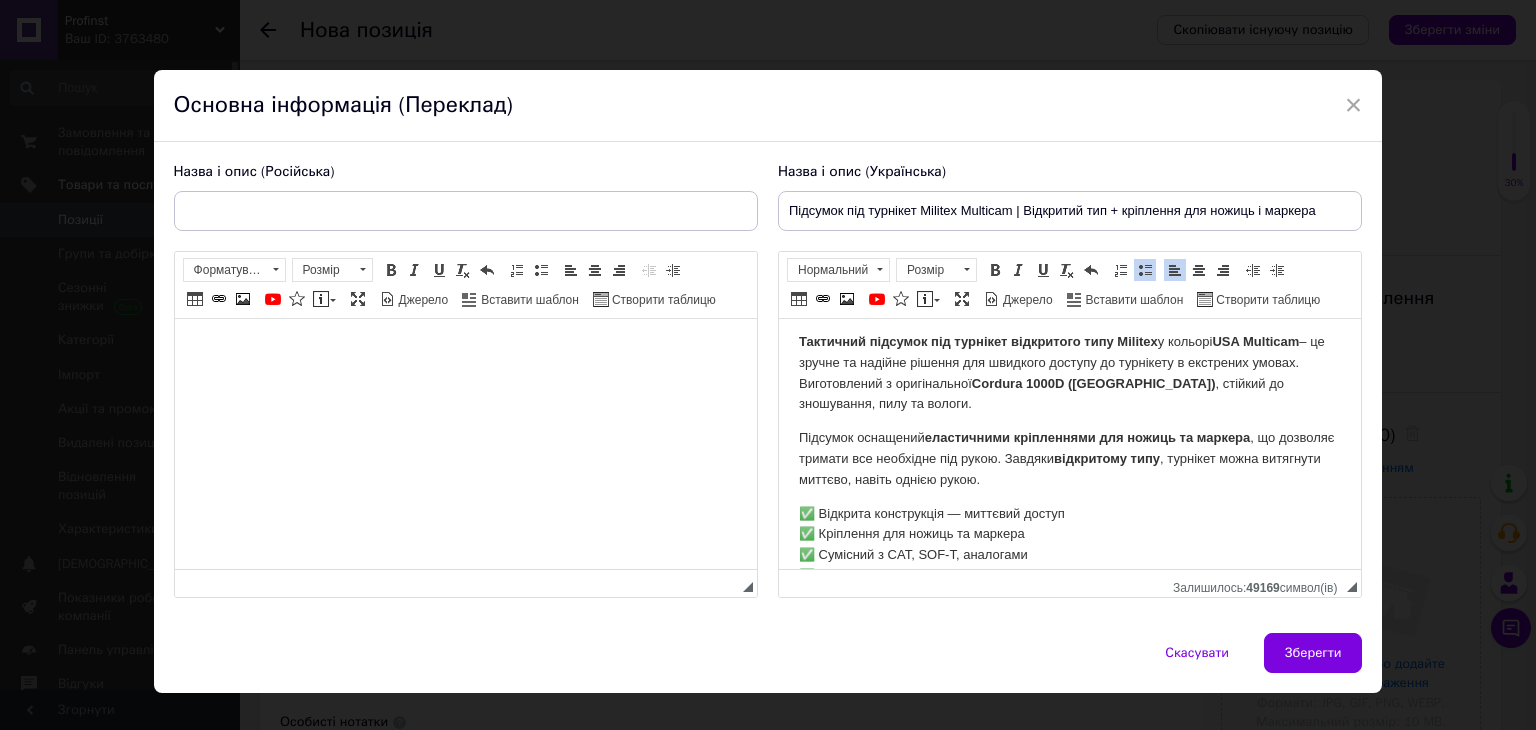 scroll, scrollTop: 0, scrollLeft: 0, axis: both 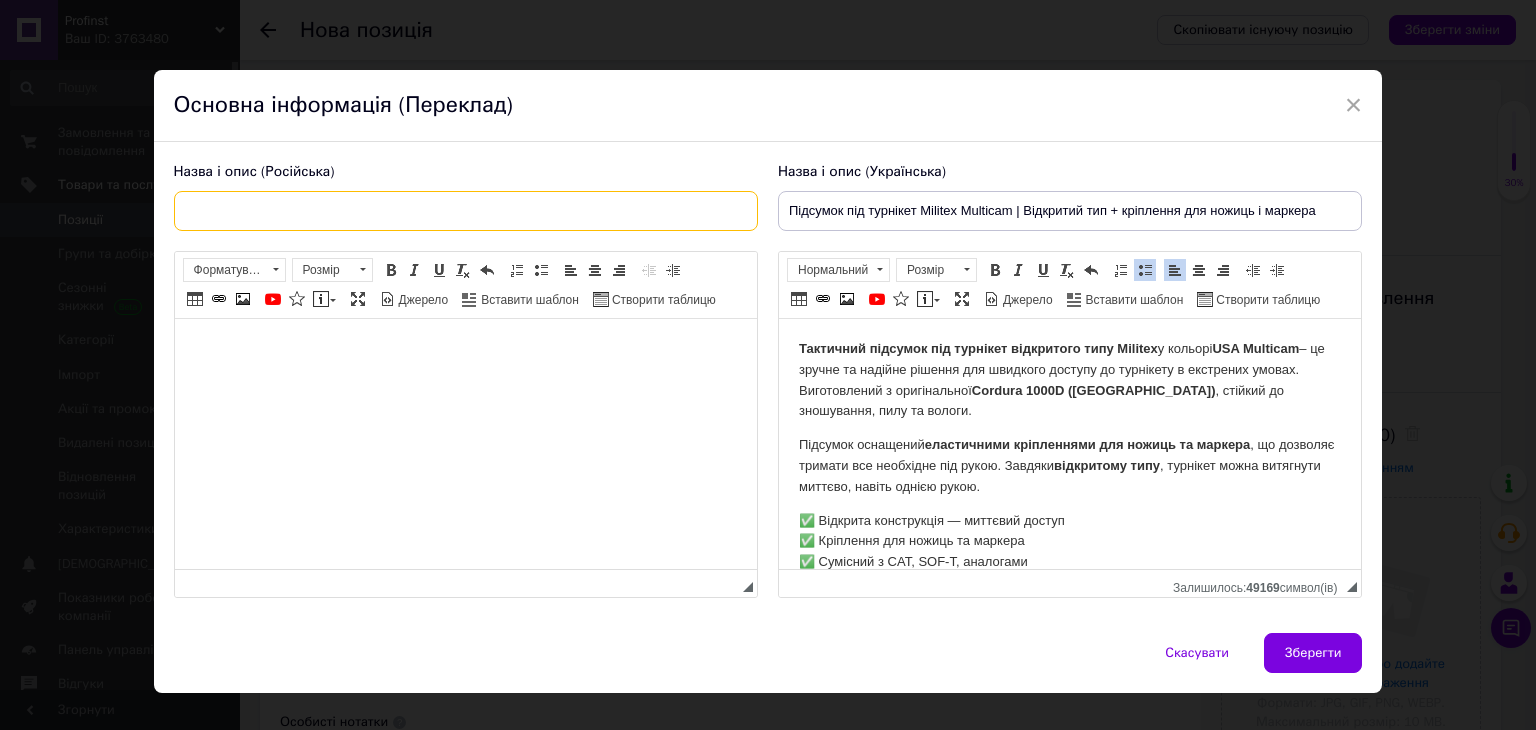 click at bounding box center [466, 211] 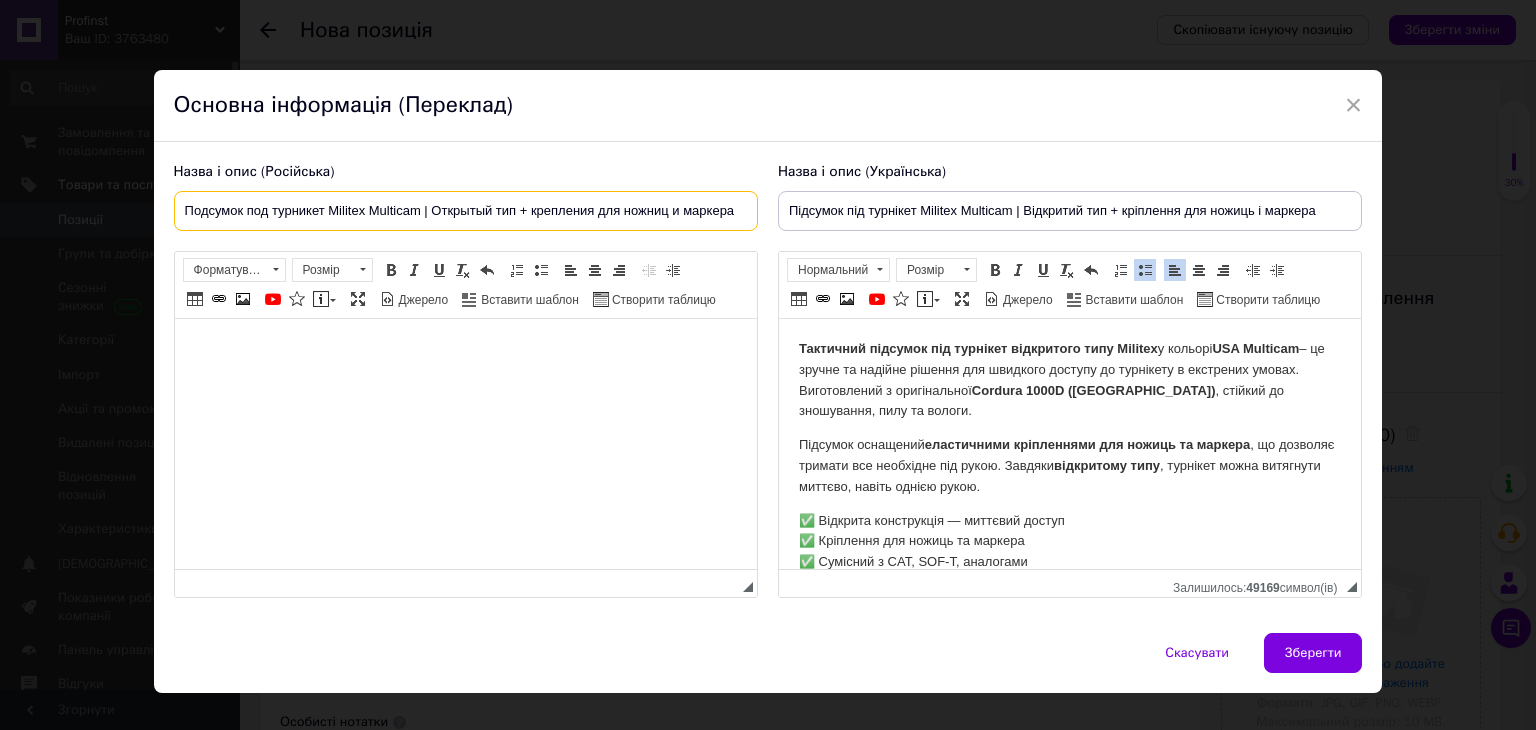 type on "Подсумок под турникет Militex Multicam | Открытый тип + крепления для ножниц и маркера" 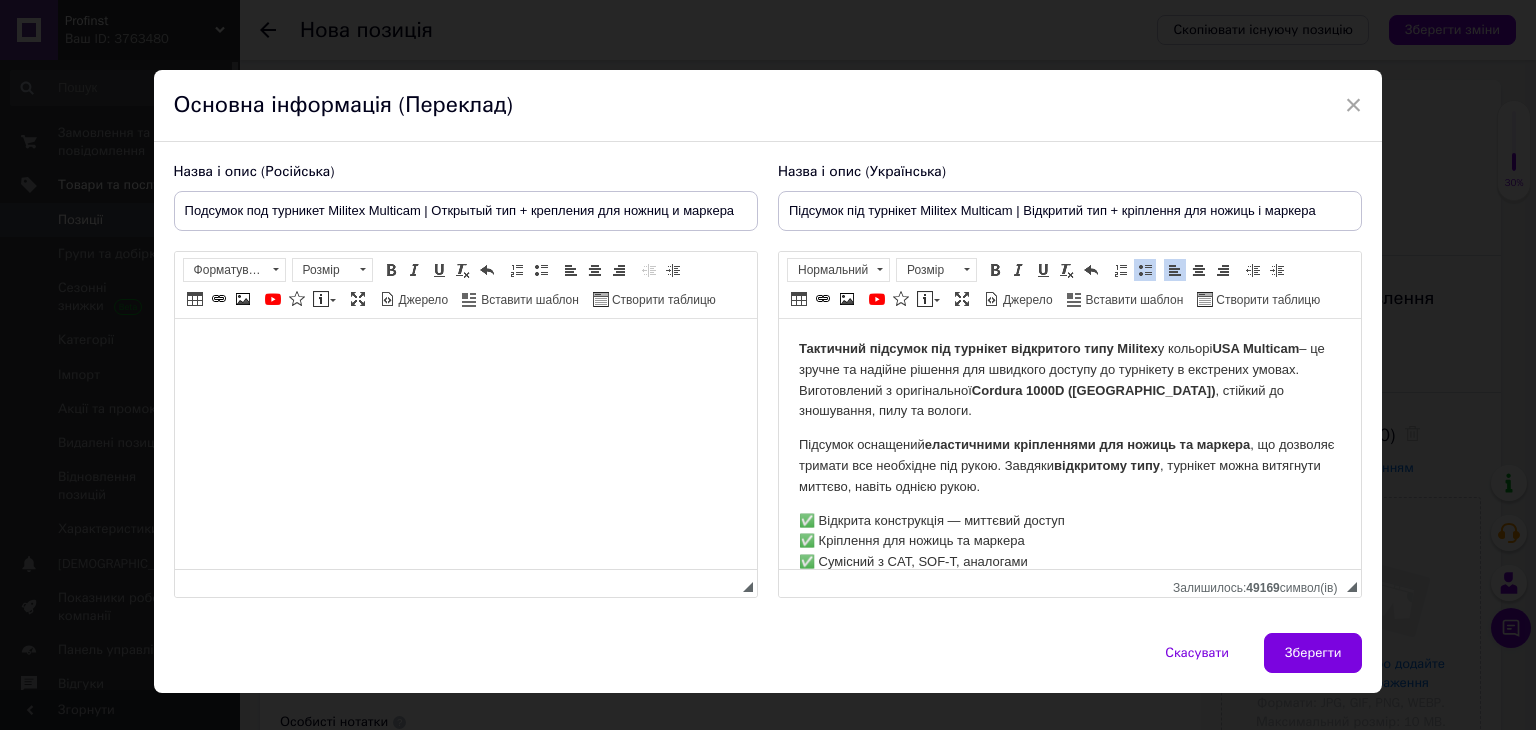 click at bounding box center (465, 349) 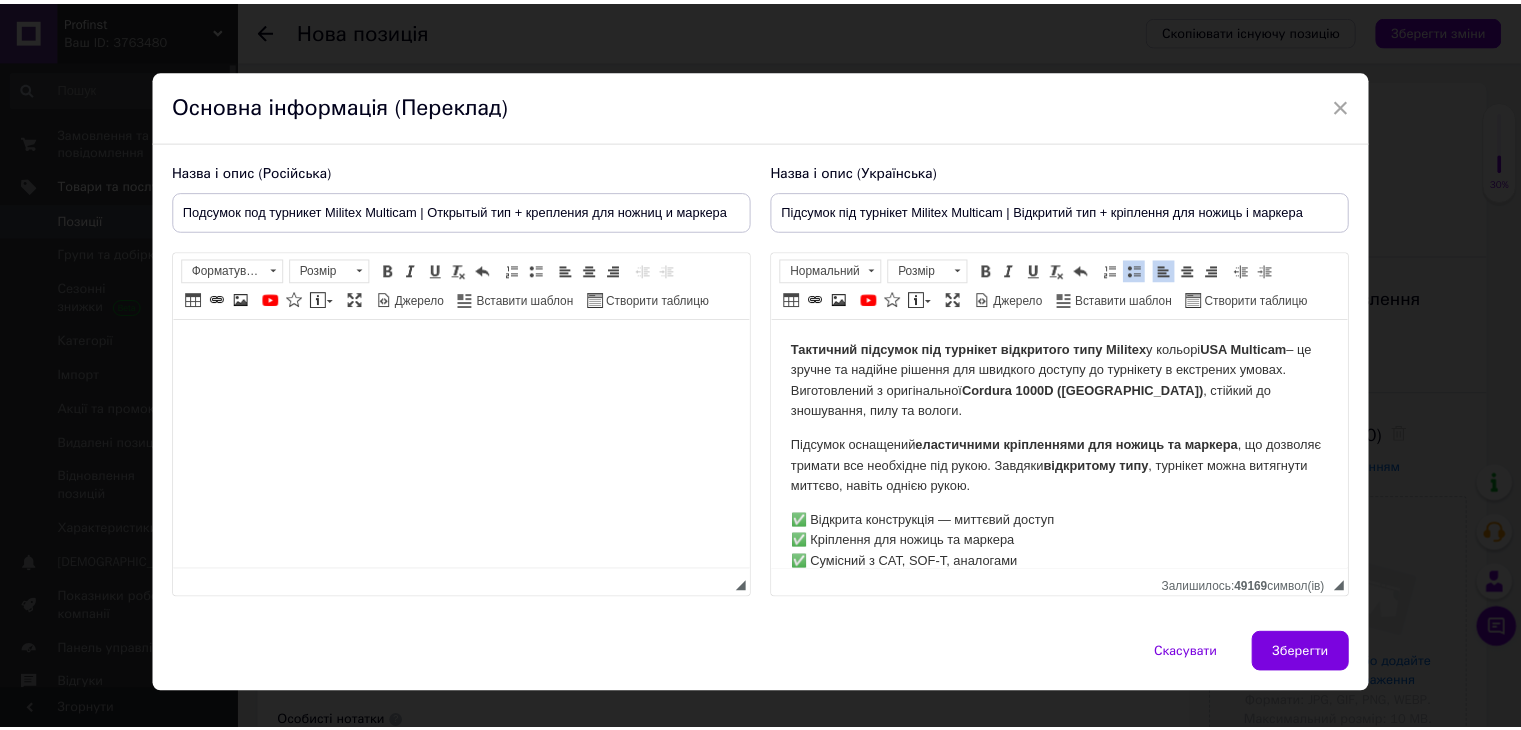 scroll, scrollTop: 361, scrollLeft: 0, axis: vertical 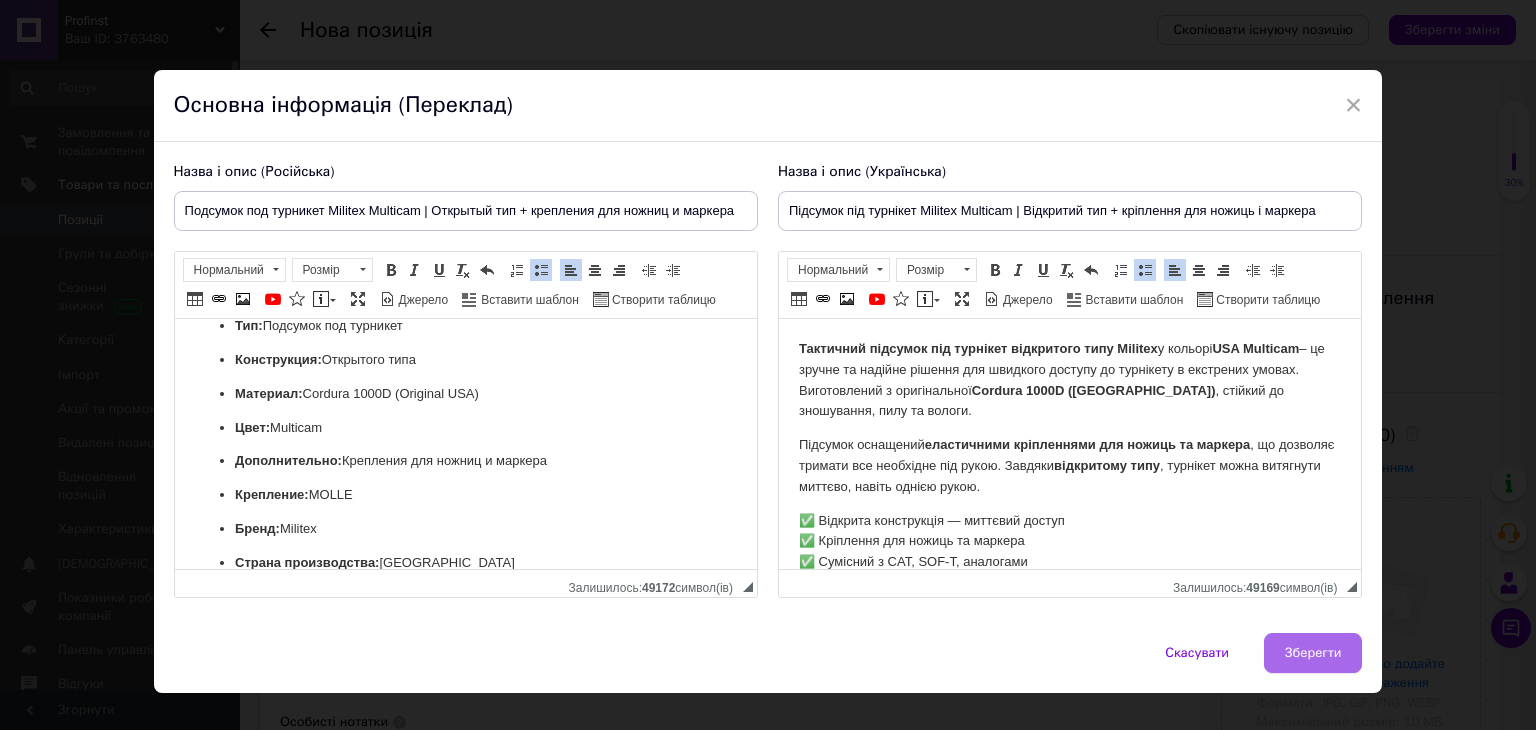 click on "Зберегти" at bounding box center [1313, 653] 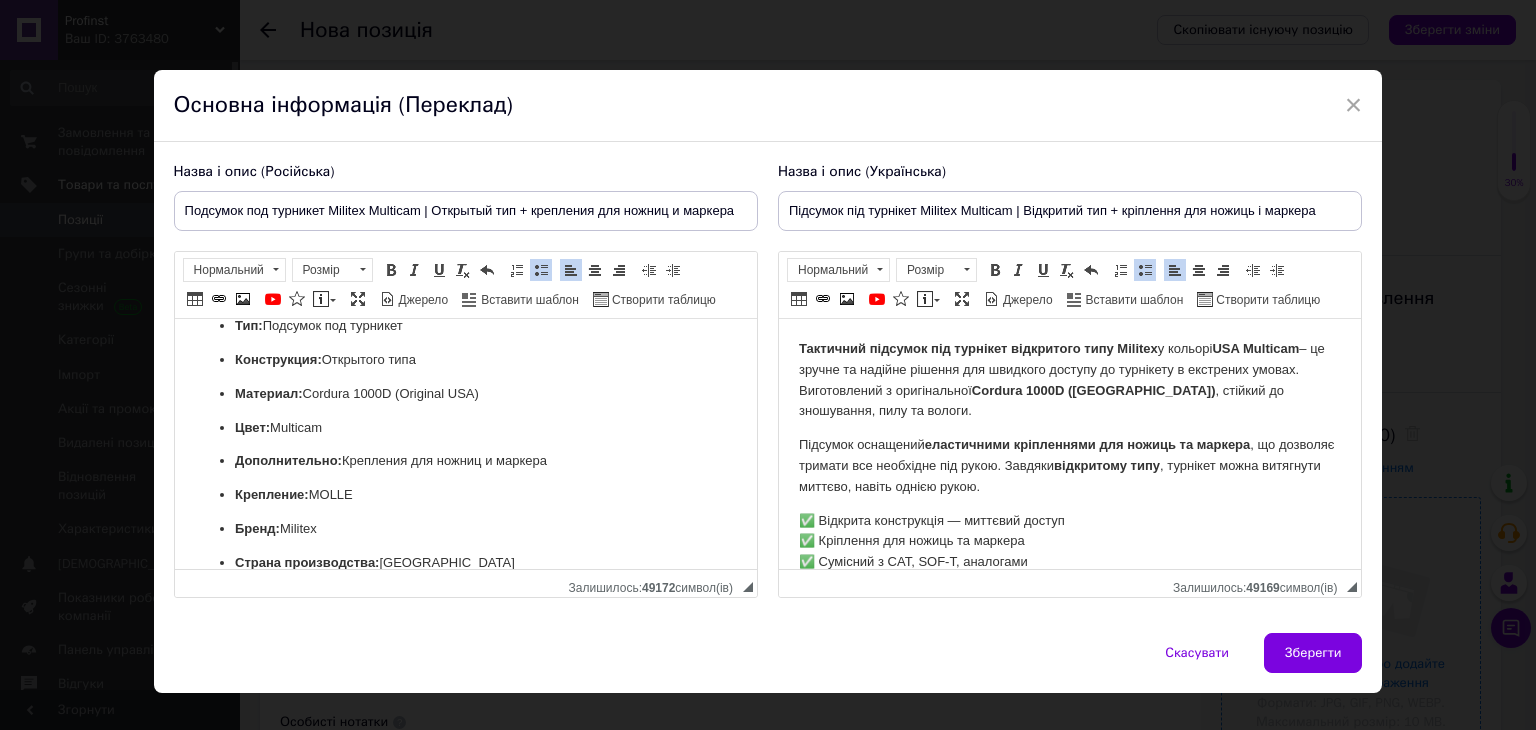 type on "Подсумок под турникет Militex Multicam | Открытый тип + крепления для ножниц и маркера" 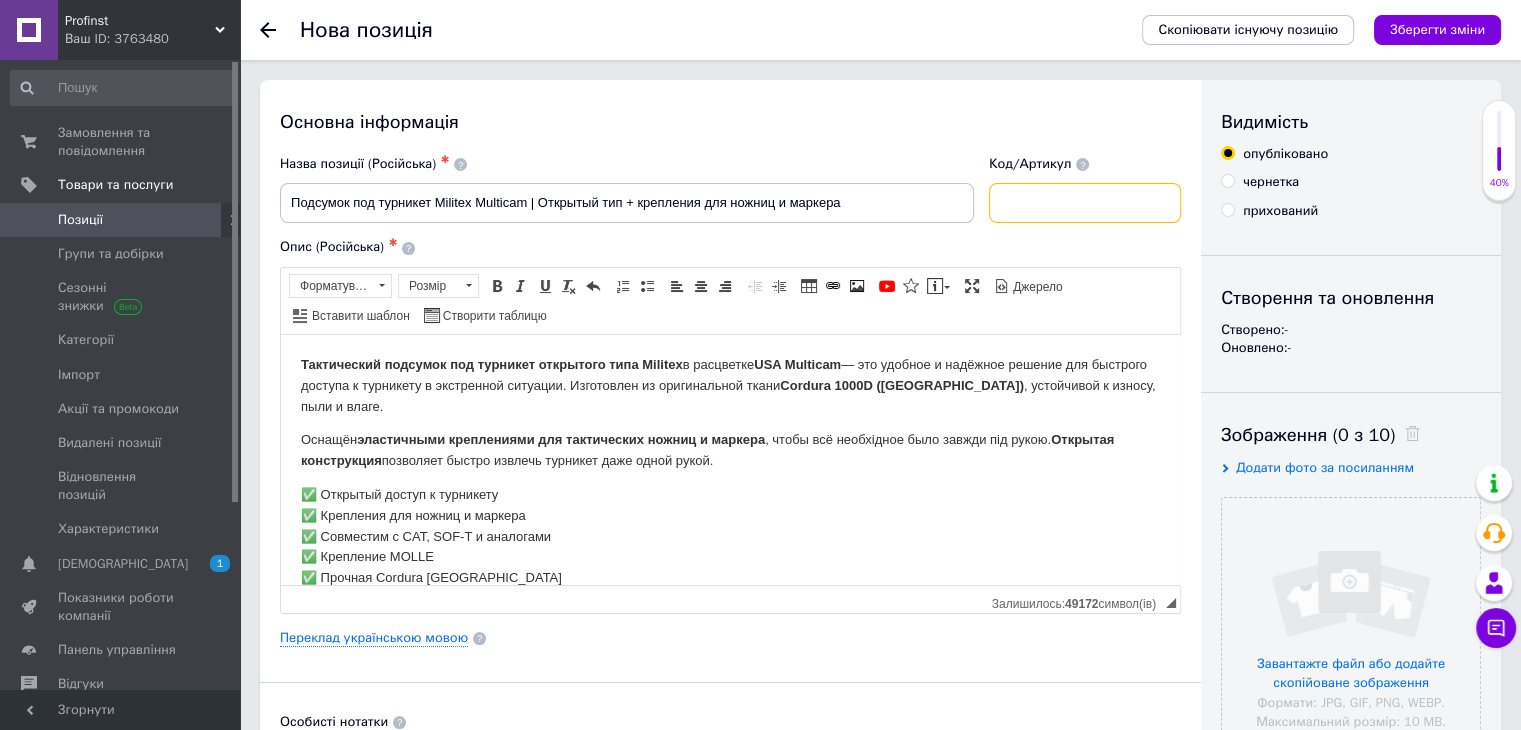click at bounding box center [1085, 203] 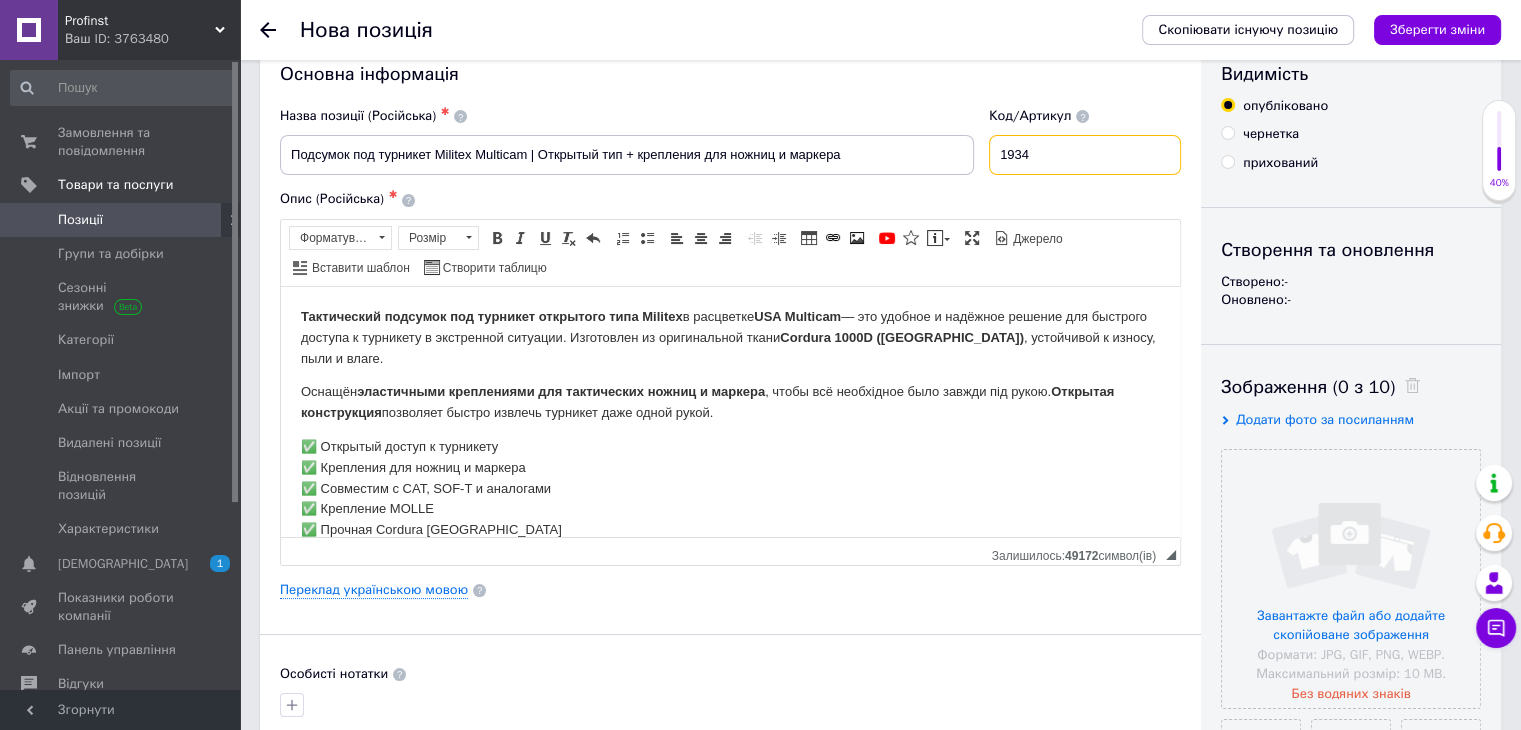 scroll, scrollTop: 97, scrollLeft: 0, axis: vertical 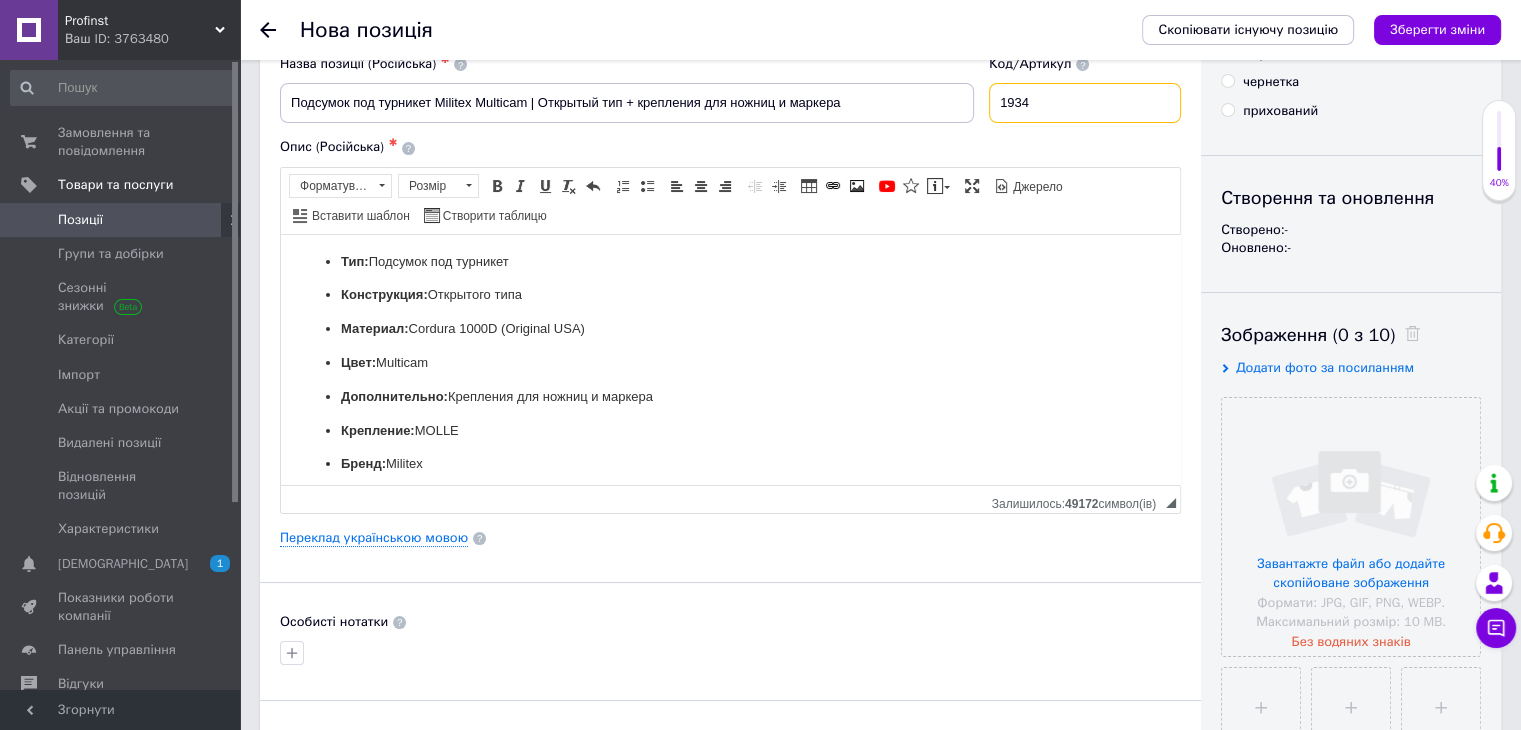 type on "1934" 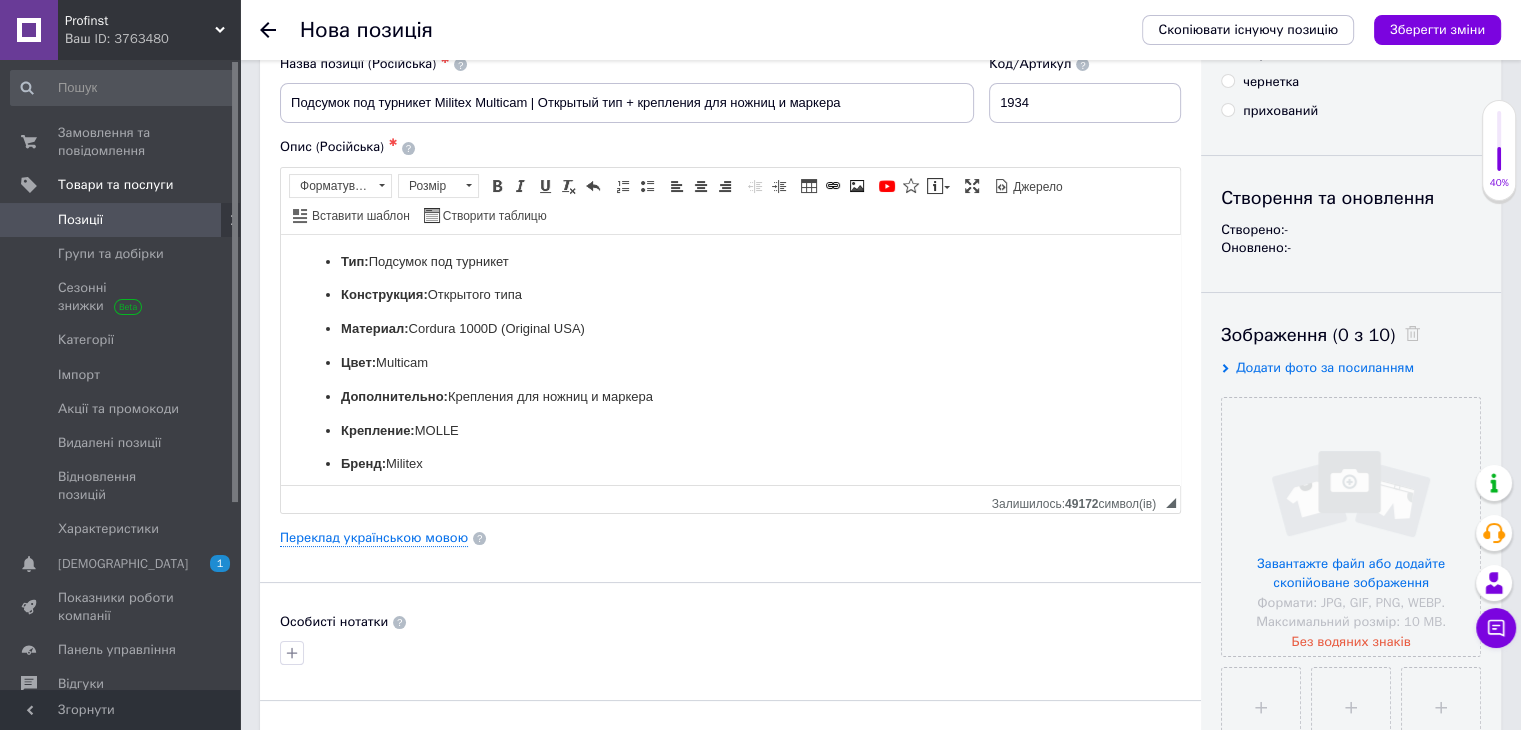 click on "Додати фото за посиланням" at bounding box center [1325, 367] 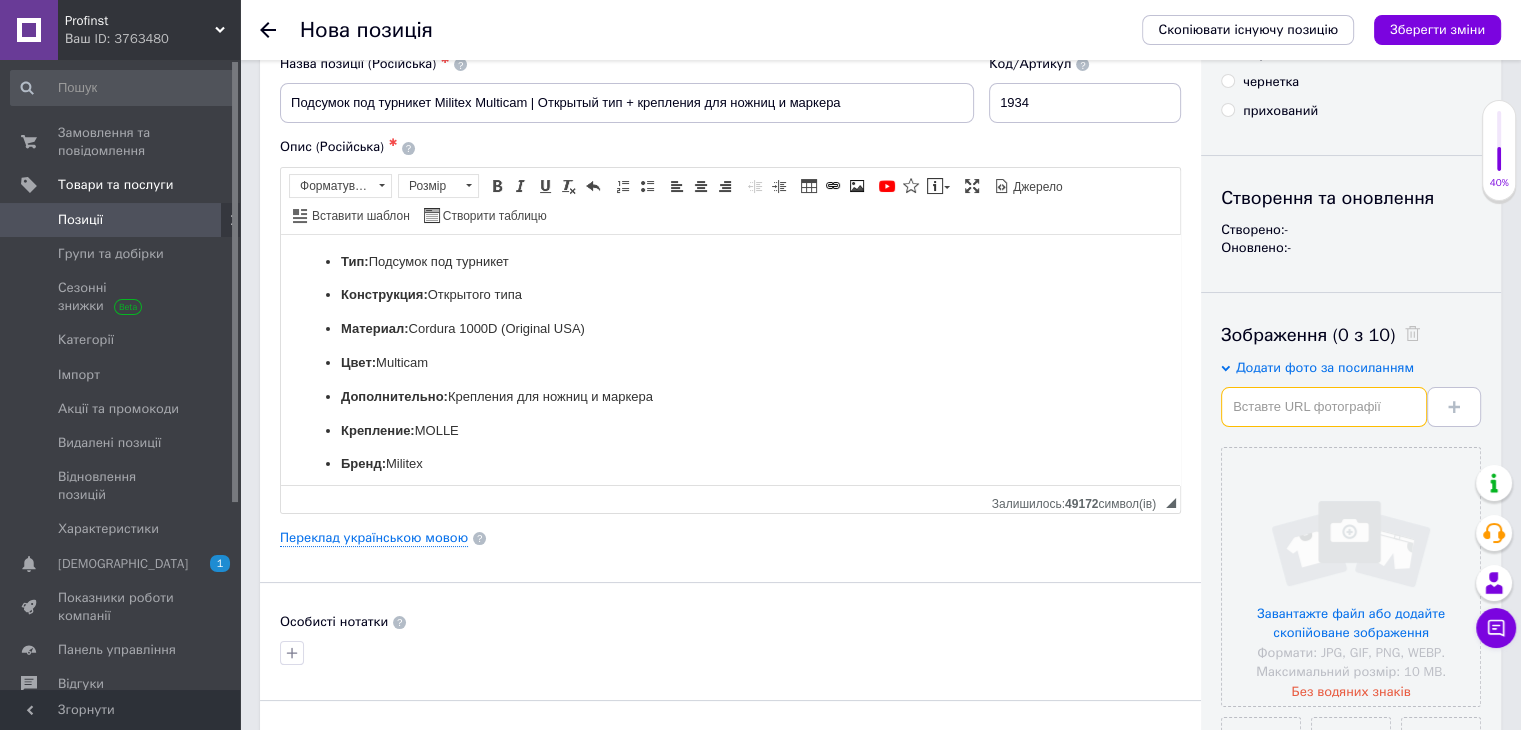 click at bounding box center [1324, 407] 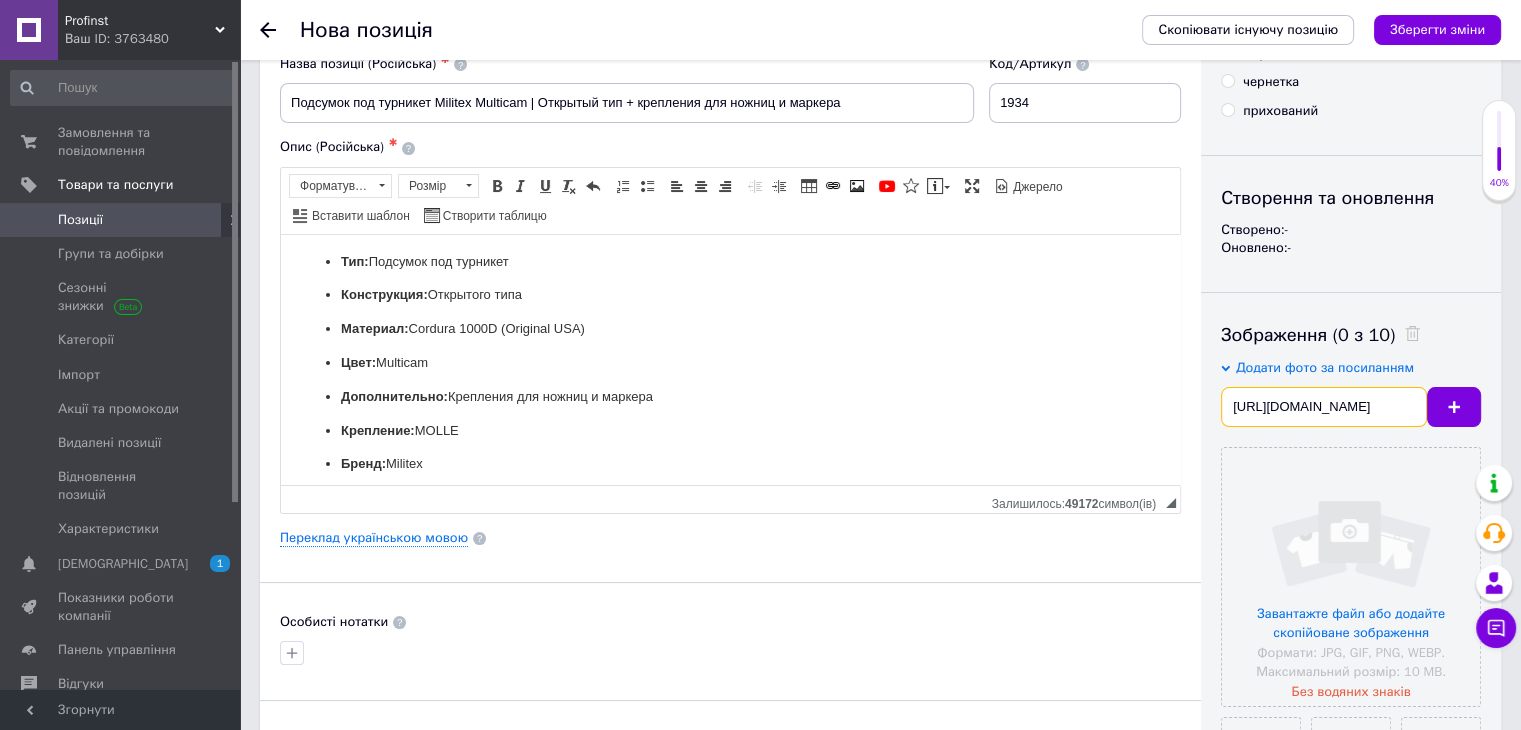 scroll, scrollTop: 0, scrollLeft: 309, axis: horizontal 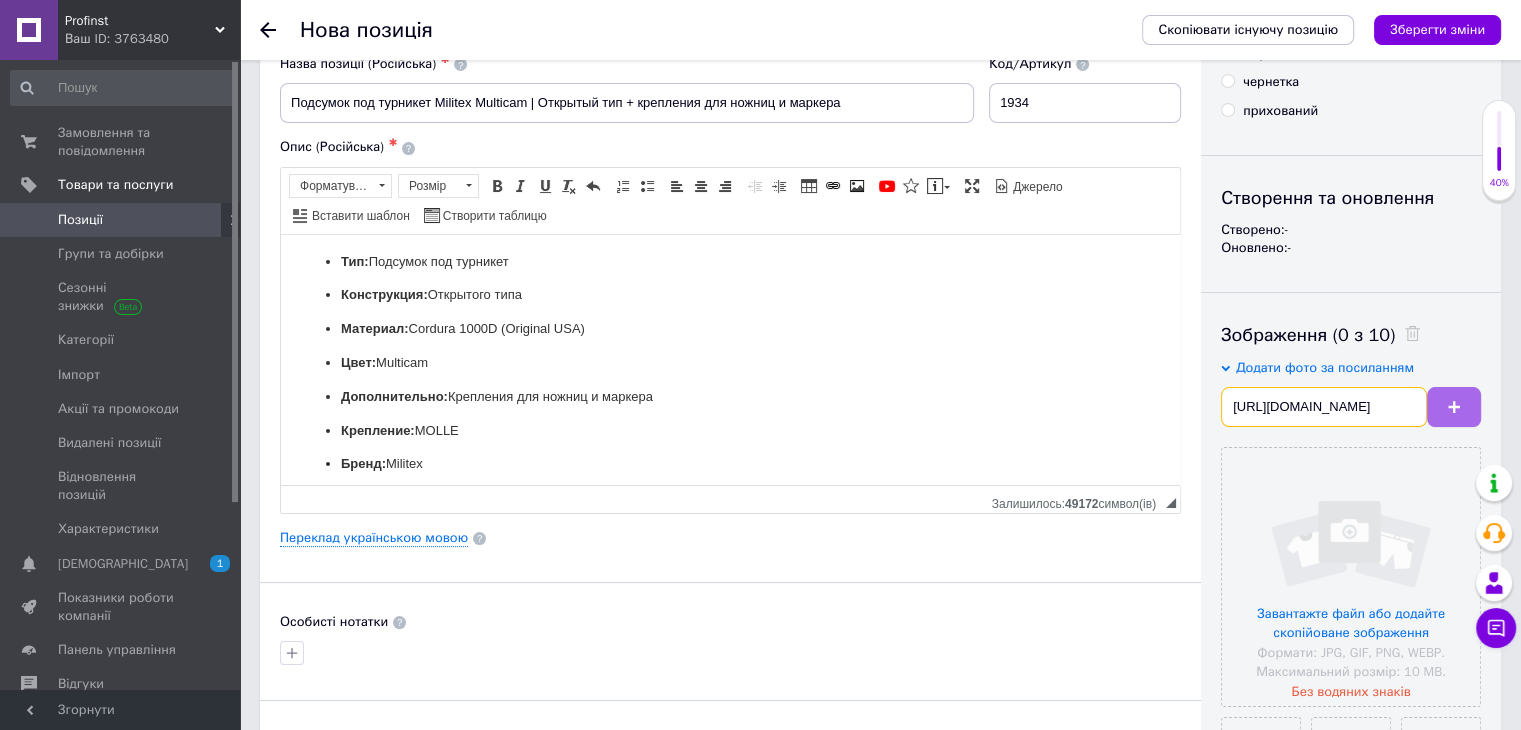 type on "[URL][DOMAIN_NAME]" 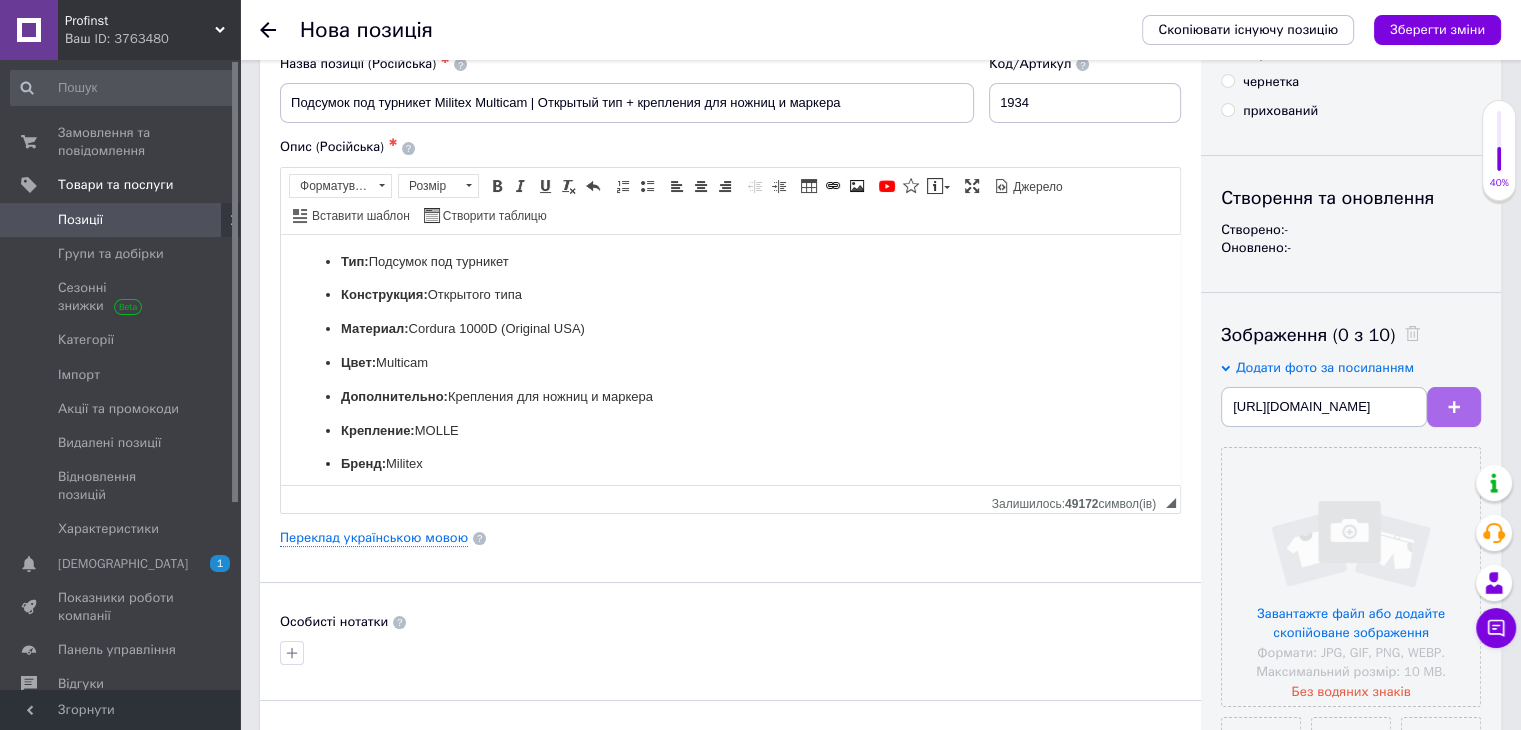 scroll, scrollTop: 0, scrollLeft: 0, axis: both 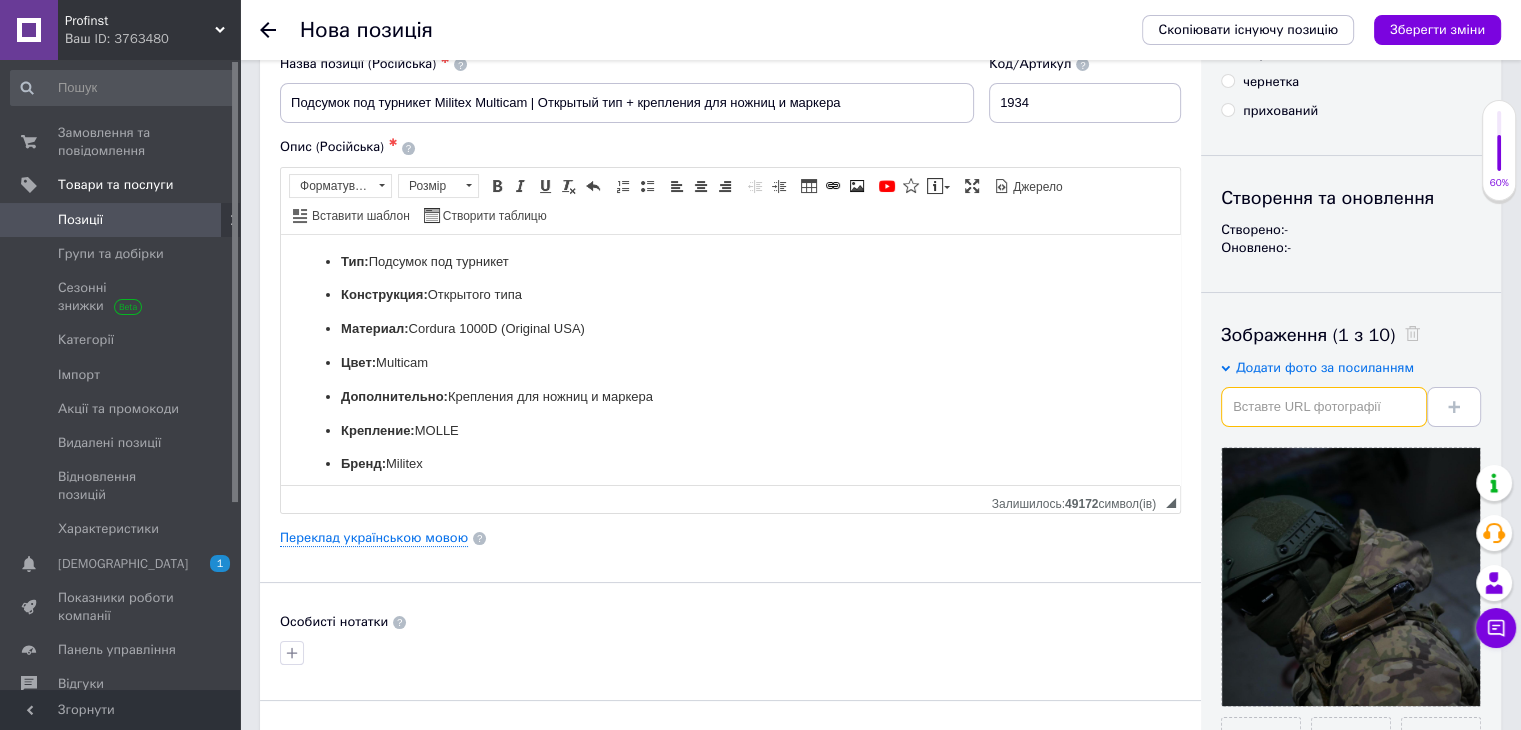 click at bounding box center [1324, 407] 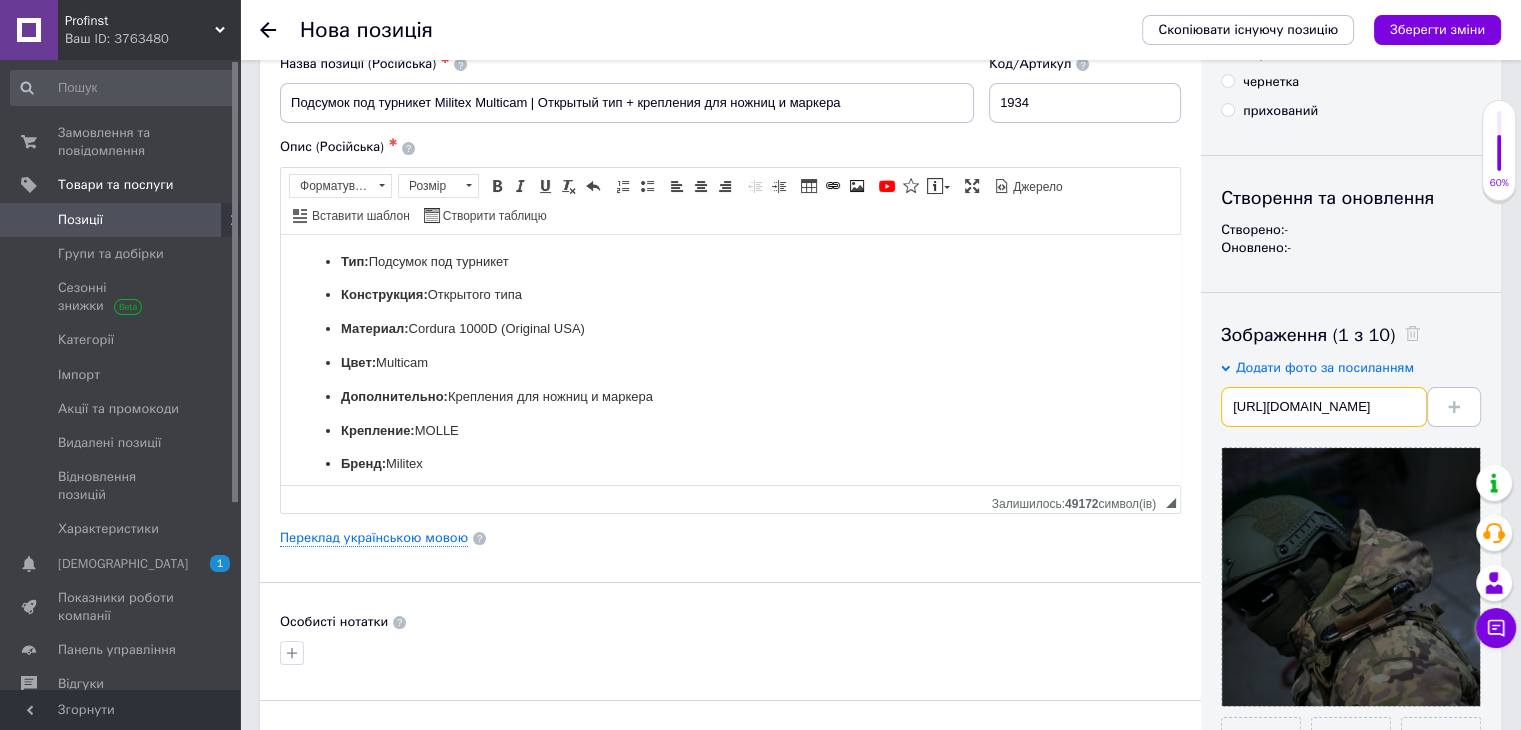 scroll, scrollTop: 0, scrollLeft: 306, axis: horizontal 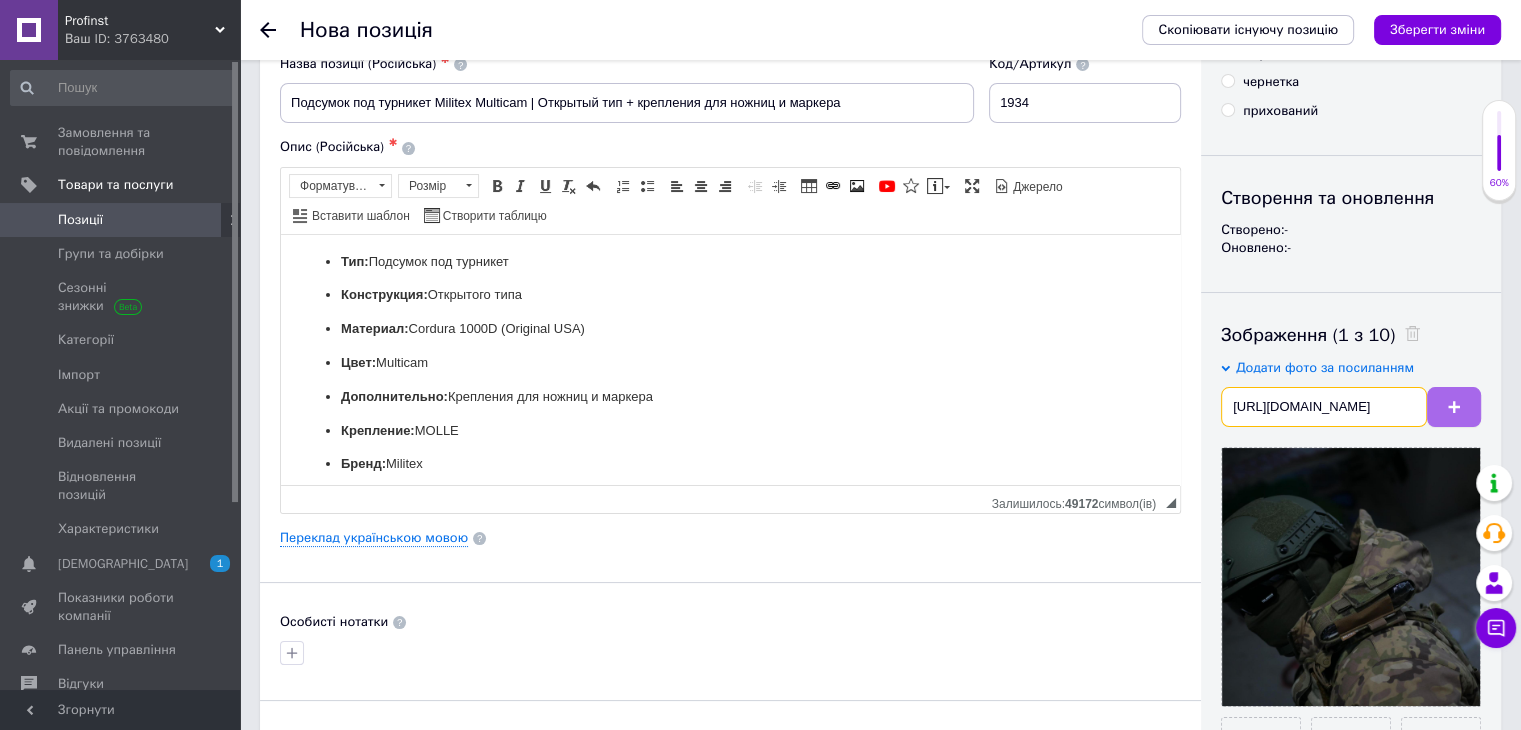 type on "[URL][DOMAIN_NAME]" 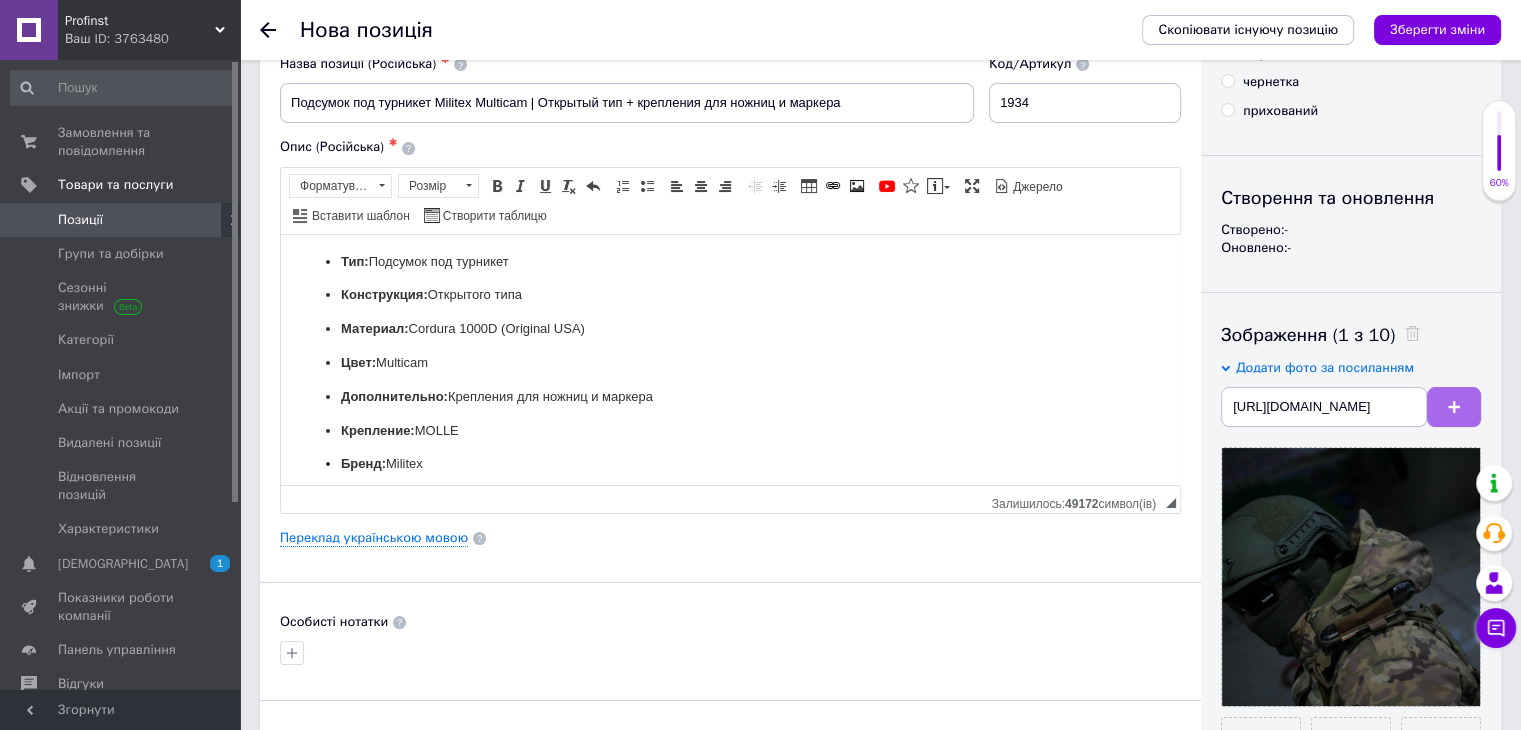 scroll, scrollTop: 0, scrollLeft: 0, axis: both 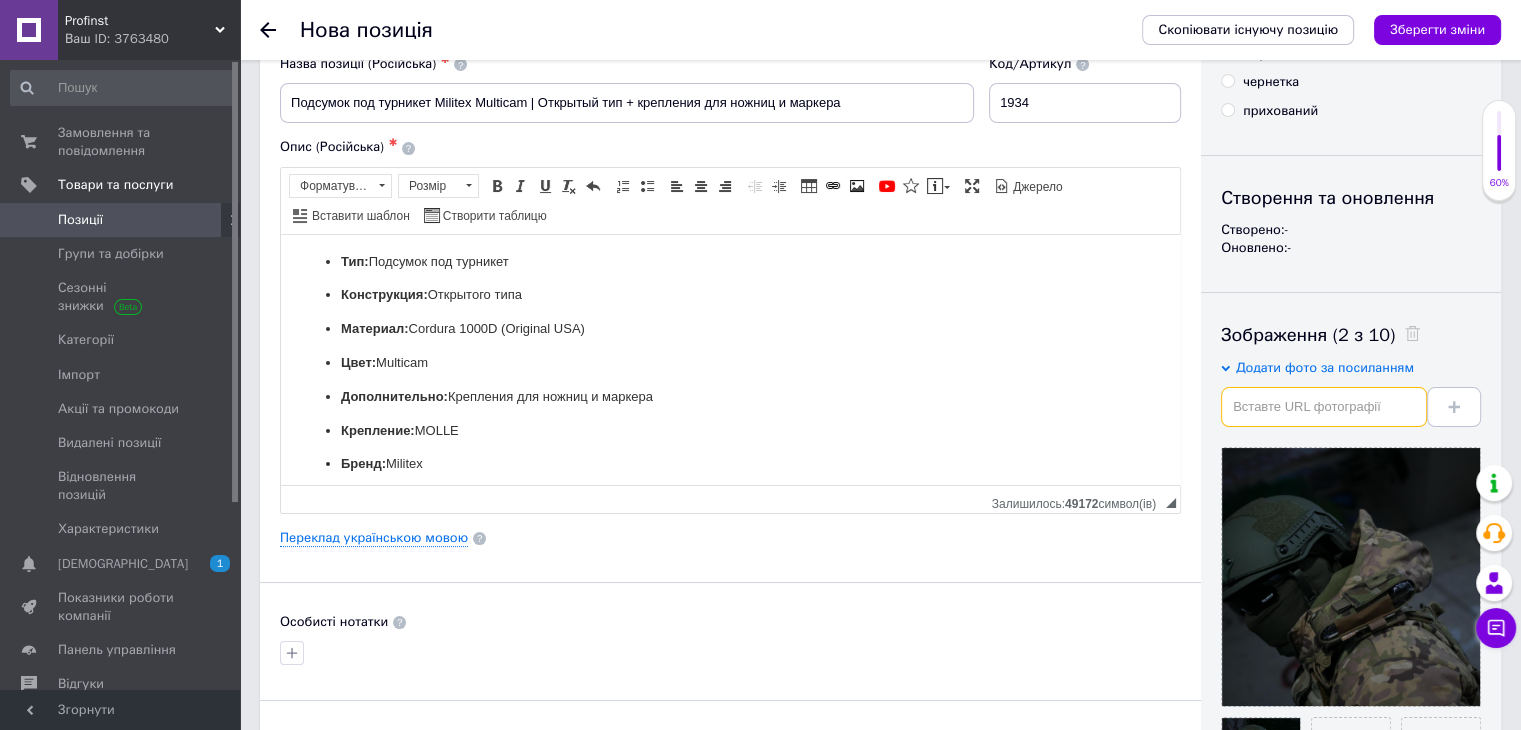click at bounding box center [1324, 407] 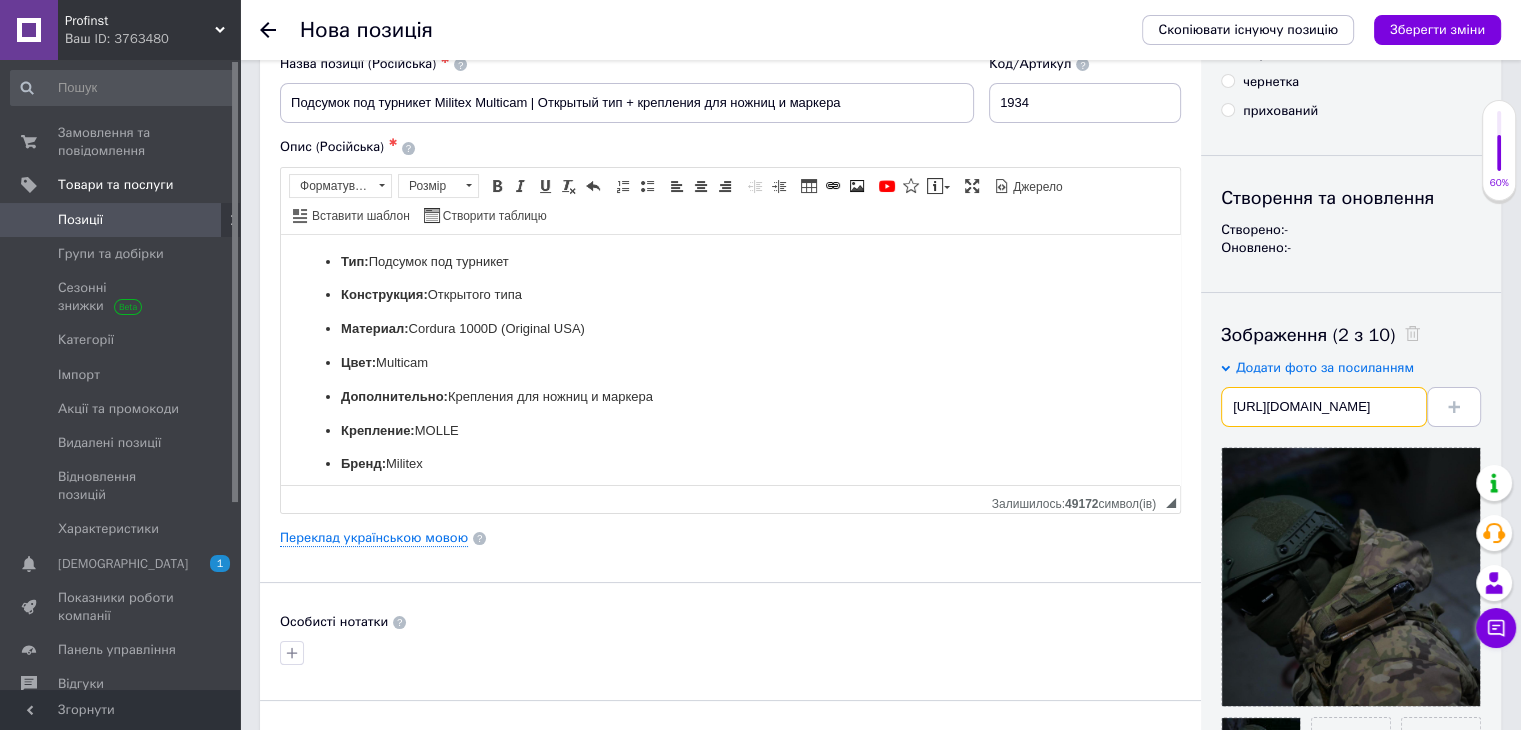 scroll, scrollTop: 0, scrollLeft: 308, axis: horizontal 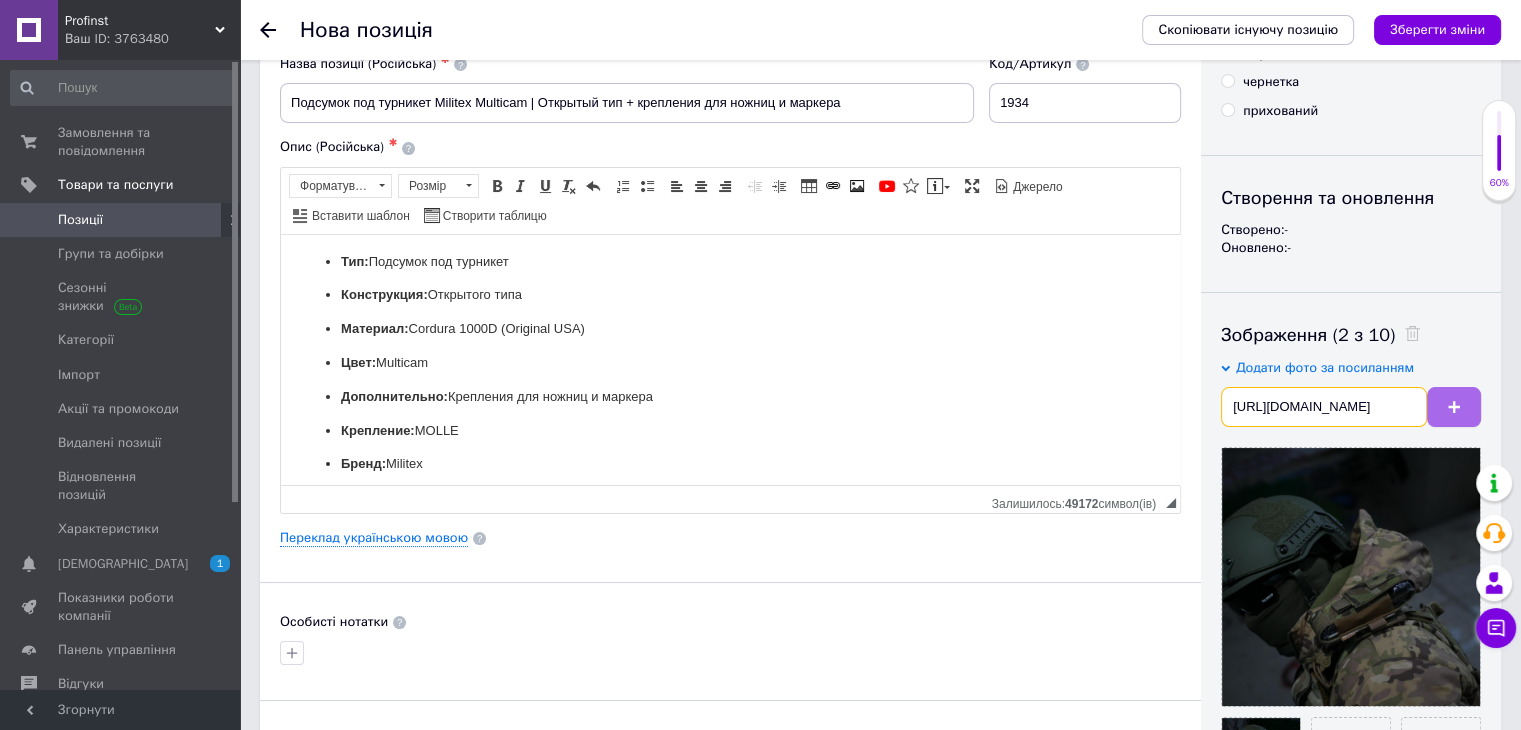 type on "[URL][DOMAIN_NAME]" 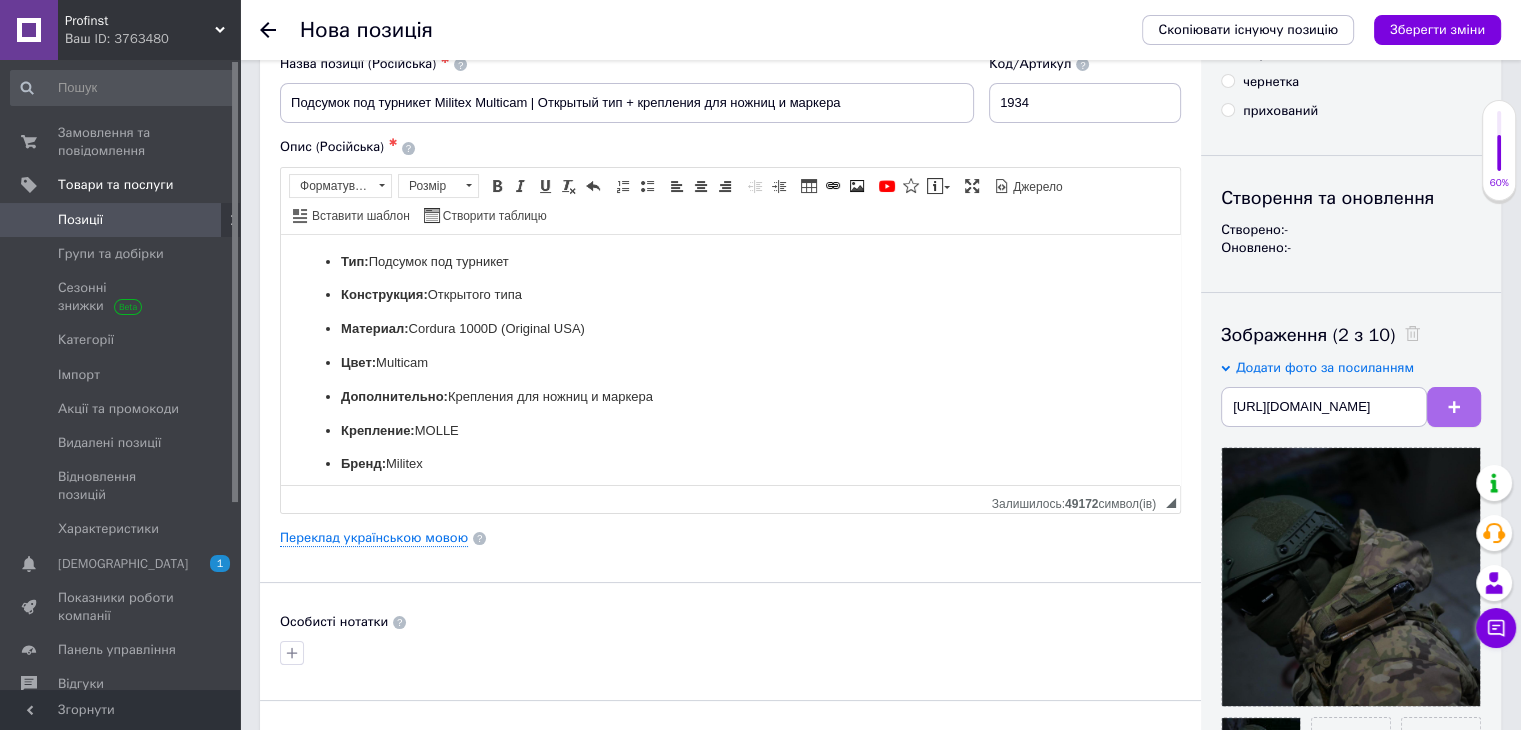 scroll, scrollTop: 0, scrollLeft: 0, axis: both 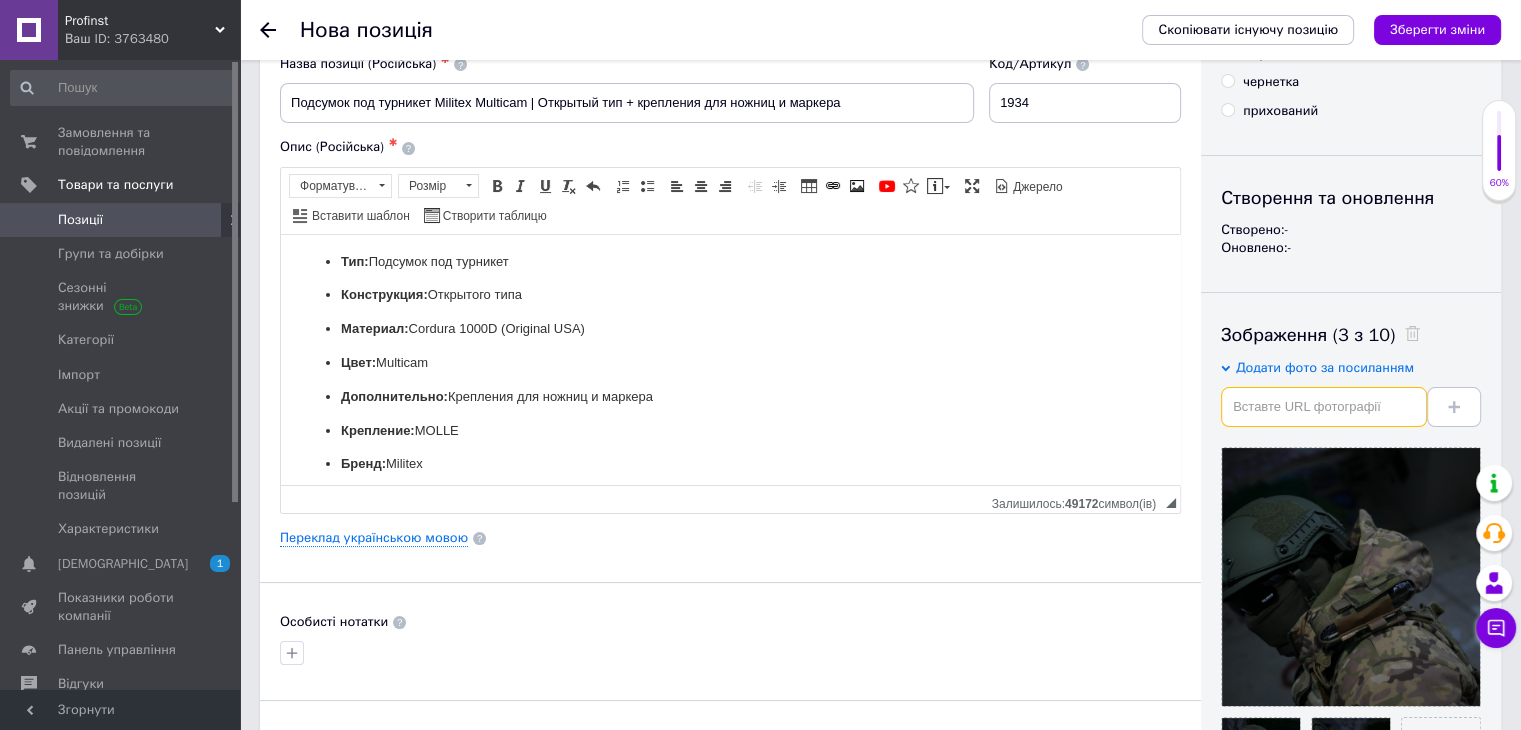 click at bounding box center (1324, 407) 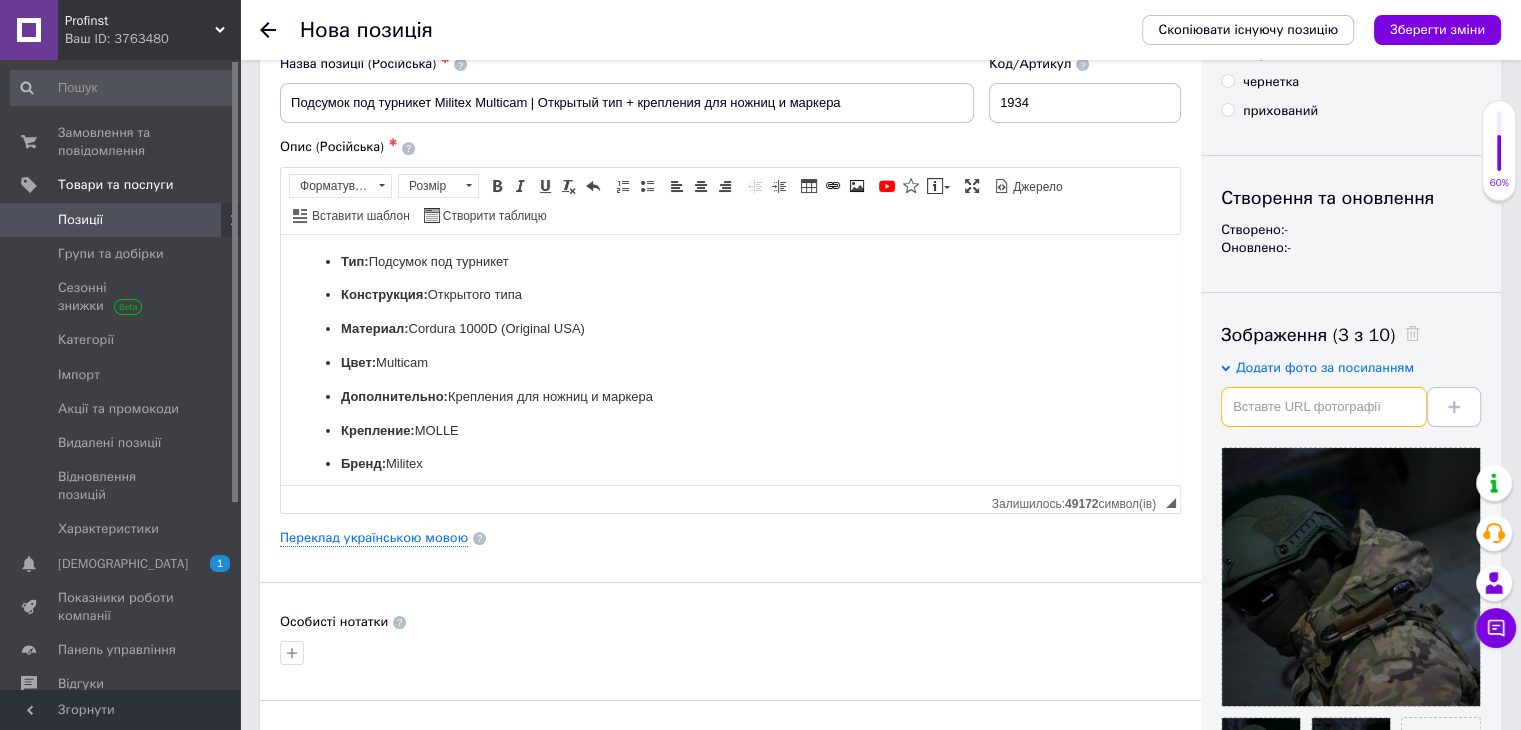 paste on "[URL][DOMAIN_NAME]" 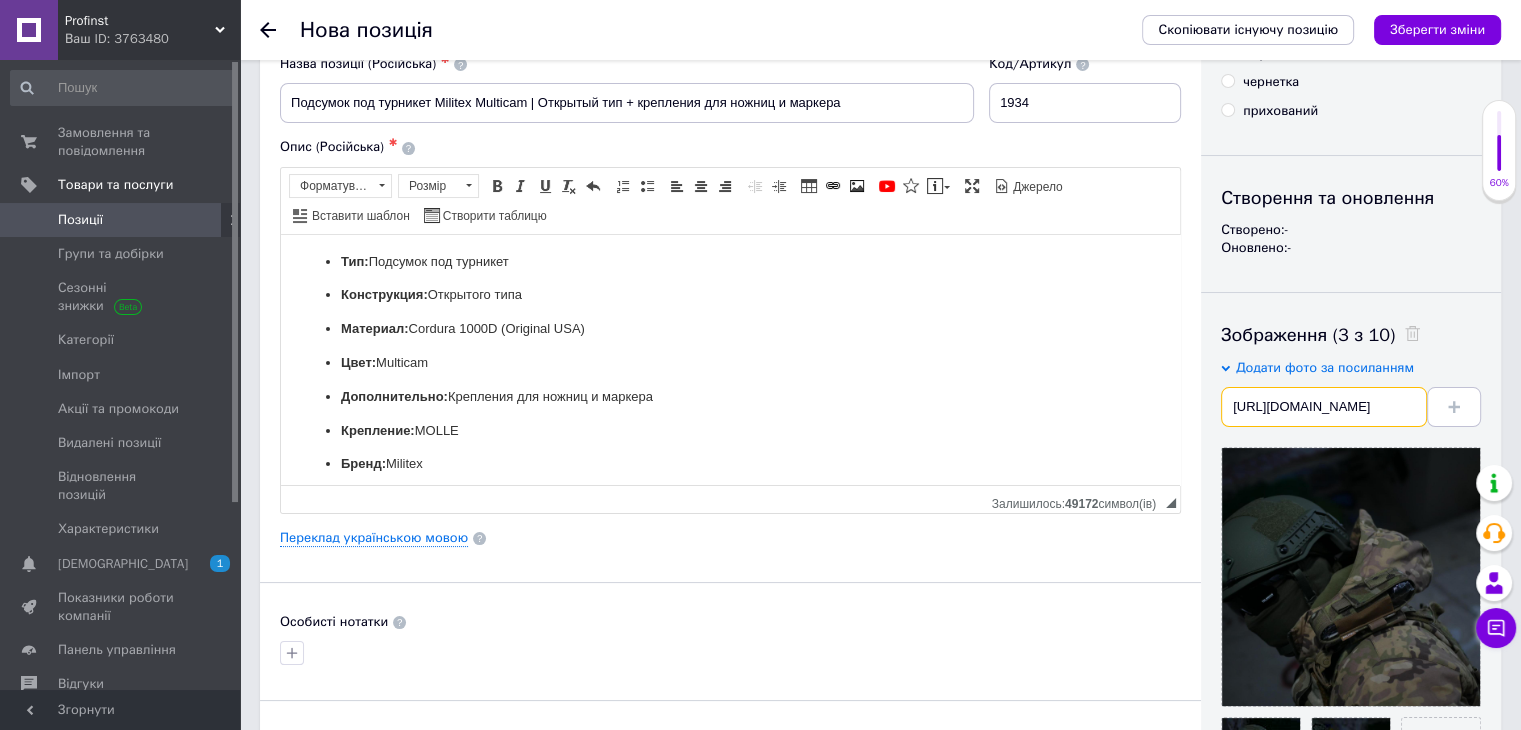 scroll, scrollTop: 0, scrollLeft: 305, axis: horizontal 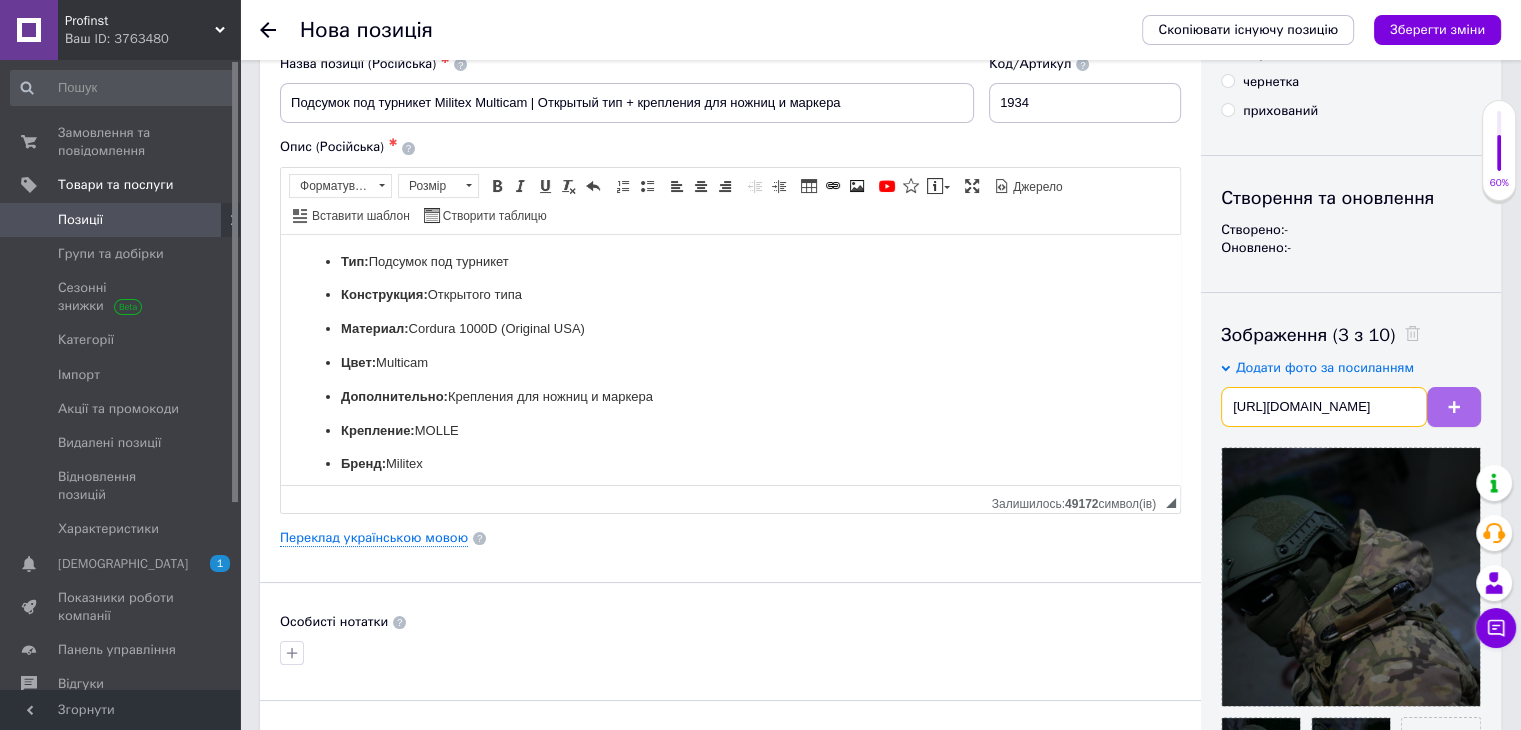 type on "[URL][DOMAIN_NAME]" 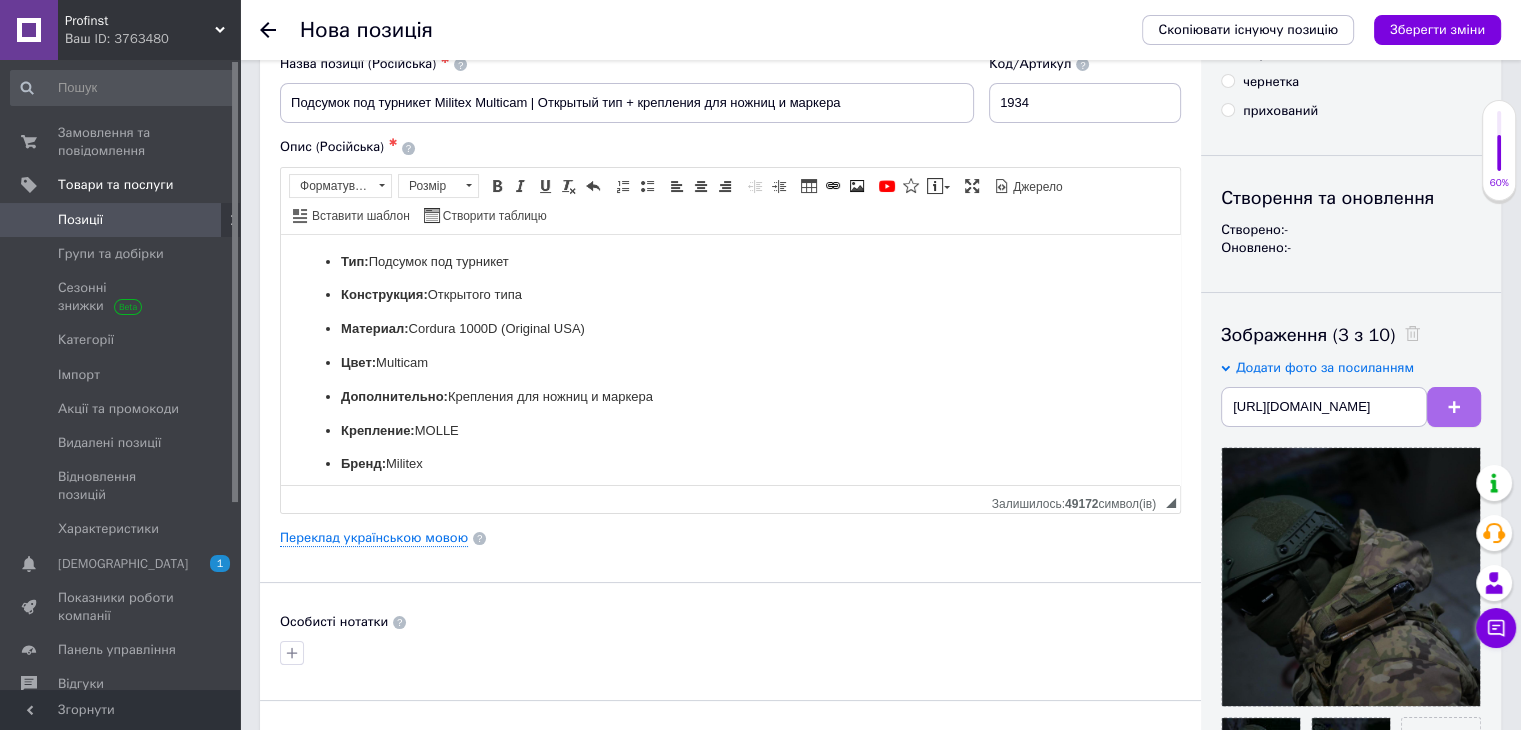 click at bounding box center [1454, 407] 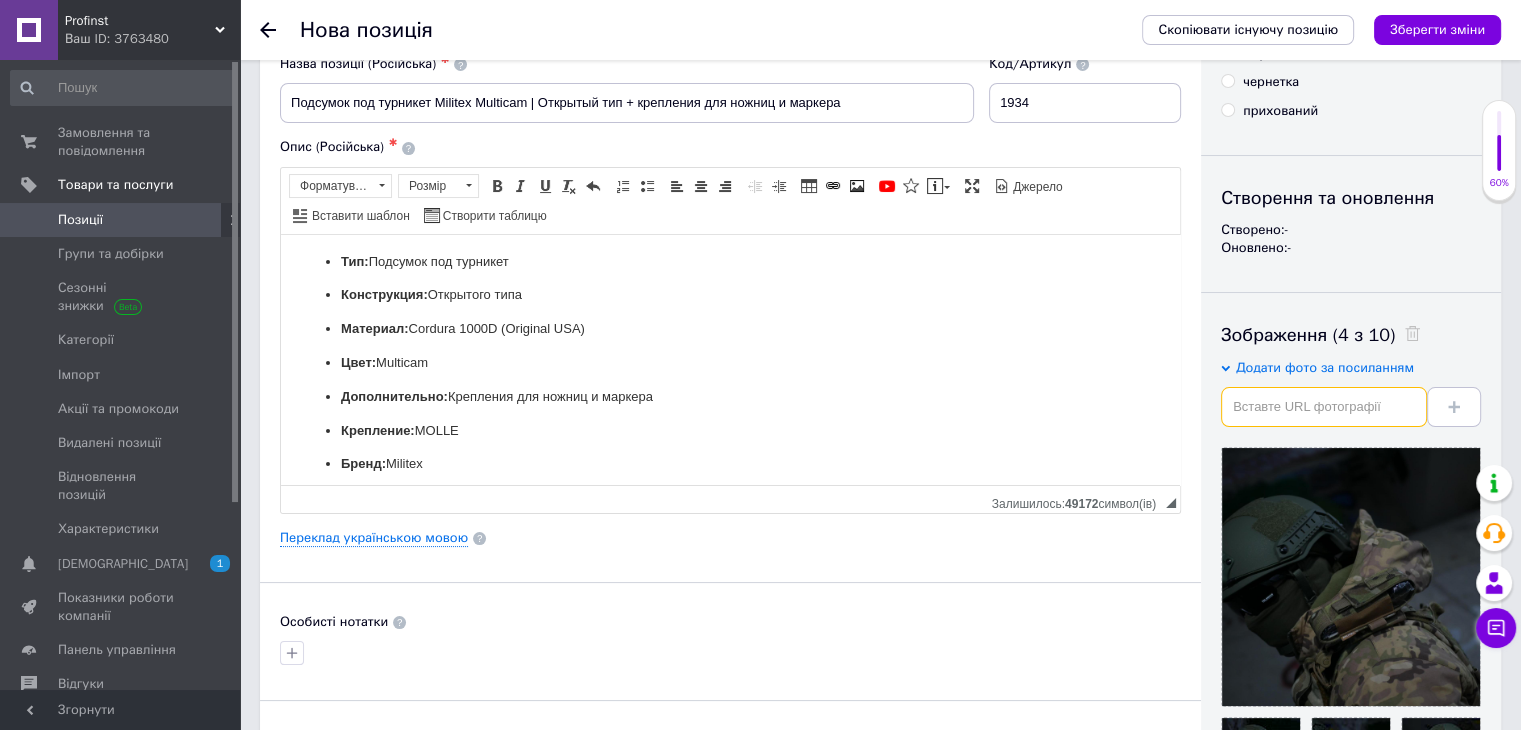 drag, startPoint x: 1268, startPoint y: 401, endPoint x: 1254, endPoint y: 413, distance: 18.439089 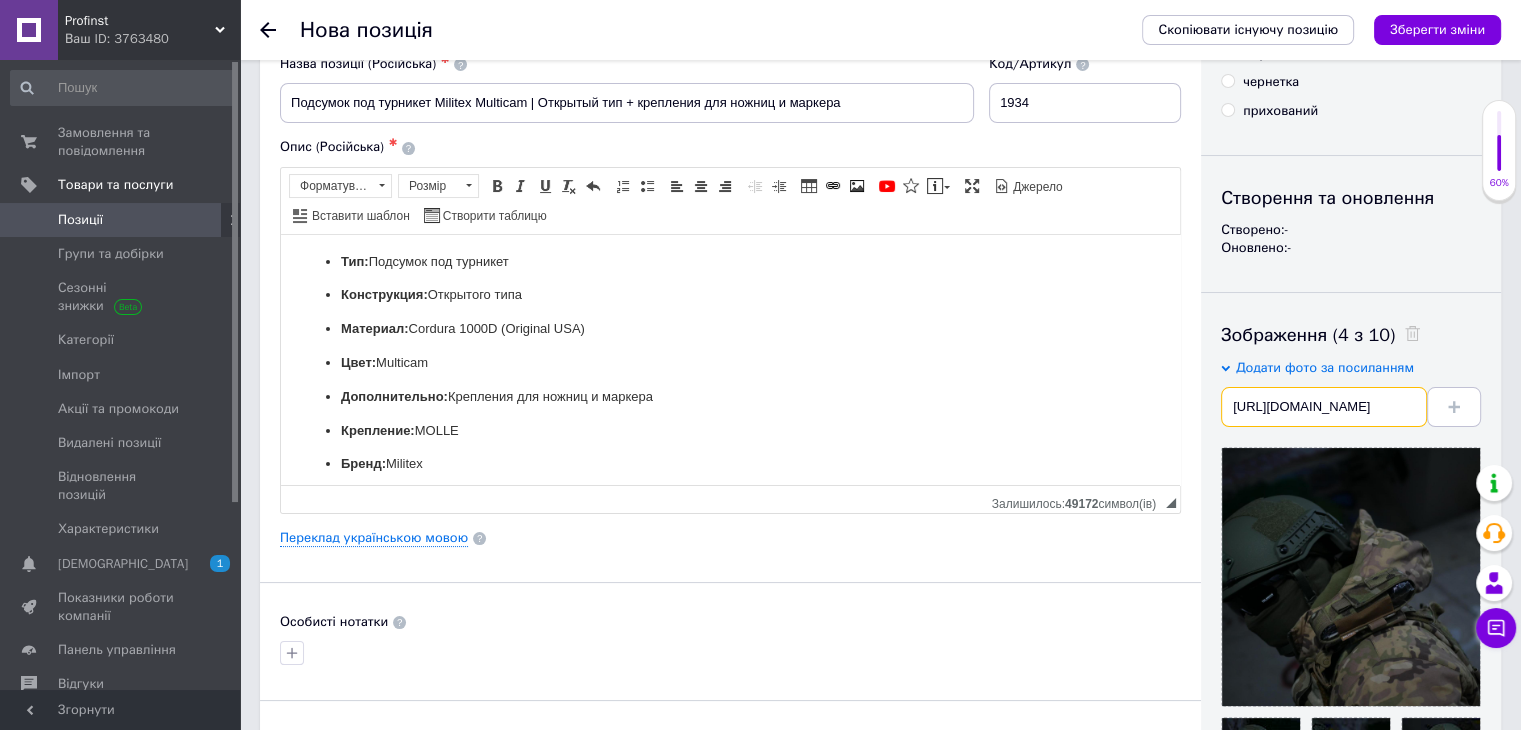 scroll, scrollTop: 0, scrollLeft: 313, axis: horizontal 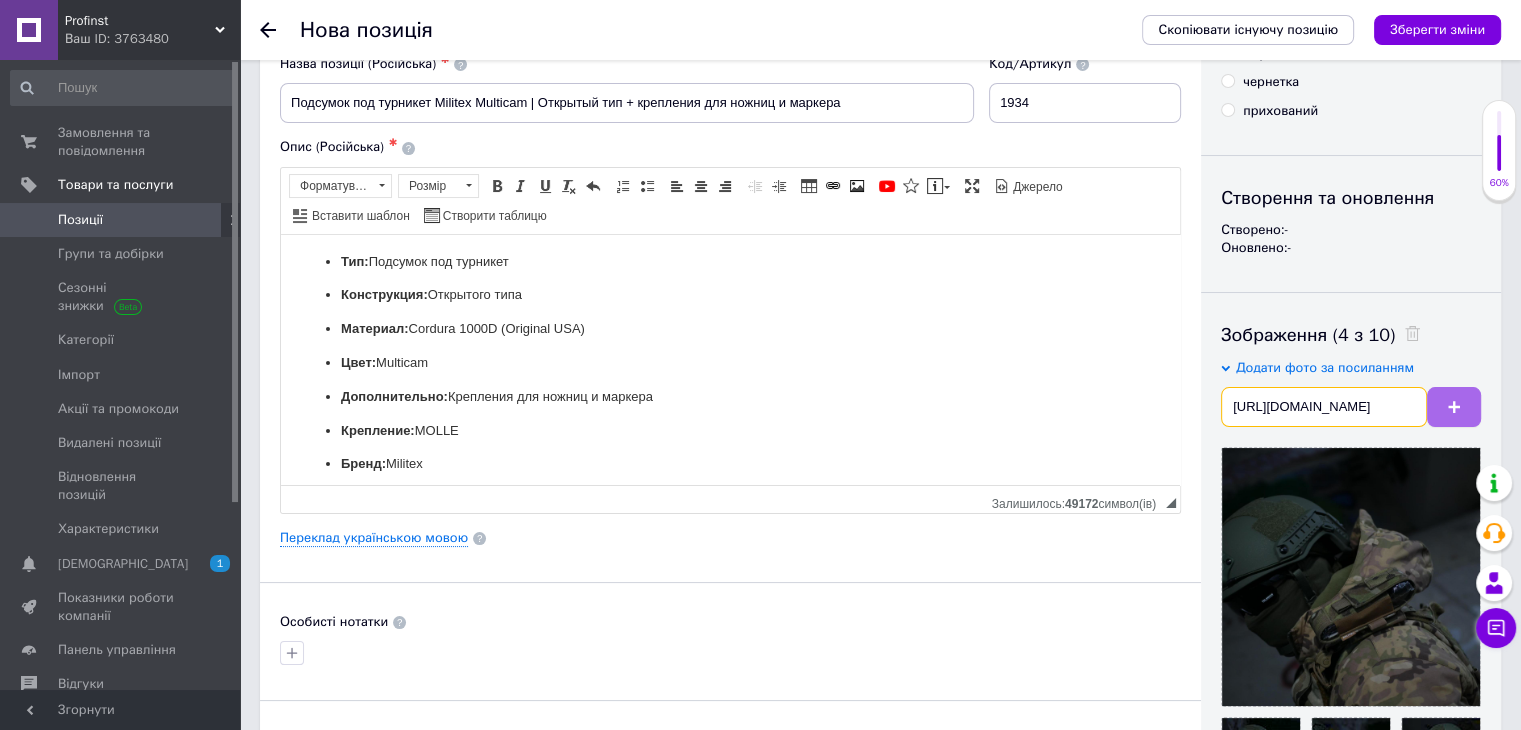 type on "[URL][DOMAIN_NAME]" 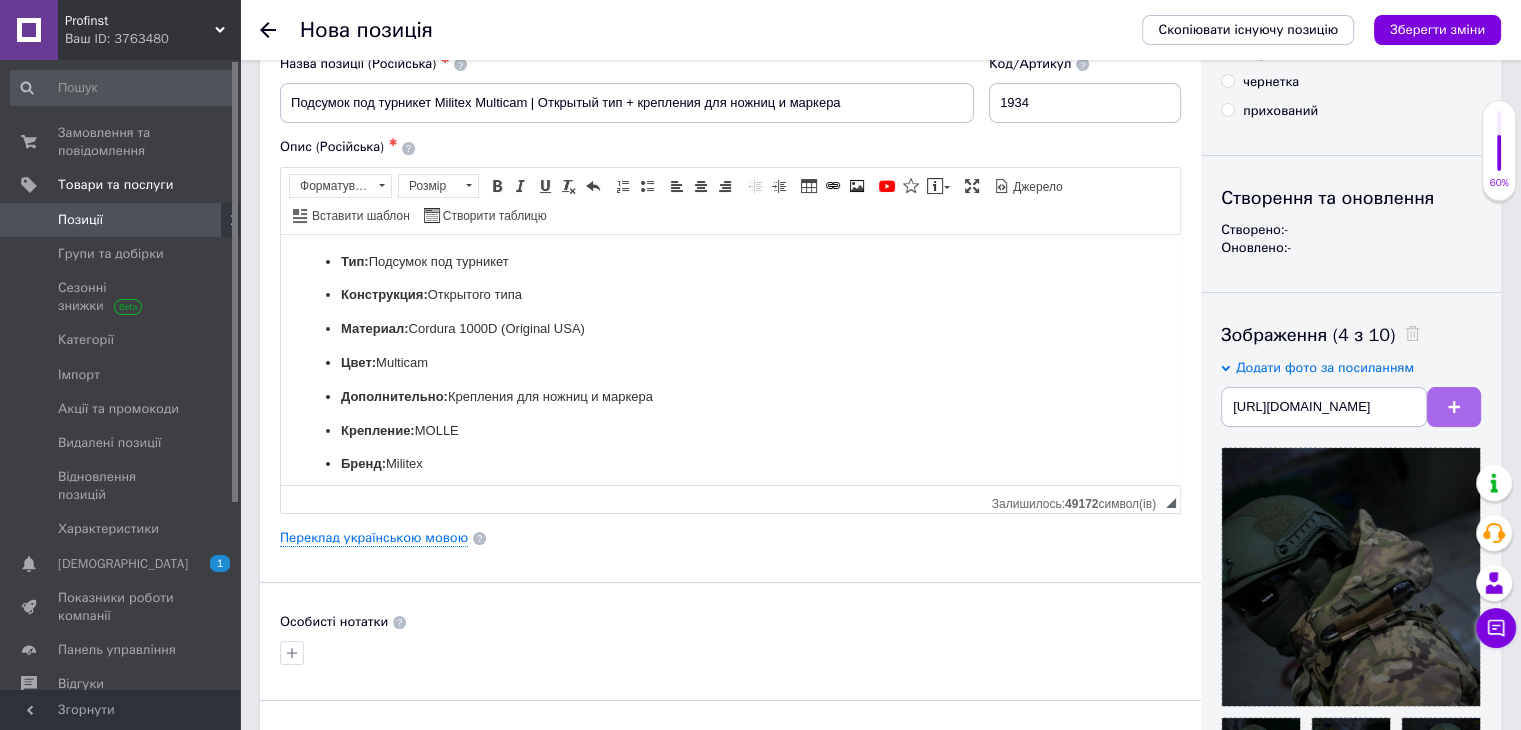 click at bounding box center [1454, 407] 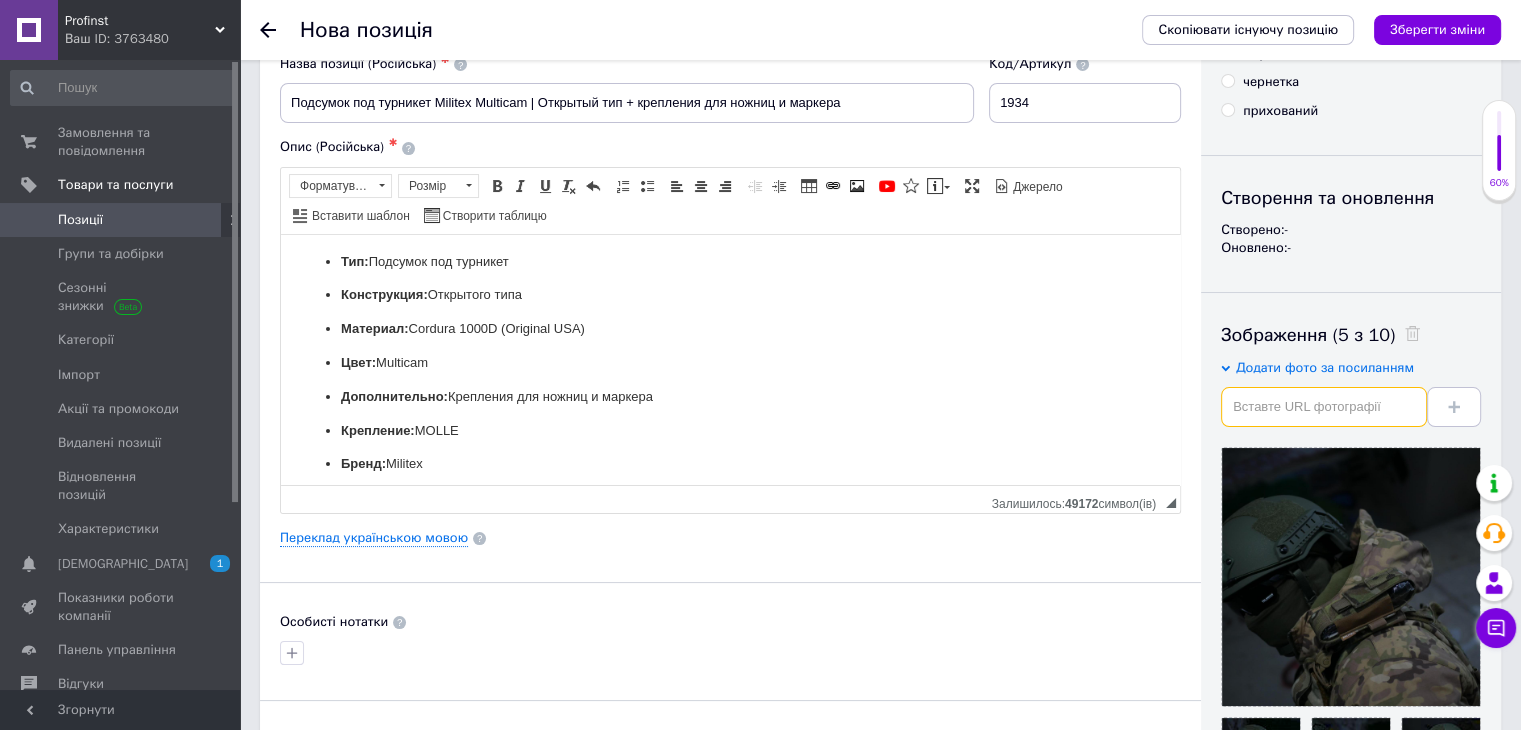 click at bounding box center [1324, 407] 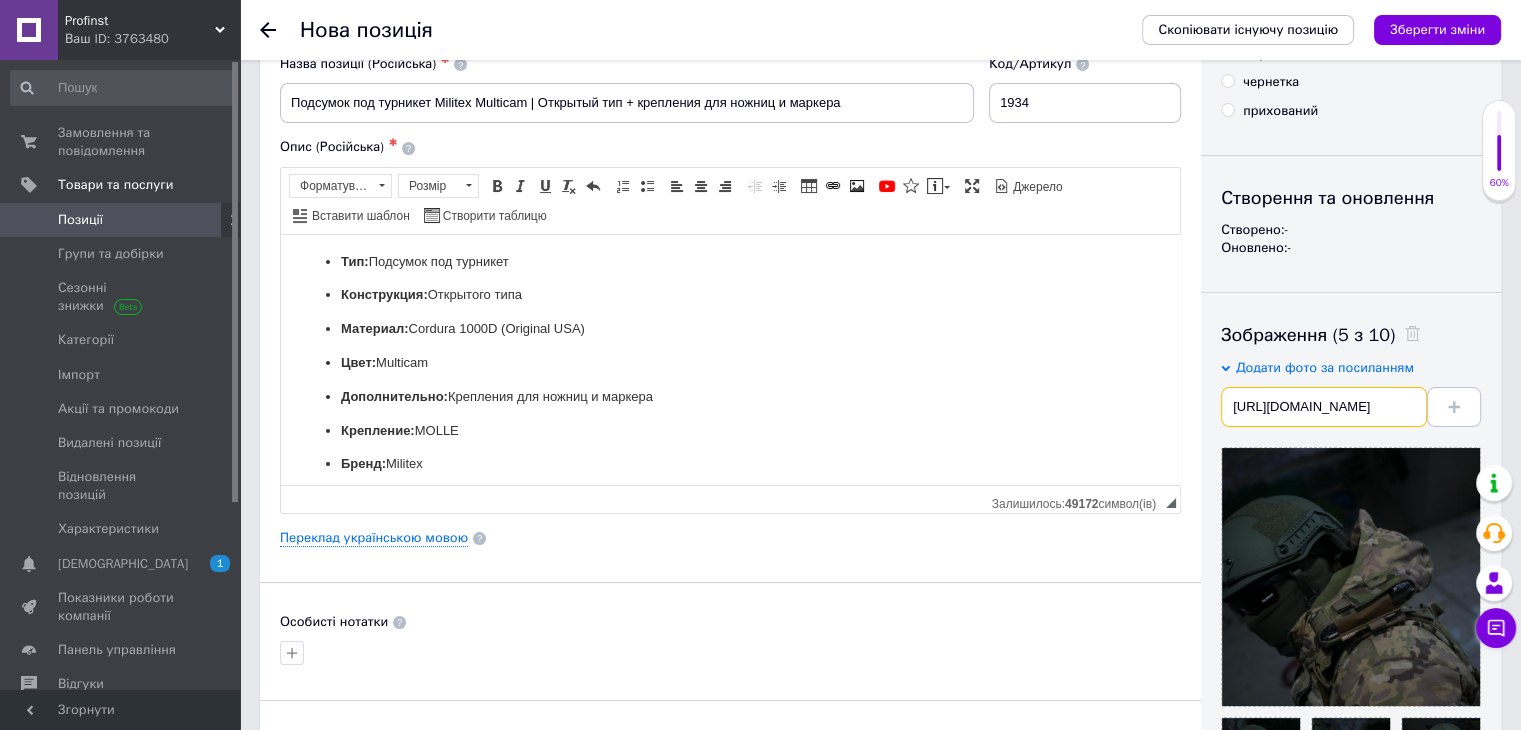 scroll, scrollTop: 0, scrollLeft: 309, axis: horizontal 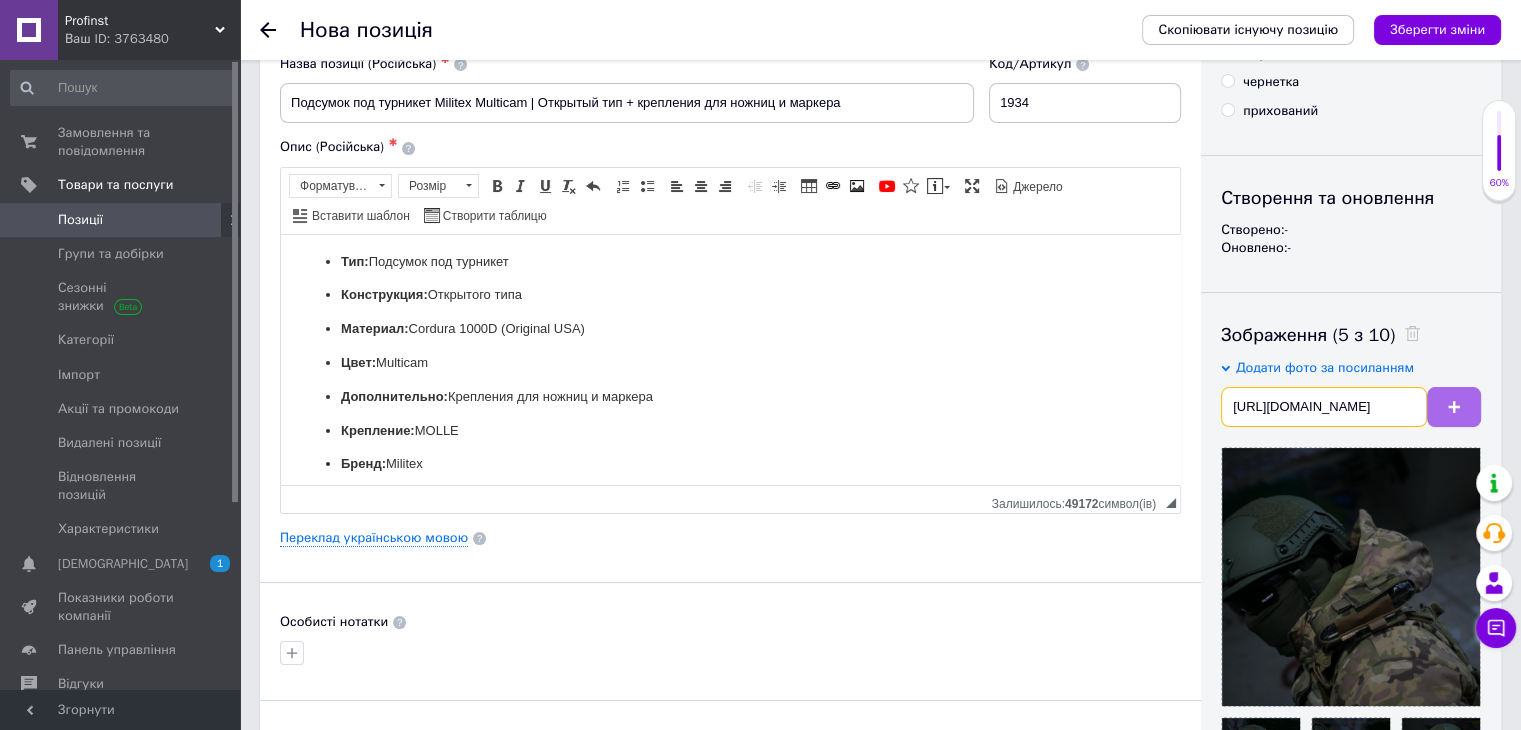 type on "[URL][DOMAIN_NAME]" 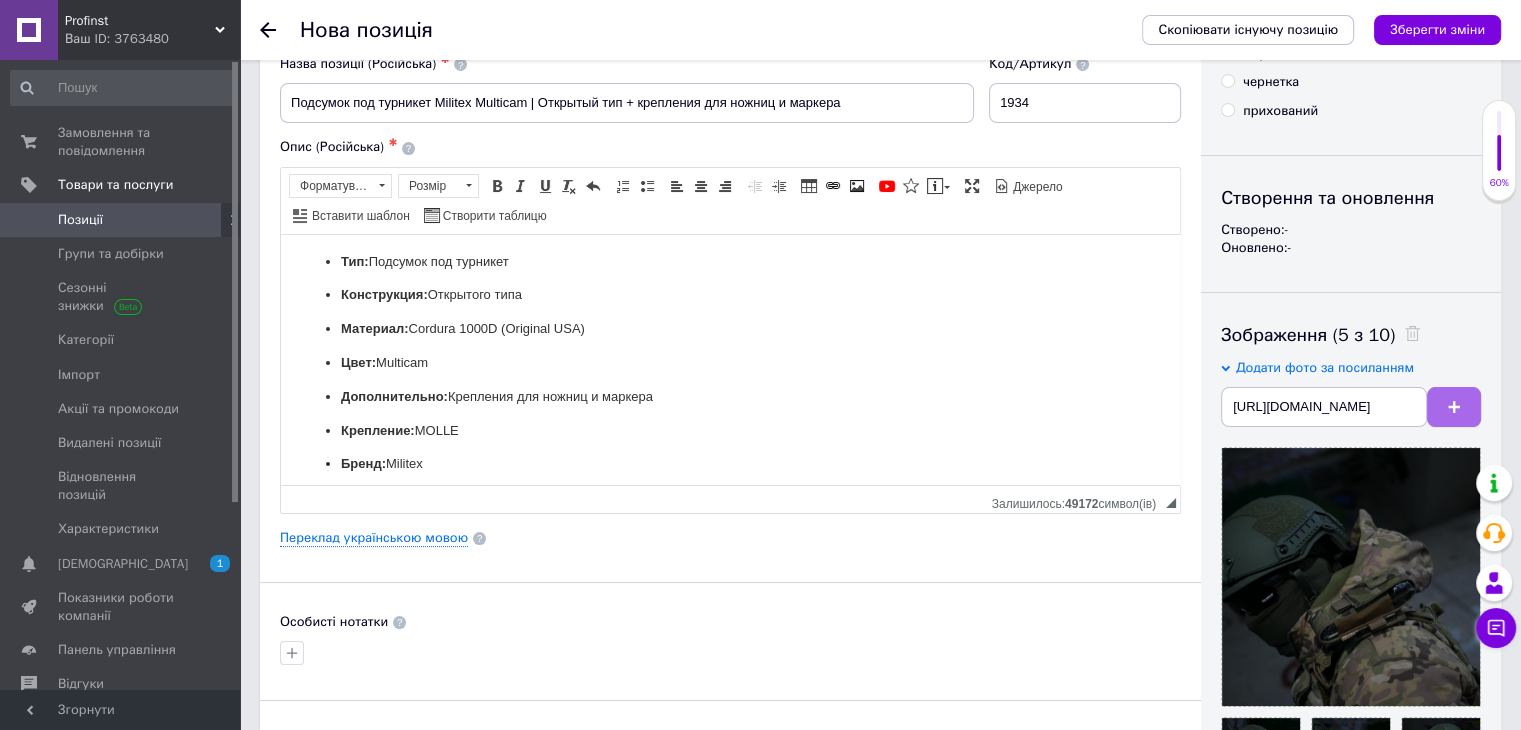 click 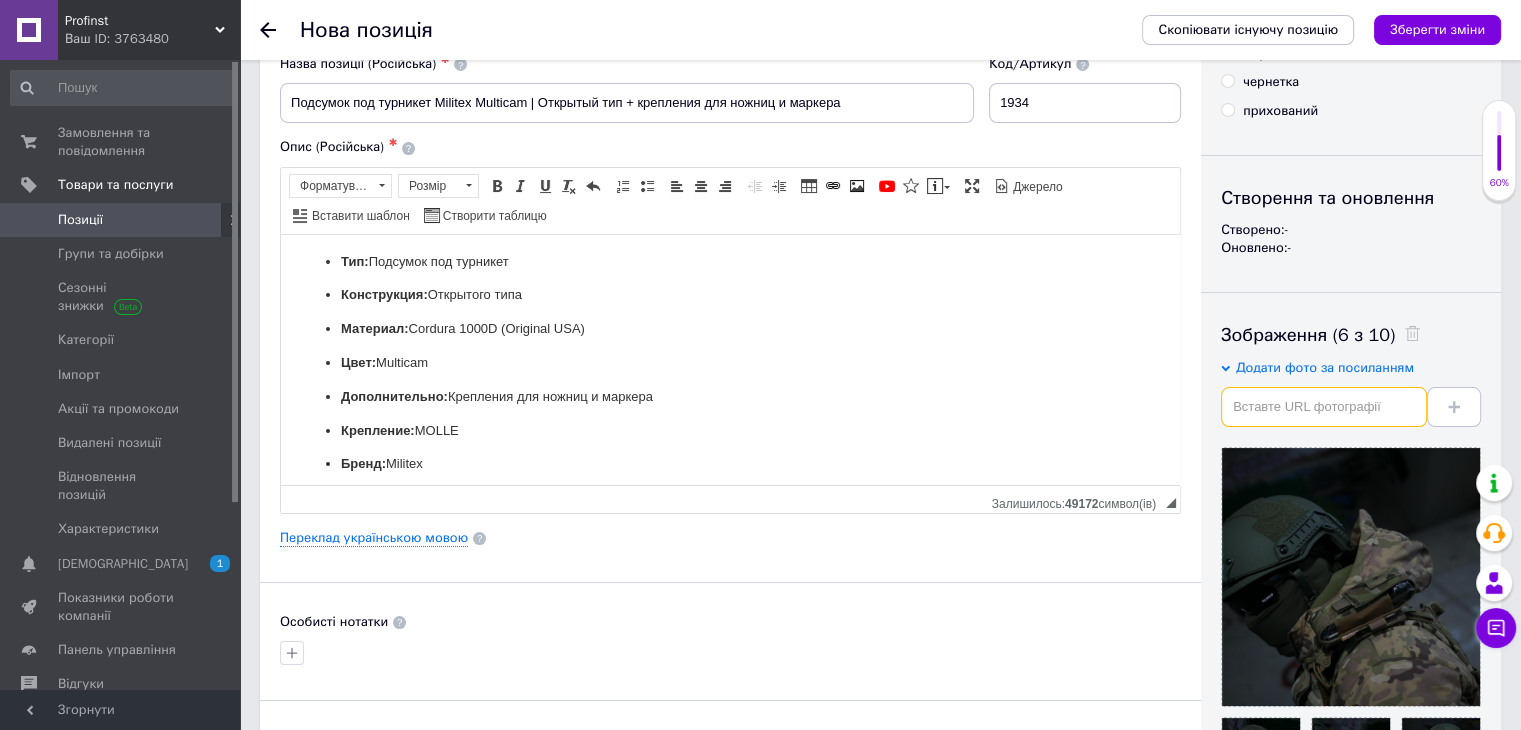 click at bounding box center [1324, 407] 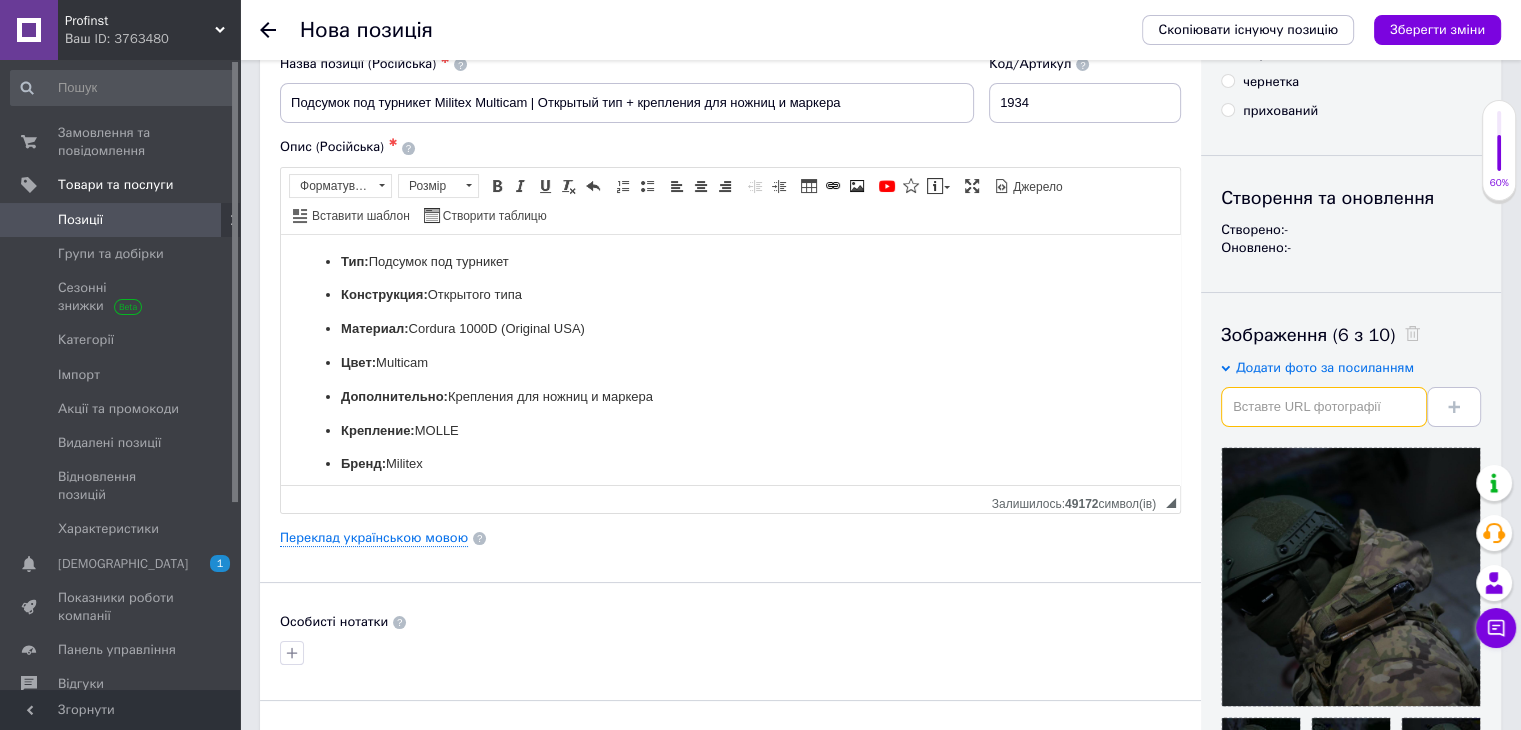 paste on "[URL][DOMAIN_NAME]" 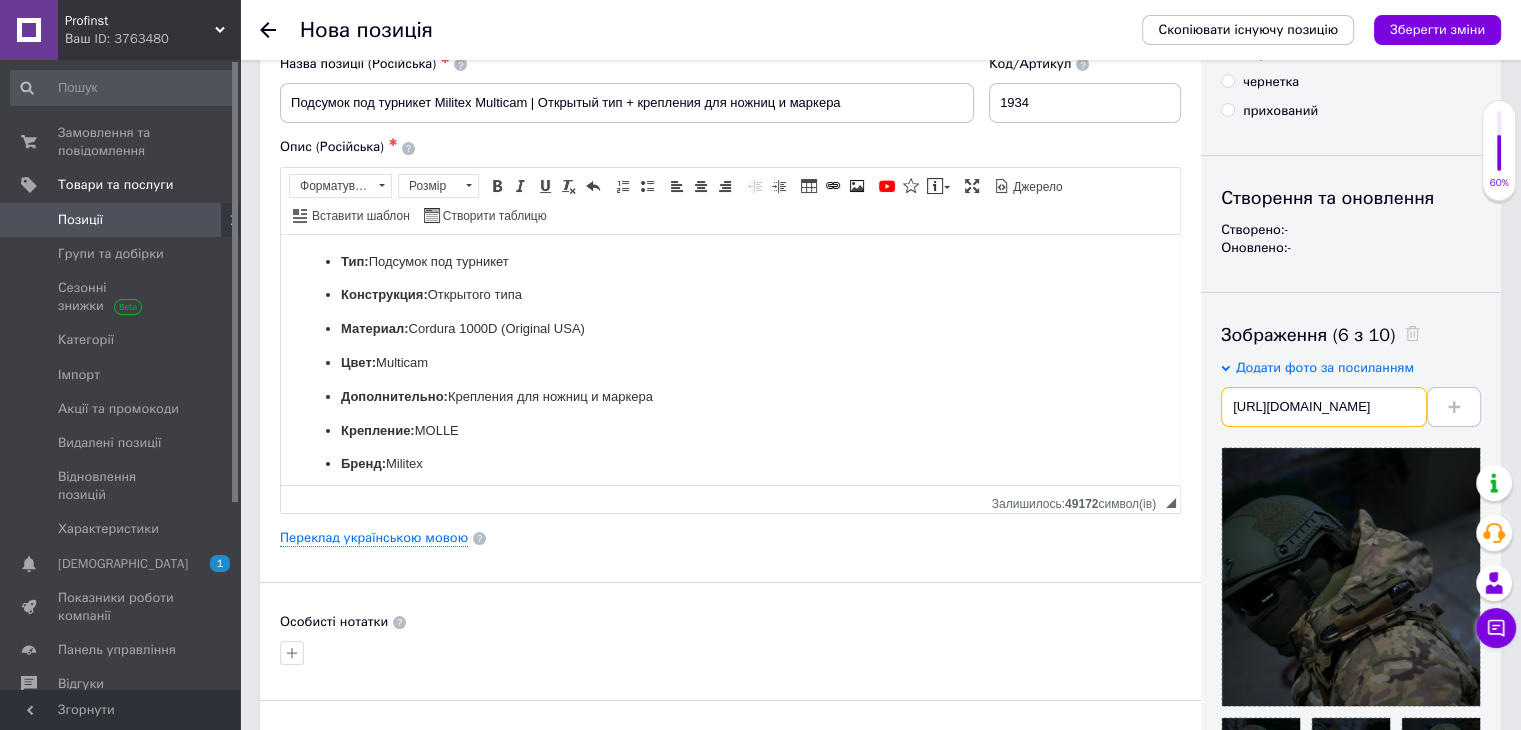 scroll, scrollTop: 0, scrollLeft: 304, axis: horizontal 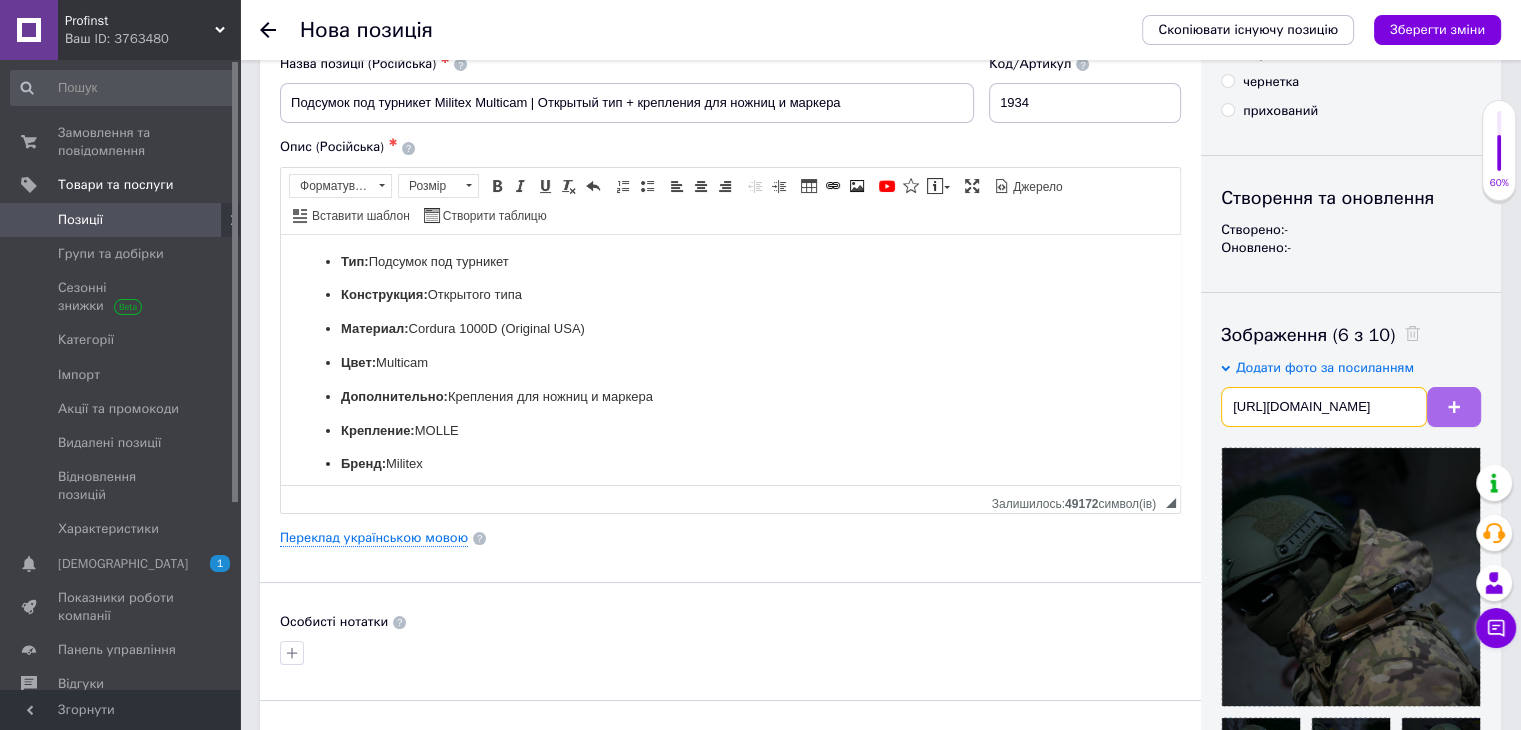 type on "[URL][DOMAIN_NAME]" 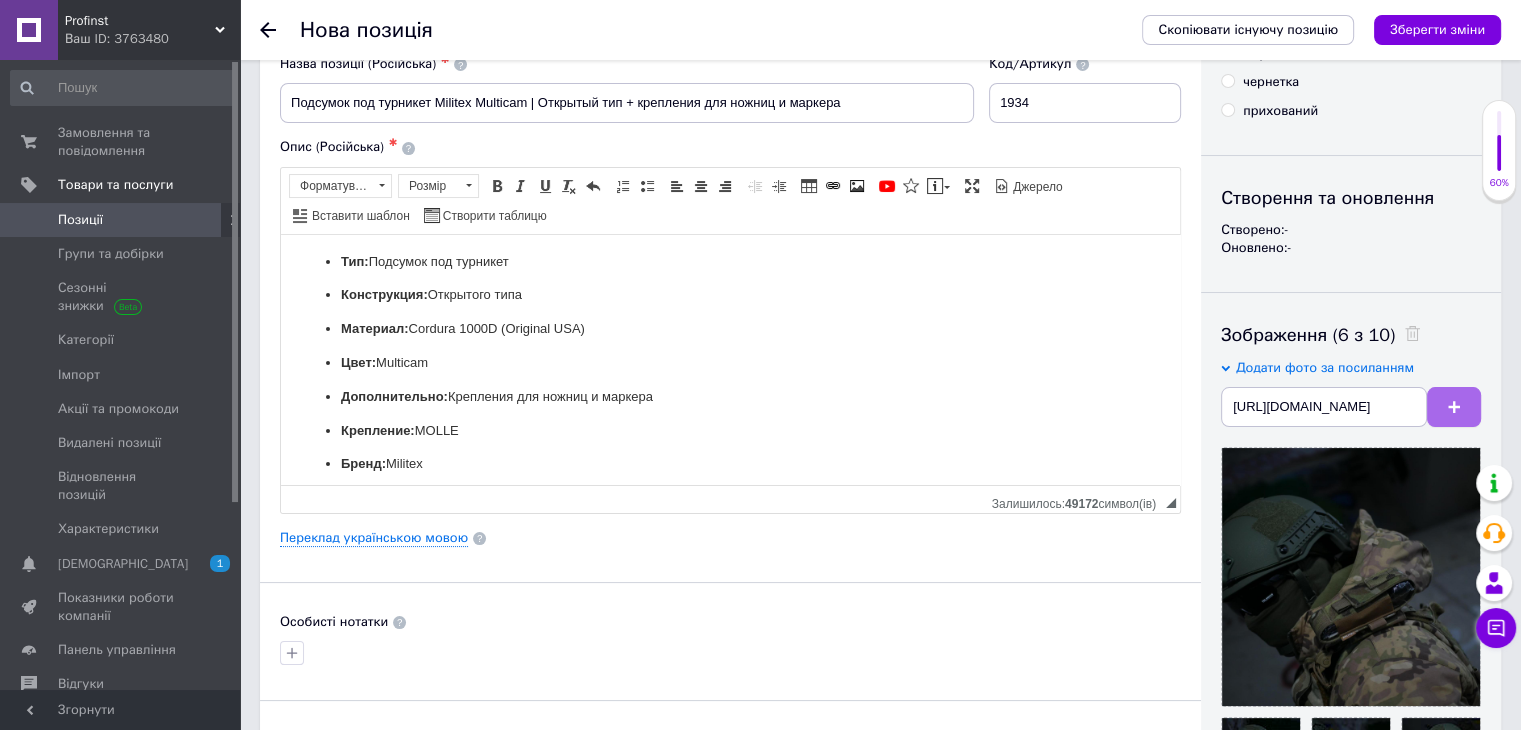 click at bounding box center (1454, 407) 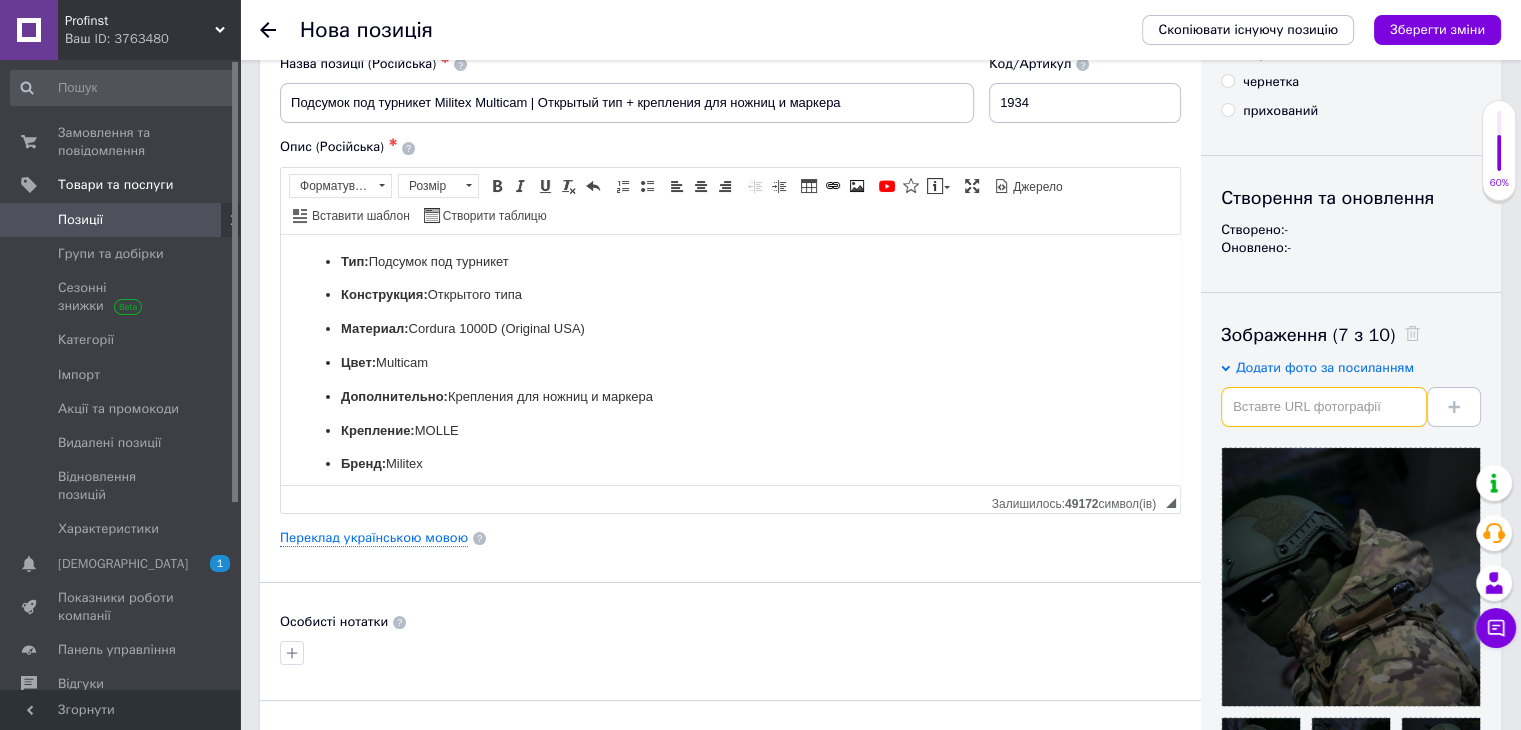 click at bounding box center [1324, 407] 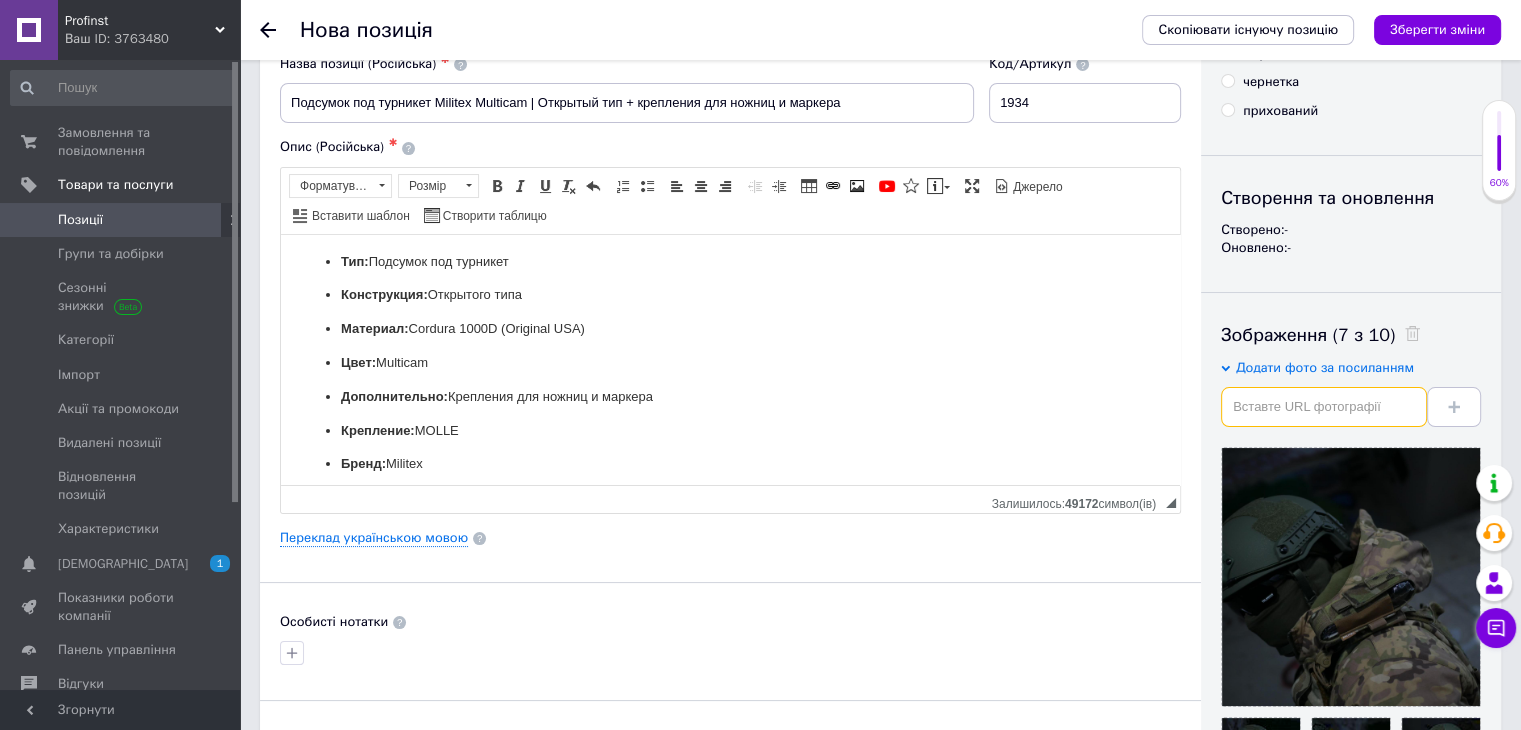 paste on "[URL][DOMAIN_NAME]" 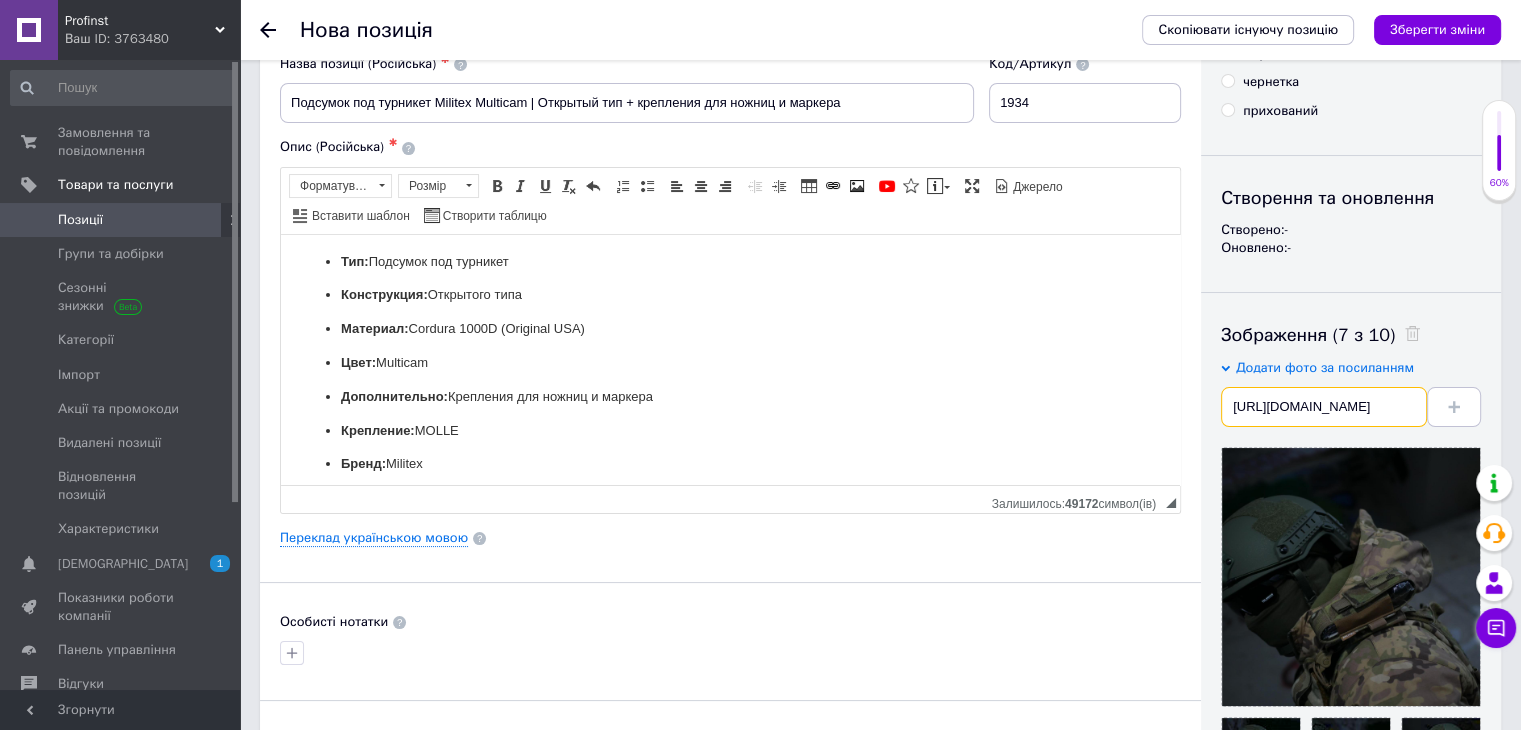 scroll, scrollTop: 0, scrollLeft: 308, axis: horizontal 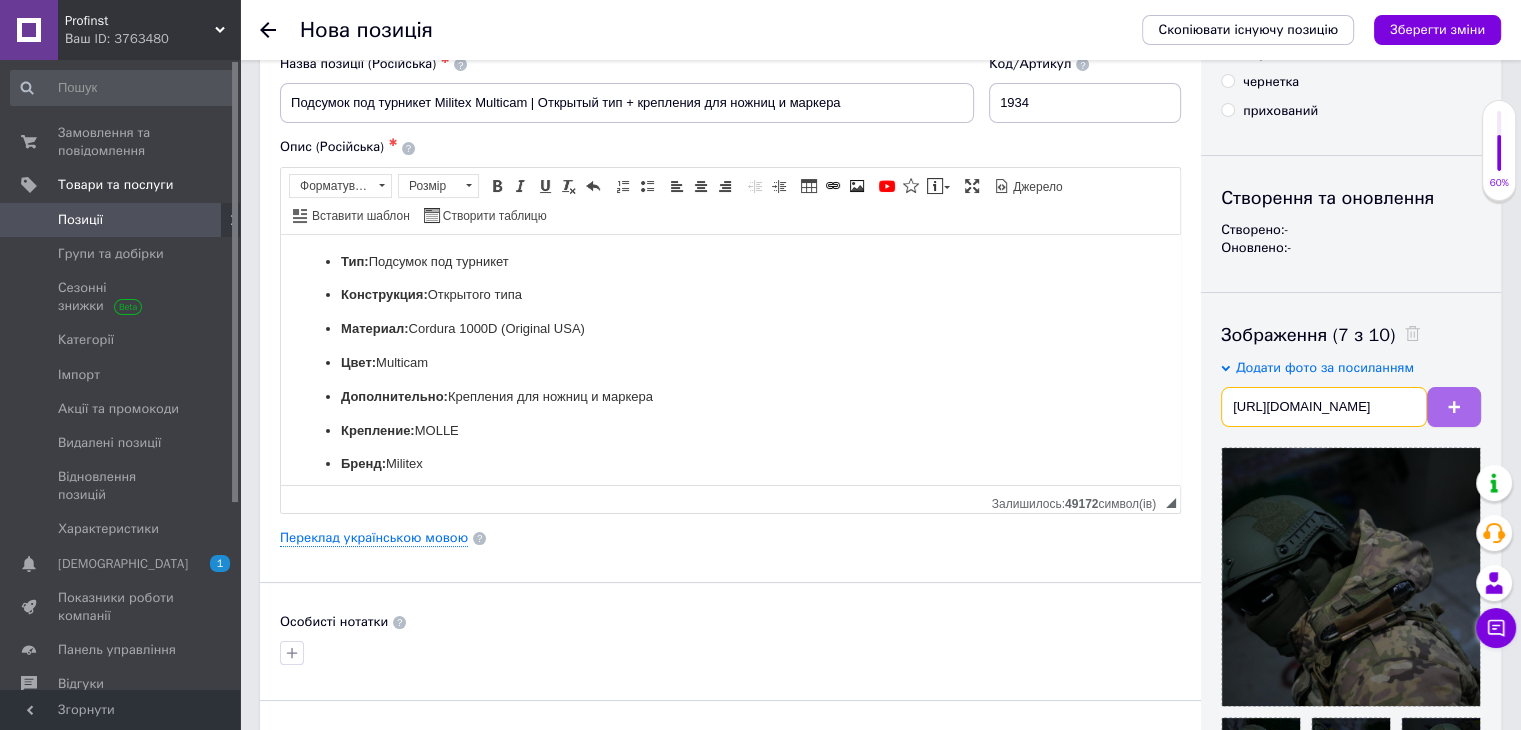 type on "[URL][DOMAIN_NAME]" 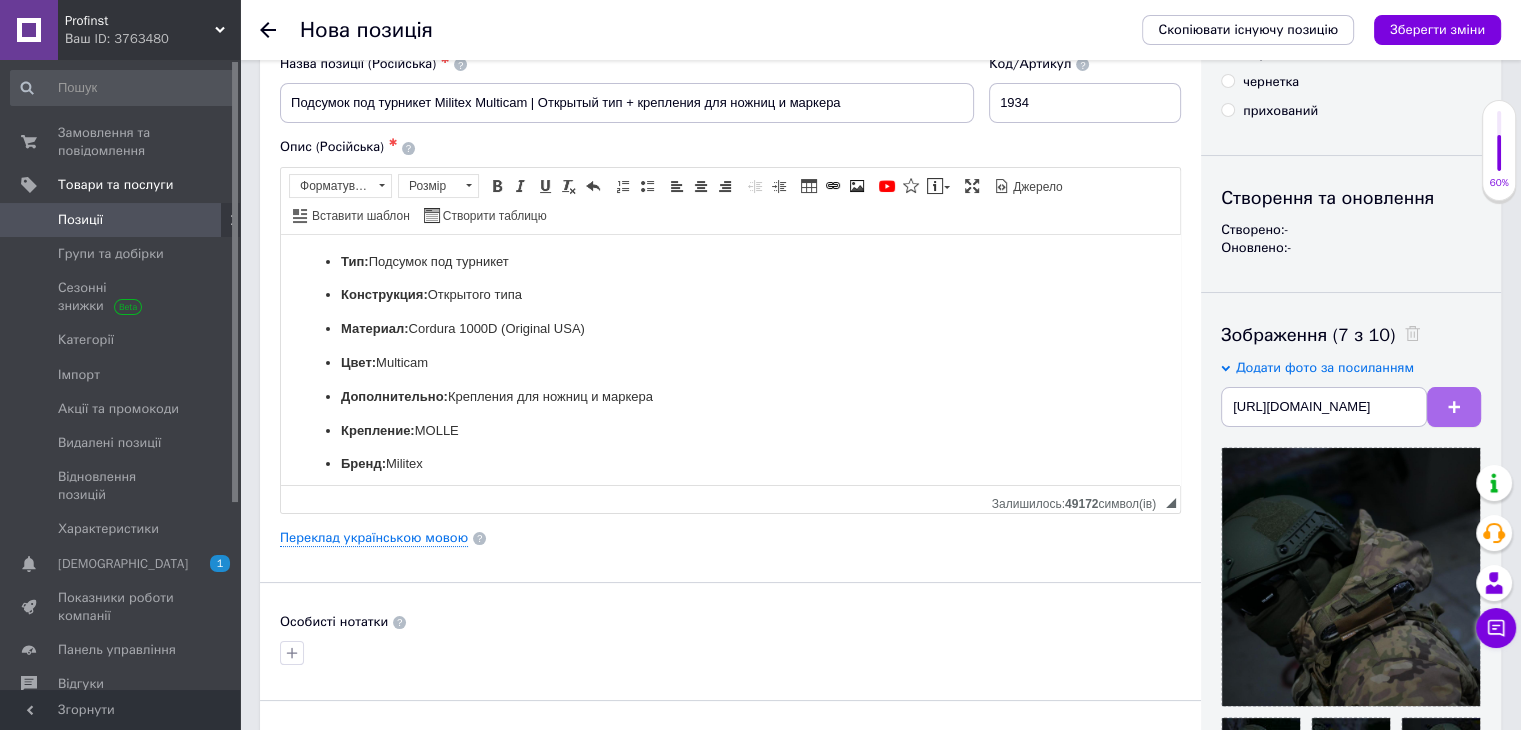 scroll, scrollTop: 0, scrollLeft: 0, axis: both 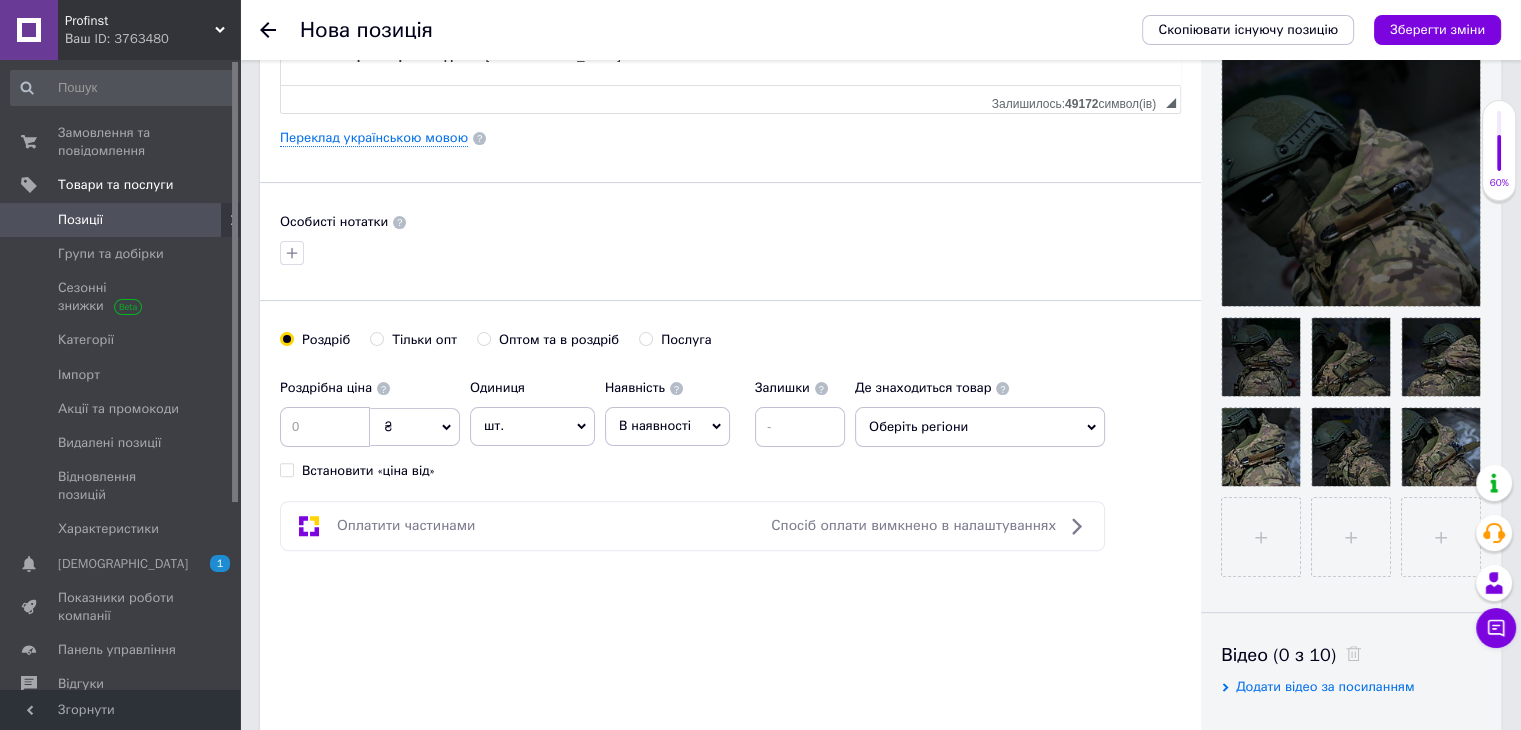 click on "Оптом та в роздріб" at bounding box center [559, 340] 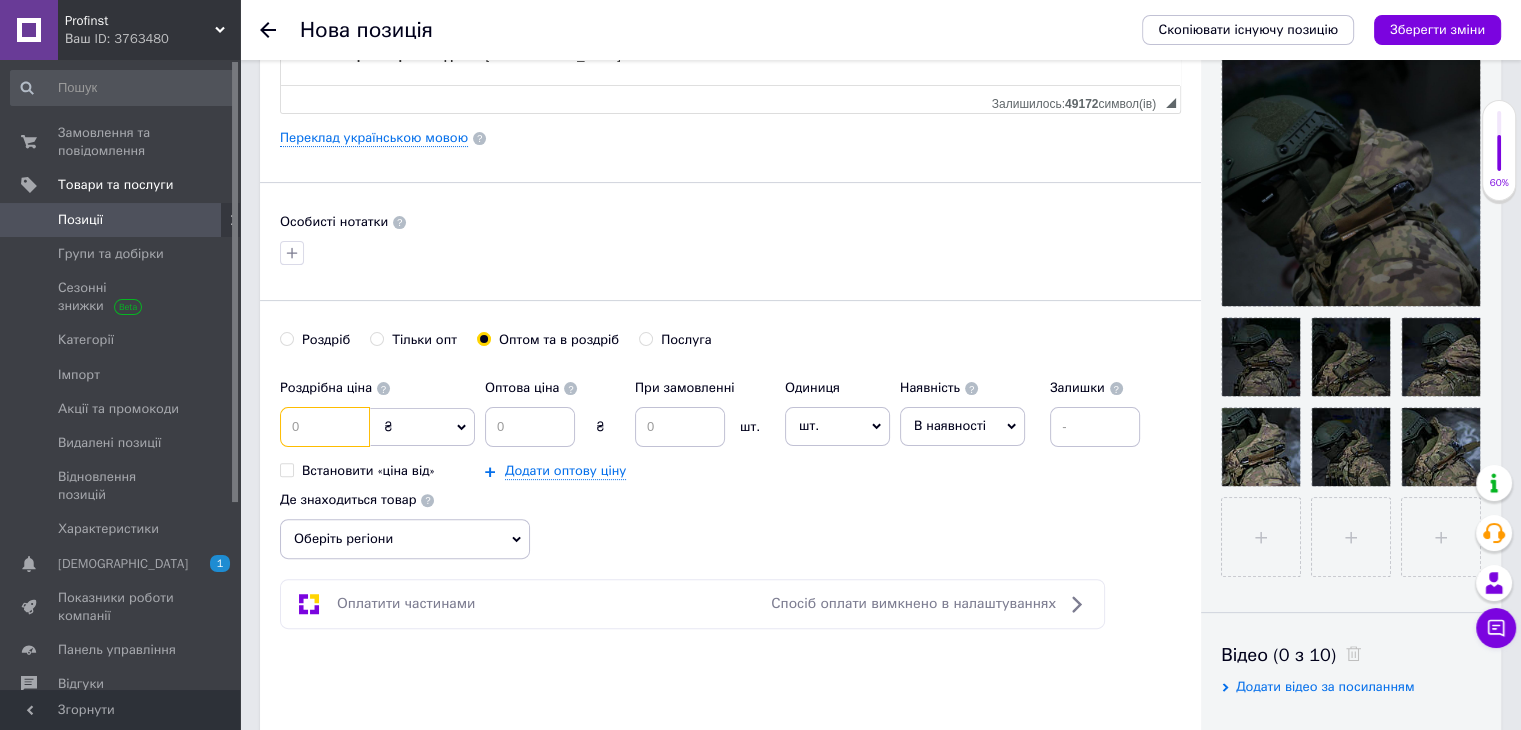click at bounding box center (325, 427) 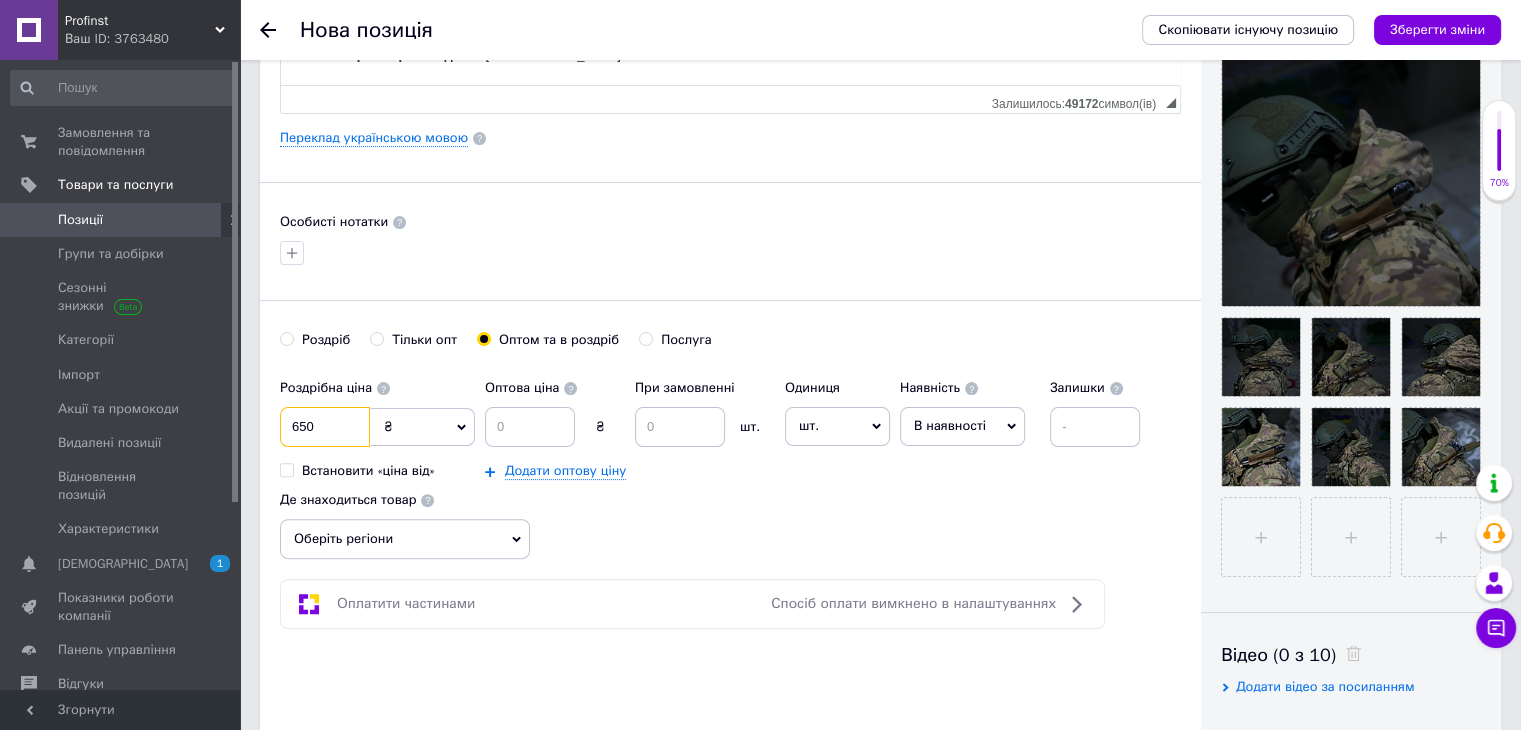 type on "650" 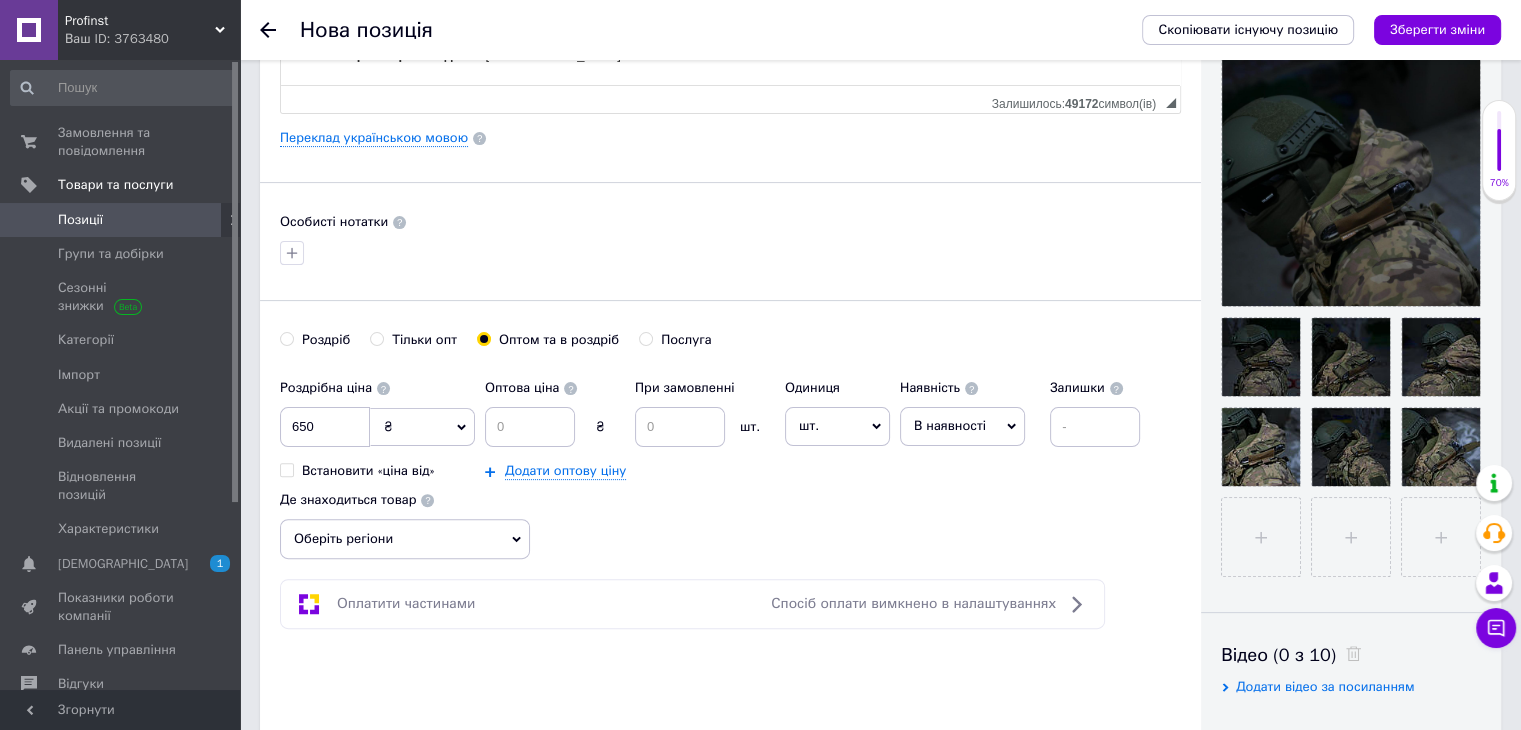 drag, startPoint x: 432, startPoint y: 423, endPoint x: 496, endPoint y: 429, distance: 64.28063 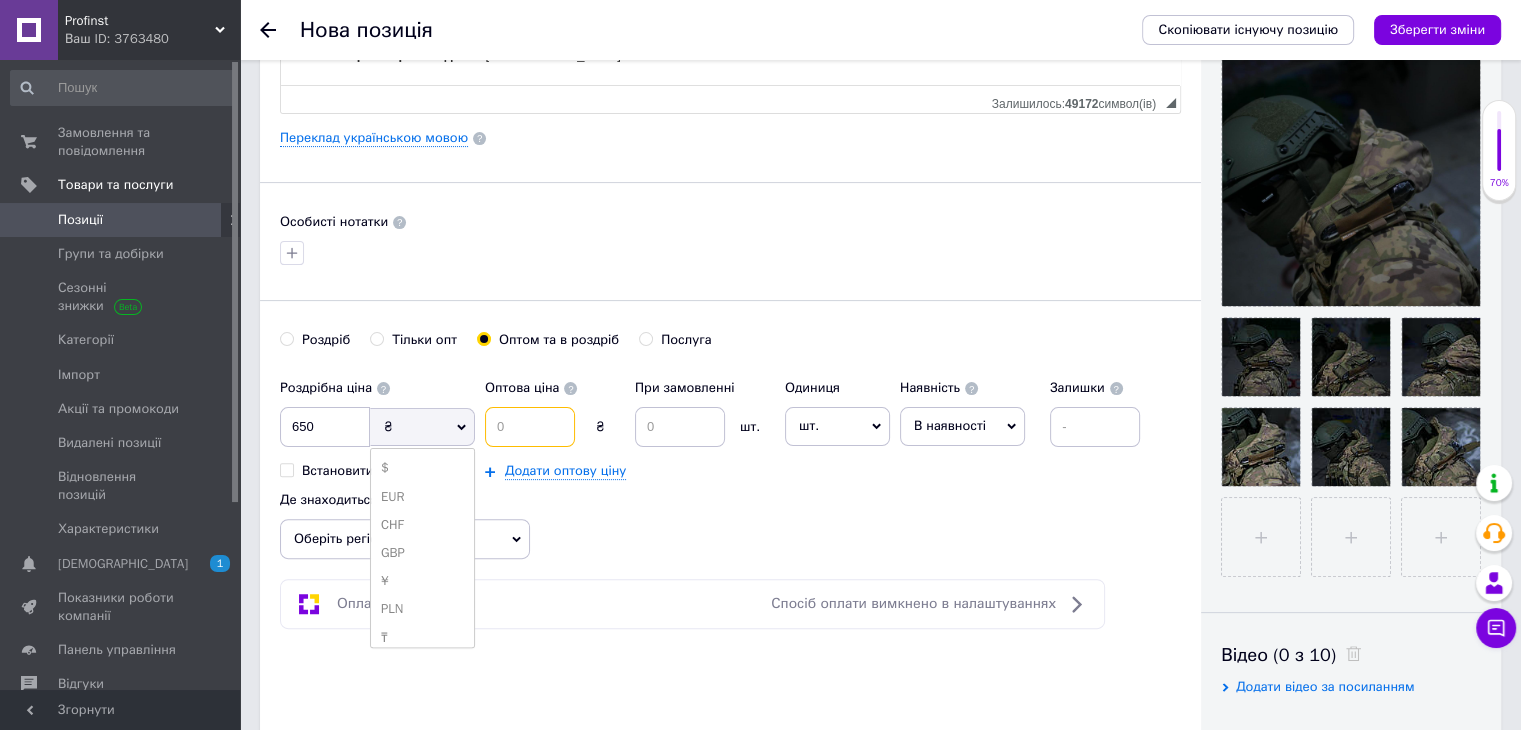 click at bounding box center (530, 427) 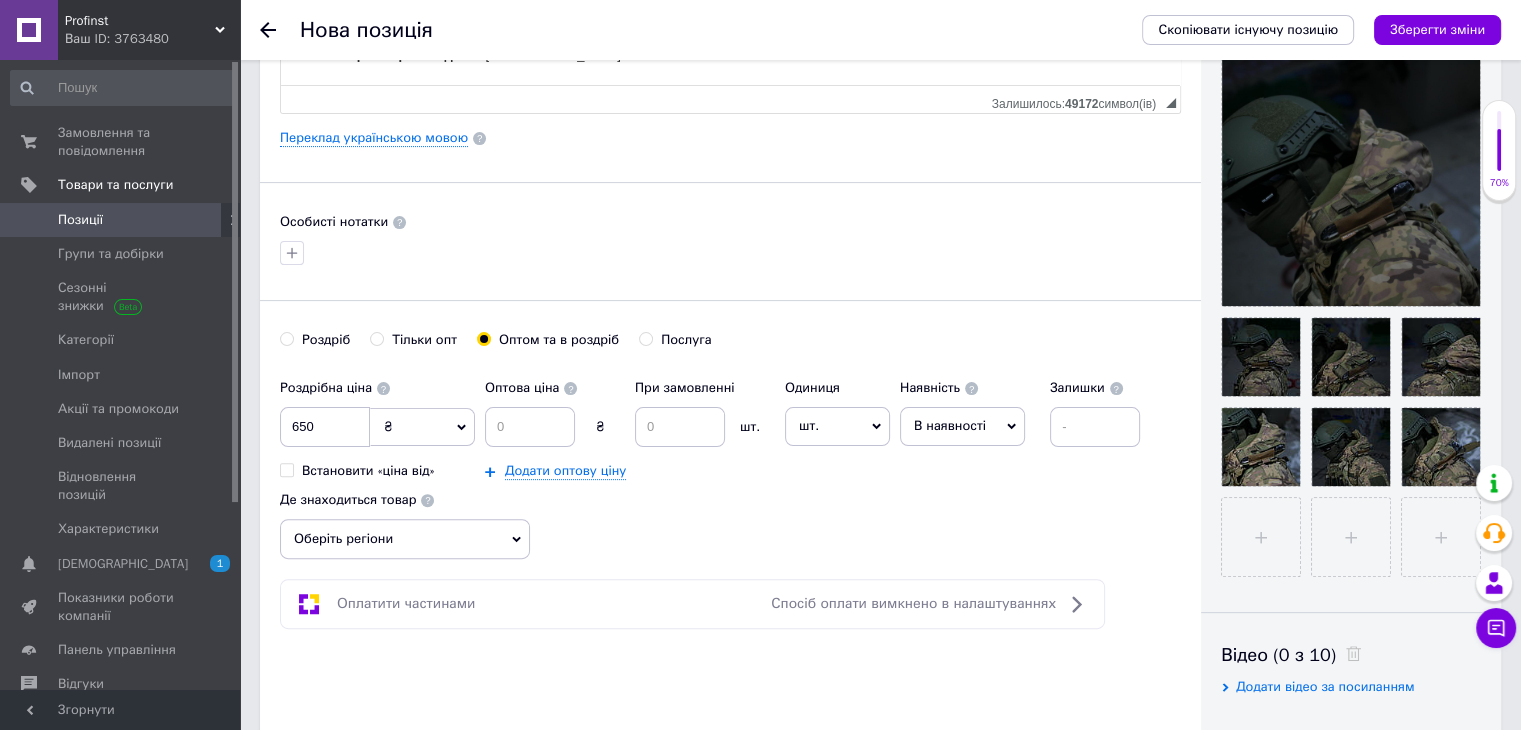 click on "₴" at bounding box center (422, 427) 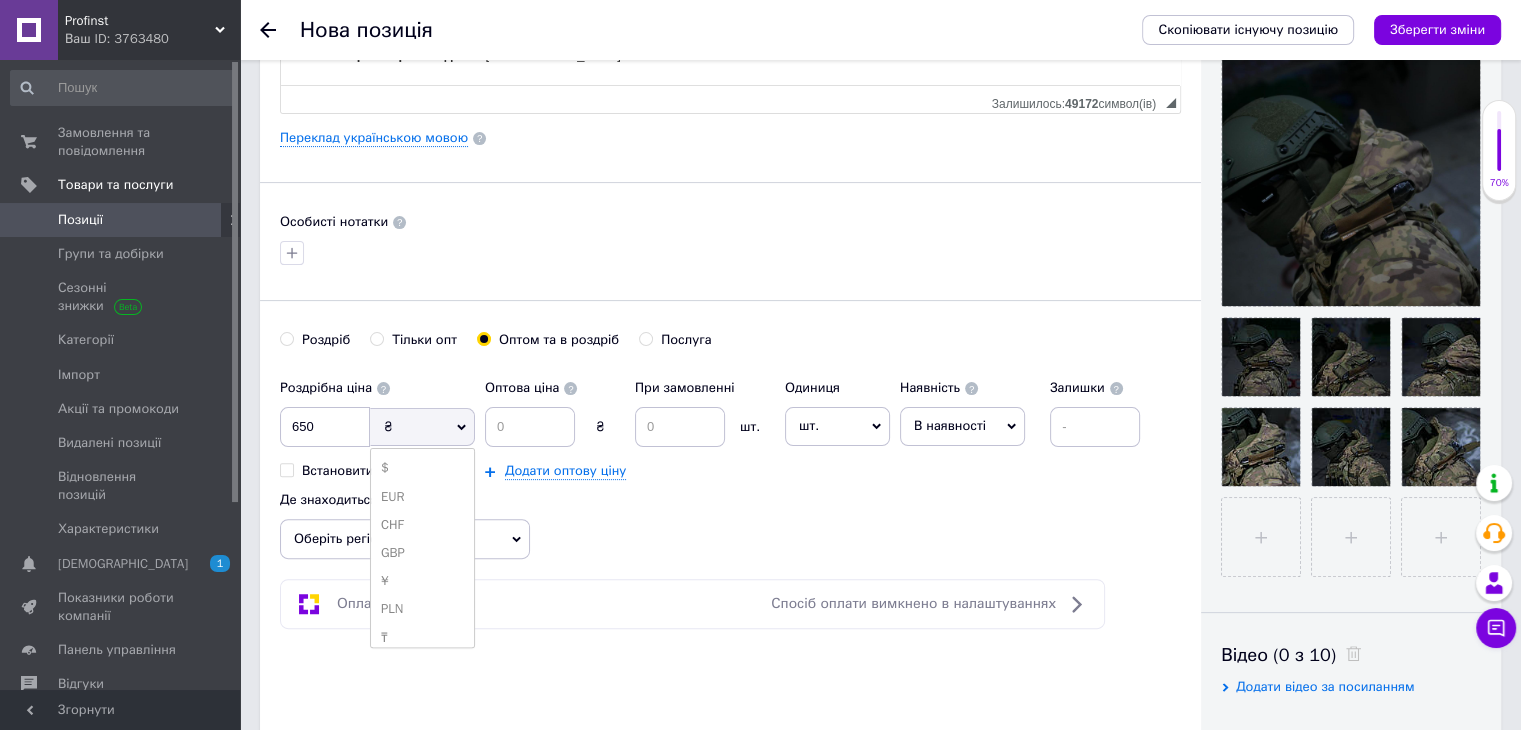 click on "₴" at bounding box center [422, 427] 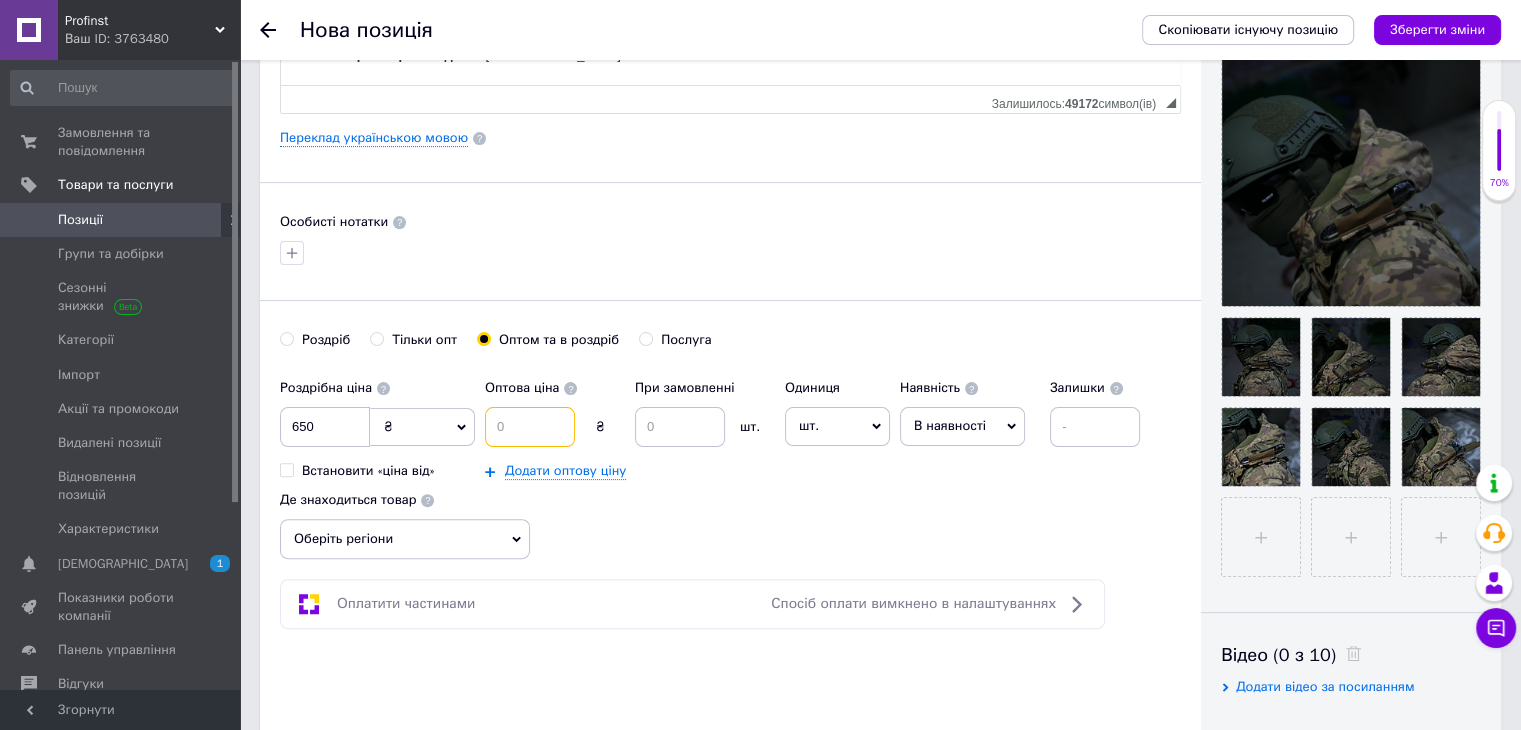click at bounding box center [530, 427] 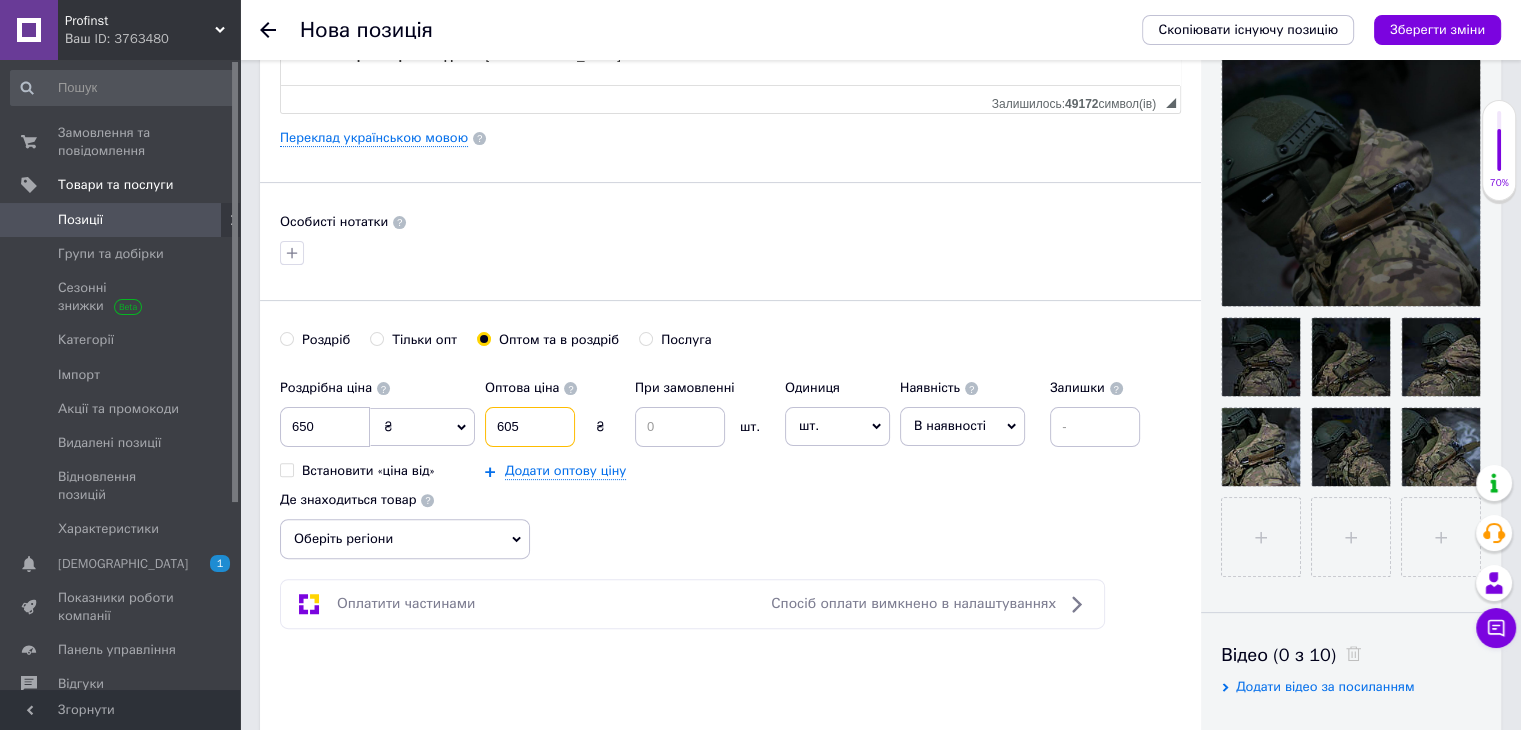 type on "605" 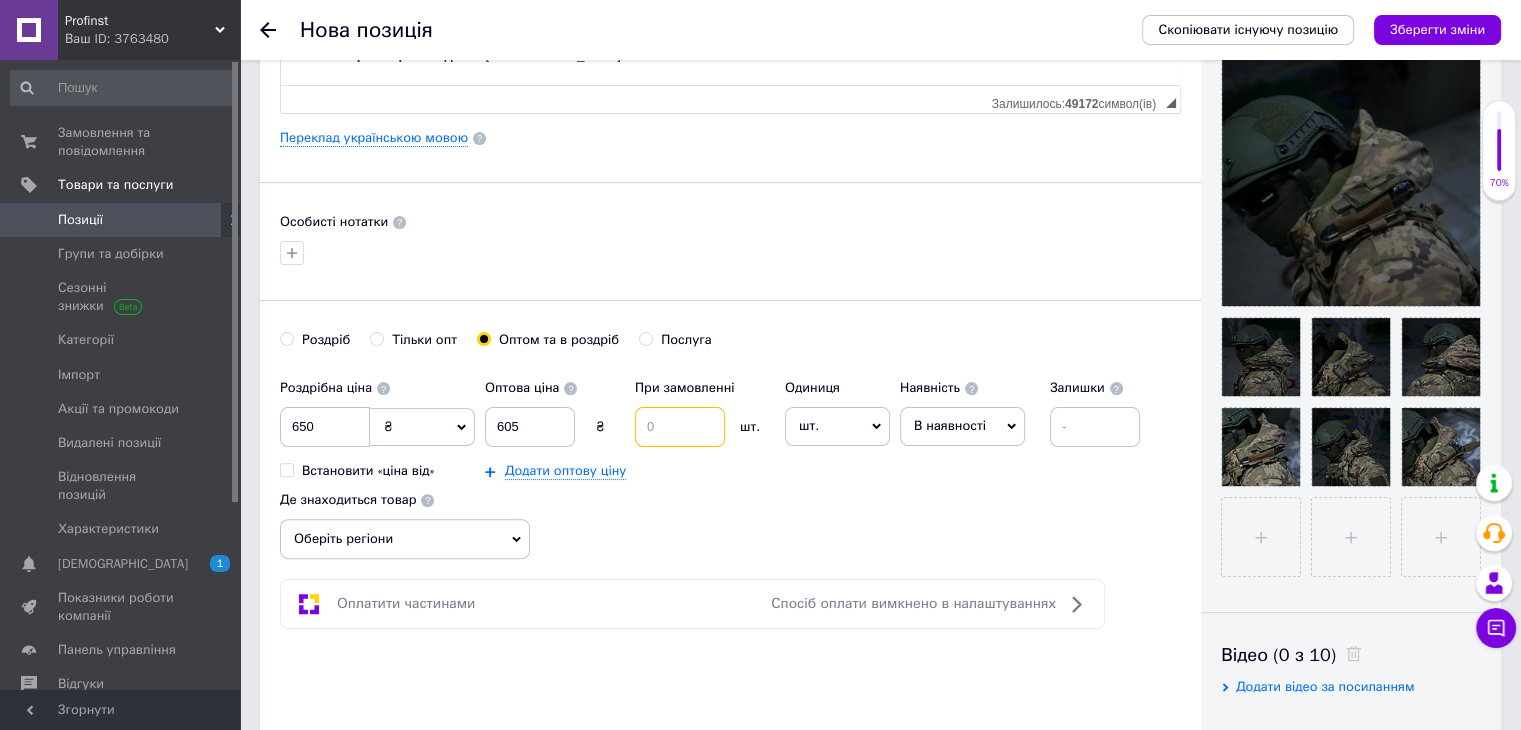 click at bounding box center (680, 427) 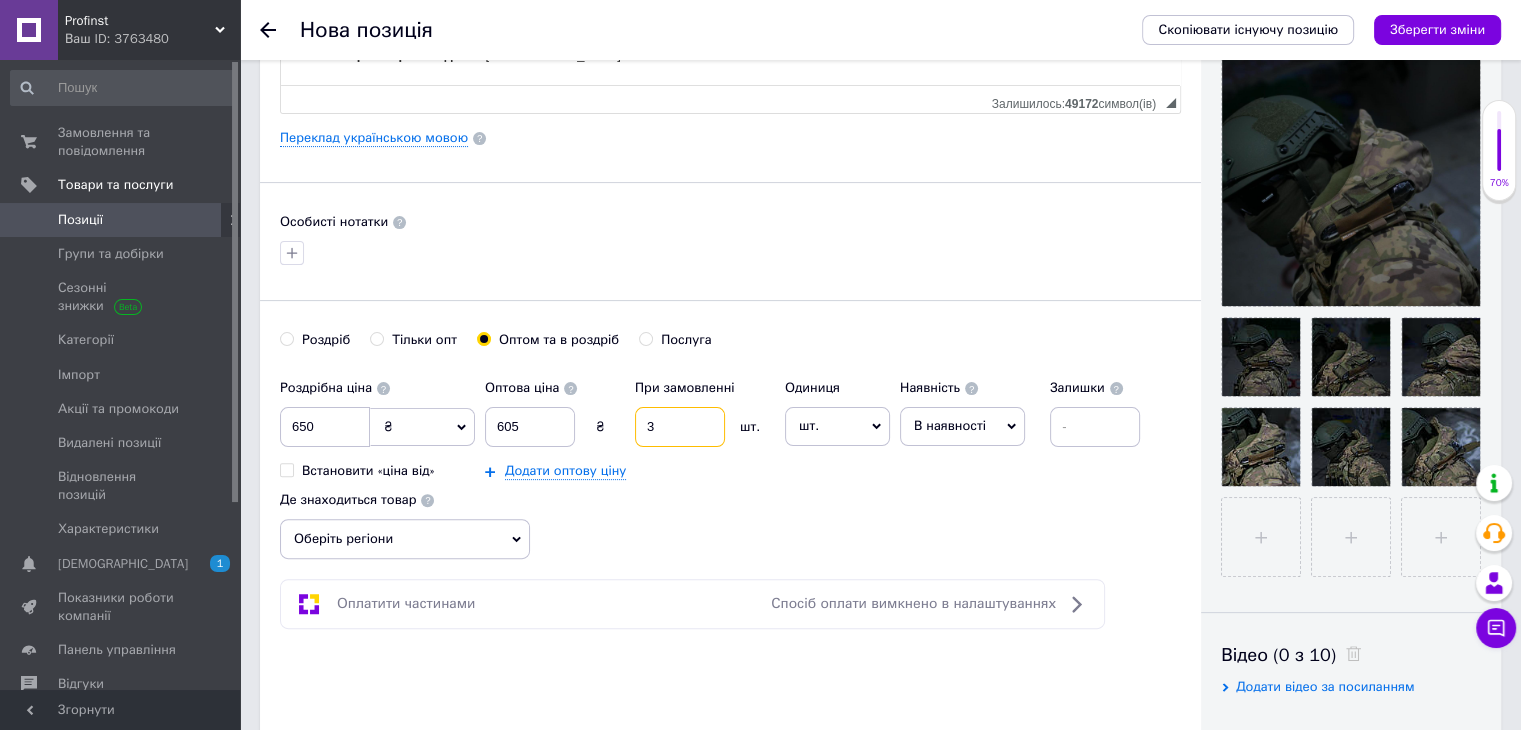 type on "3" 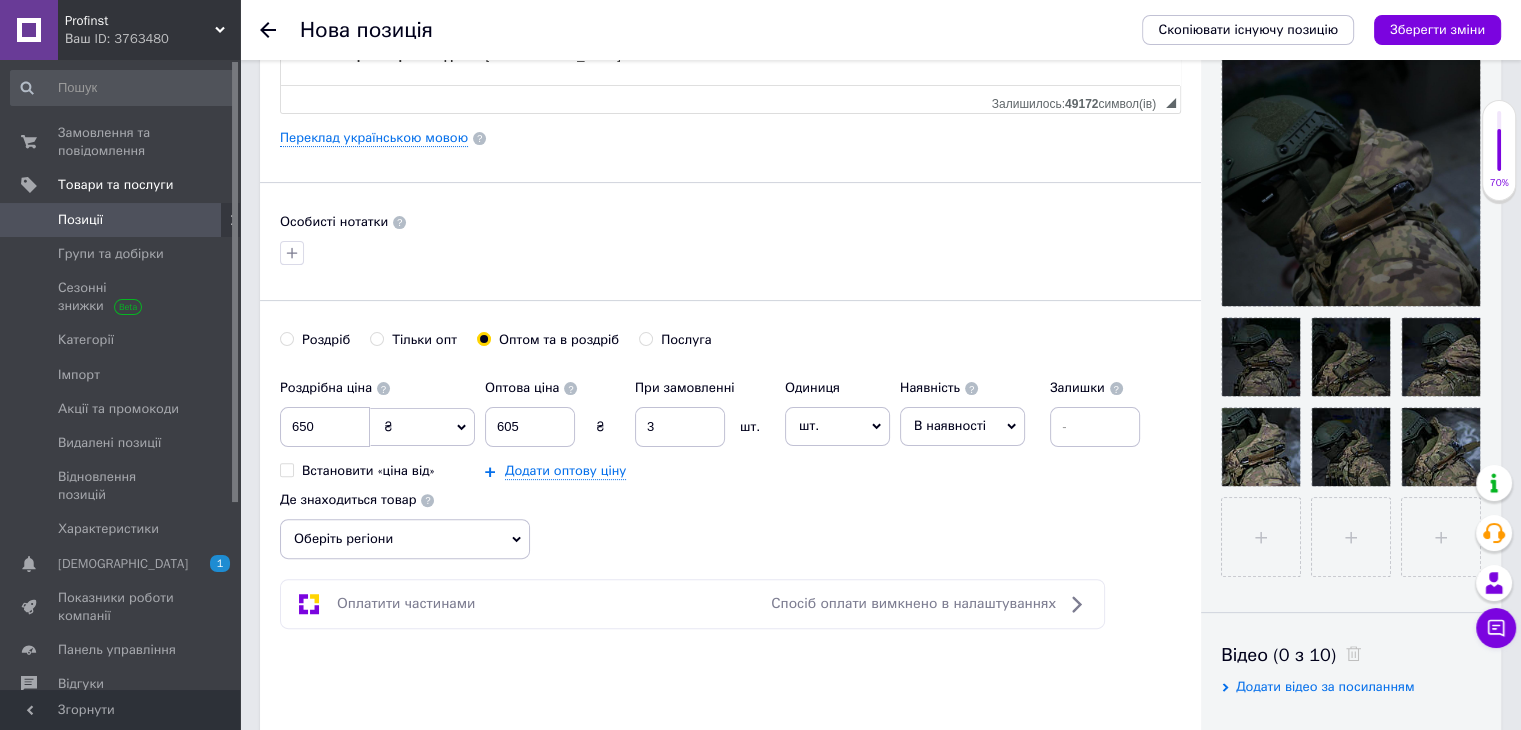 click on "В наявності" at bounding box center (950, 425) 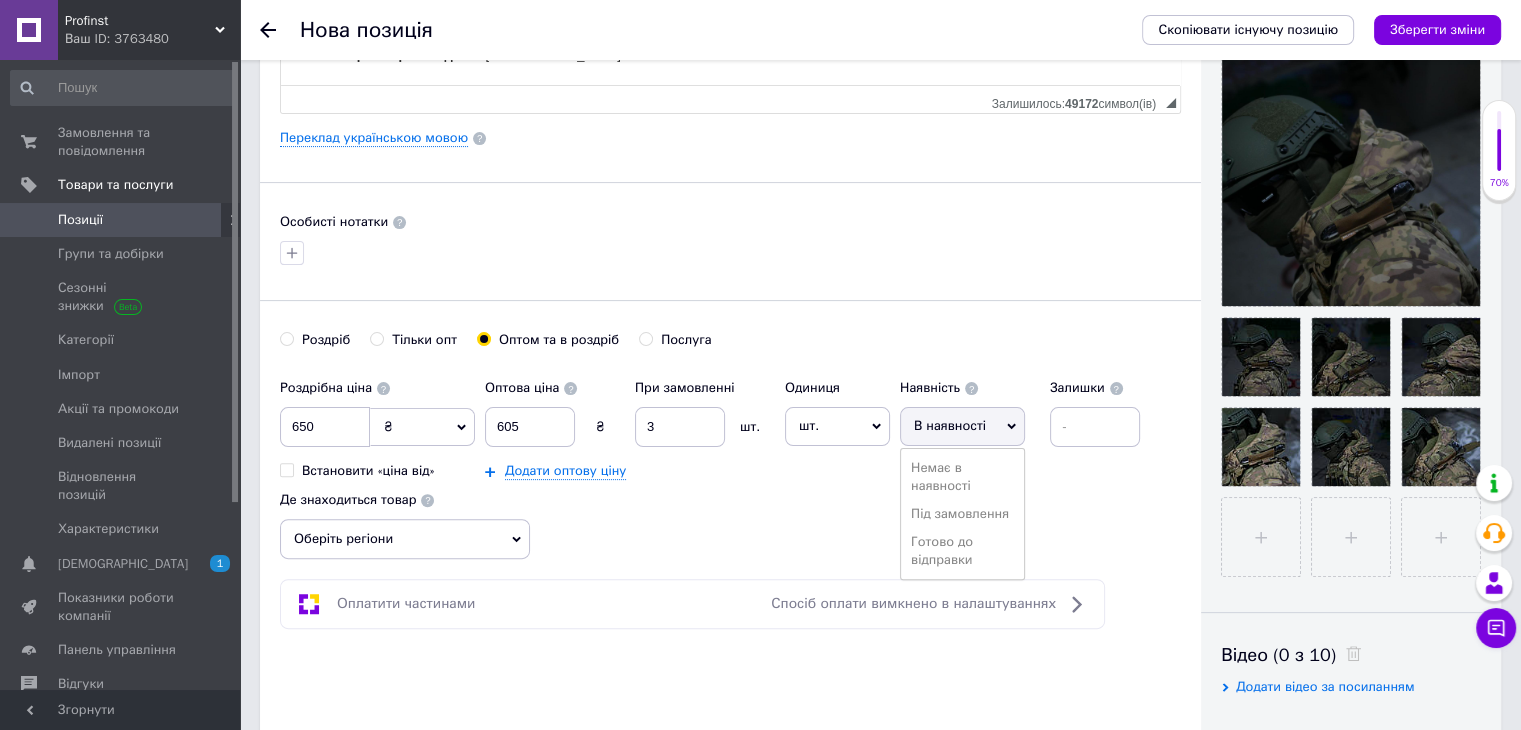 click on "Готово до відправки" at bounding box center [962, 551] 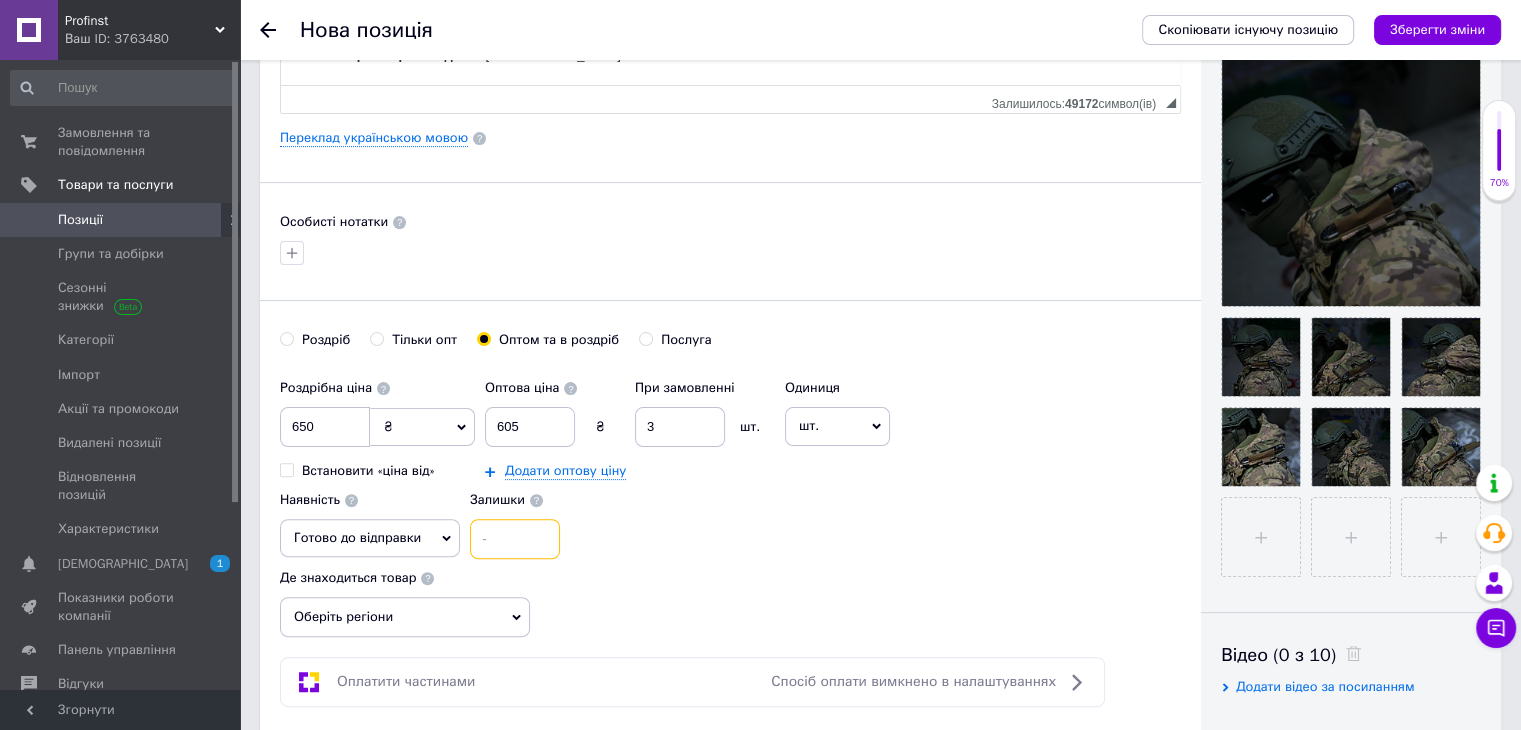 click at bounding box center (515, 539) 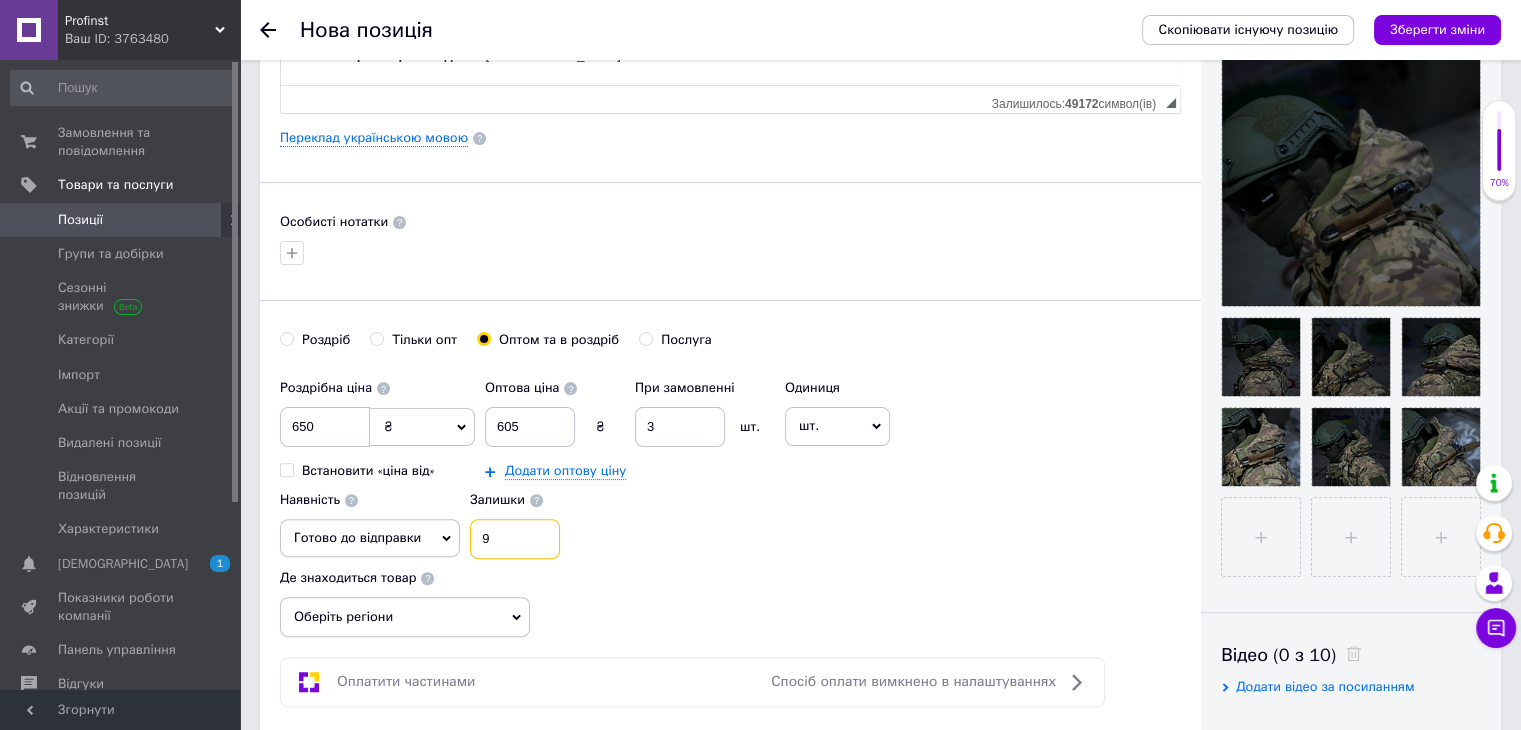 type on "9" 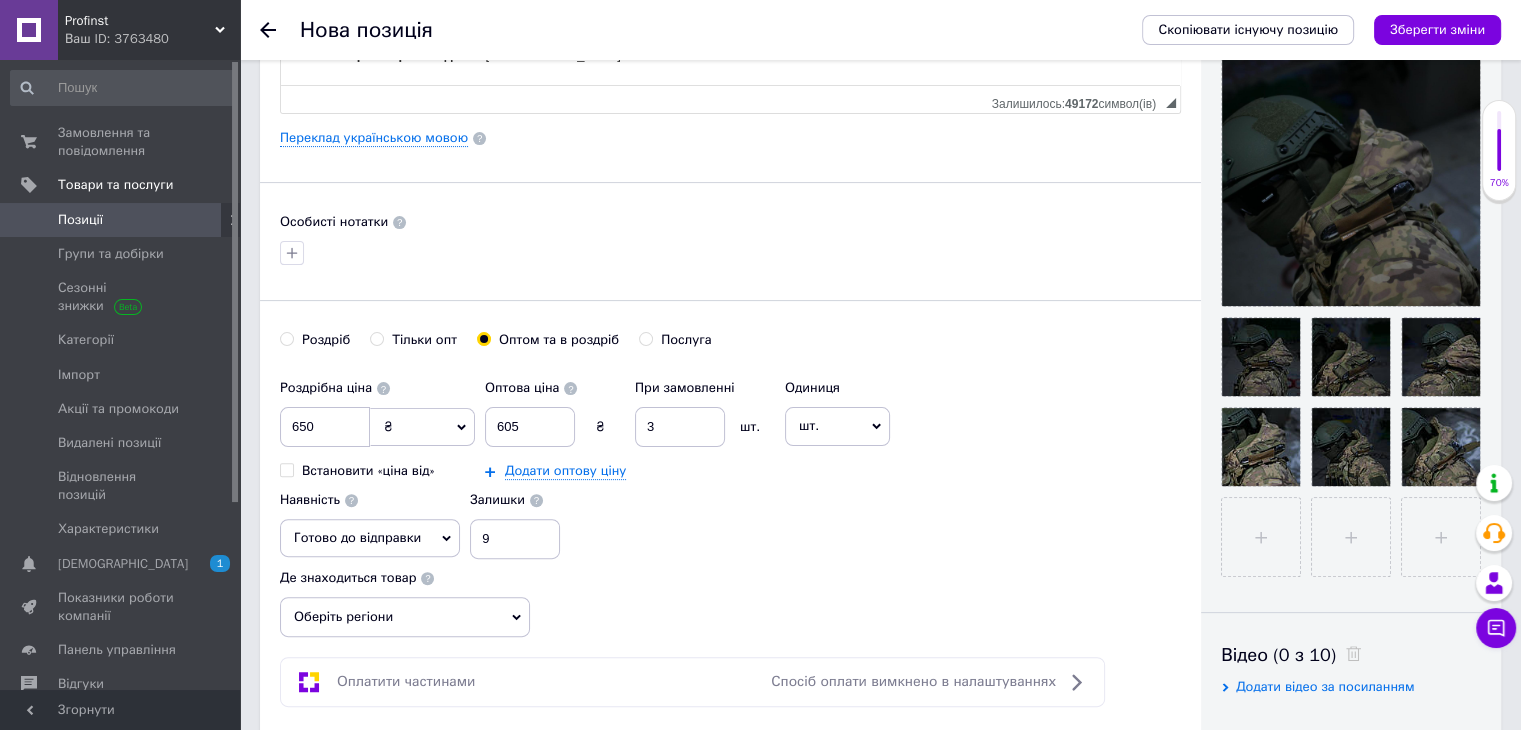 click on "Оберіть регіони" at bounding box center [405, 617] 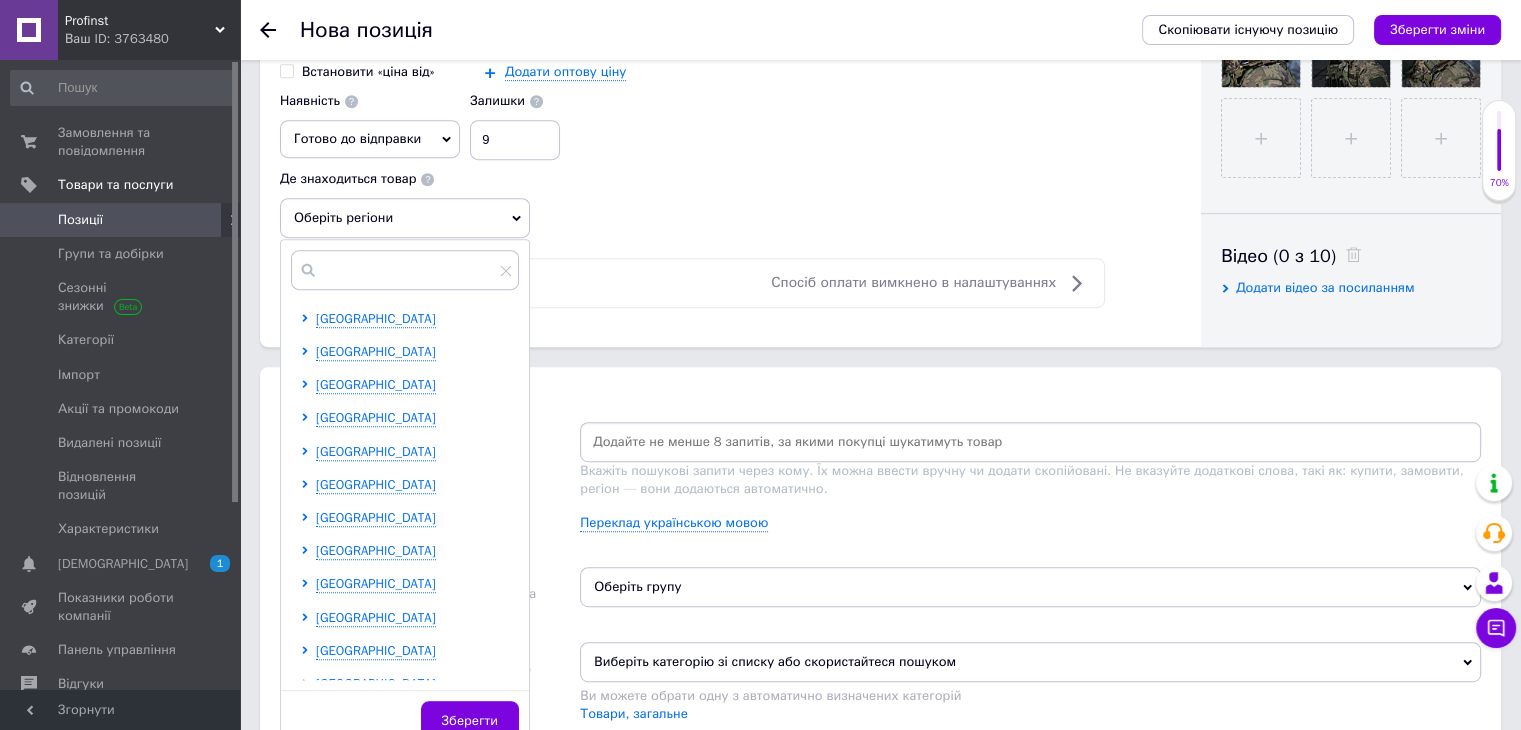 scroll, scrollTop: 900, scrollLeft: 0, axis: vertical 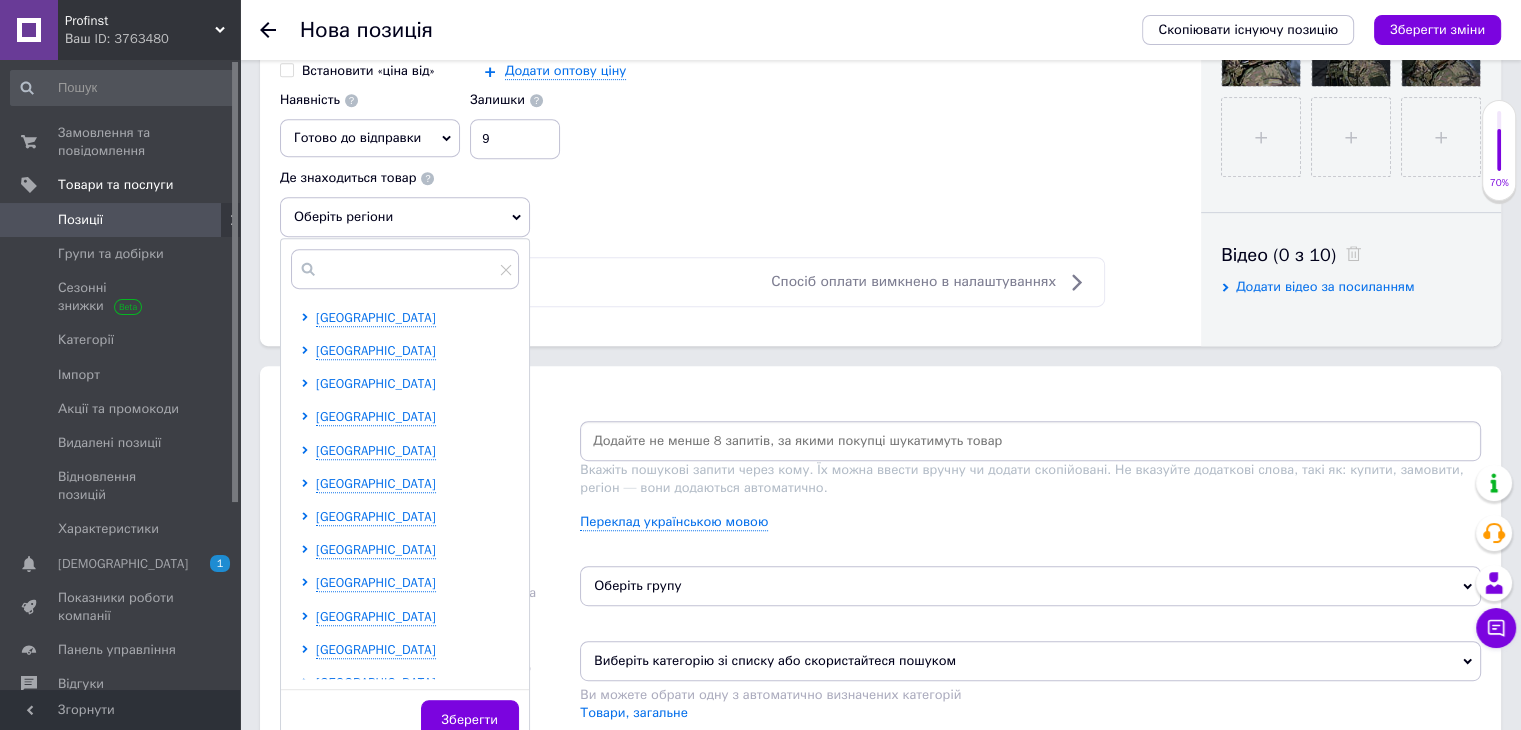 click on "[GEOGRAPHIC_DATA]" at bounding box center [376, 383] 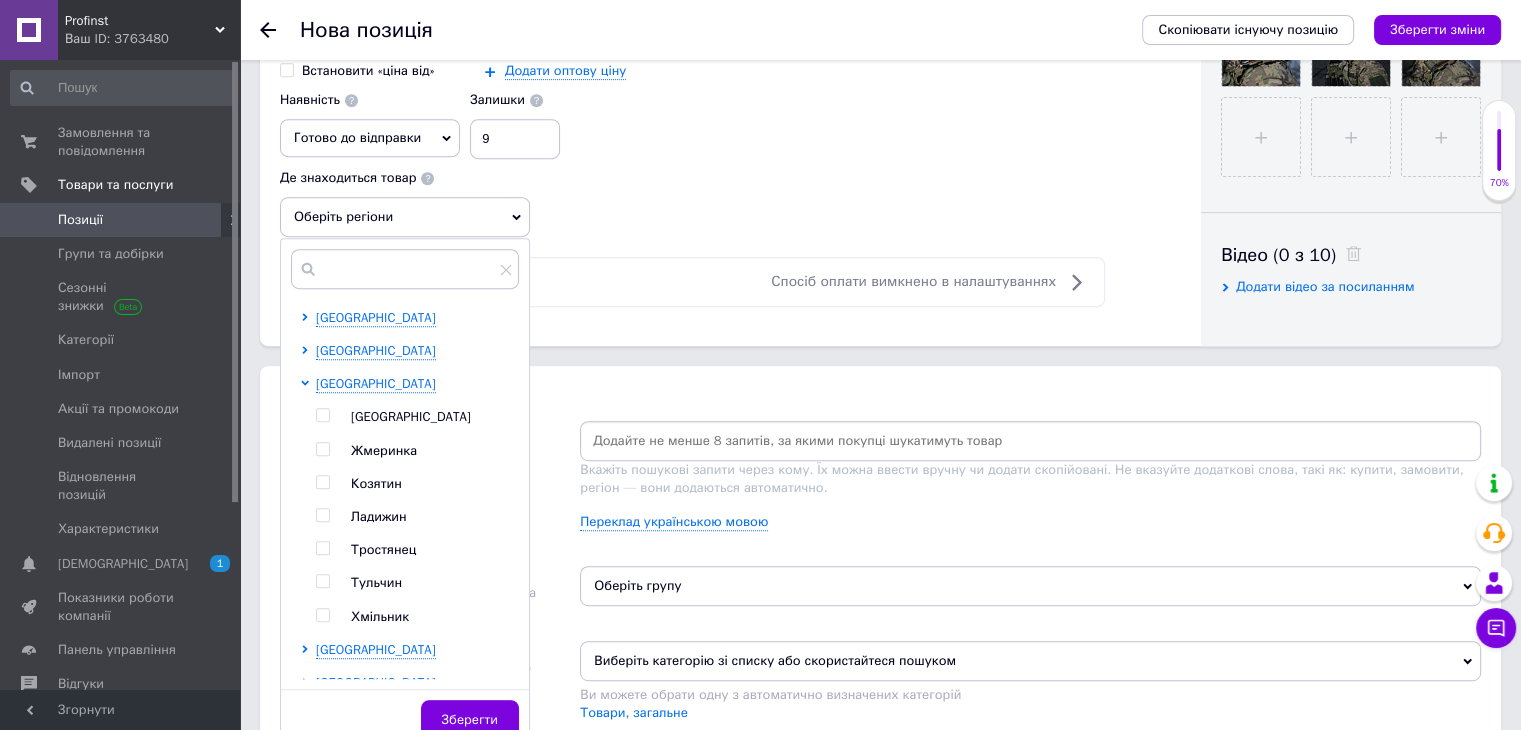 click on "[GEOGRAPHIC_DATA]" at bounding box center [411, 416] 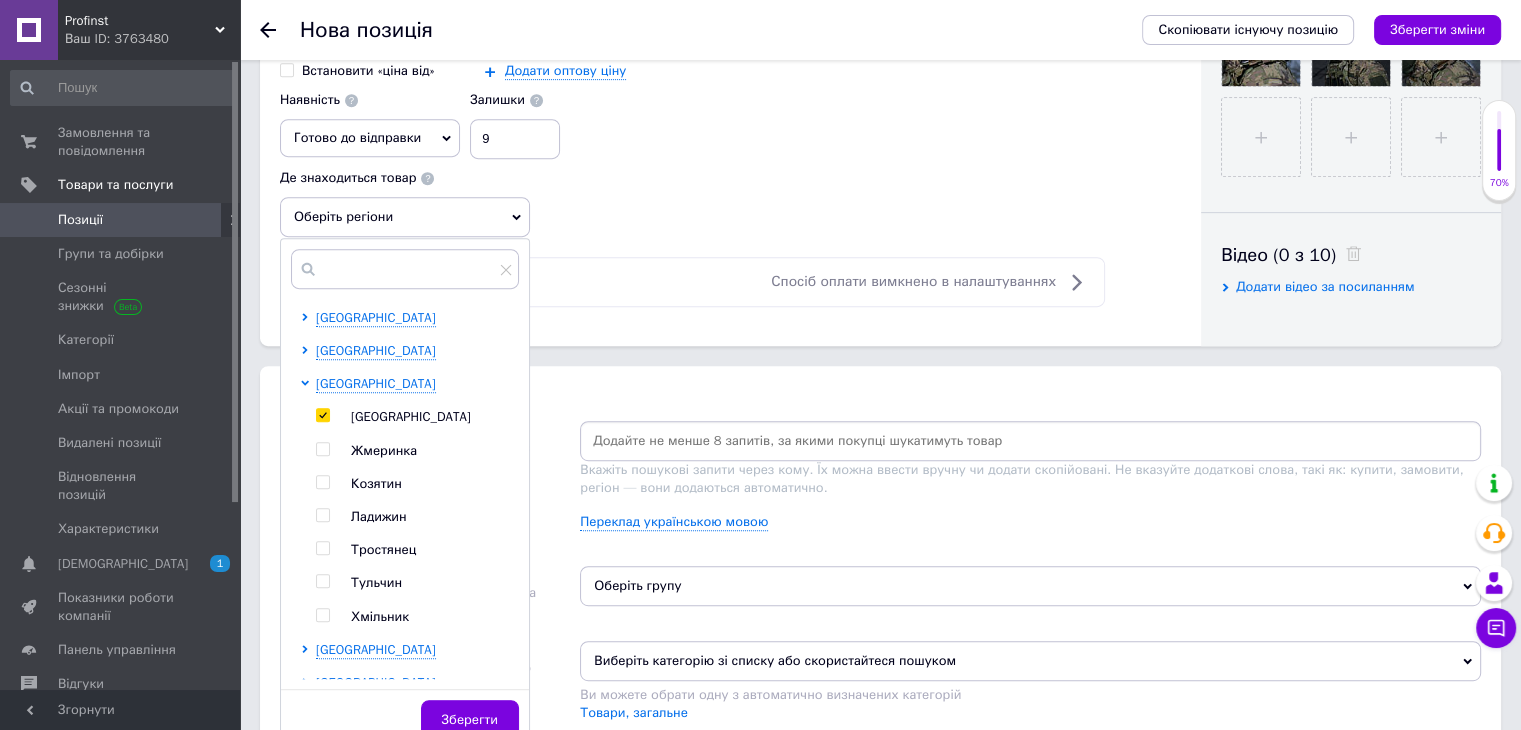 checkbox on "true" 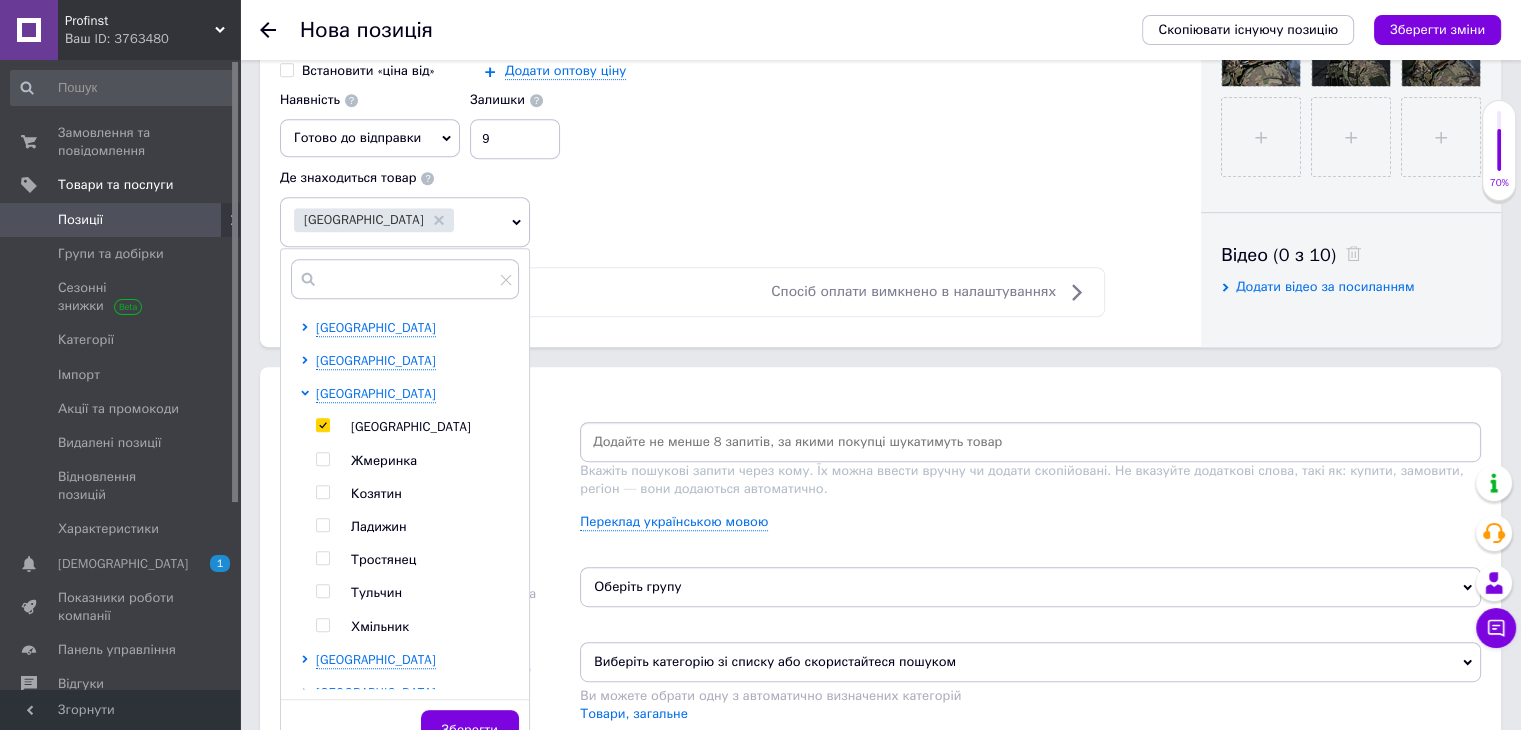 click on "Зберегти" at bounding box center (470, 730) 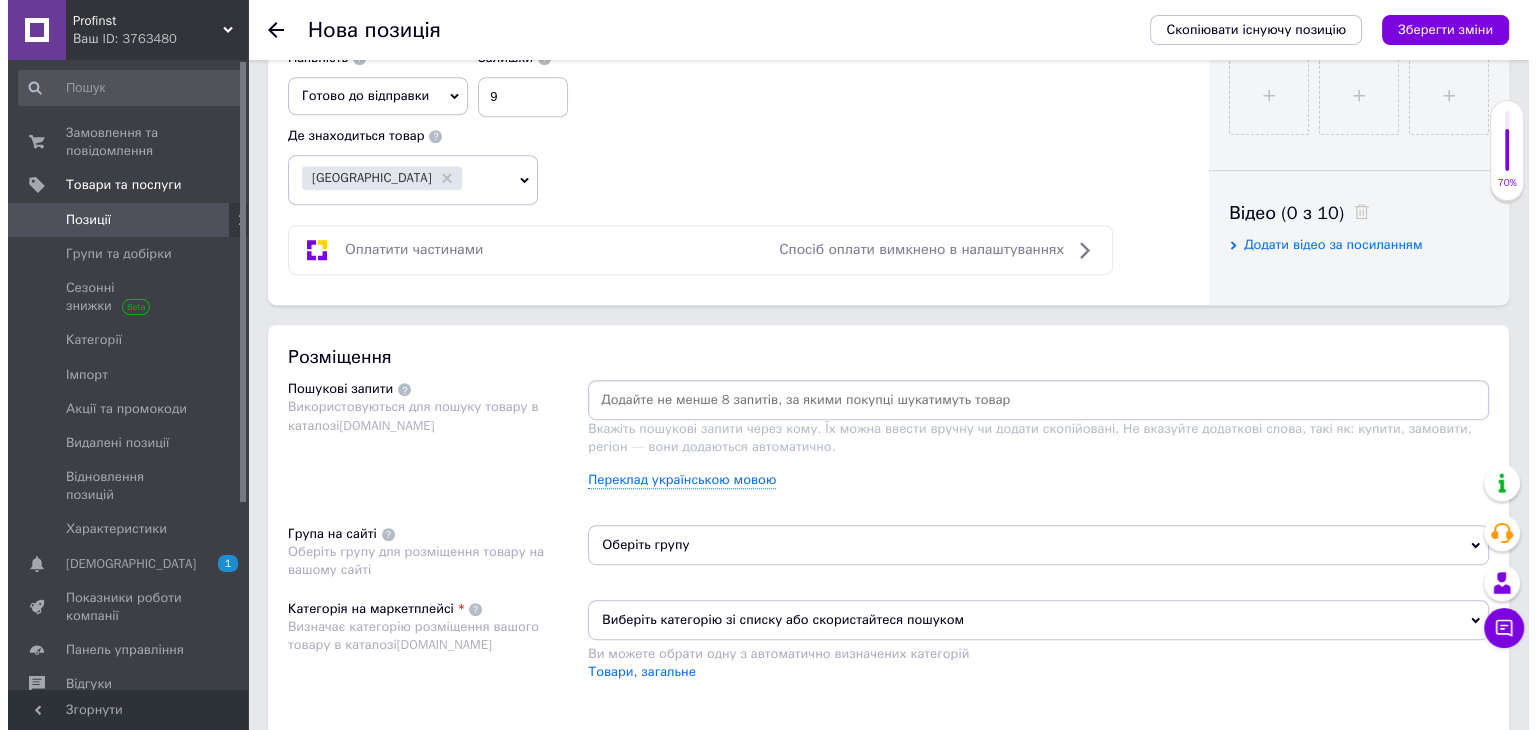 scroll, scrollTop: 1000, scrollLeft: 0, axis: vertical 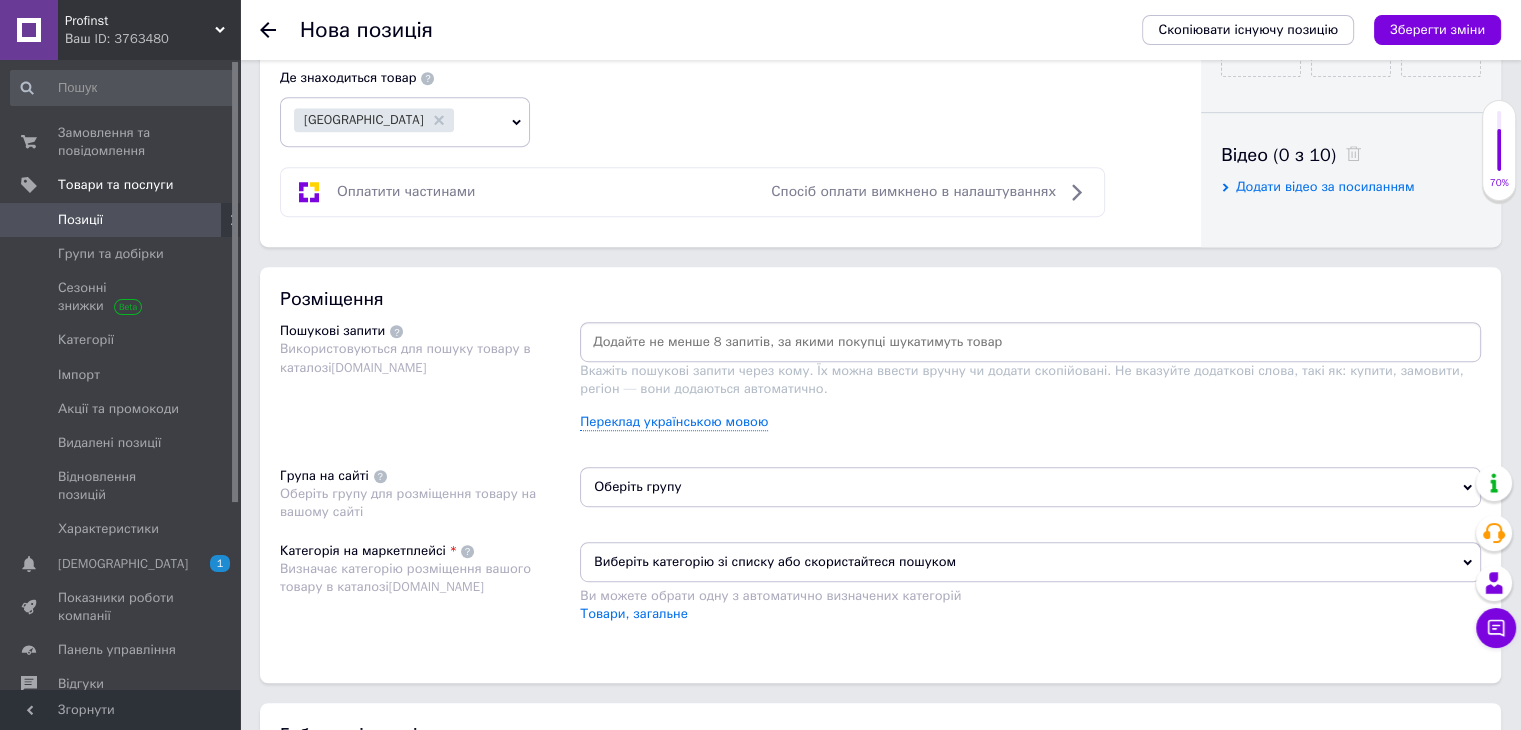 click at bounding box center [1030, 342] 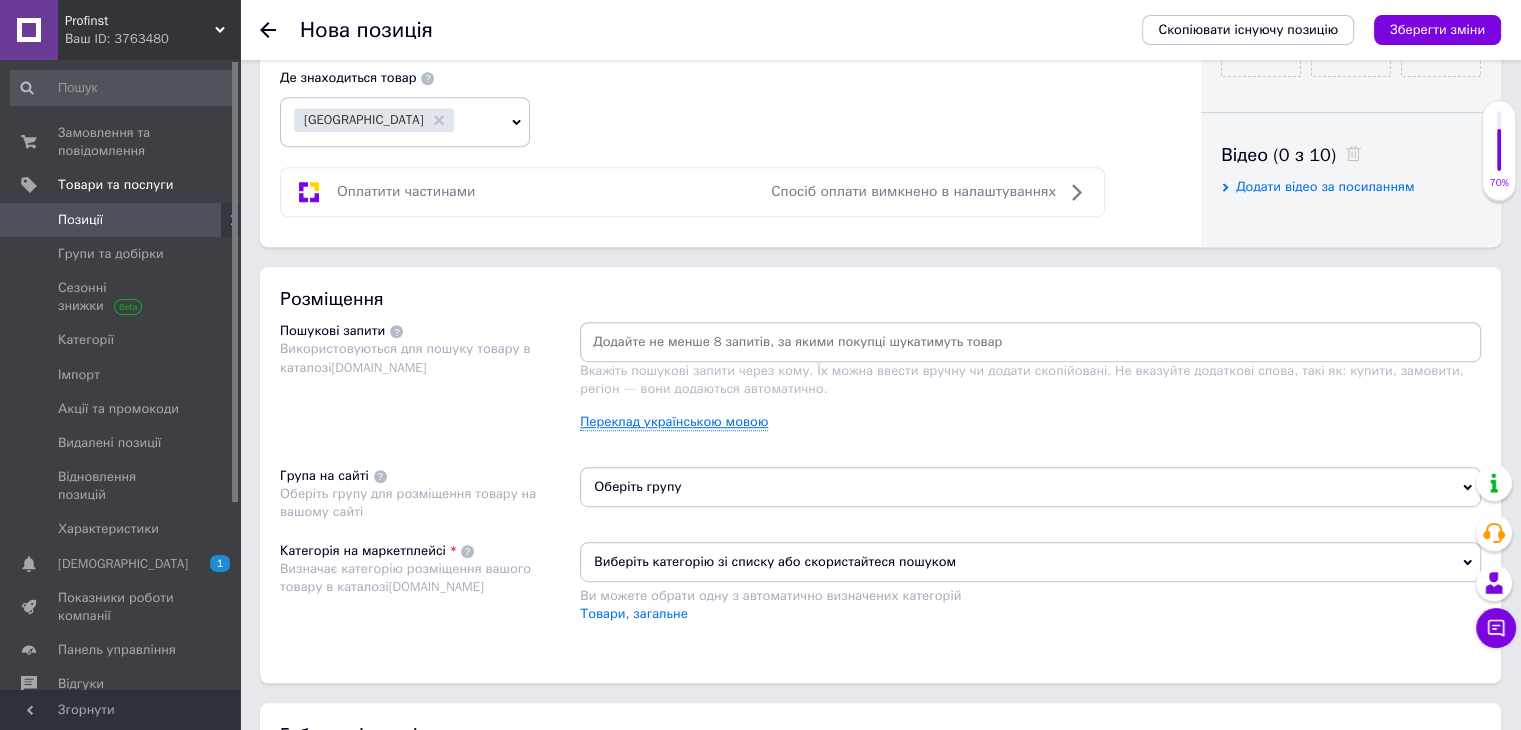 click on "Переклад українською мовою" at bounding box center (674, 422) 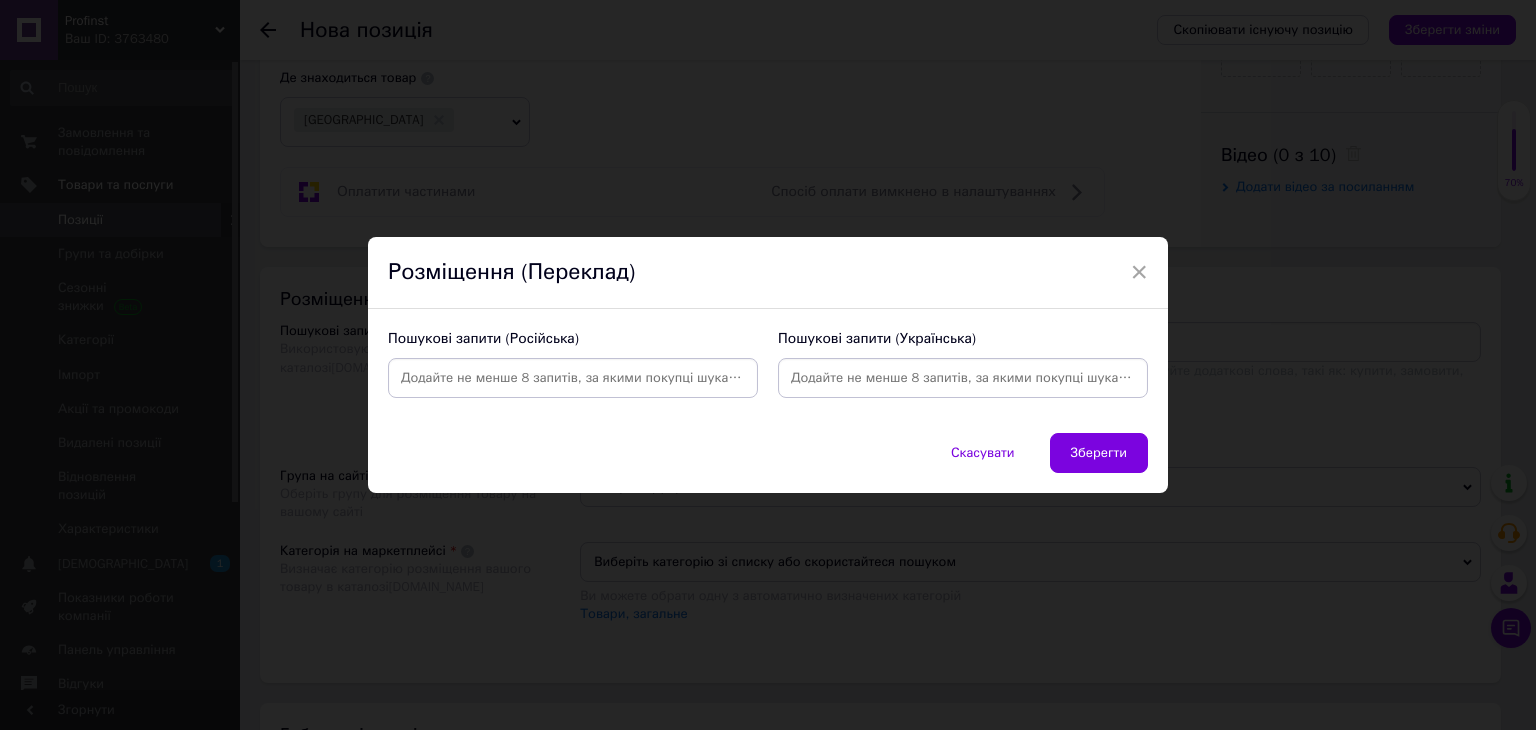 click at bounding box center [963, 378] 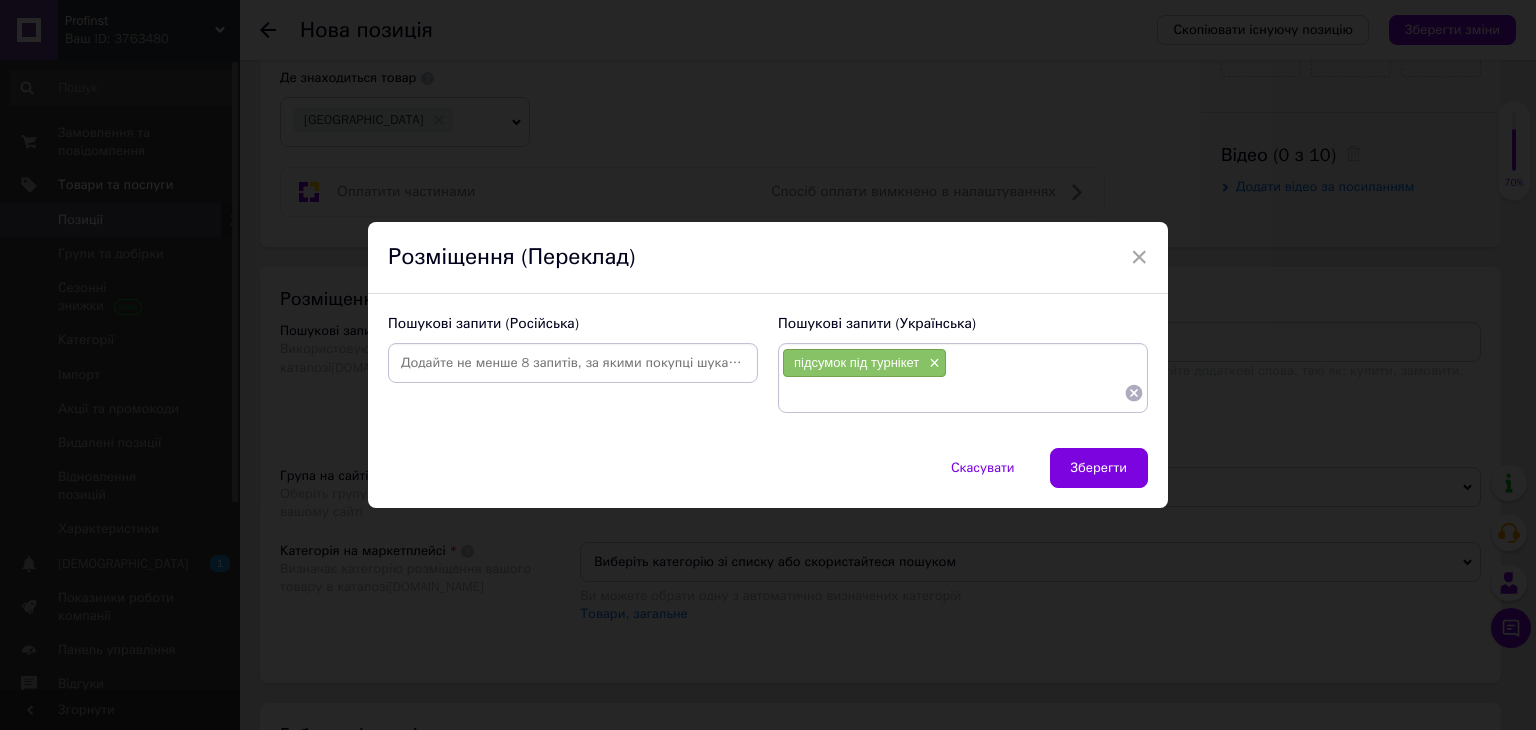 paste on "тактичний підсумок" 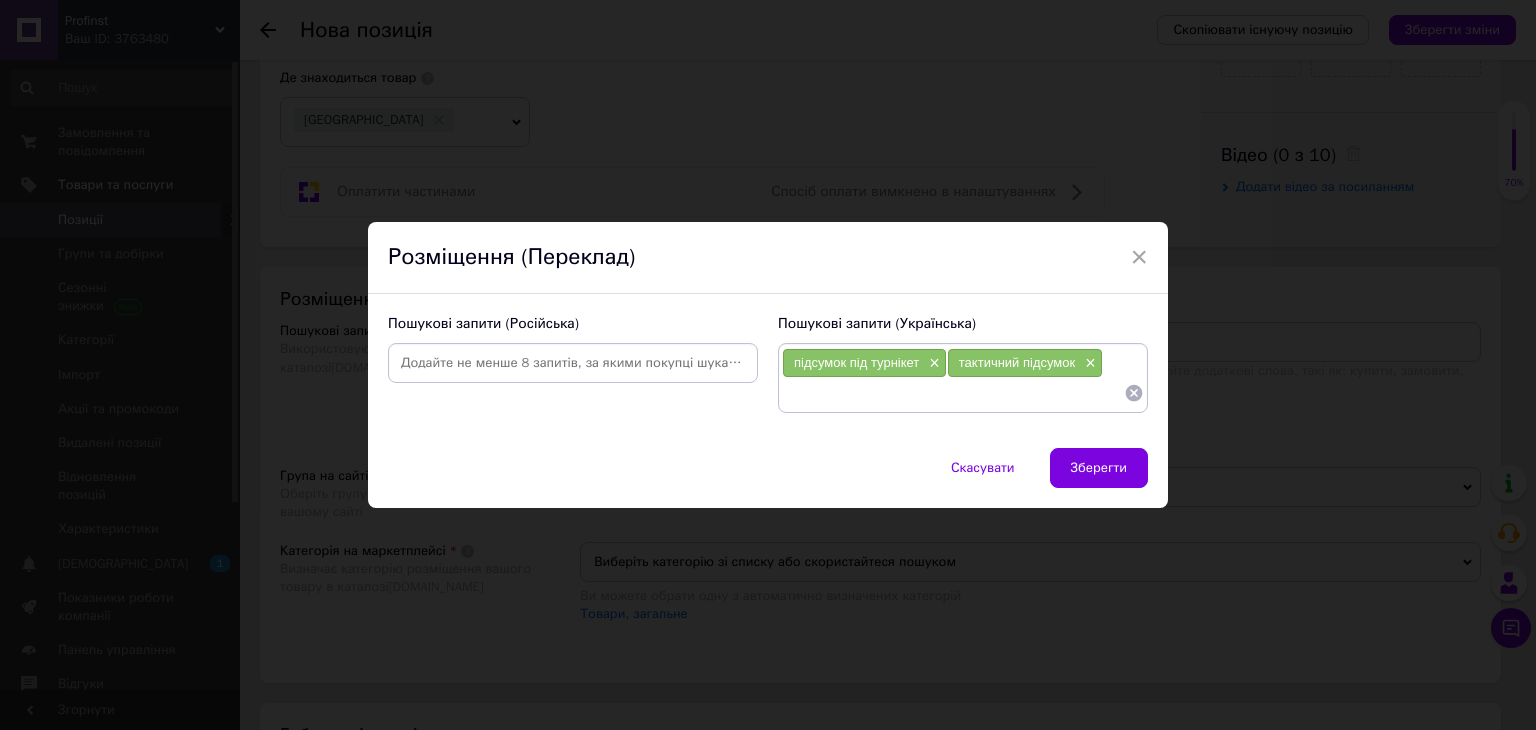 paste on "тактичний підсумок для турнікета" 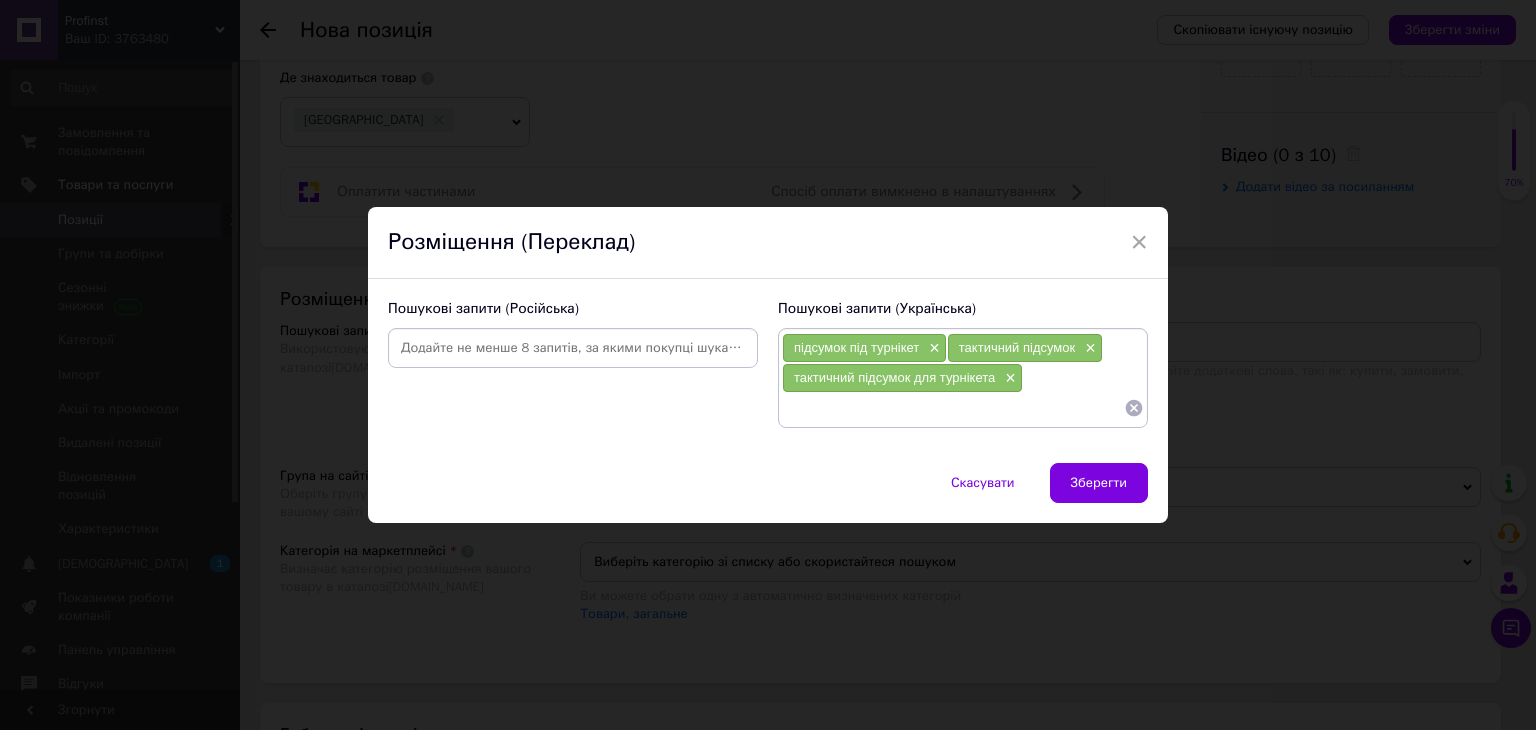 paste on "підсумок під ножиці" 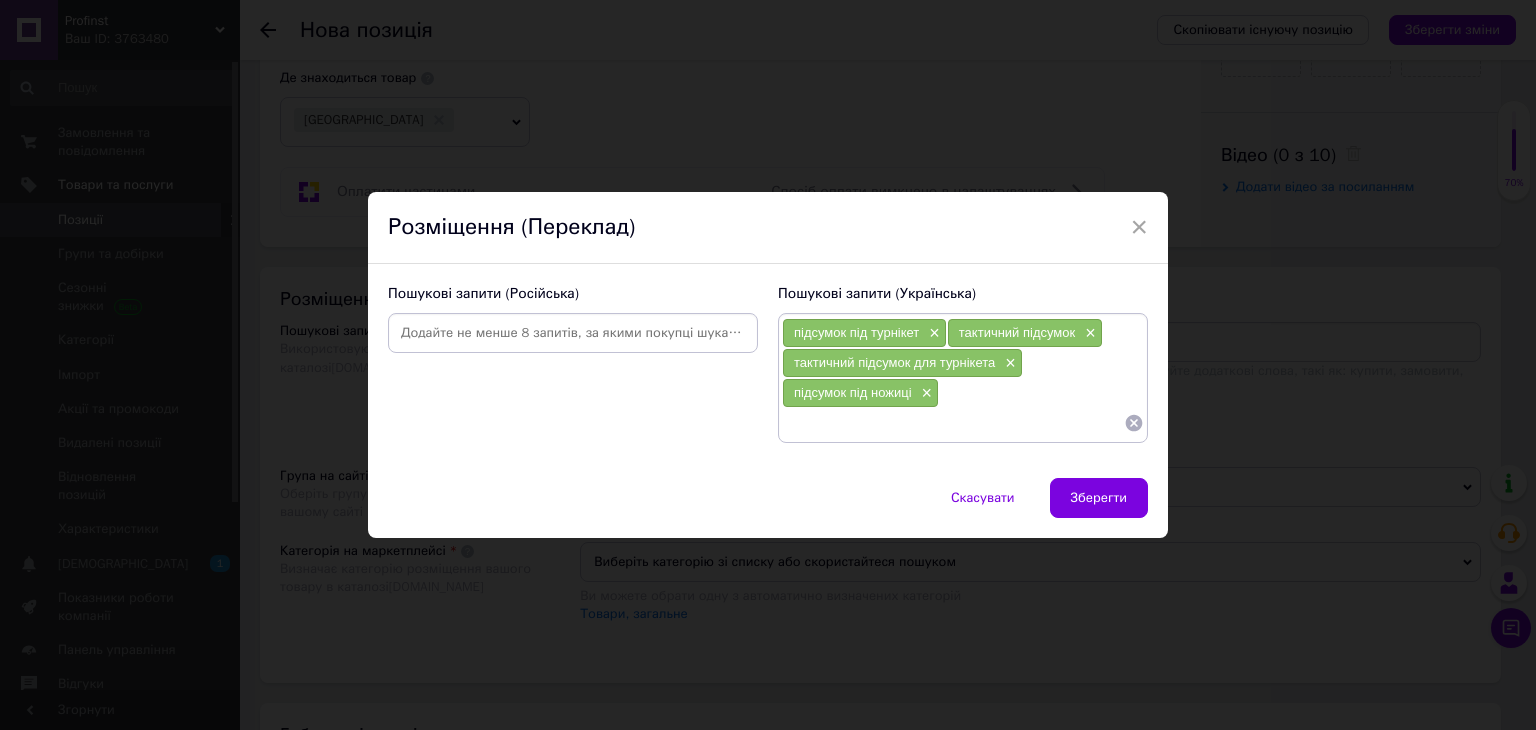 paste on "підсумок з маркером" 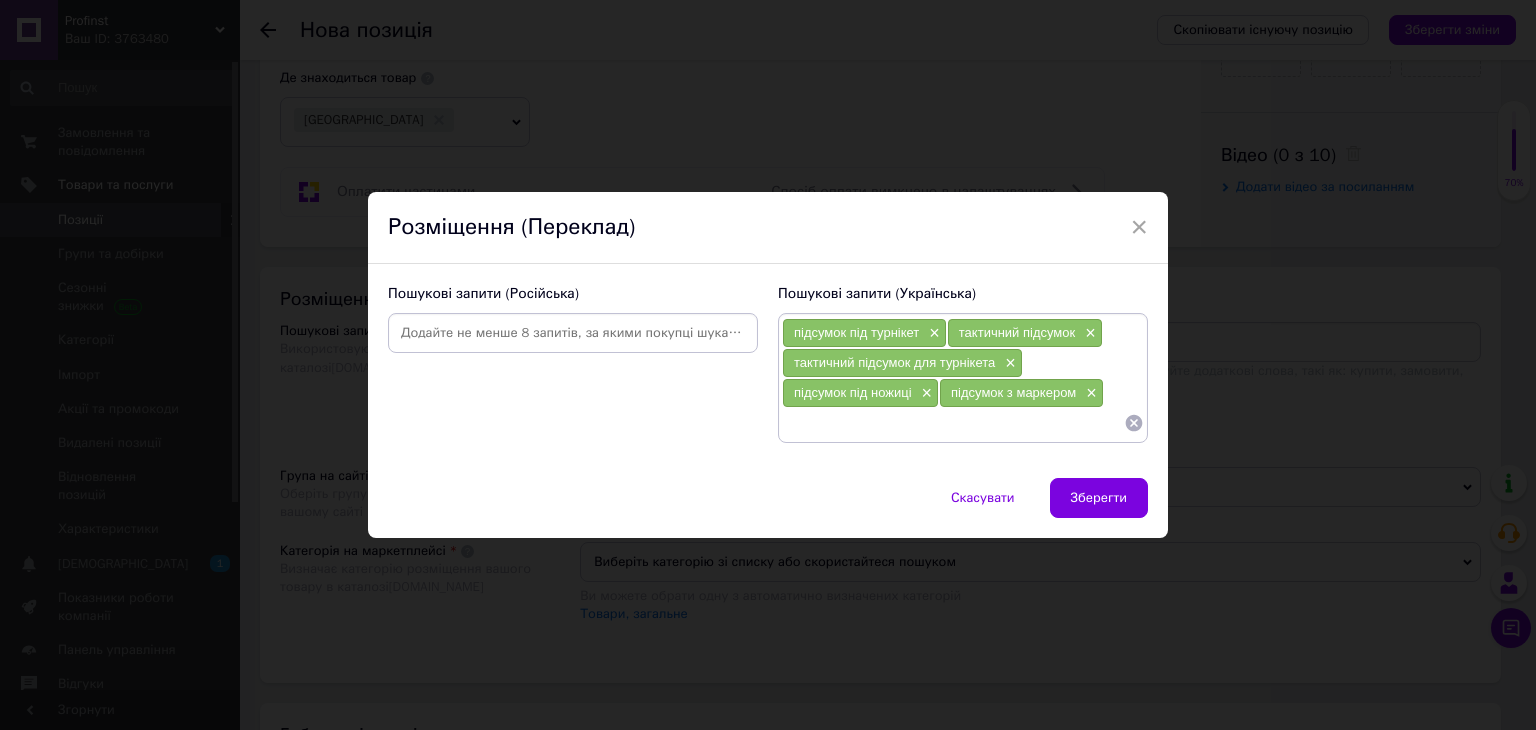 paste on "підсумок турнікет multicam" 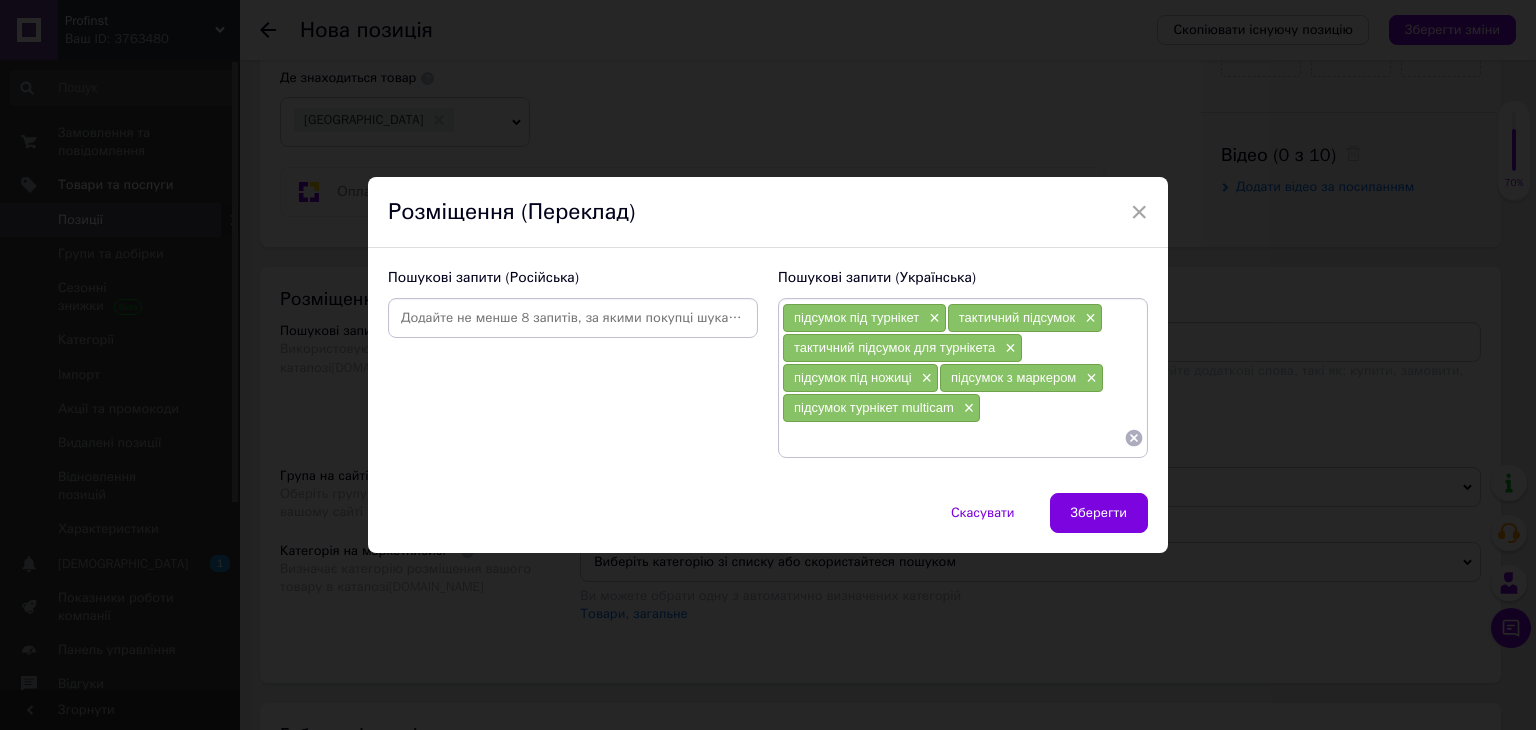 paste on "підсумок для CAT" 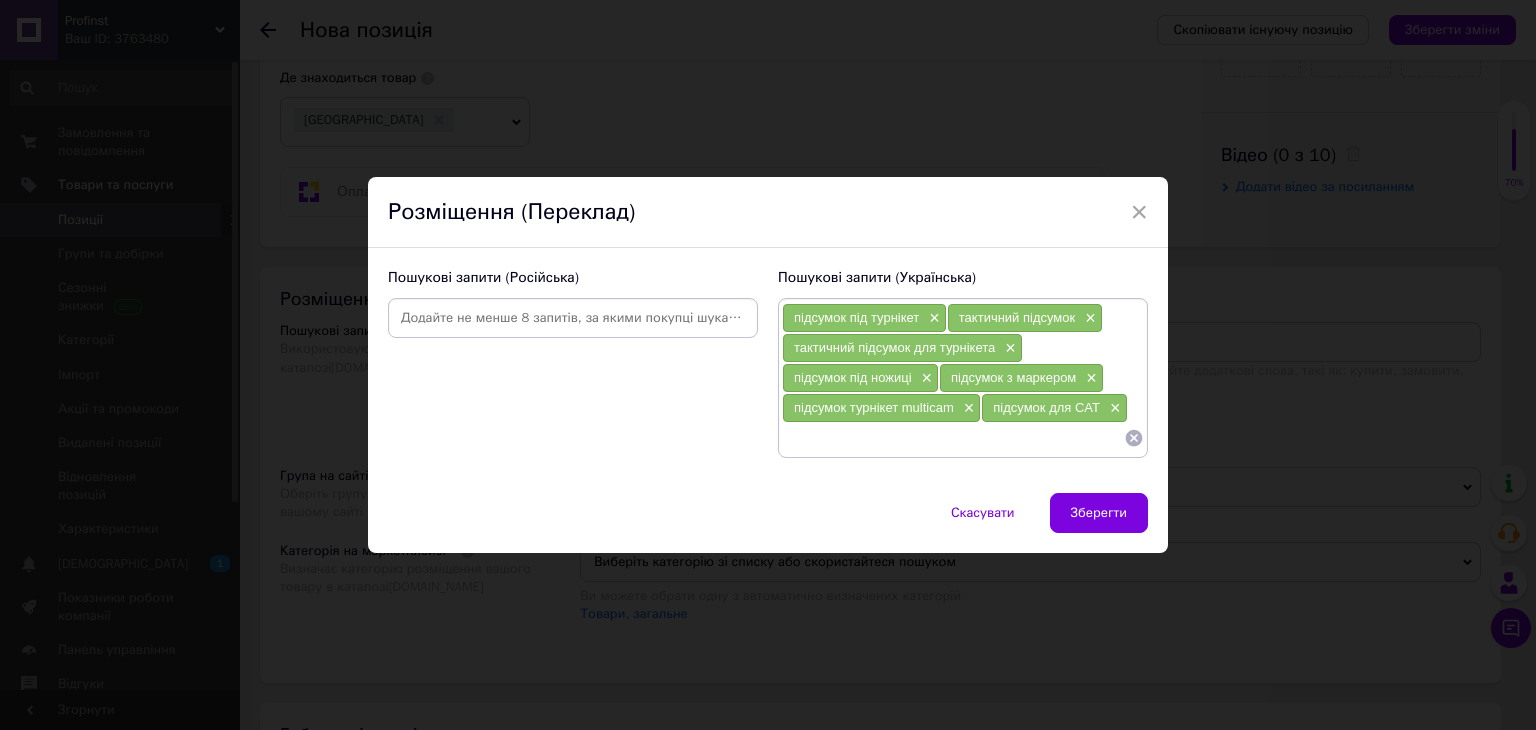 paste on "турнікет molle" 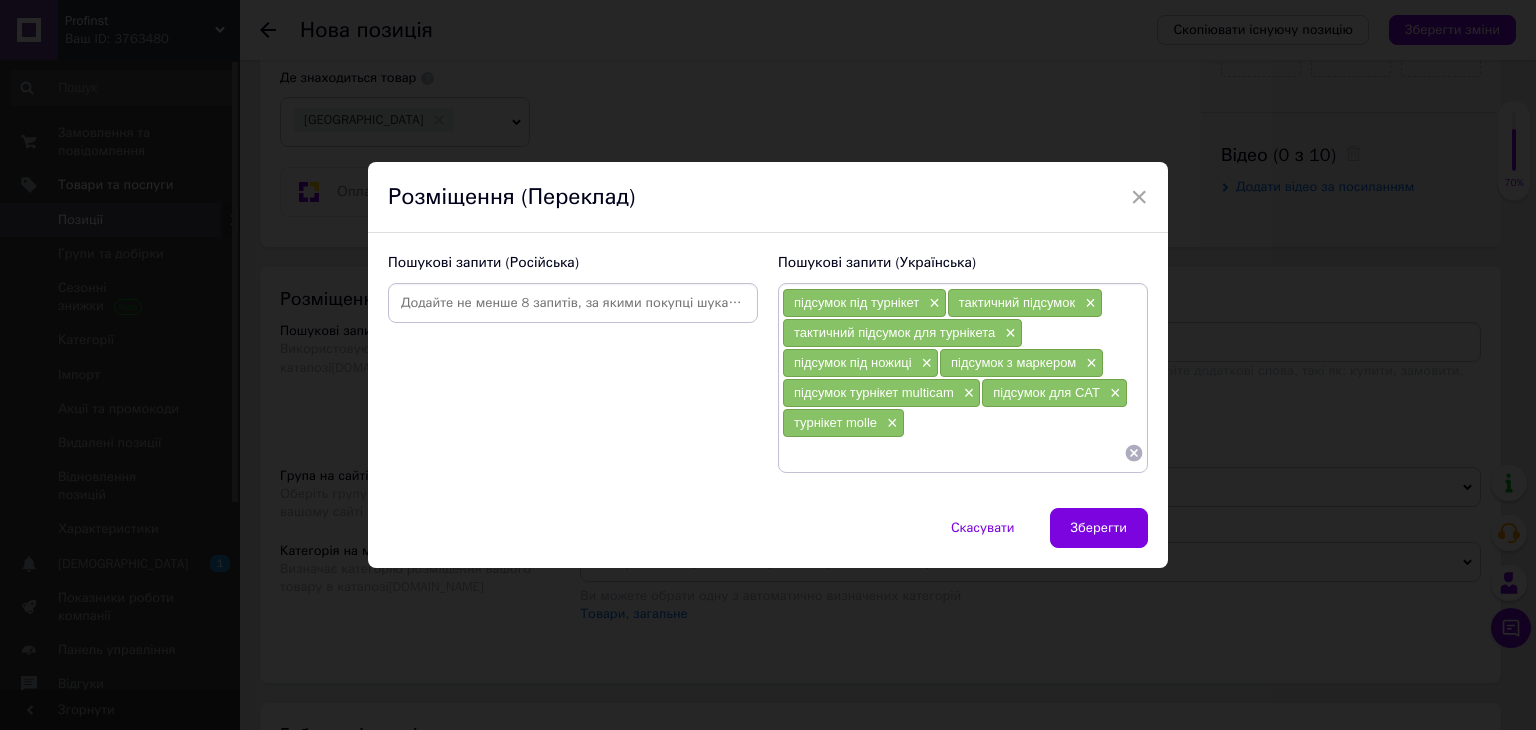 paste on "медичний підсумок" 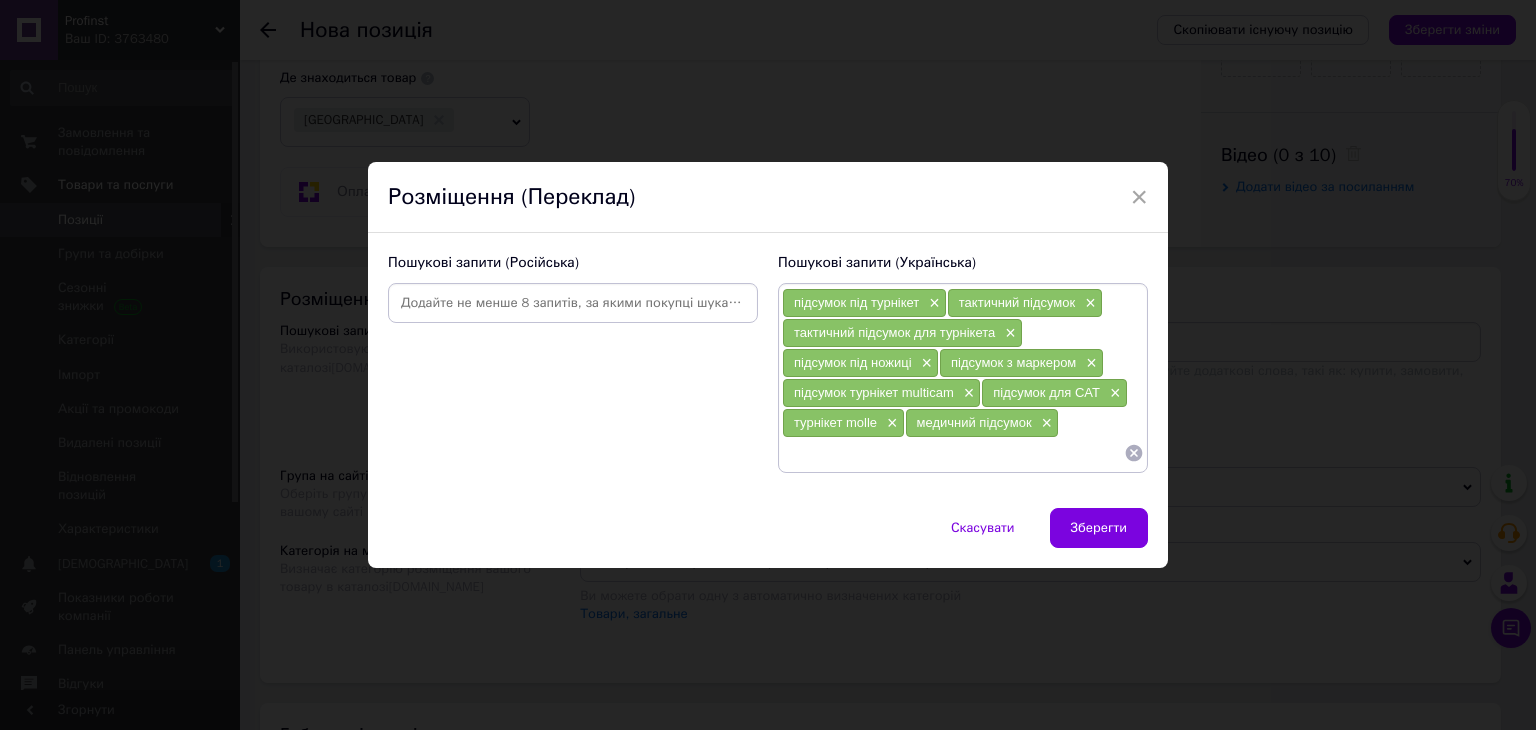 paste on "аптечне спорядження" 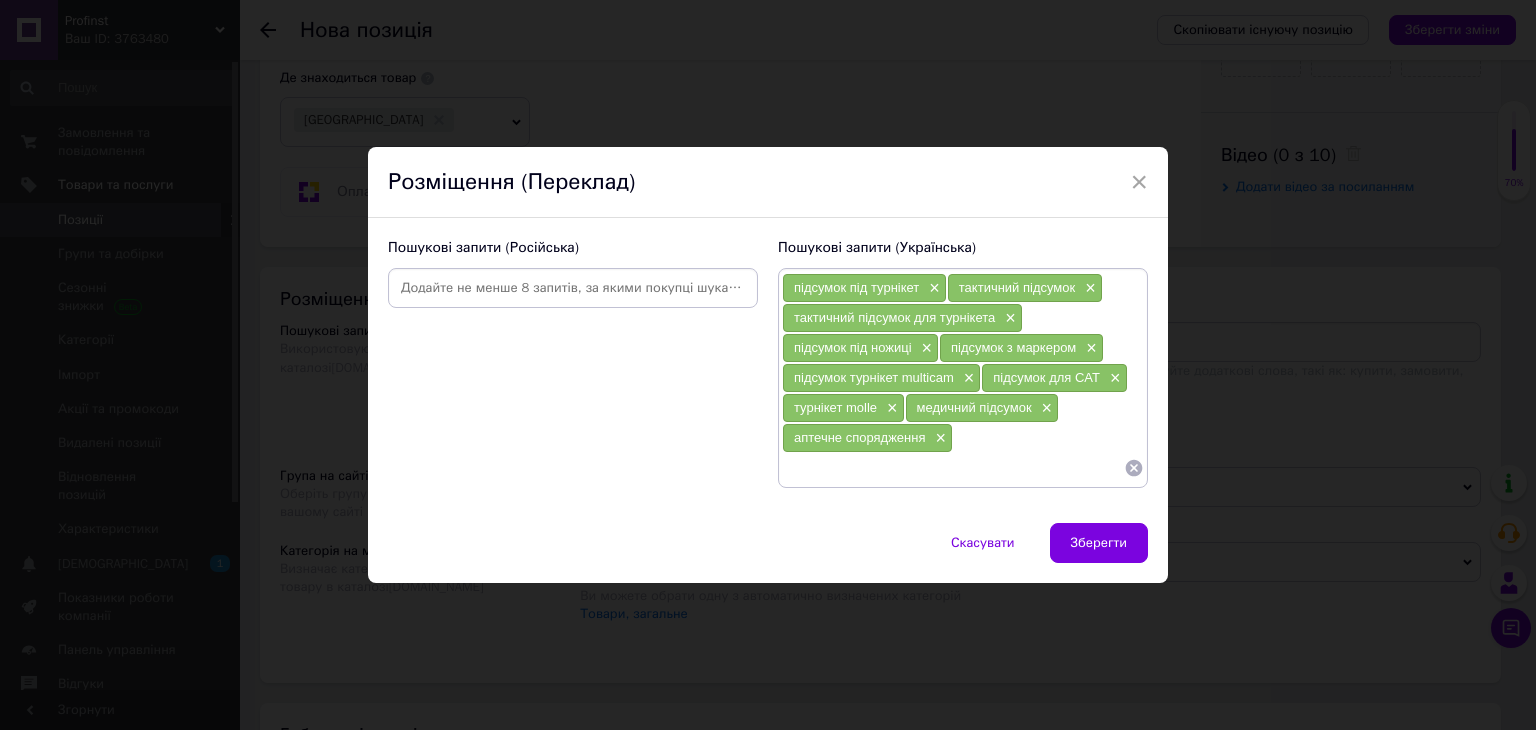 paste on "підсумок відкритий тип" 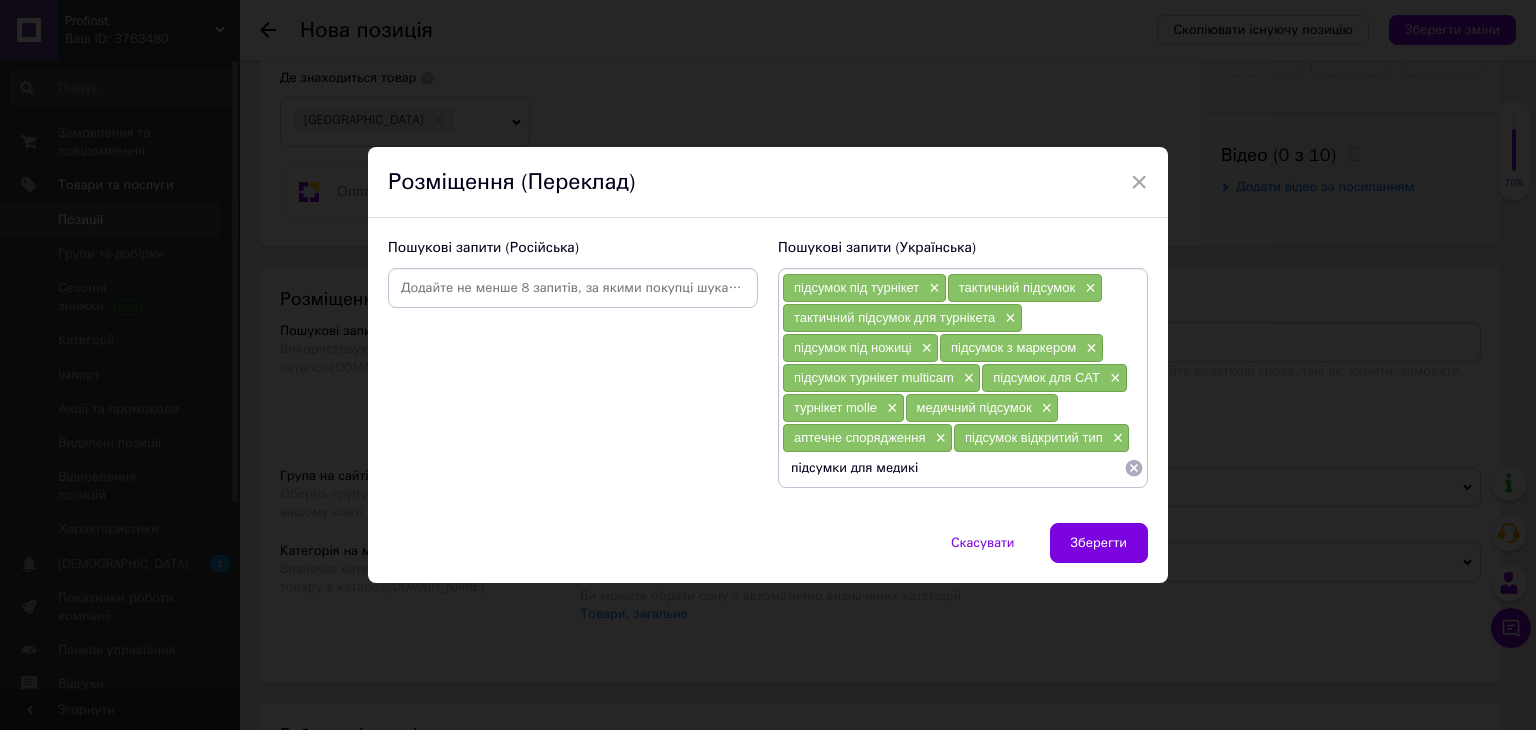 type on "підсумки для медиків" 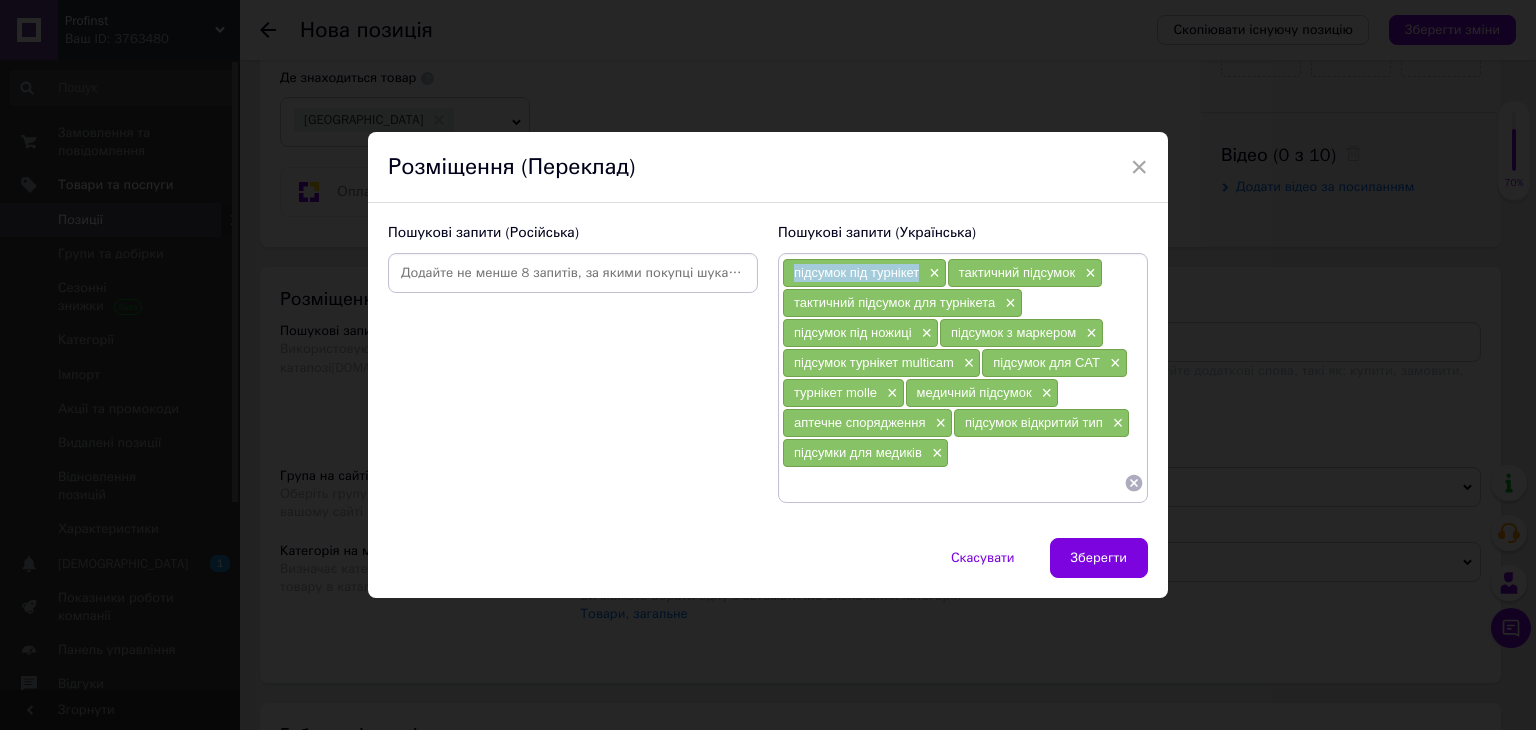 drag, startPoint x: 791, startPoint y: 275, endPoint x: 919, endPoint y: 287, distance: 128.56126 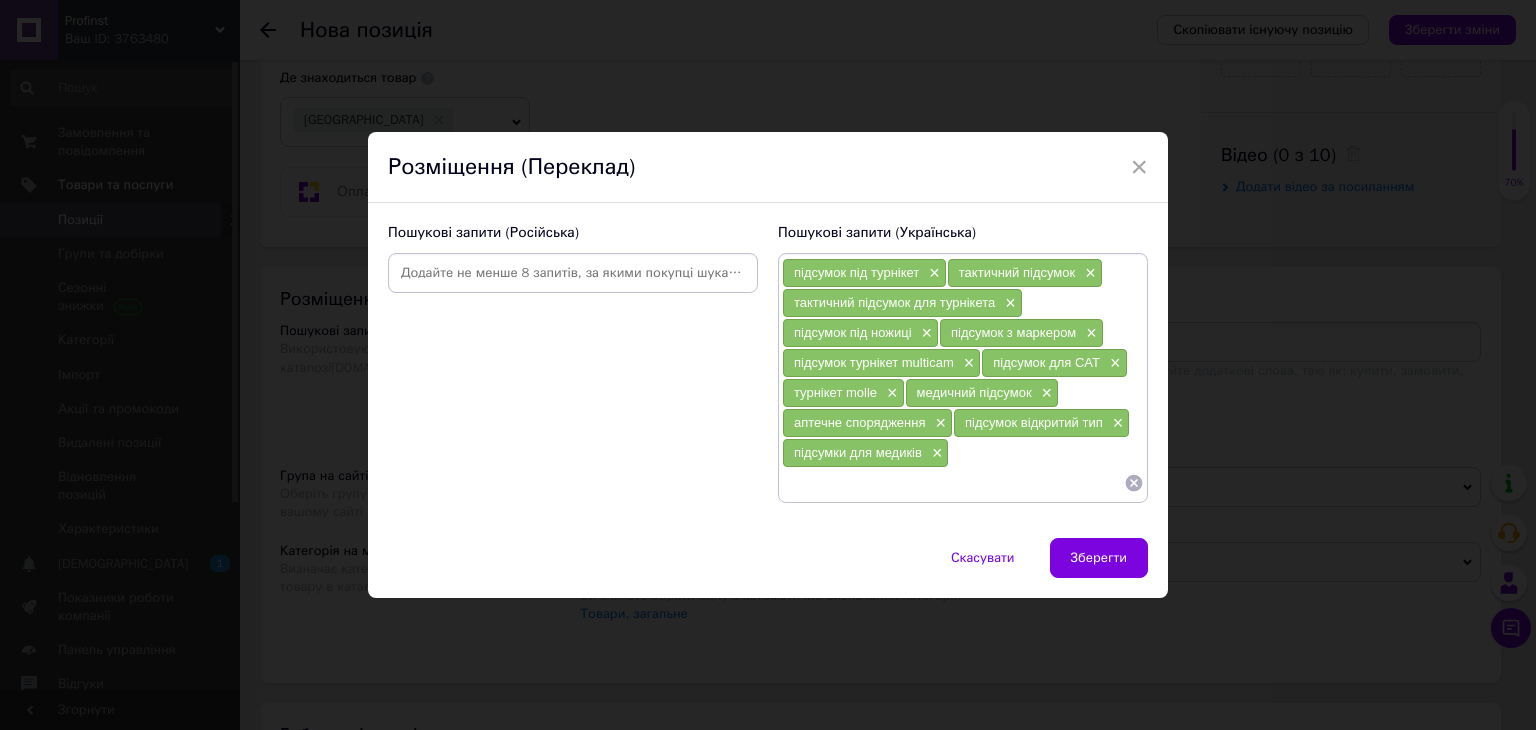 click on "Пошукові запити (Російська)" at bounding box center (573, 363) 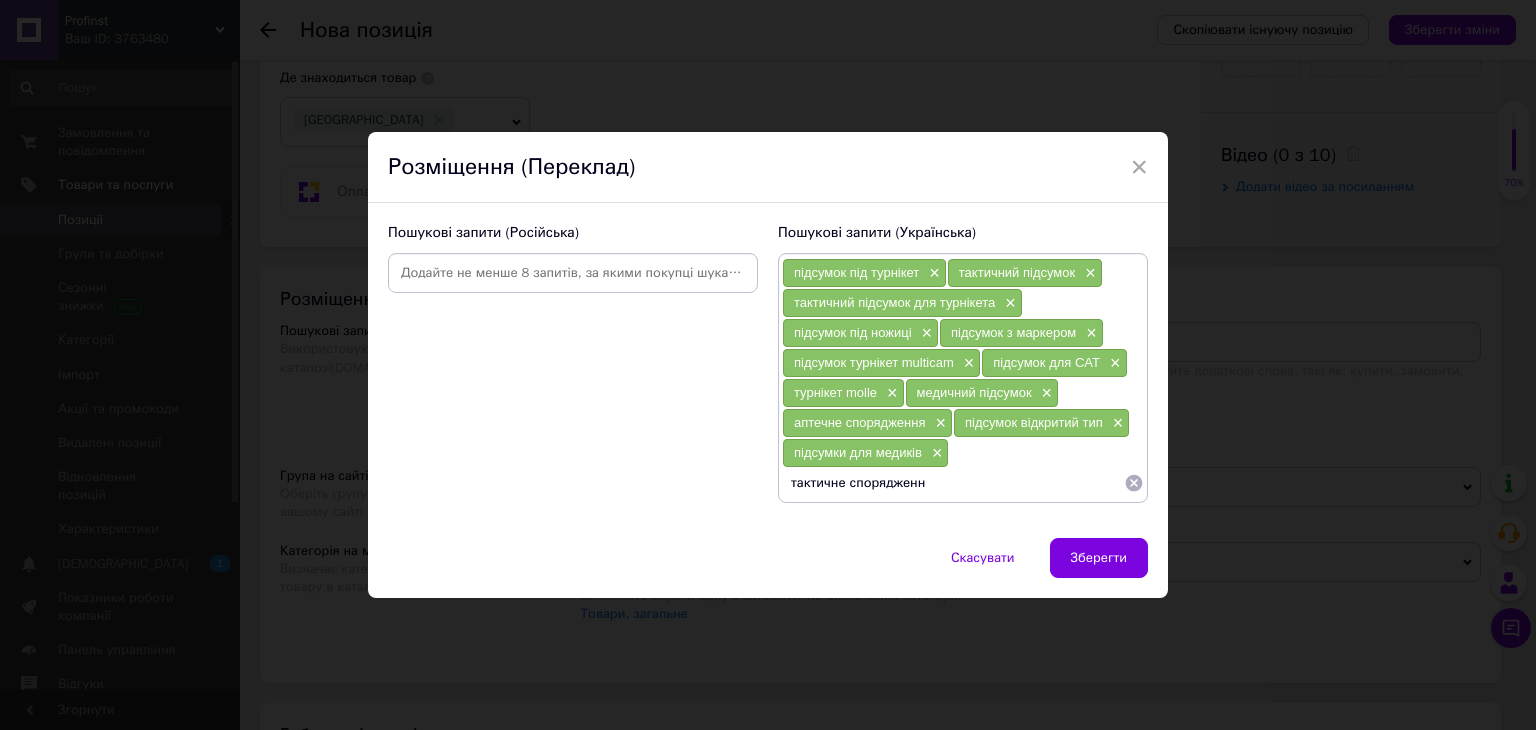 type on "тактичне спорядження" 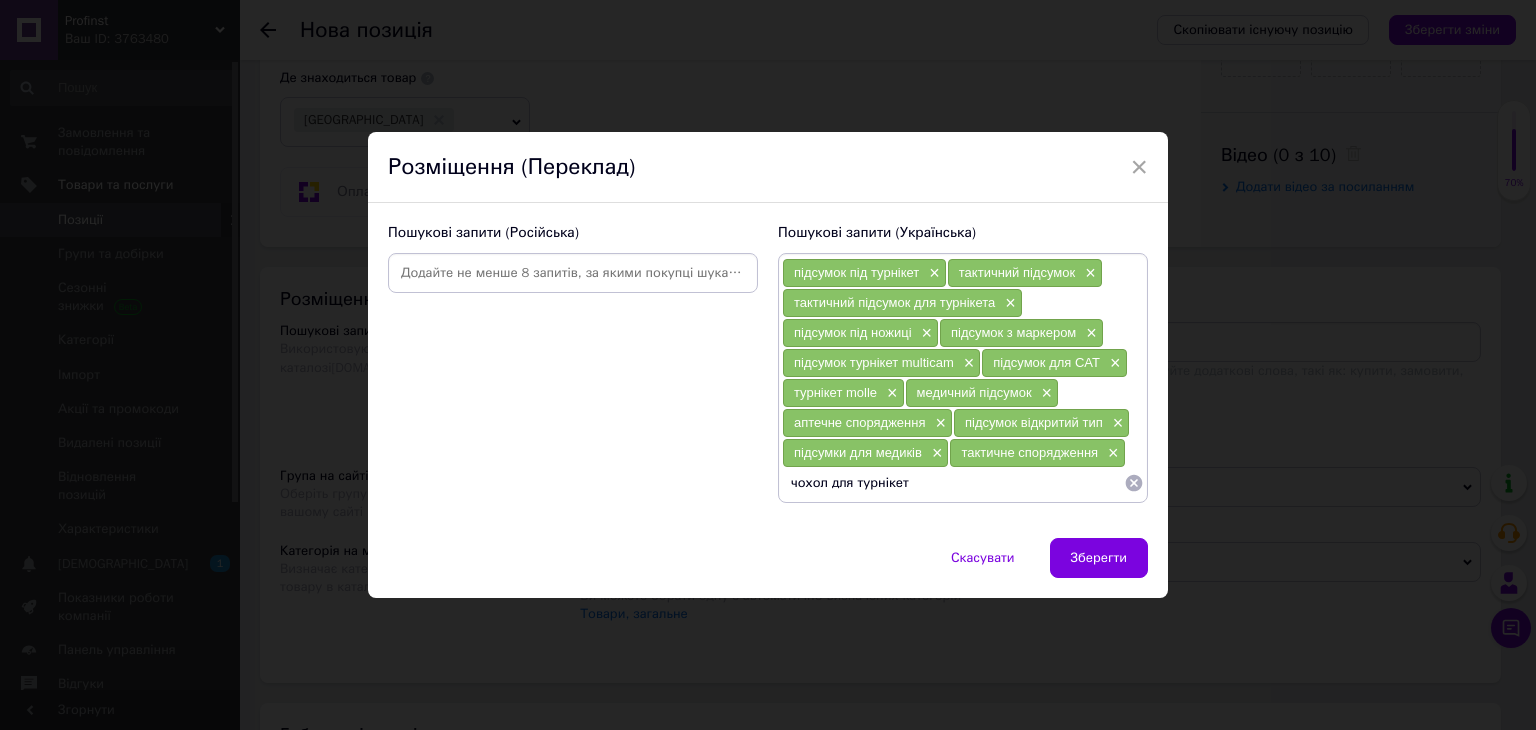 type on "чохол для турнікету" 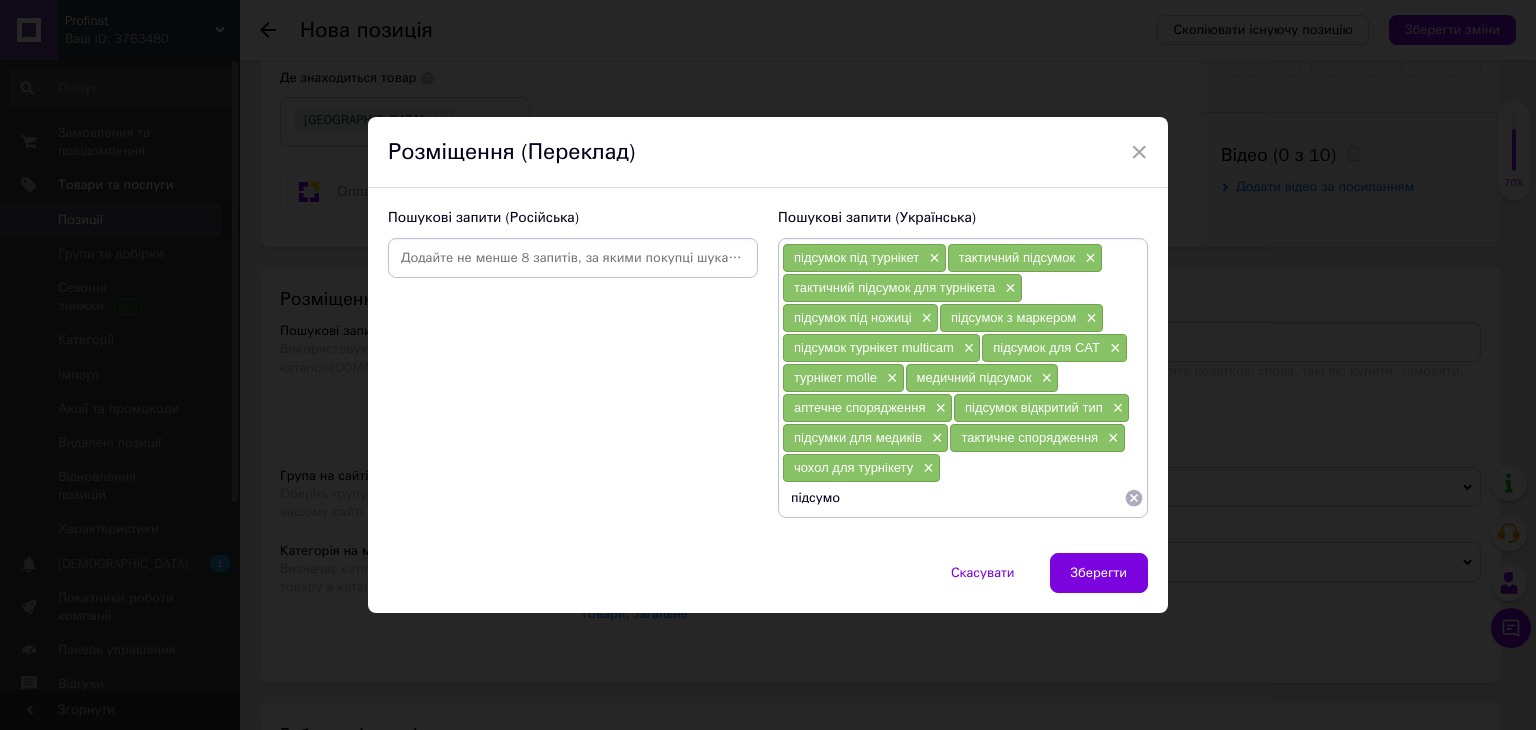 type on "підсумок" 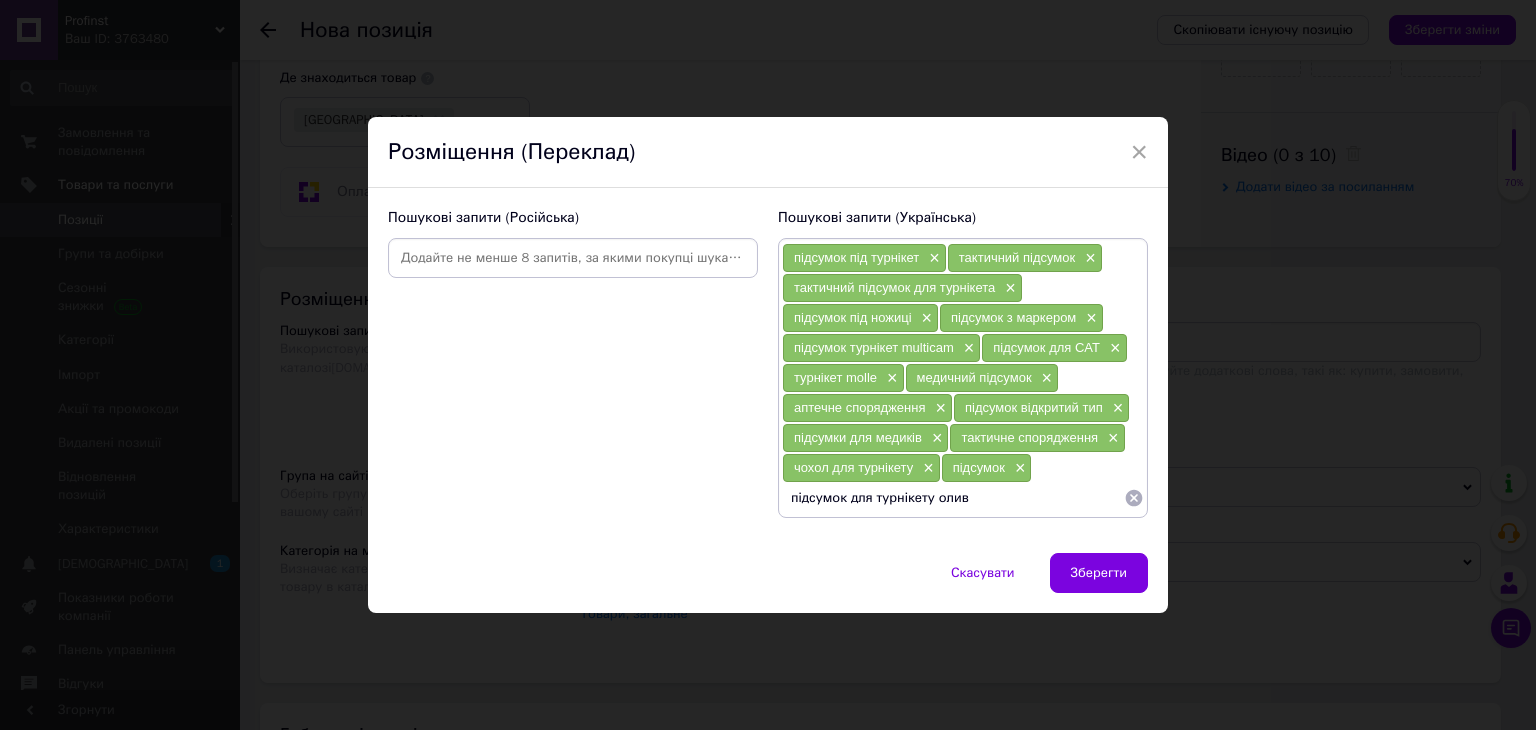 type on "підсумок для турнікету олива" 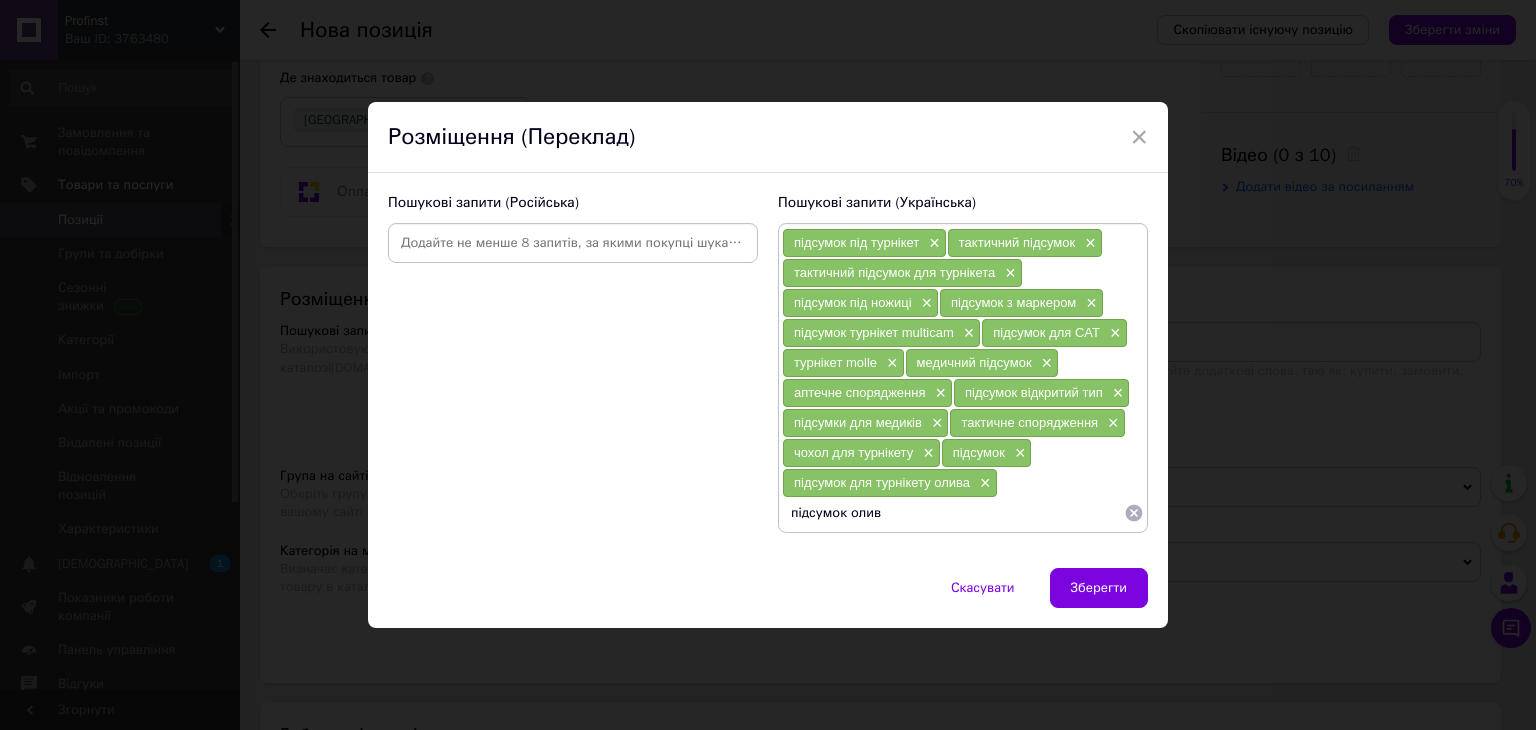 type on "підсумок олива" 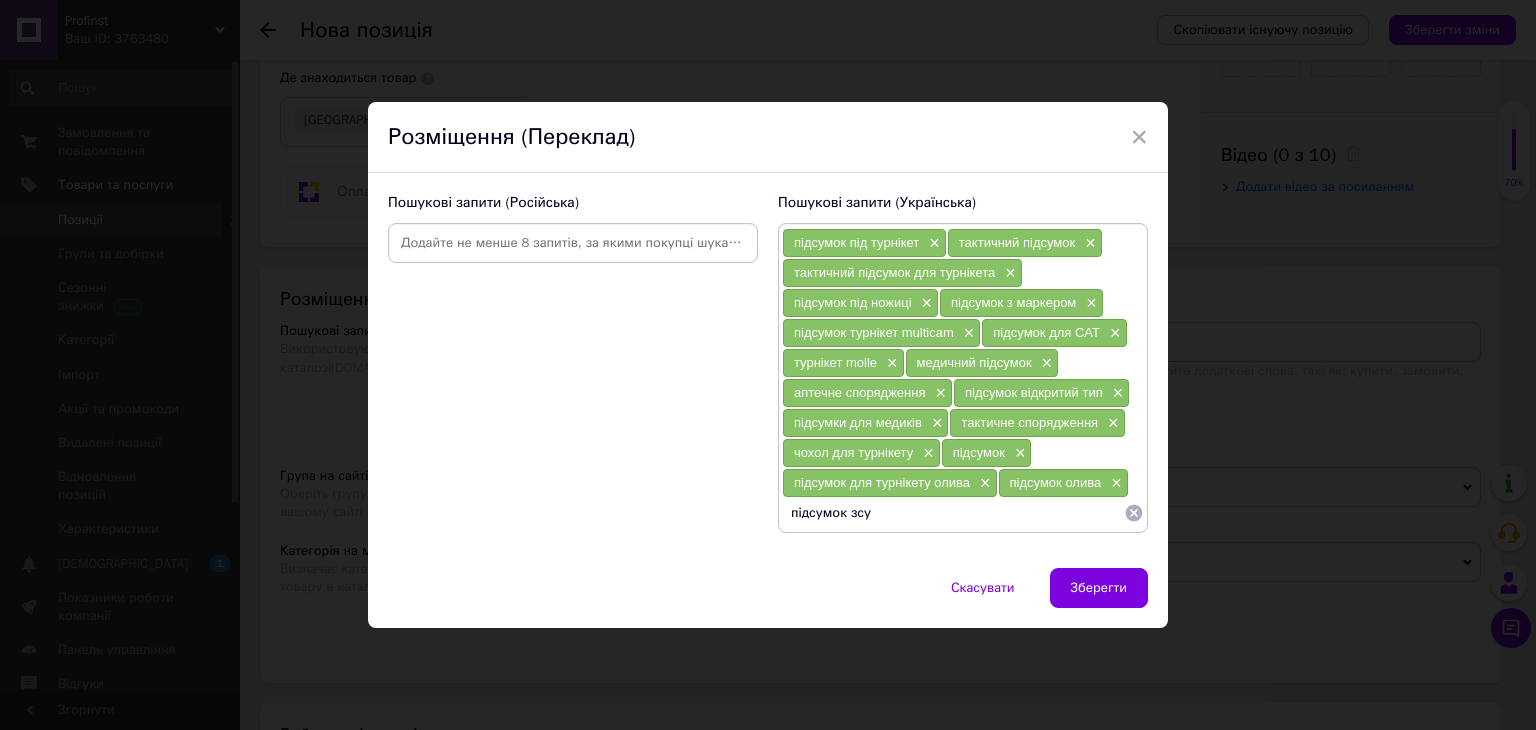 type on "підсумок зсу" 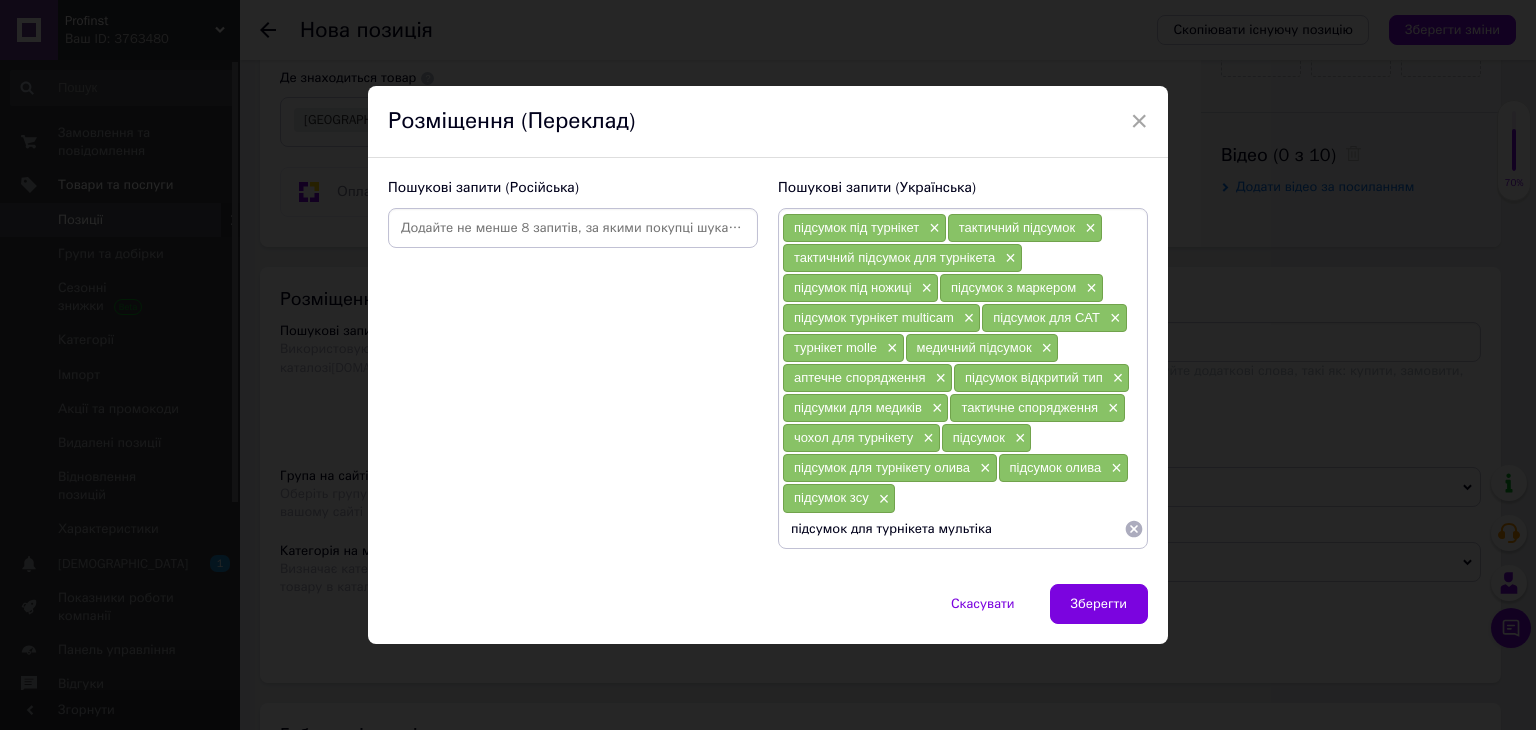 type on "підсумок для турнікета мультікам" 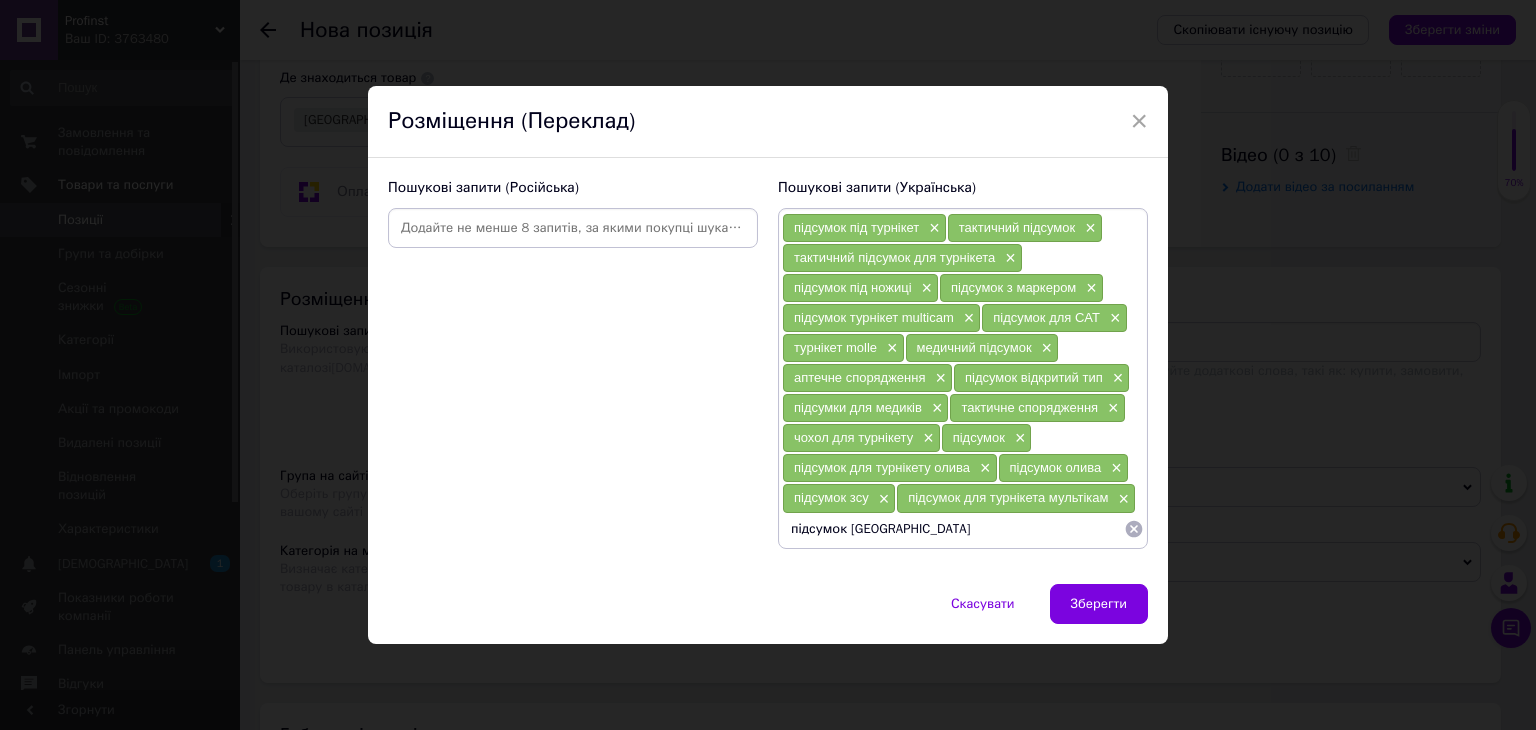 type on "підсумок армійський" 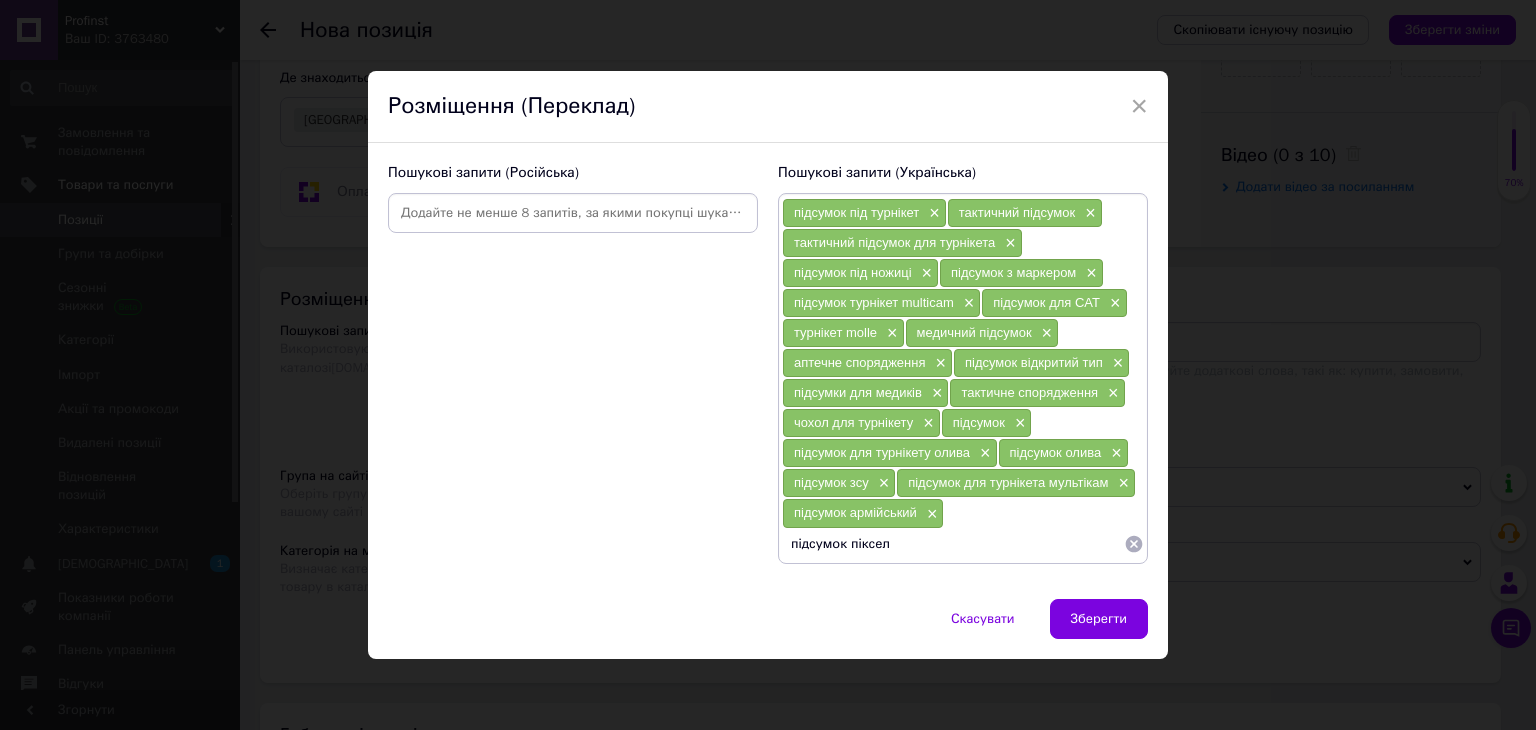type on "підсумок піксель" 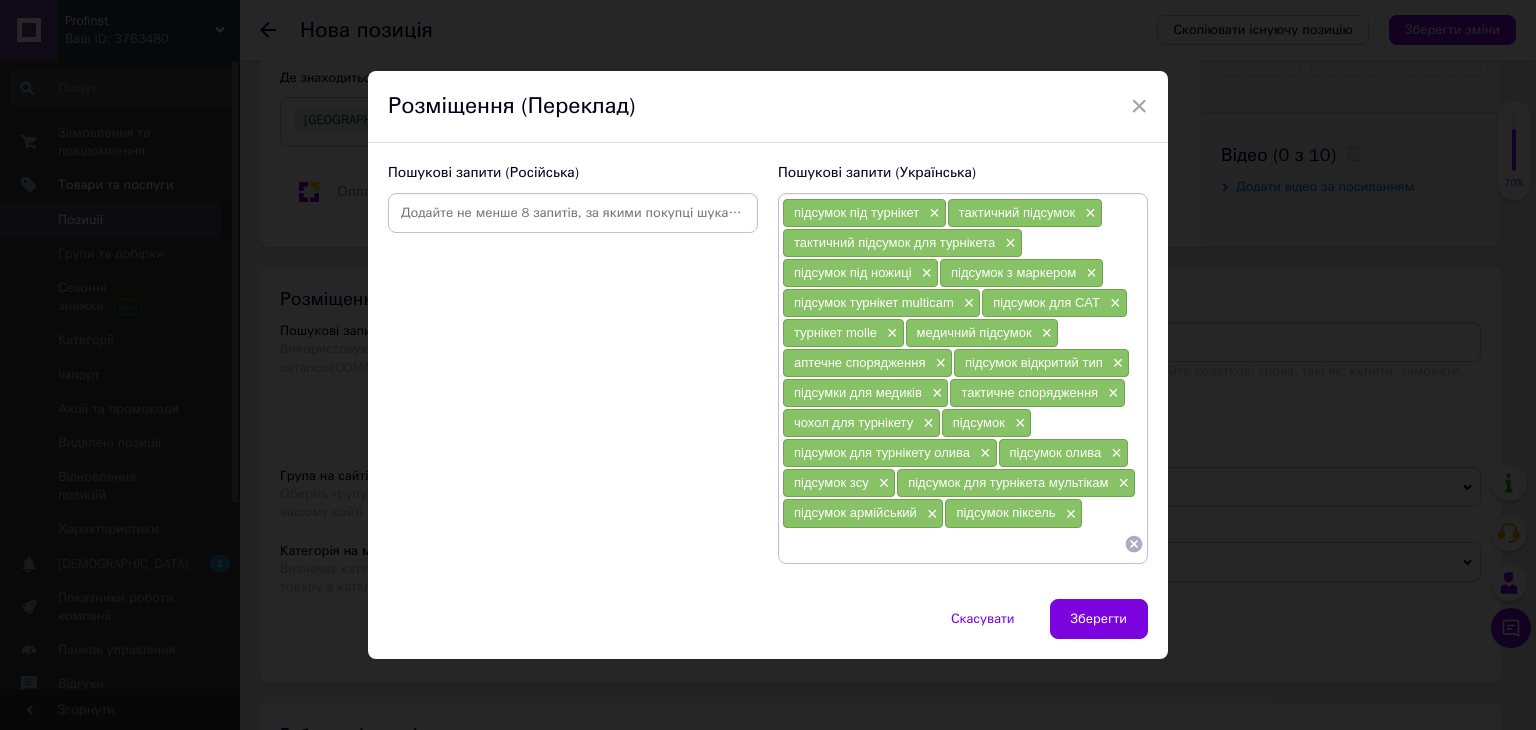 paste on "Підсумок для турнікету відкритий із molle" 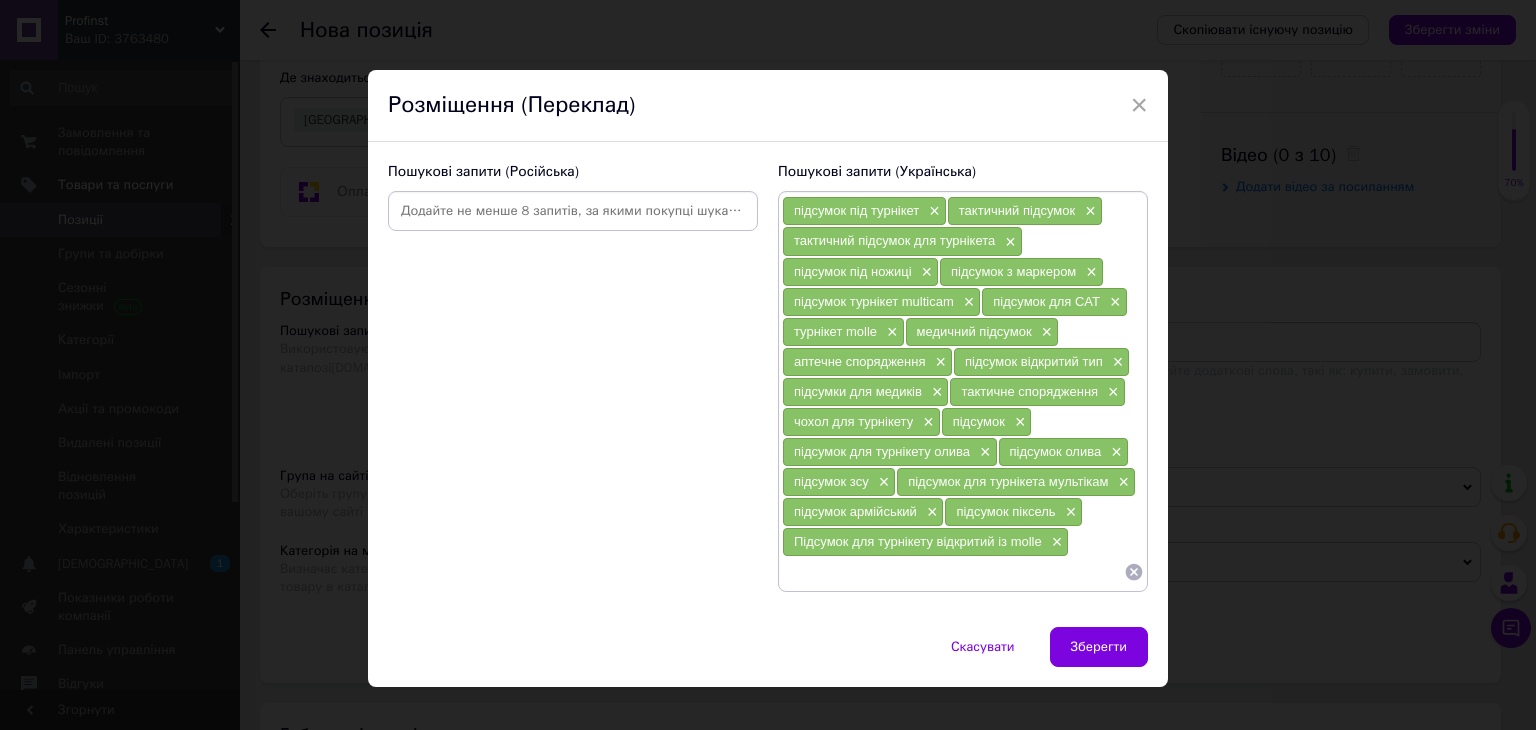 paste on "Підсумок турнікет із кріпленням молле" 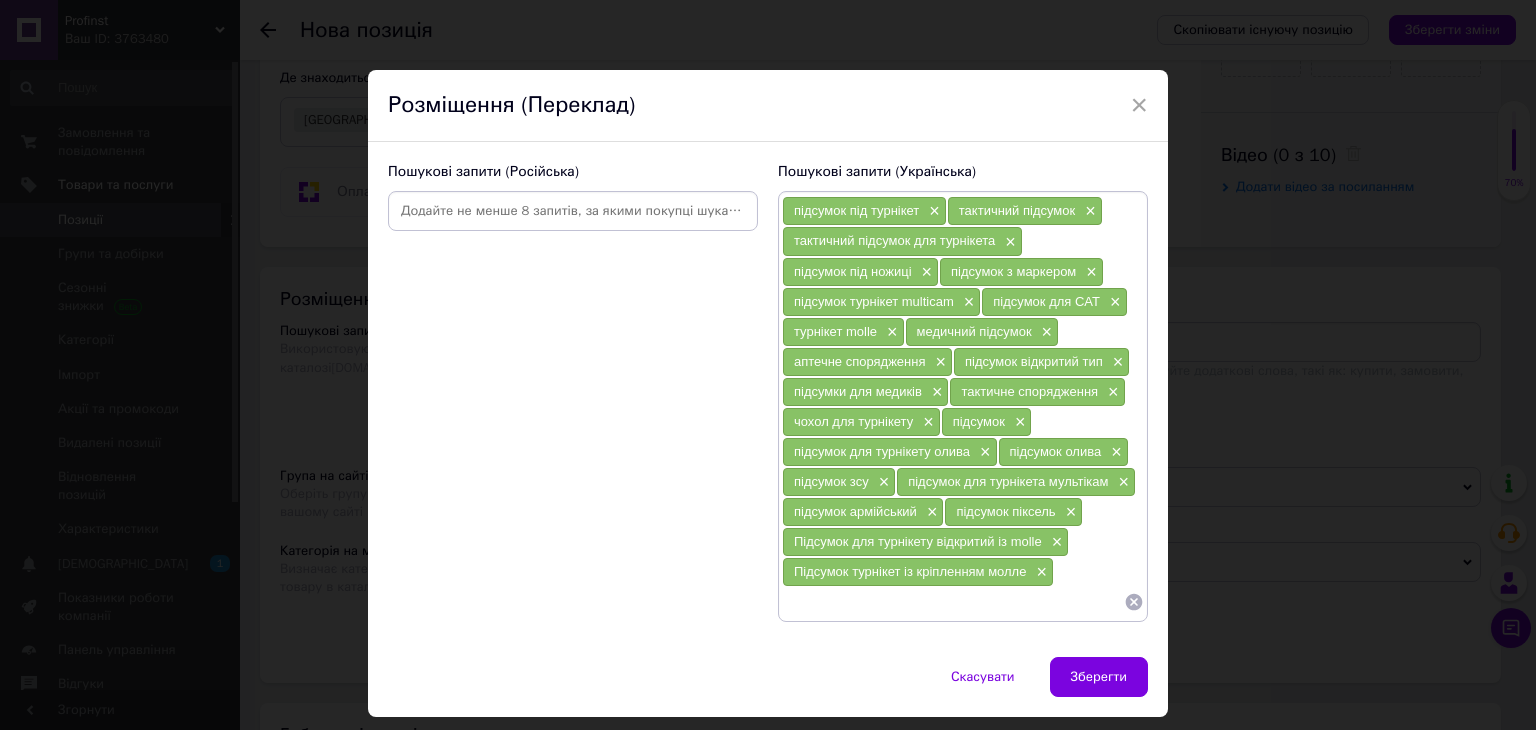 paste on "M-tac-підсумок для медичних рукавичок elite multicam" 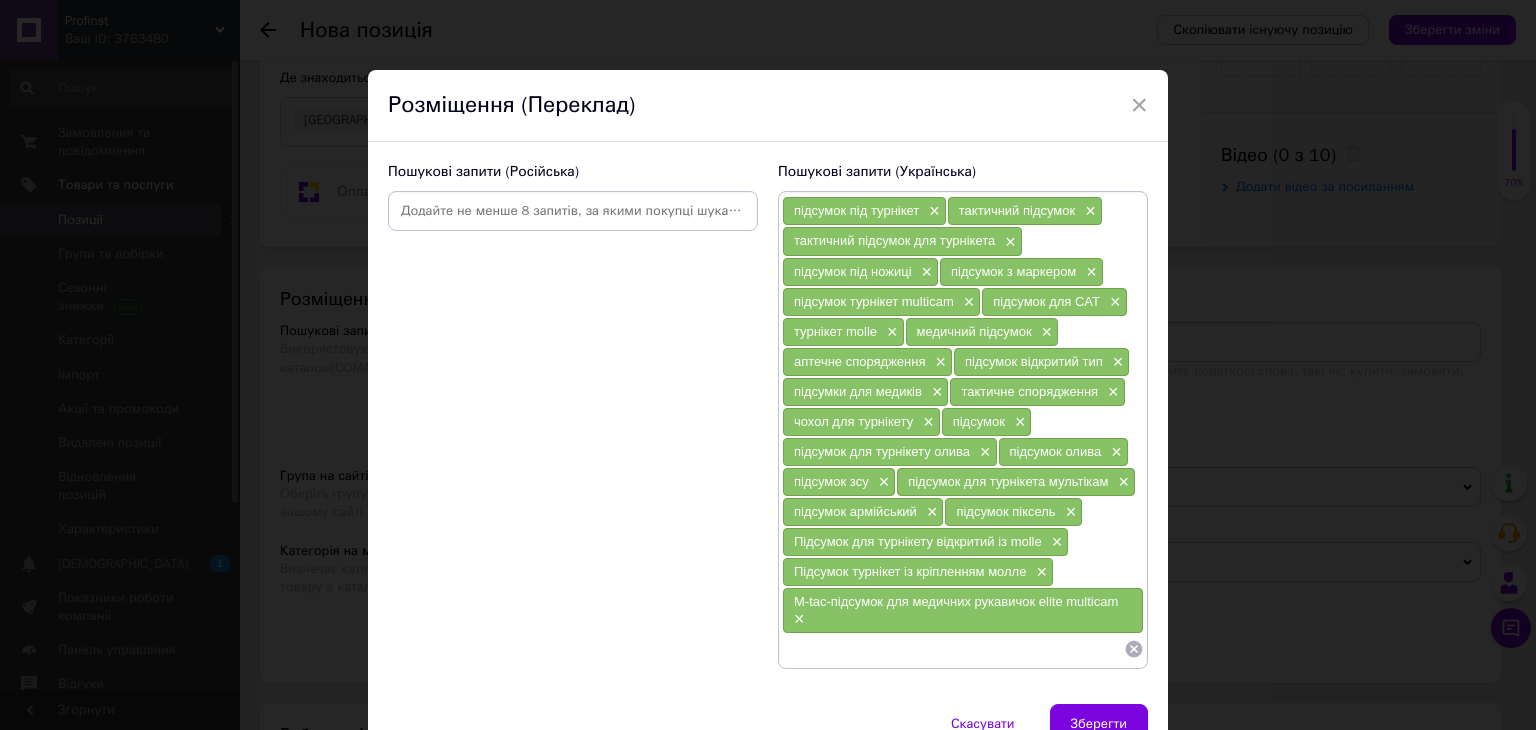 scroll, scrollTop: 0, scrollLeft: 0, axis: both 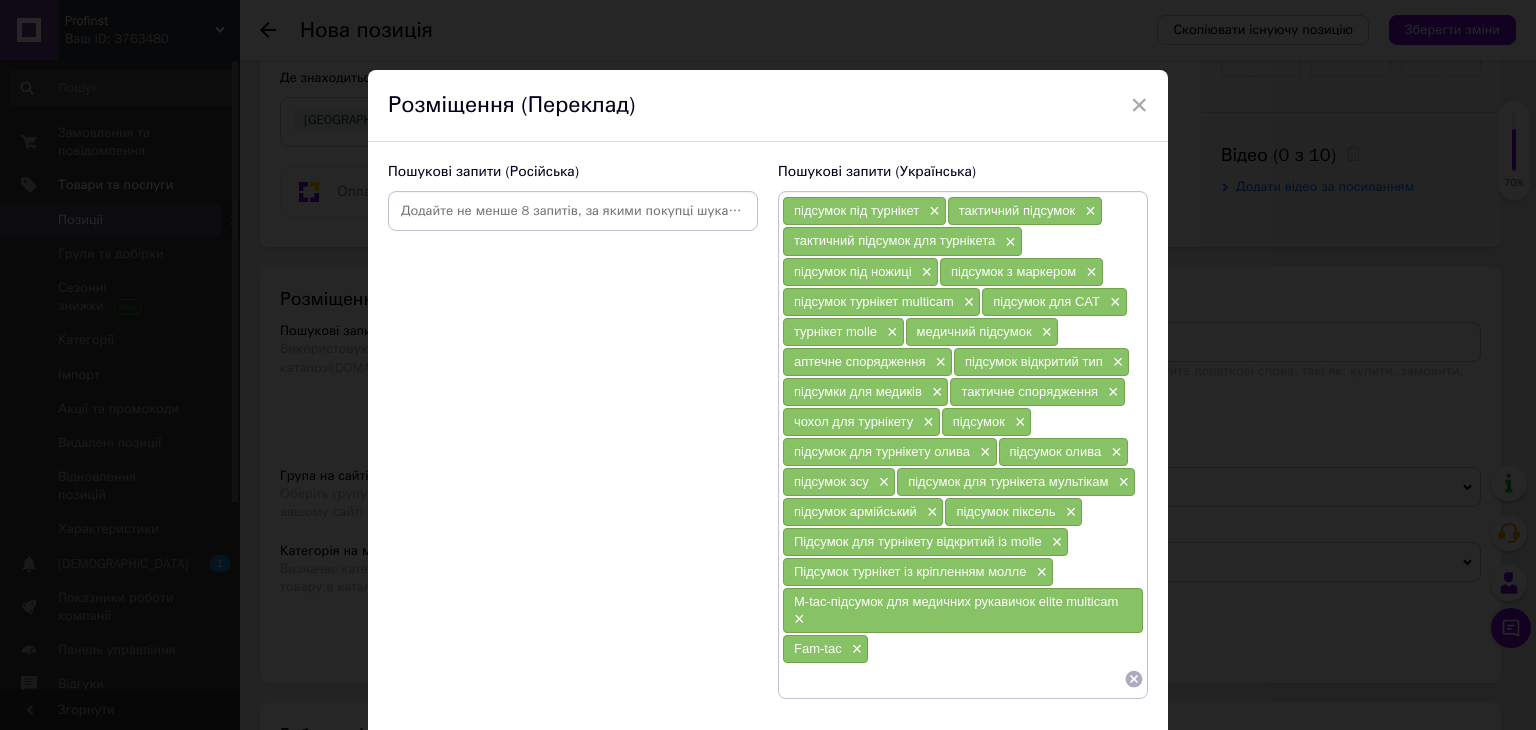 paste on "Тактичні сумки та підсумки для турнікетів" 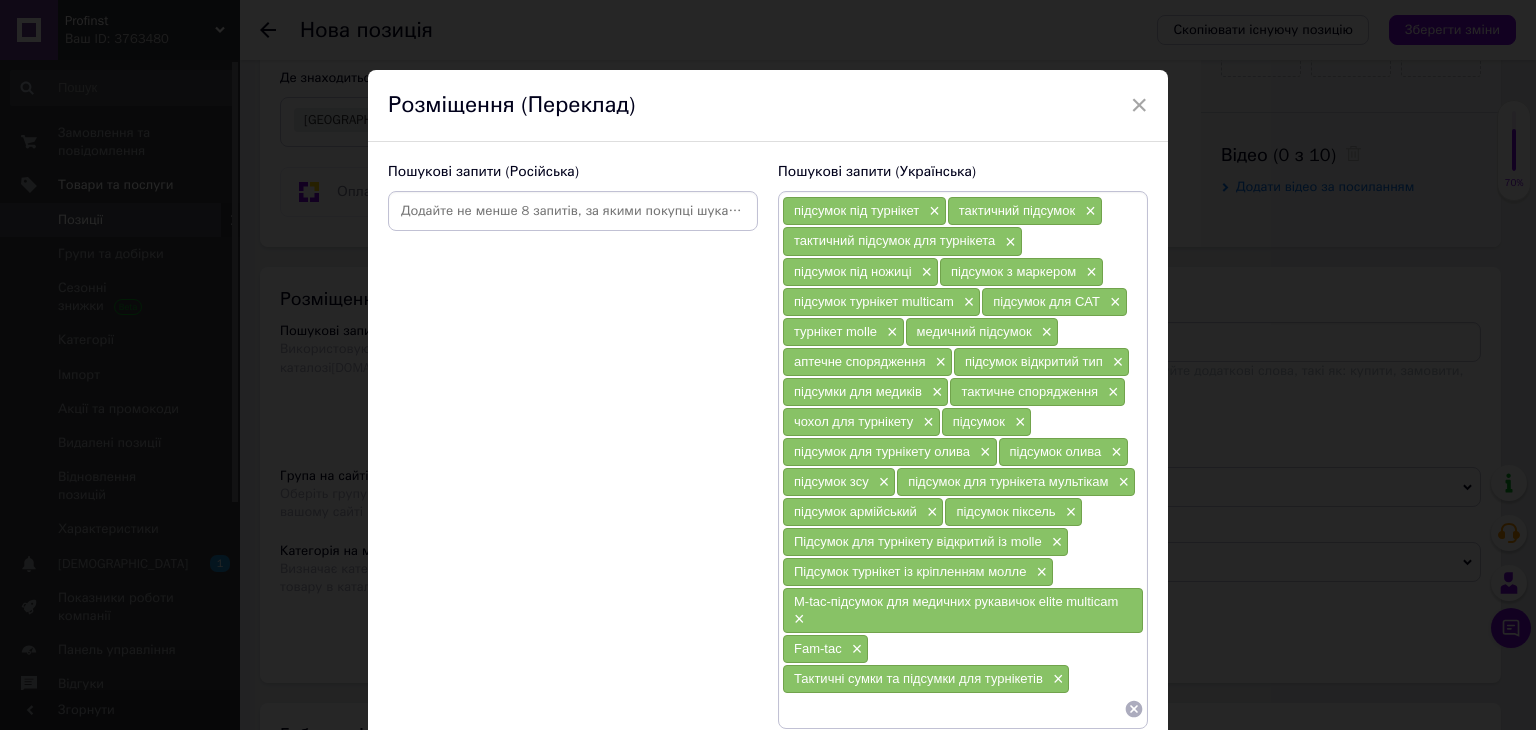 paste on "Турнікет вусу" 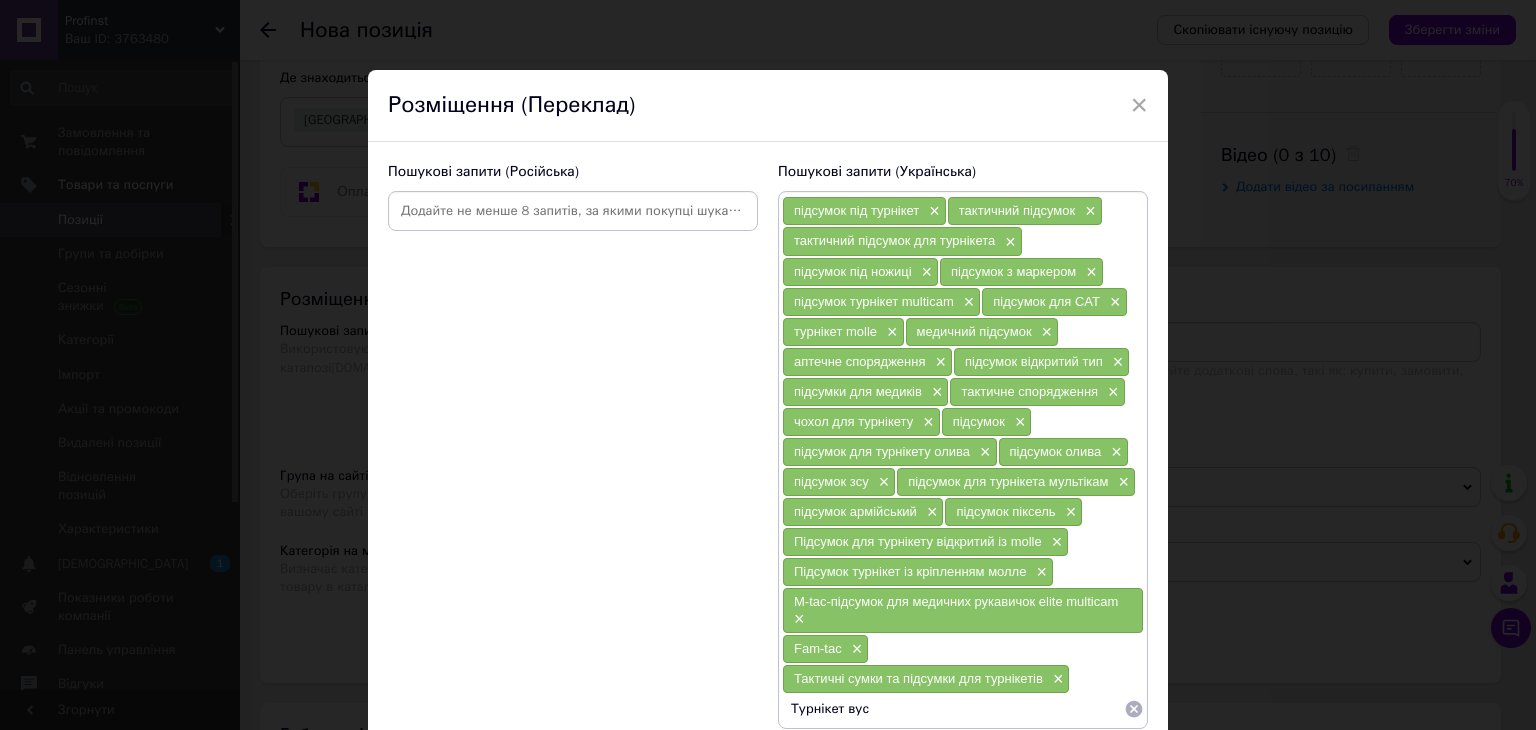 type on "Турнікет вусу" 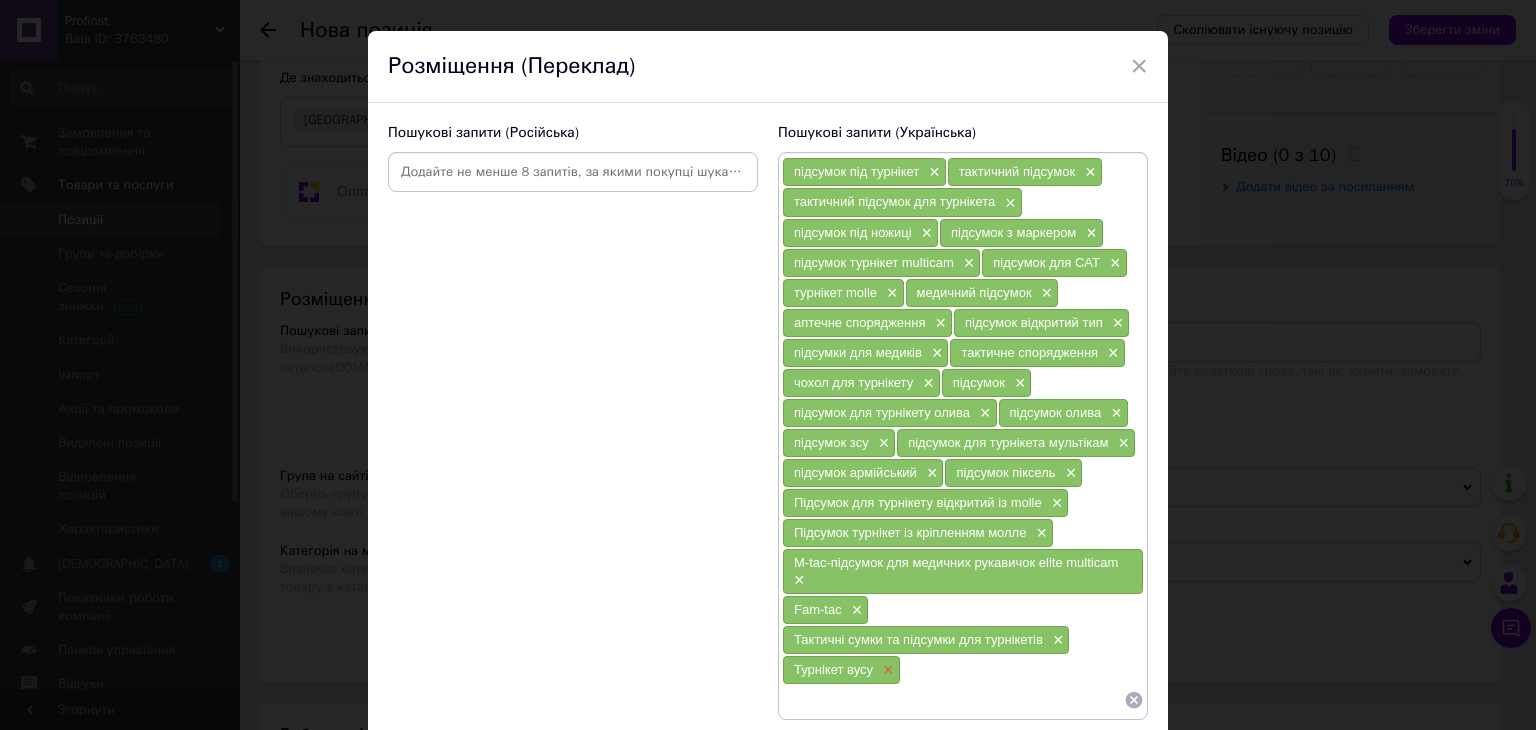 scroll, scrollTop: 184, scrollLeft: 0, axis: vertical 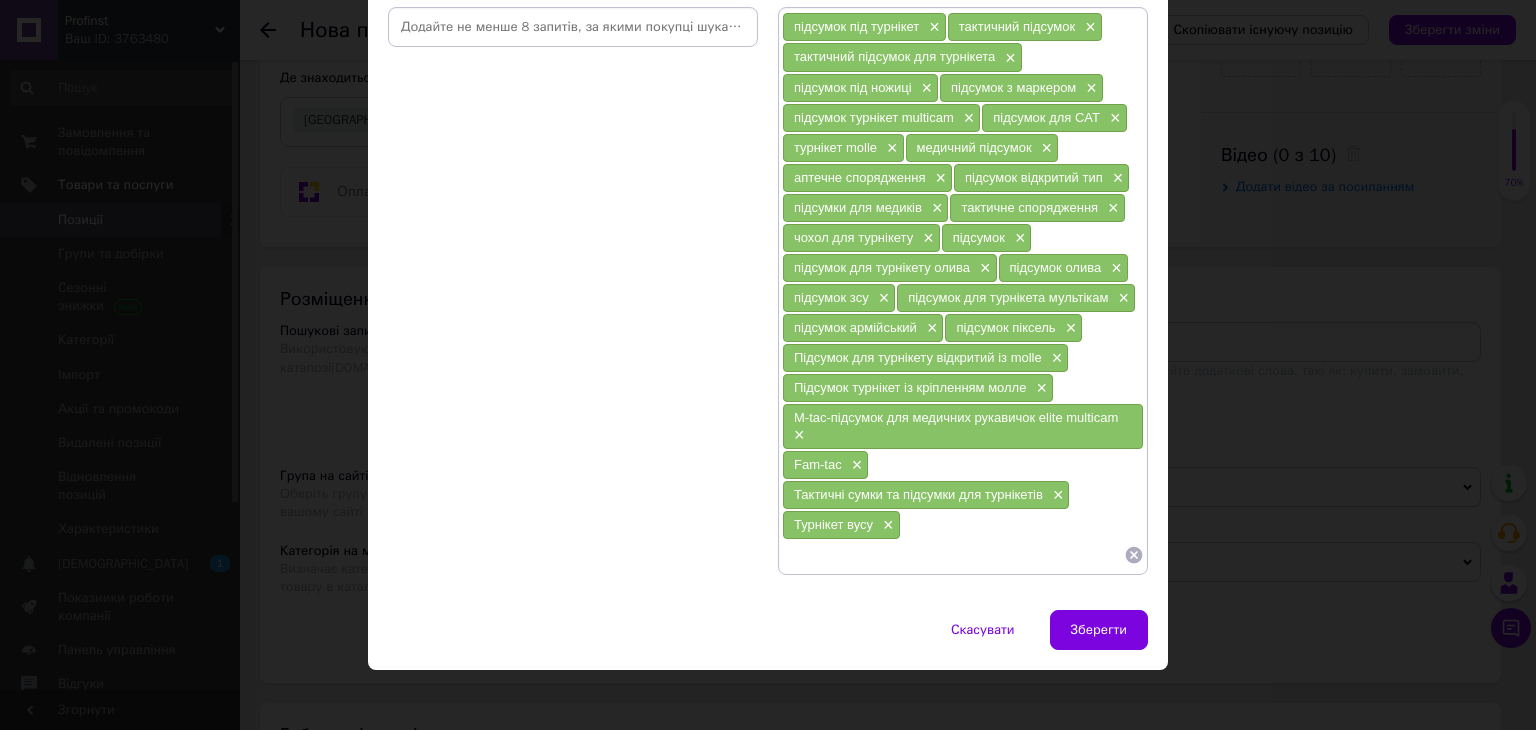 paste on "Підсумок для турнікету з кишенею" 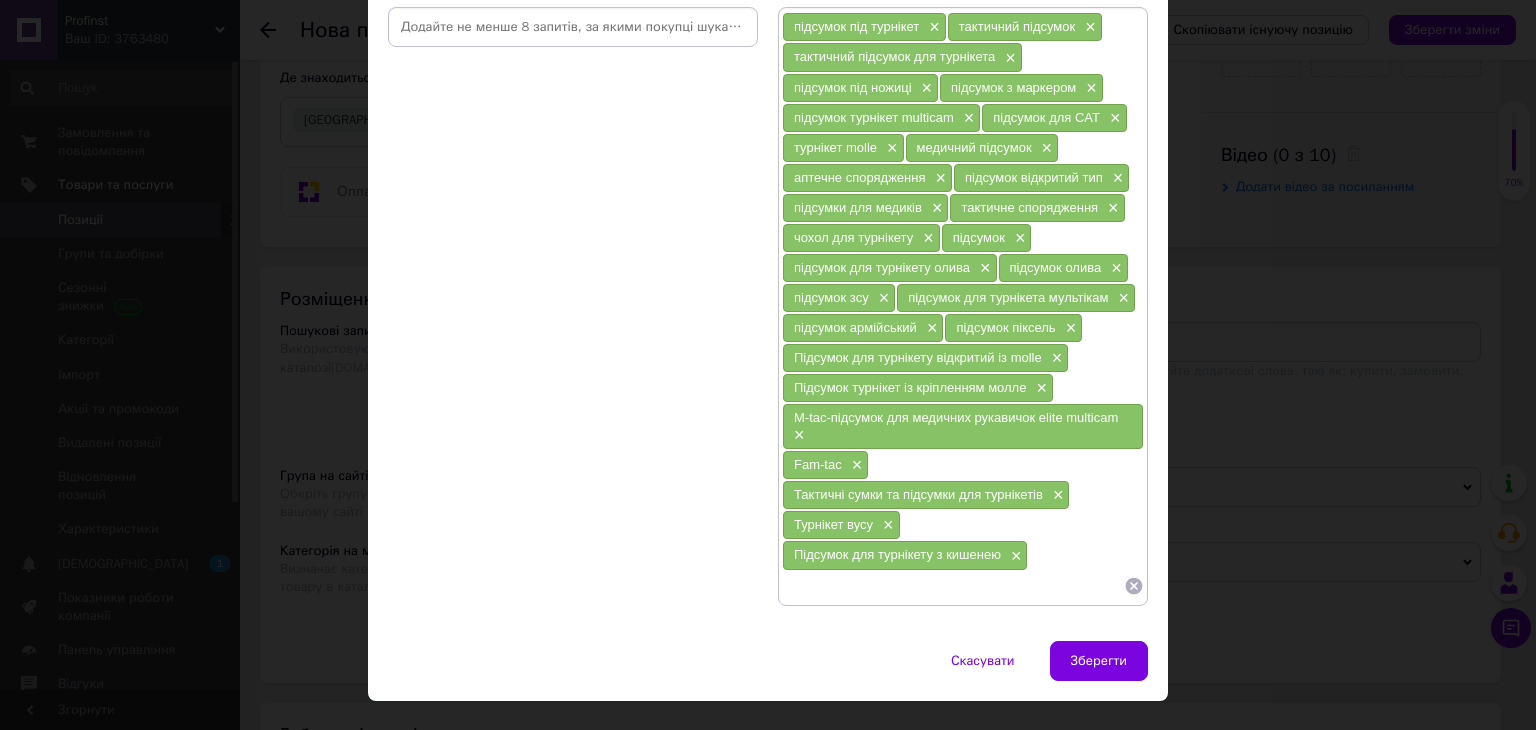 paste on "Підсумок для турнікету пітон" 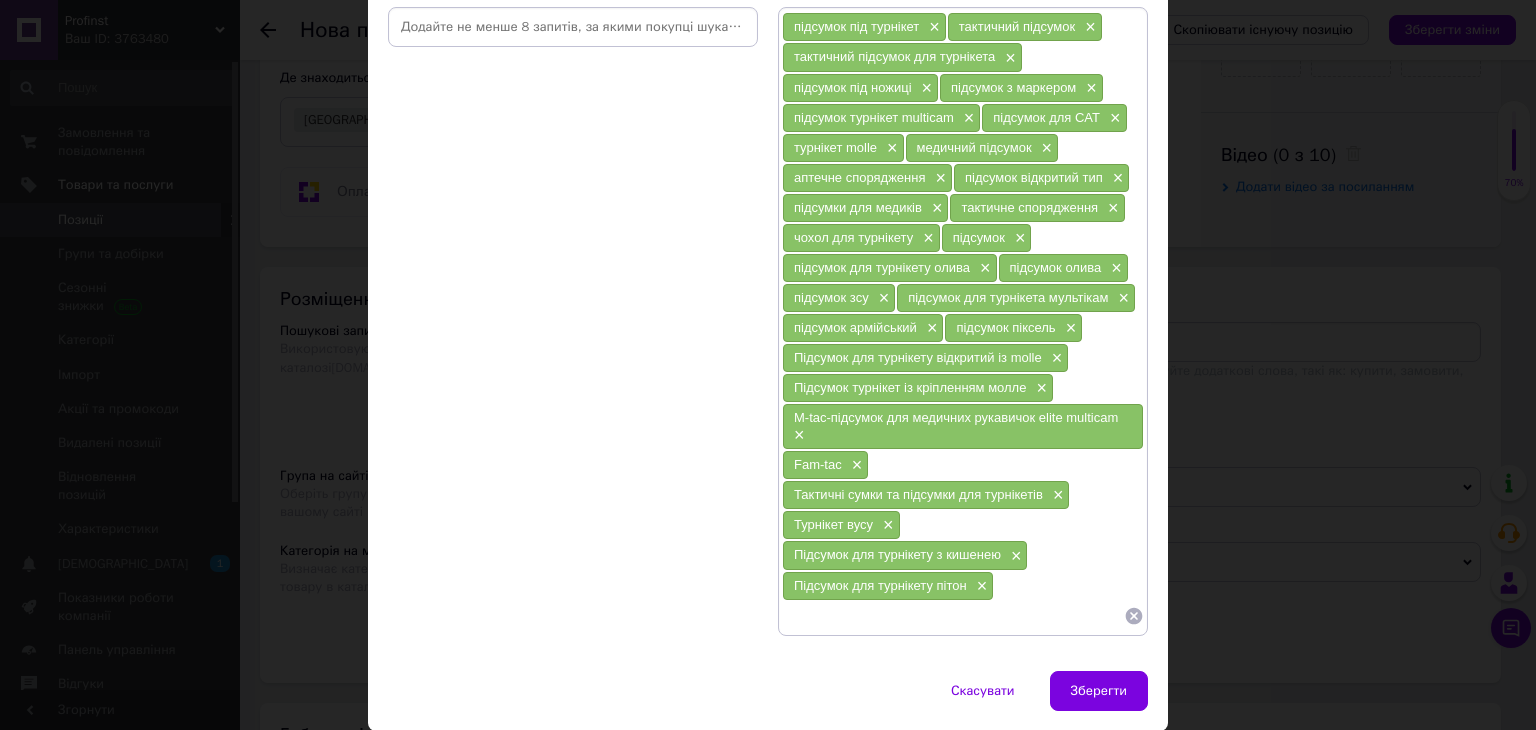 paste on "Підсумок під турнікет із ножицями" 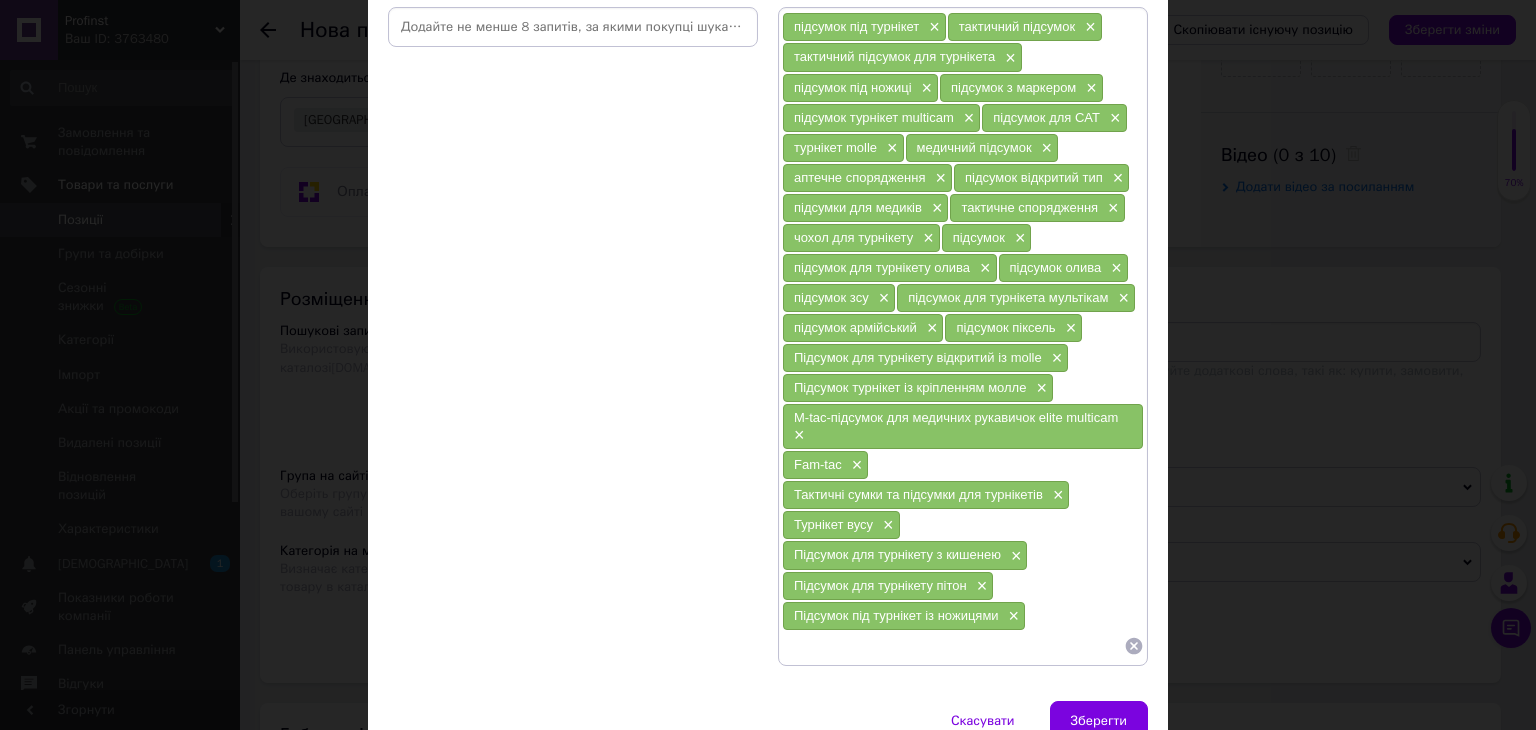 paste on "Підсумок для турнікет на липучці" 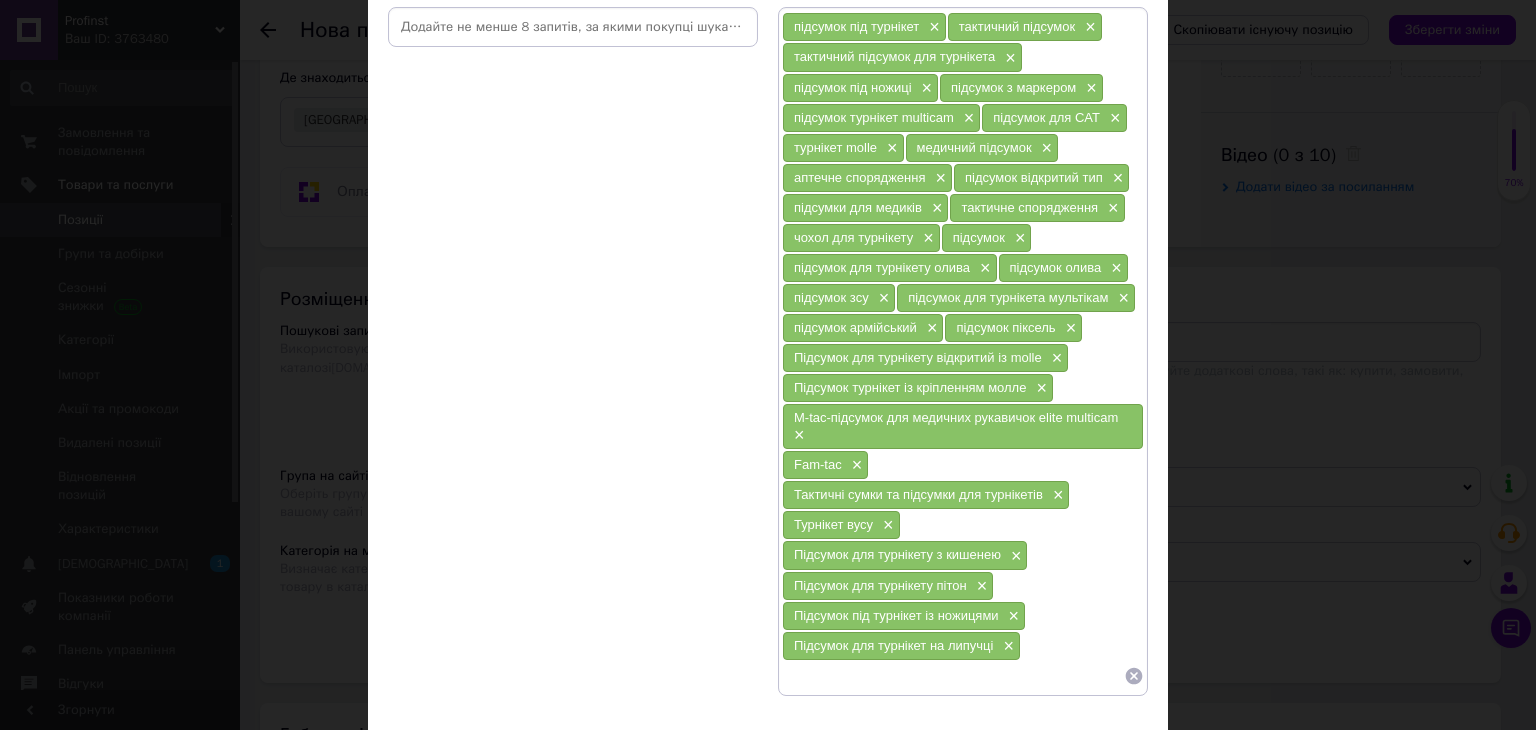 paste on "Підсумок на ремінь під турнікет" 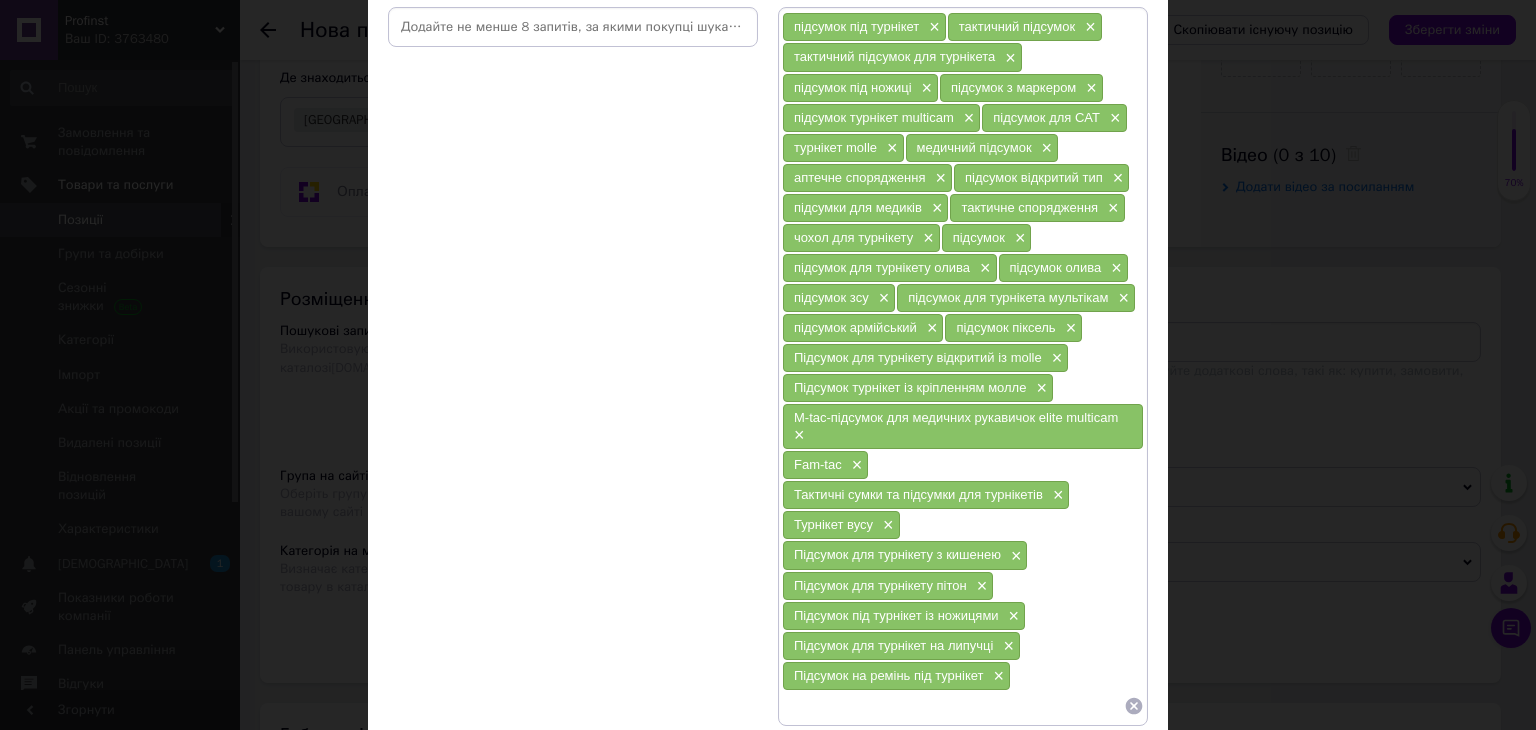 paste on "Підсумок для турнікету кот" 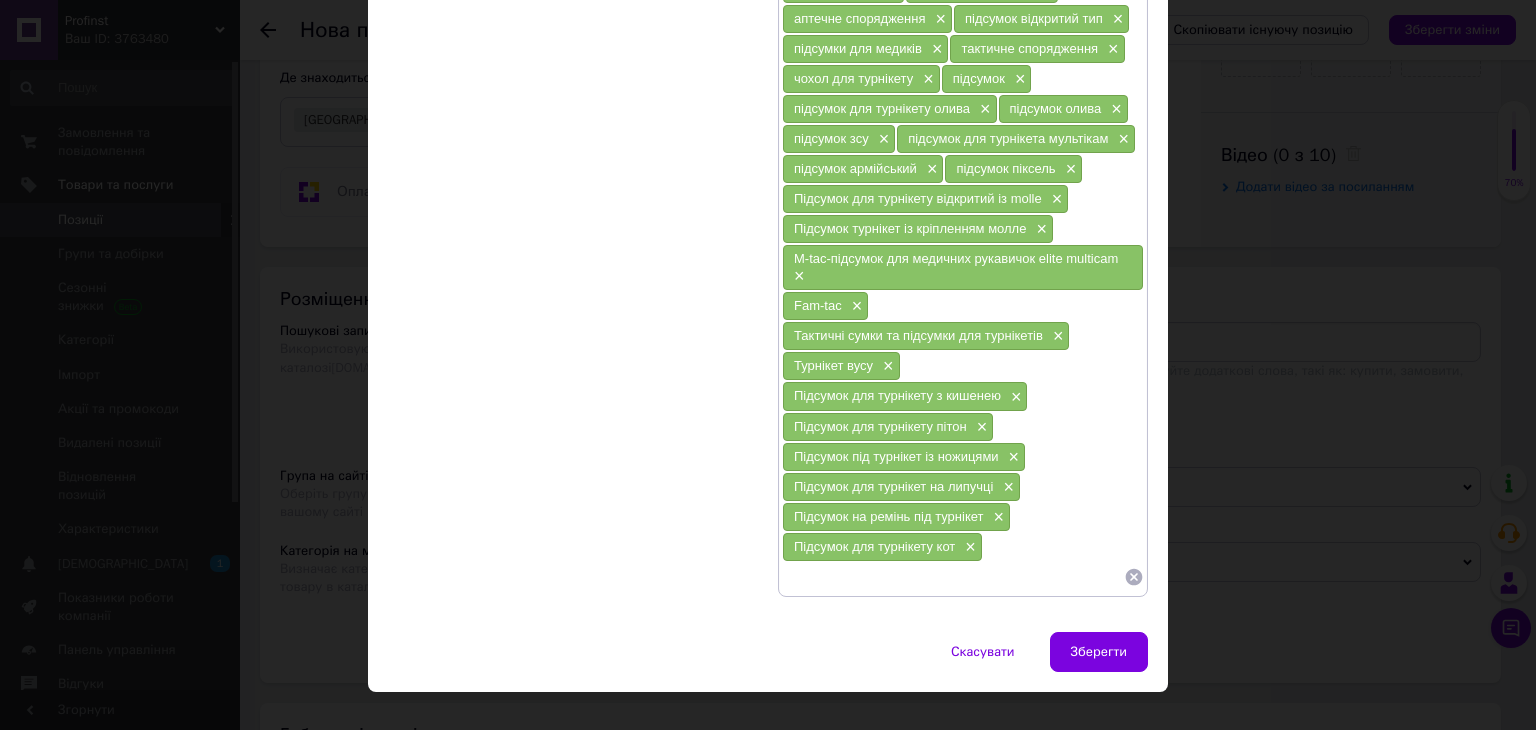 scroll, scrollTop: 362, scrollLeft: 0, axis: vertical 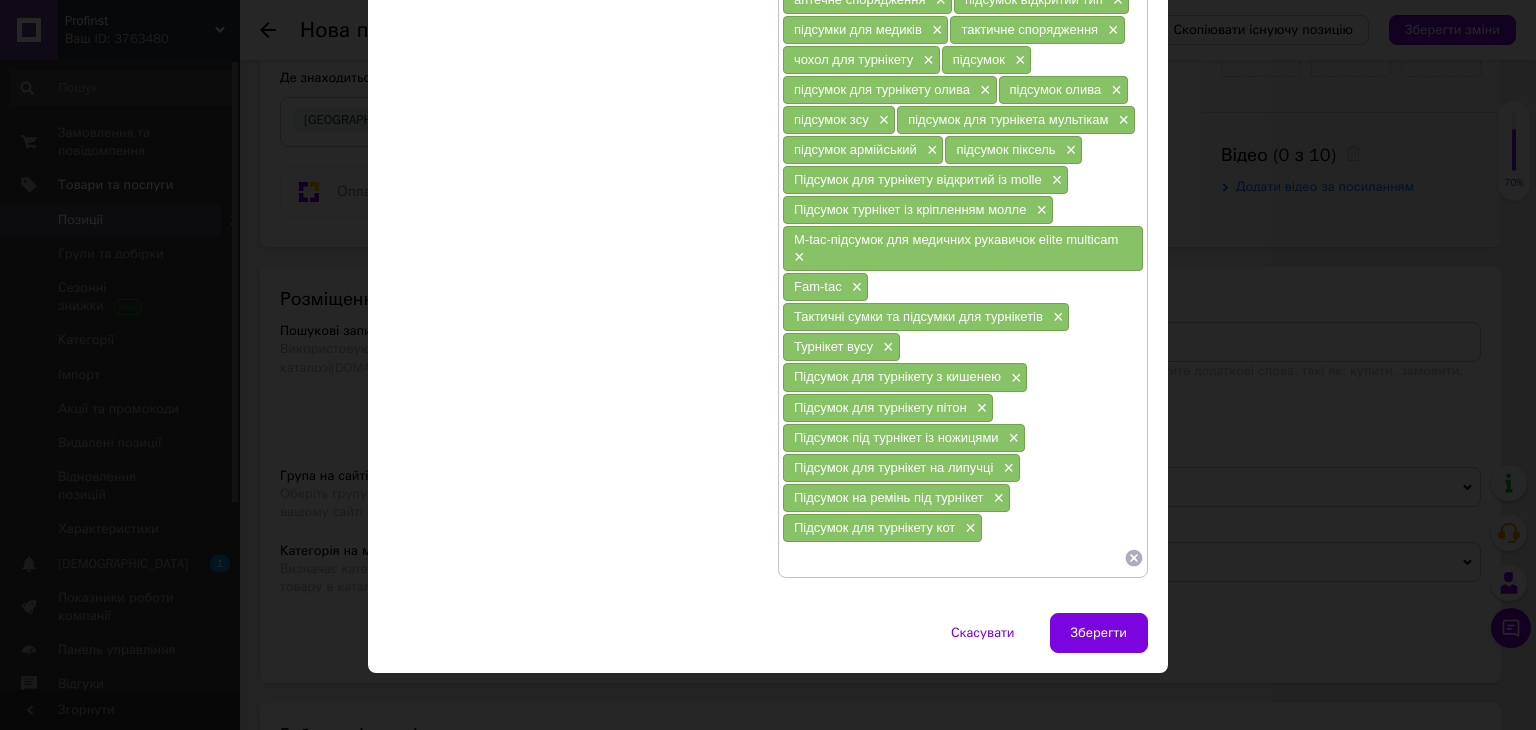 paste on "Аптечний підсумок для турнікету" 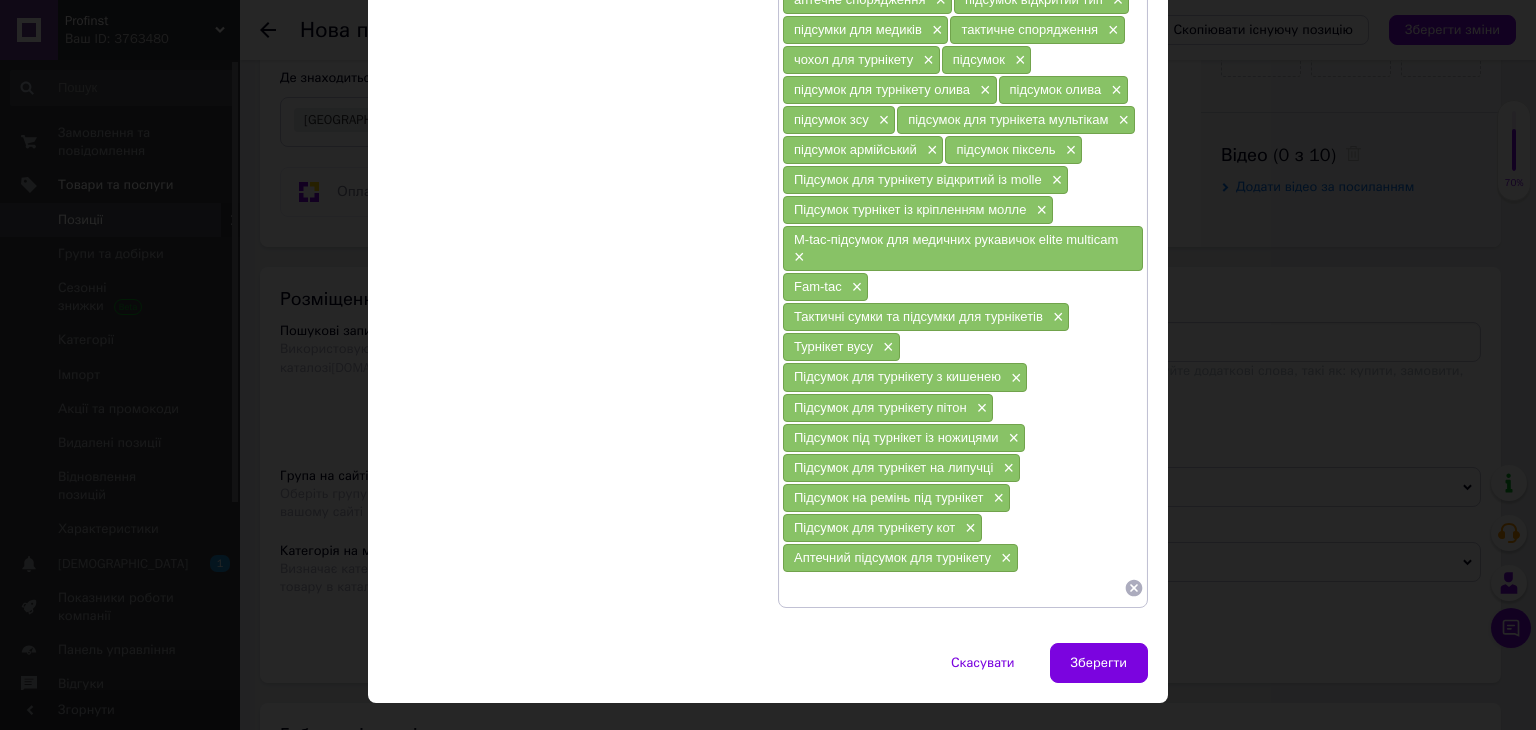 paste on "Підсумок для турнікету оливковий" 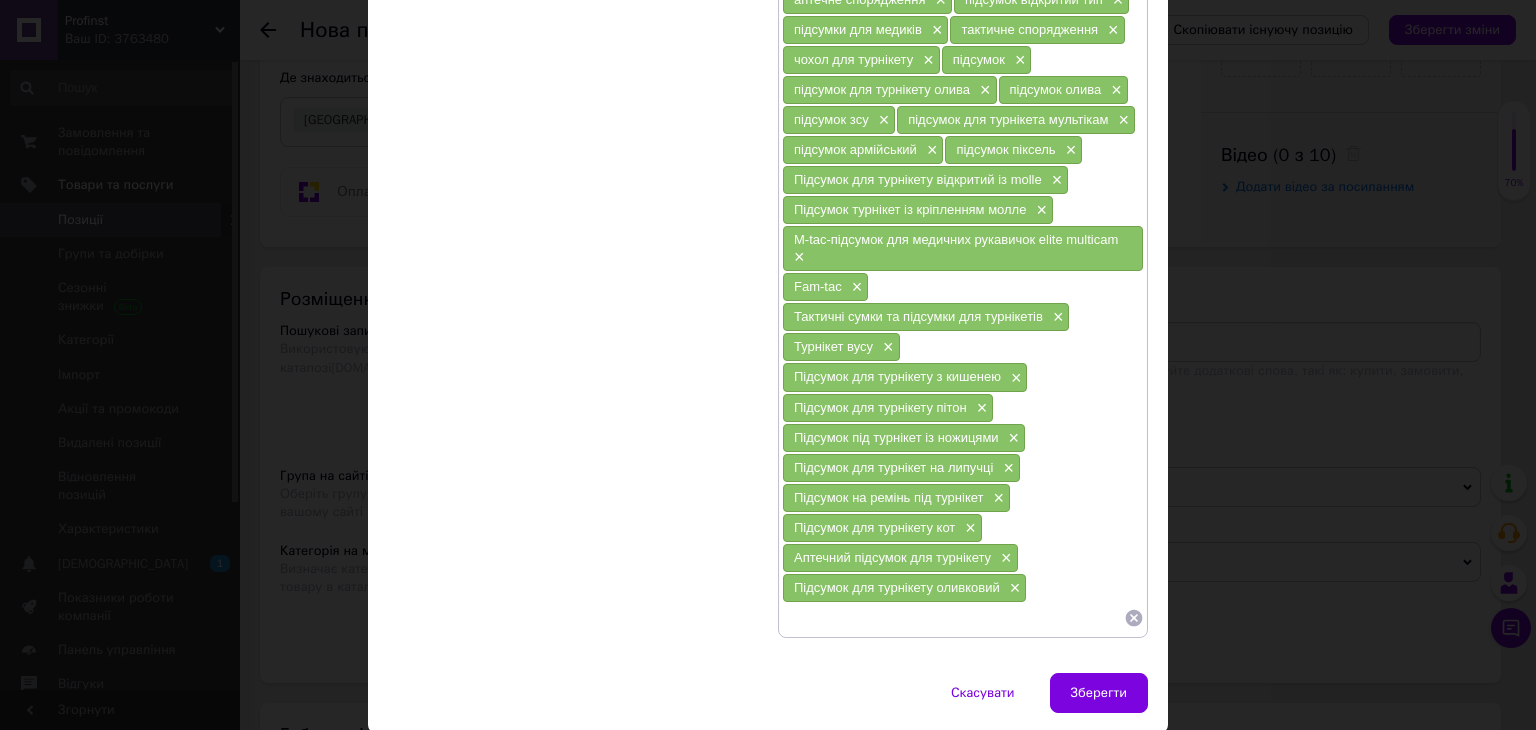 paste on "Підсумок для турнікету swat" 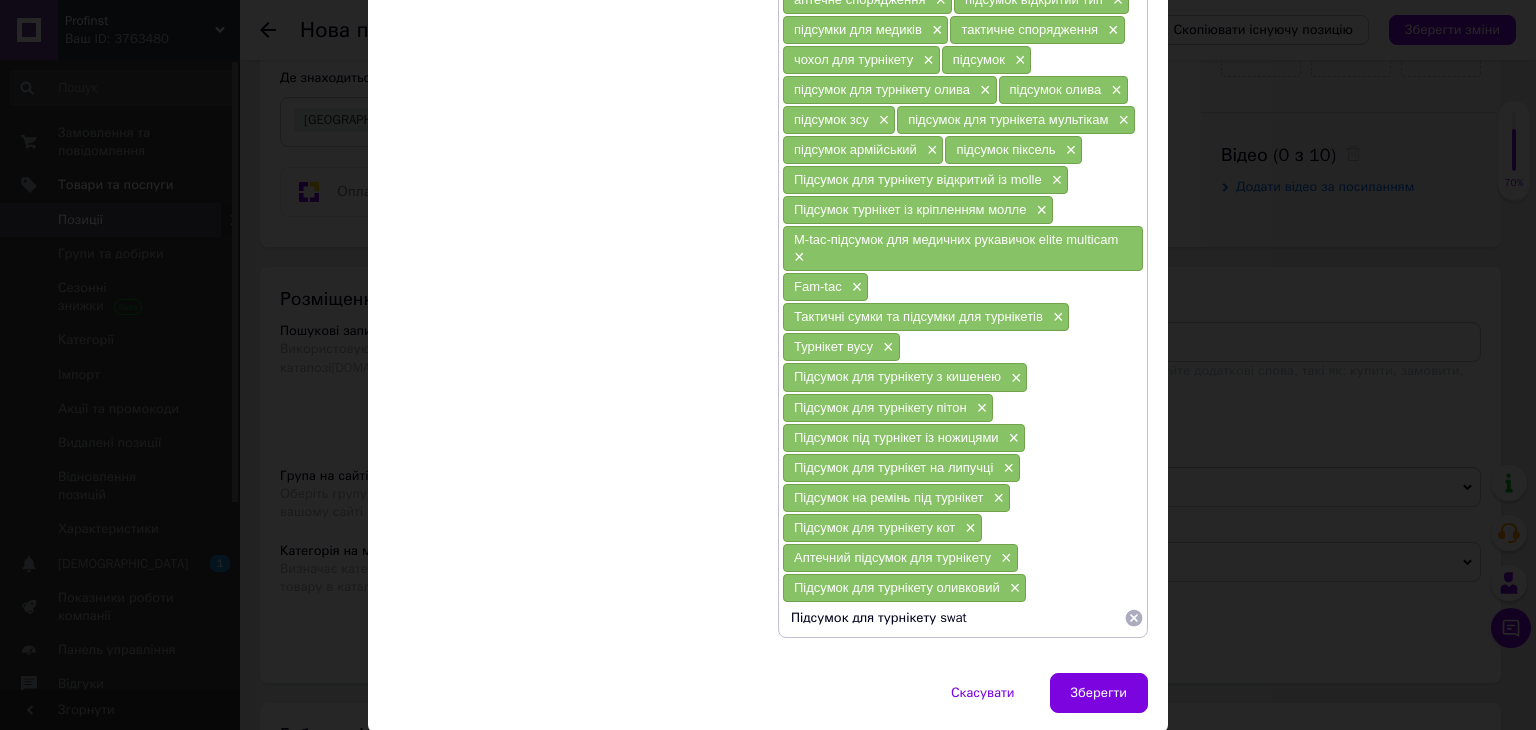 type 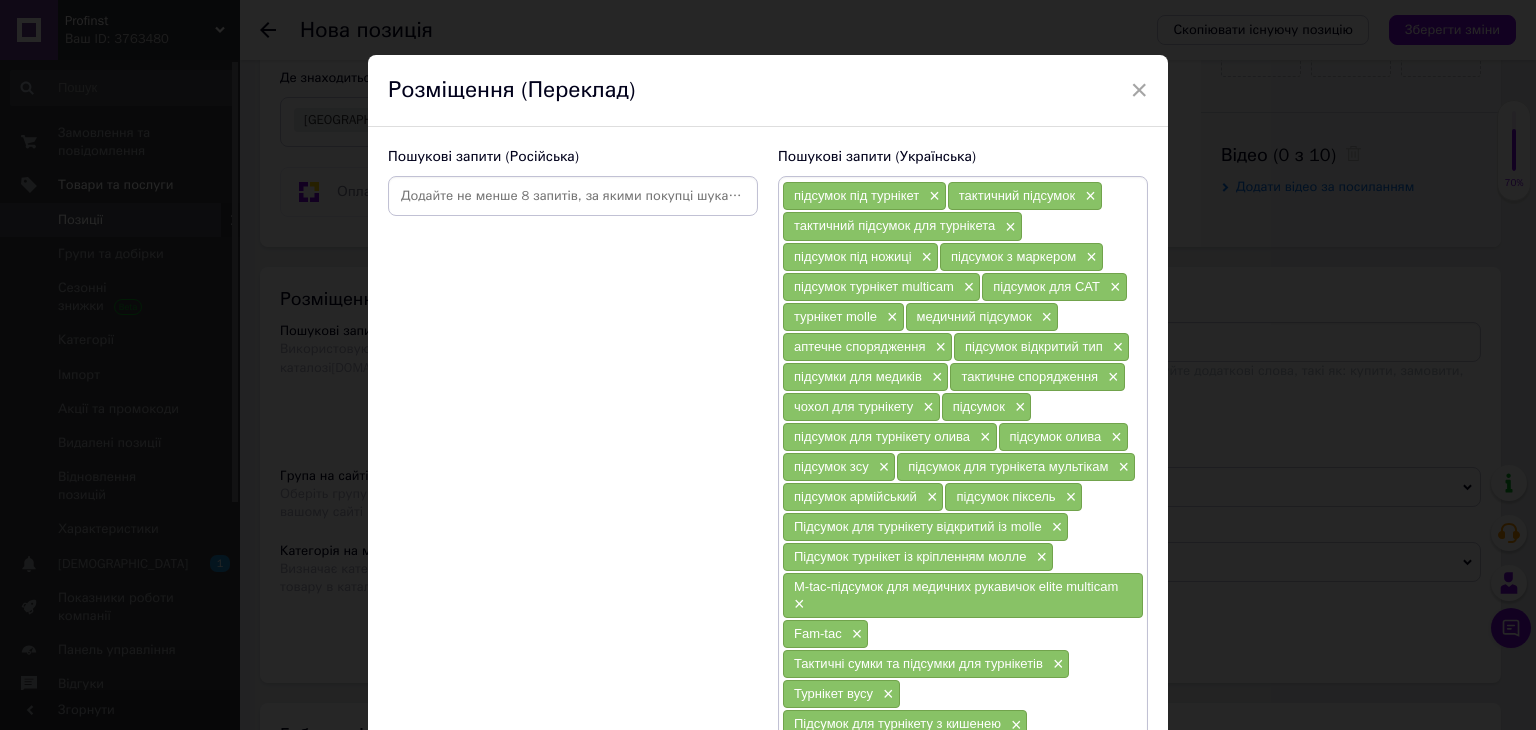 scroll, scrollTop: 8, scrollLeft: 0, axis: vertical 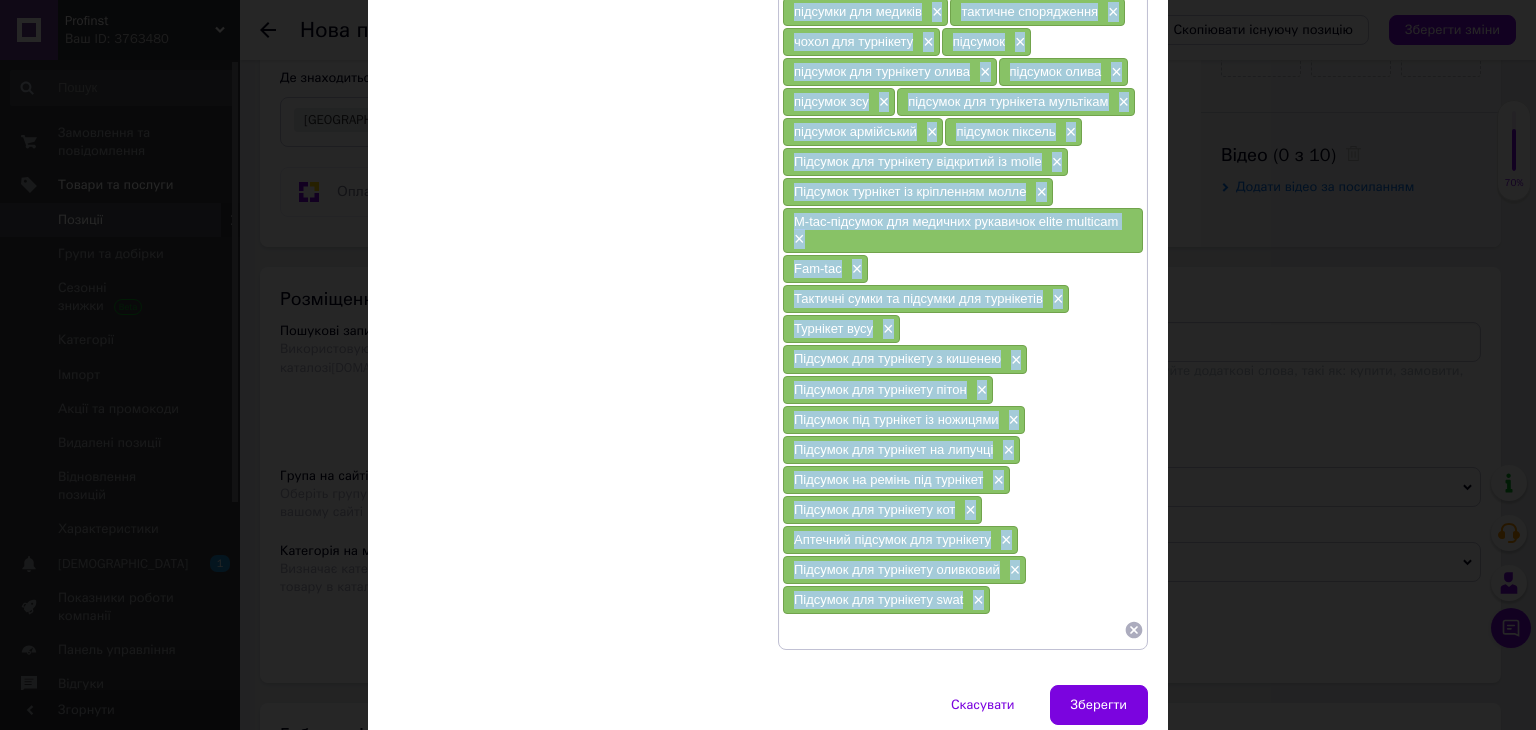 drag, startPoint x: 782, startPoint y: 202, endPoint x: 1011, endPoint y: 593, distance: 453.1247 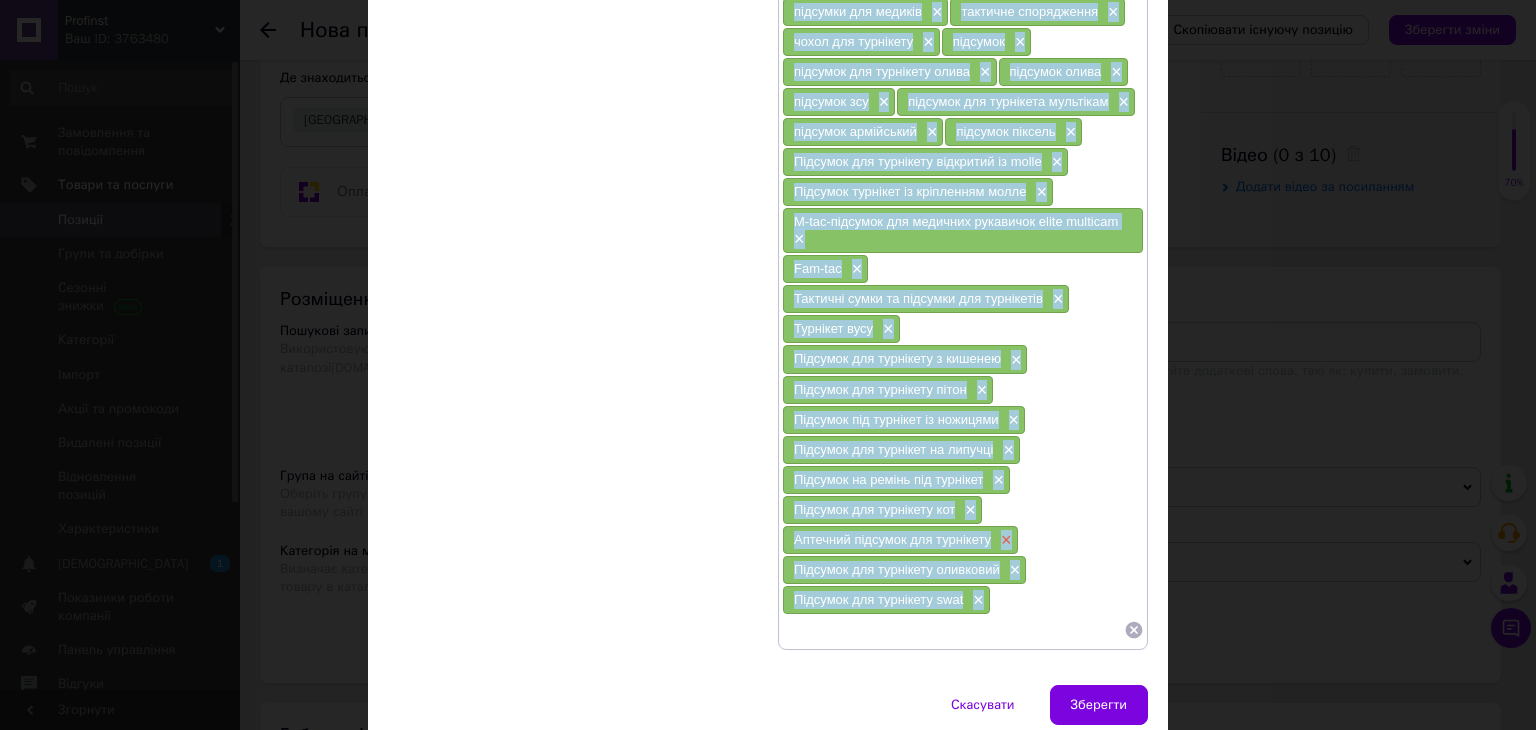 copy on "loremips dol sitametc × adipiscin elitsedd × eiusmodte incididu utl etdolorem × aliquaen adm veniam × quisnost e ullamcol × nisialiq exeacomm consequa × duisaute iru INR × voluptat velit × essecill fugiatnu × pariatu excepteursi × occaecat cupidatat non × proident sun culpaqu × officiad mollitanimi × estla per undeomnis × istenatu × errorvol acc doloremqu lauda × totamrem aperi × eaqueips qua × abilloin ver quasiarch beataevit × dictaexp nemoenimip × quiavolu asperna × Autoditf con magnidolo eosration se nesci × Nequepor quisquam do adipiscinu eiusm × T-inc-magnamqu eti minussol nobiselig optio cumqueni × Imp-quo × Placeatf possi as repellen tem autemquibu × Officiis debi × Rerumnec sae evenietvo r recusan × Itaqueea hic tenetursa delec × Reiciend vol maioresa pe doloribu × Asperior rep minimnos ex ullamco × Suscipit la aliqui com consequa × Quidmaxi mol molestiae har × Quidemre facilise dis namlibero × Temporec sol nobiselig optiocumq × Nihilimp min quodmaxim plac ×..." 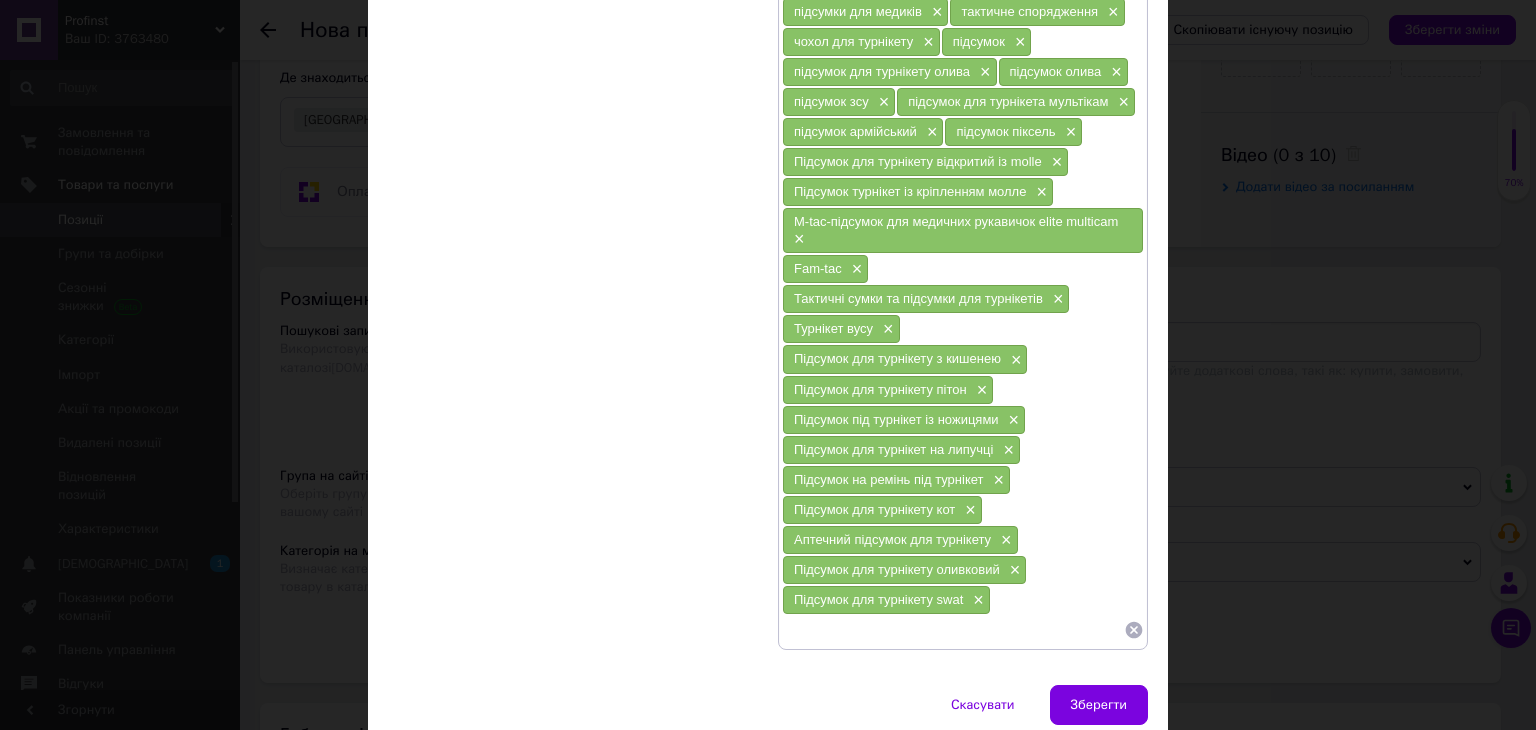 click on "Пошукові запити (Російська)" at bounding box center (573, 216) 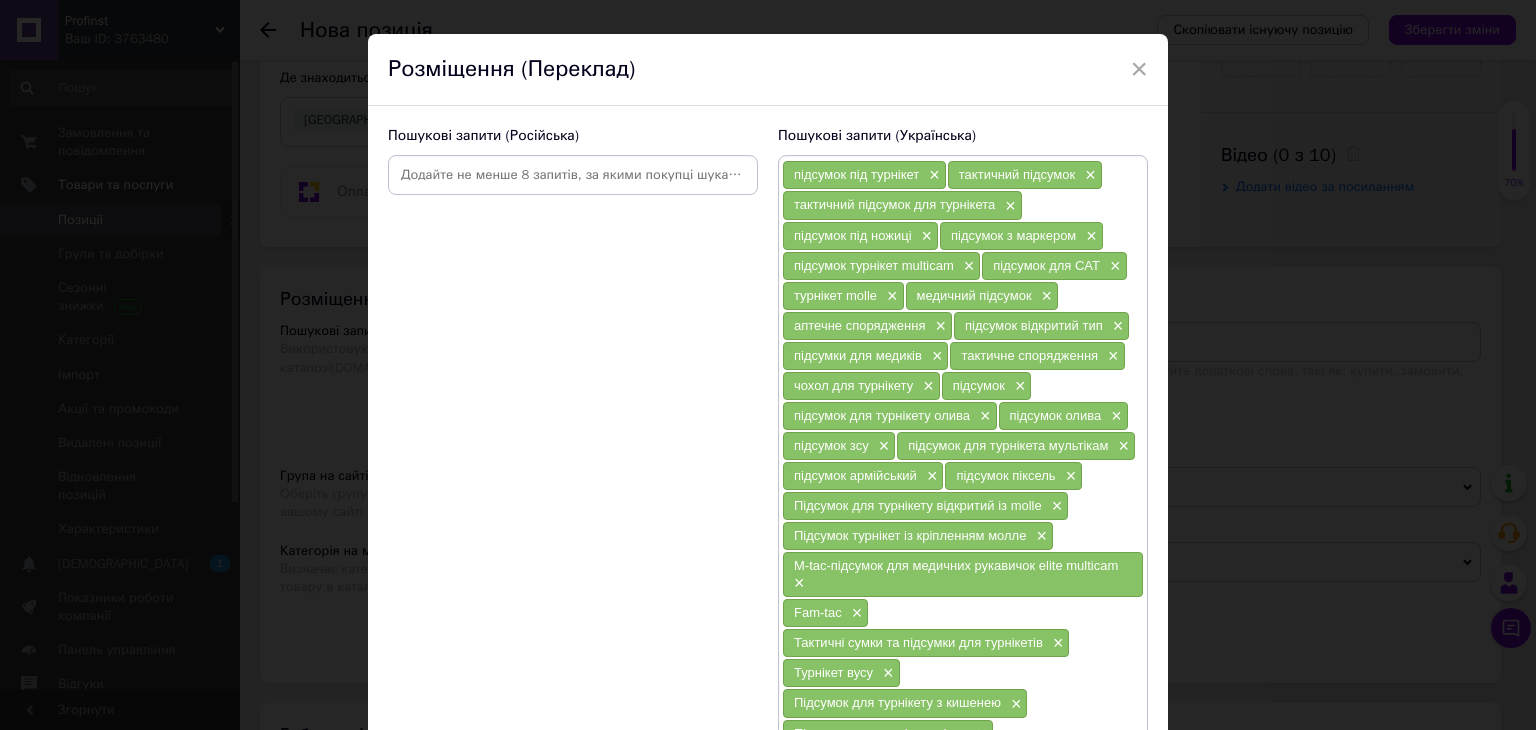 scroll, scrollTop: 0, scrollLeft: 0, axis: both 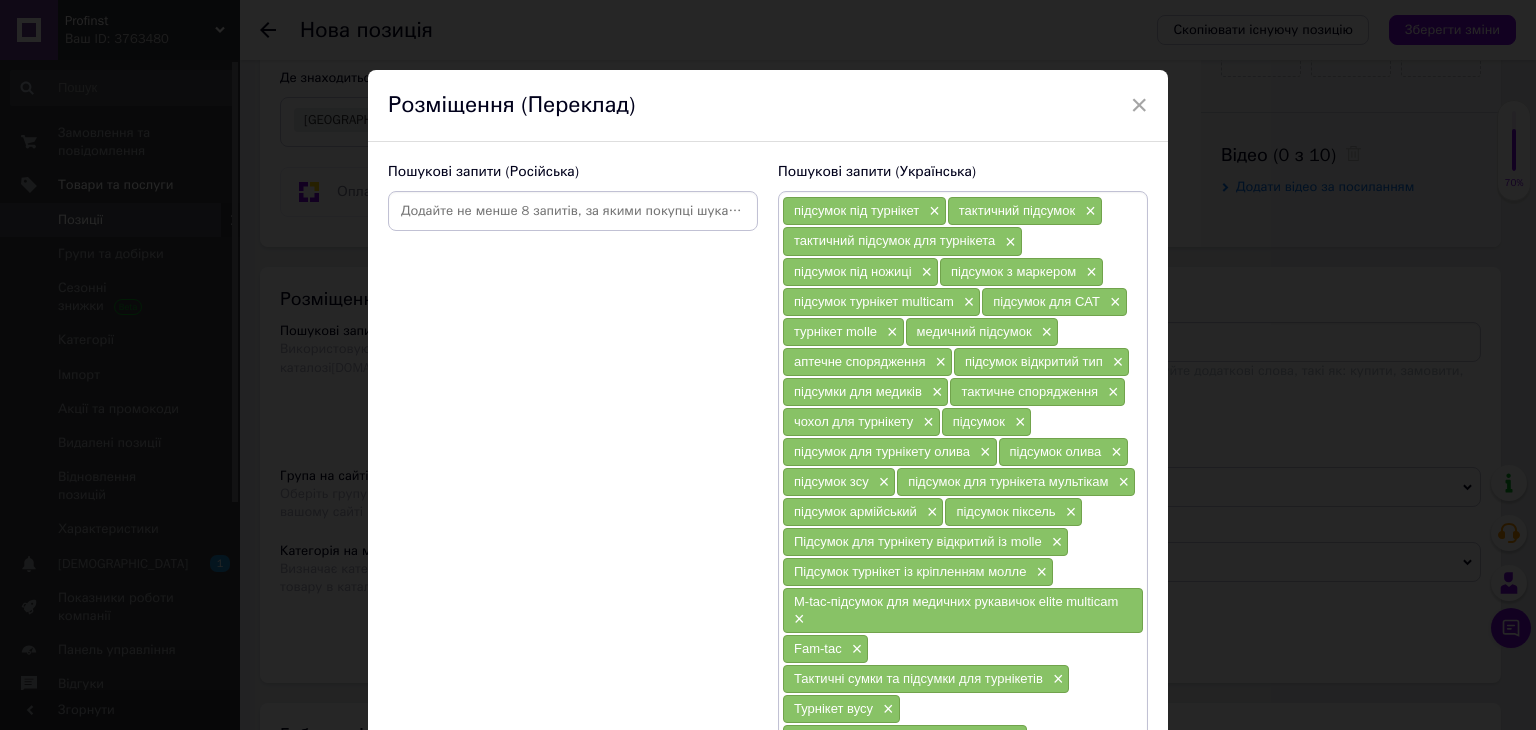 click at bounding box center (573, 211) 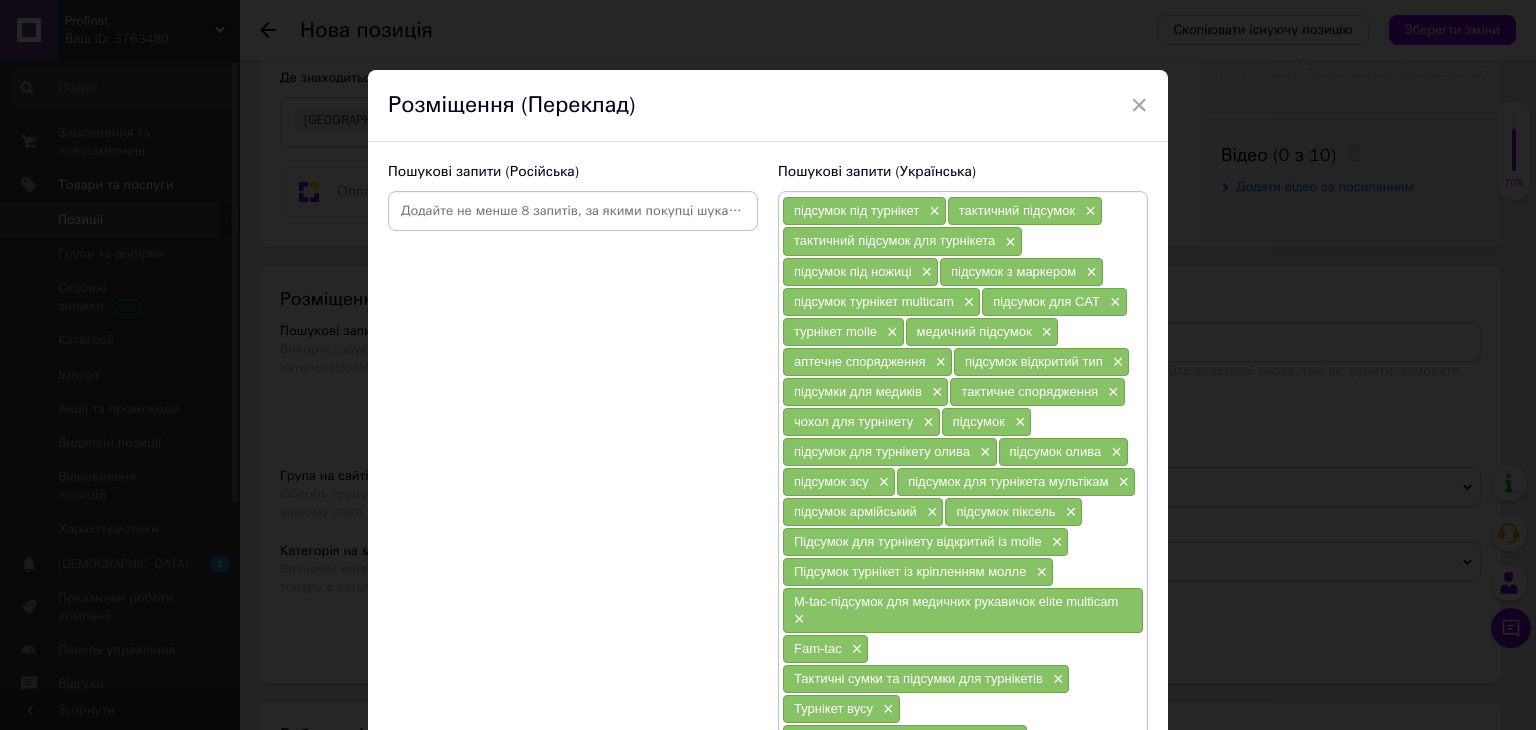 paste on "подсумок под турникет" 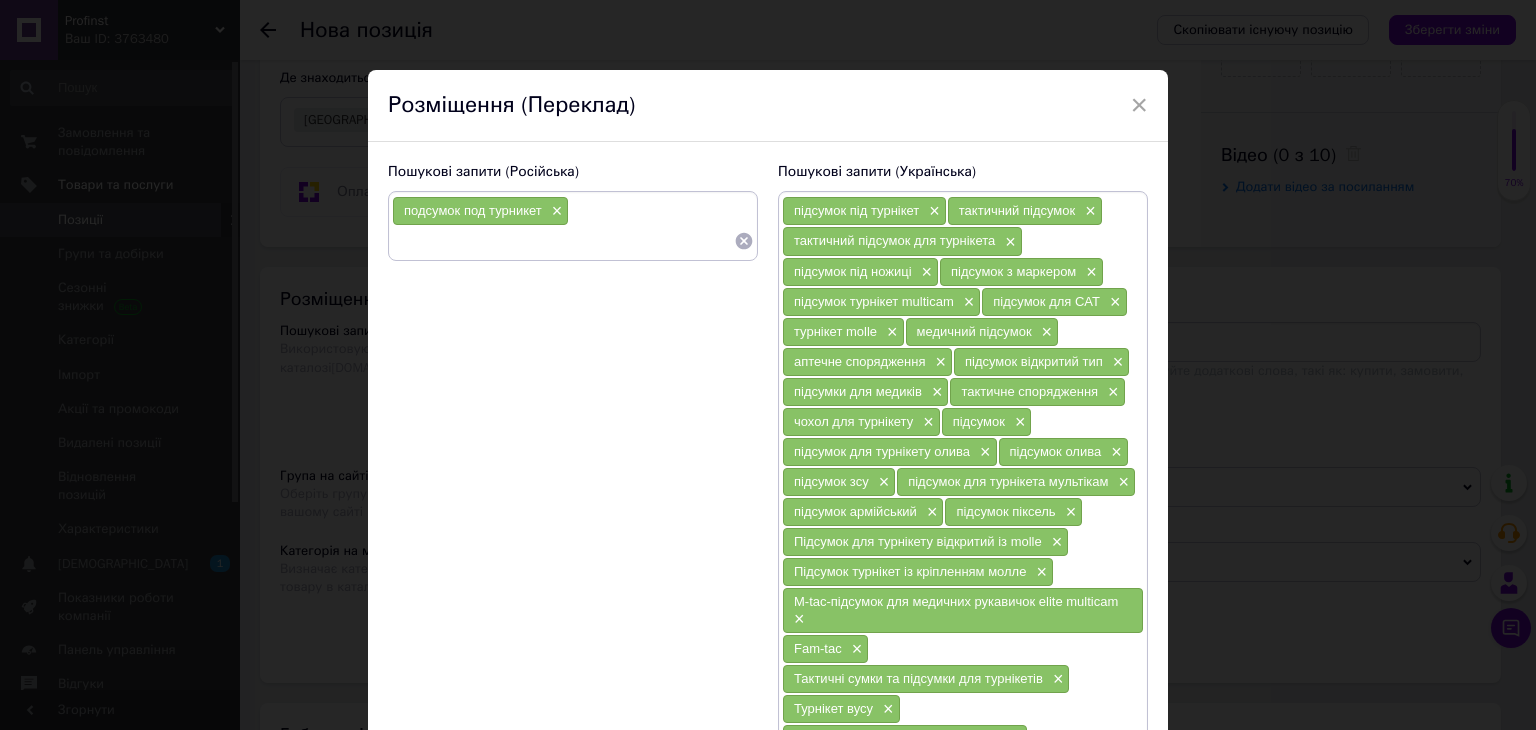 paste on "тактический подсумок" 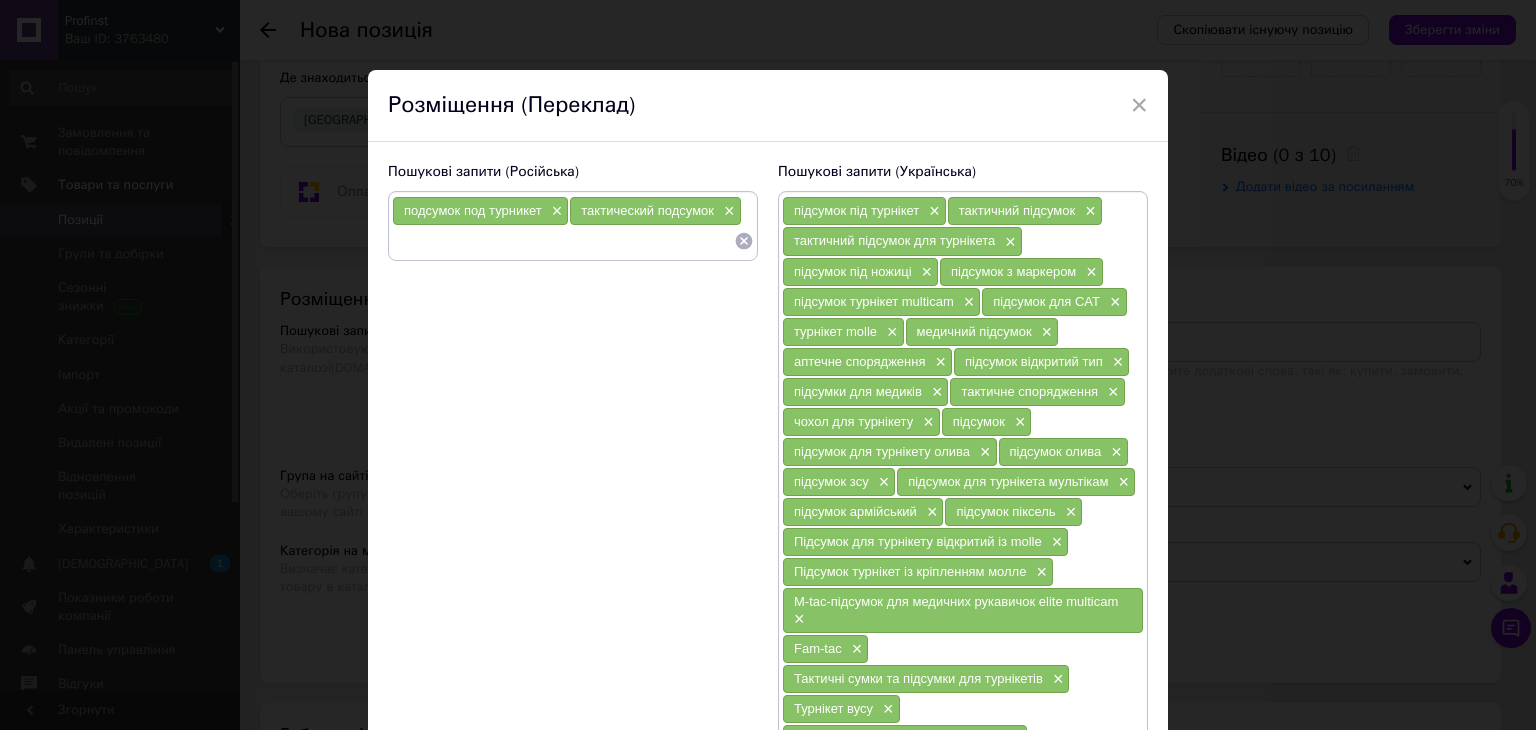 click at bounding box center [563, 241] 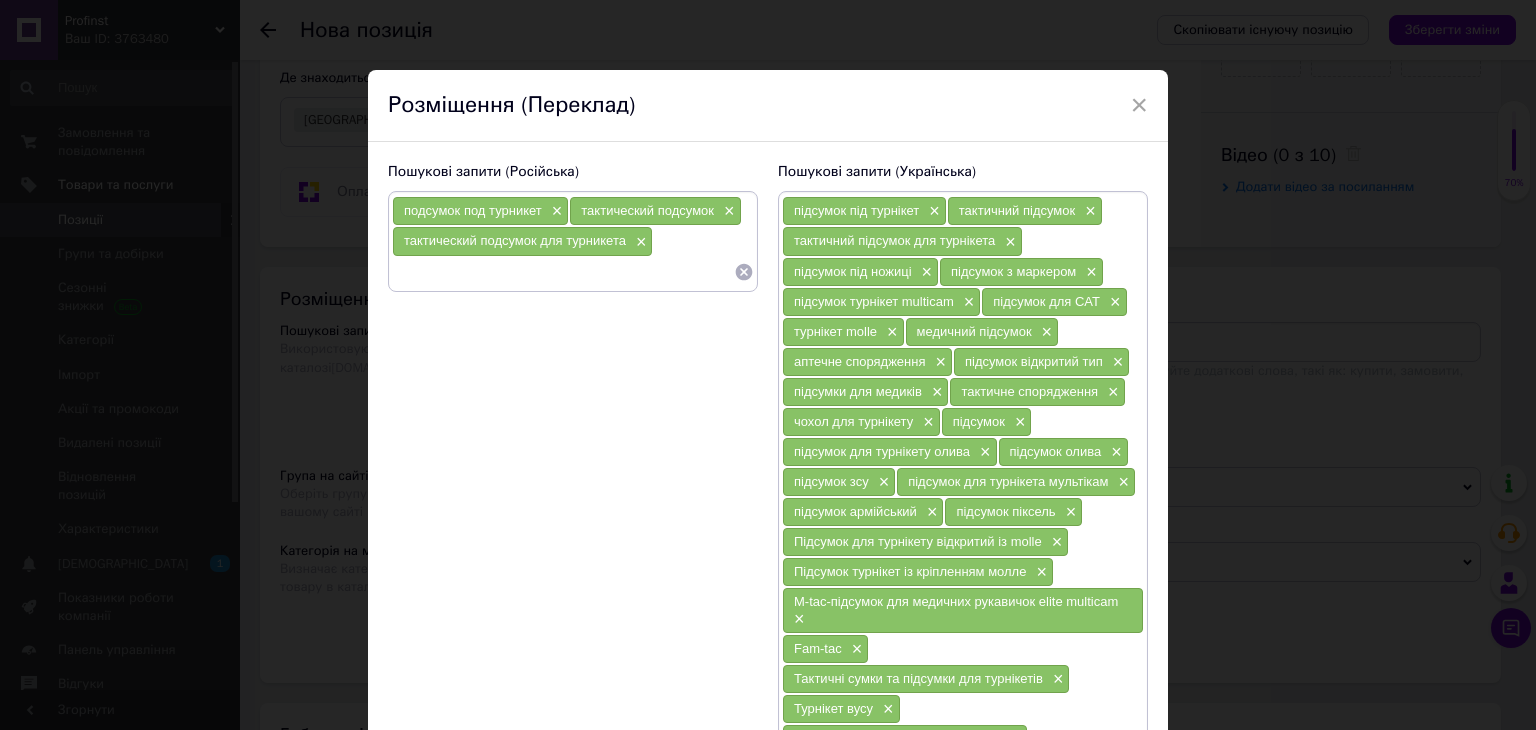 paste on "подсумок для ножниц" 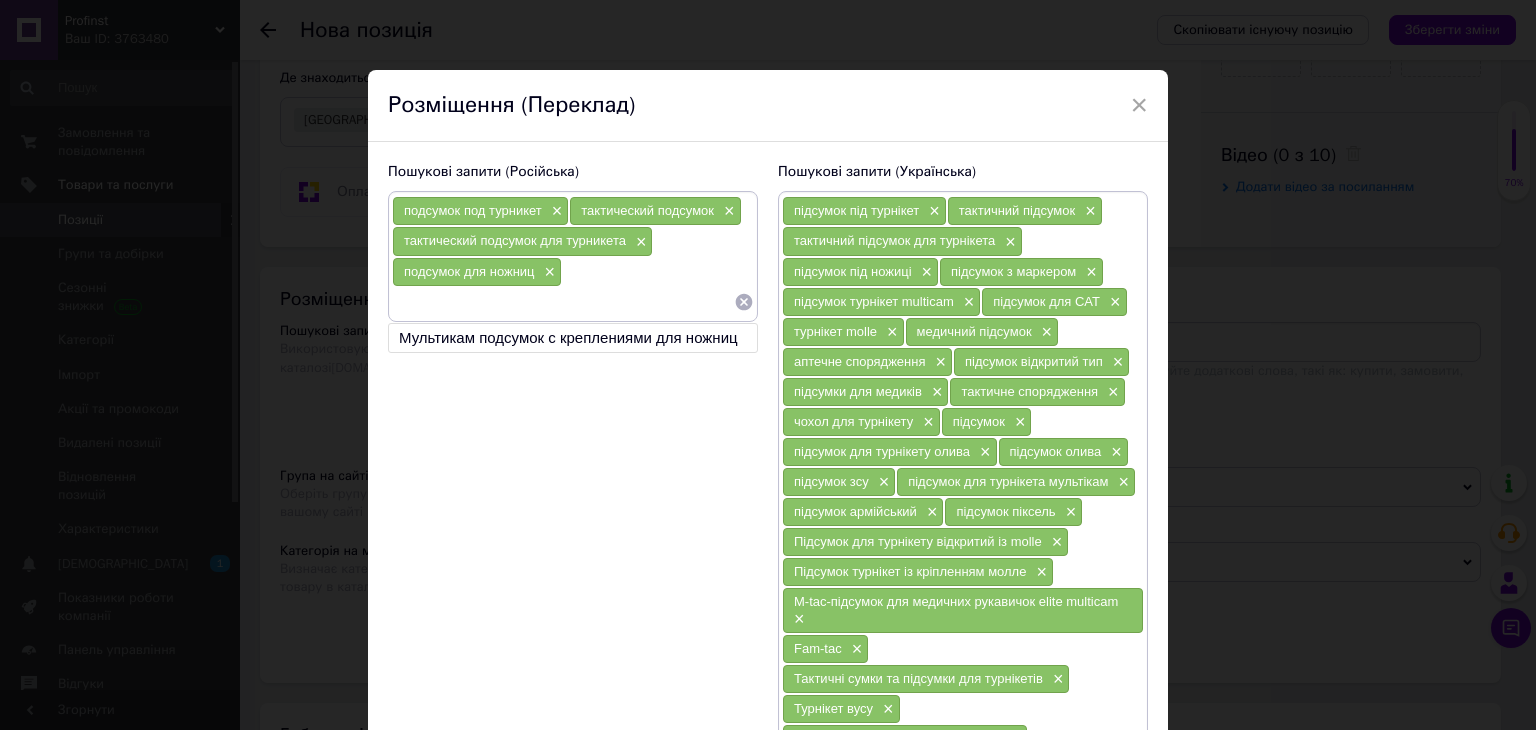 paste on "подсумок с маркером" 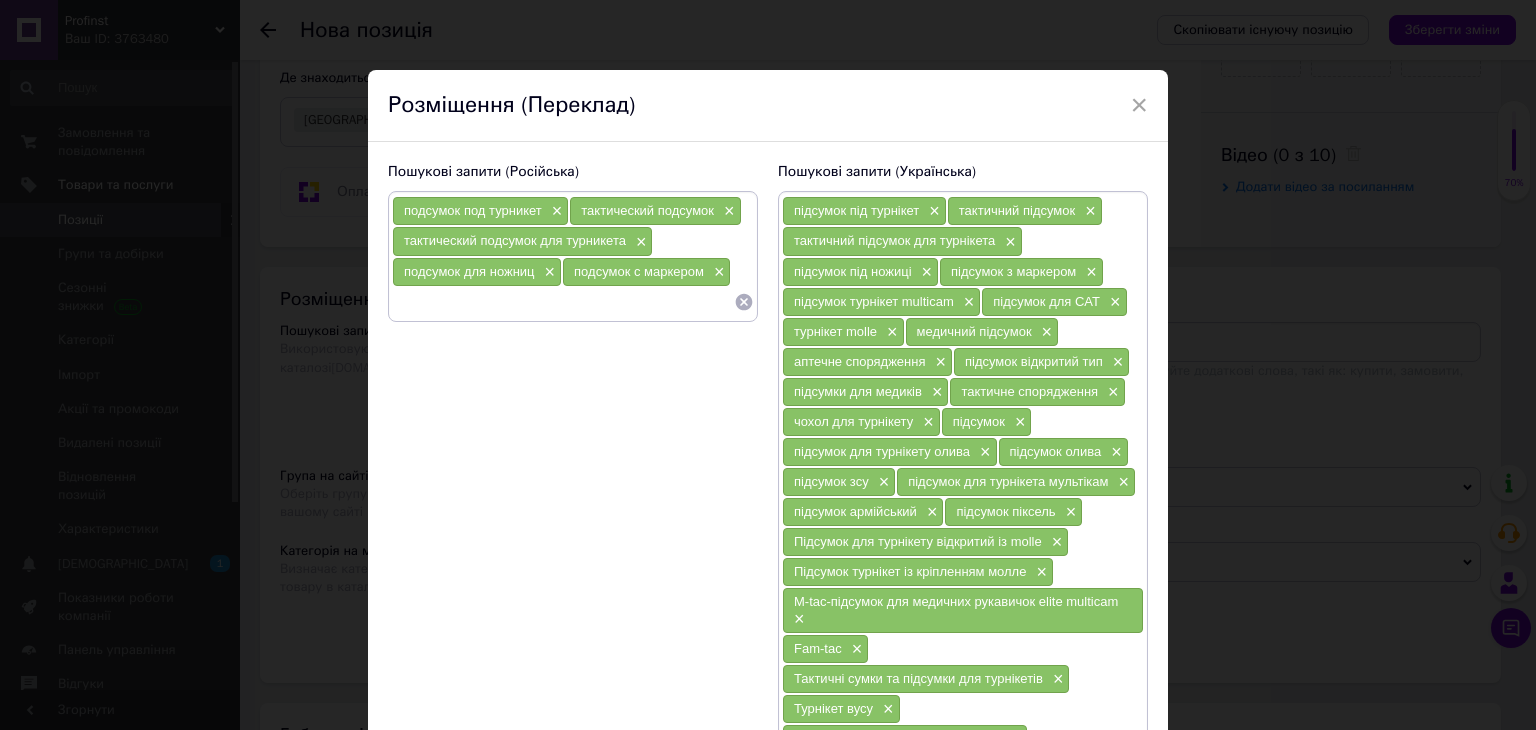 click at bounding box center [563, 302] 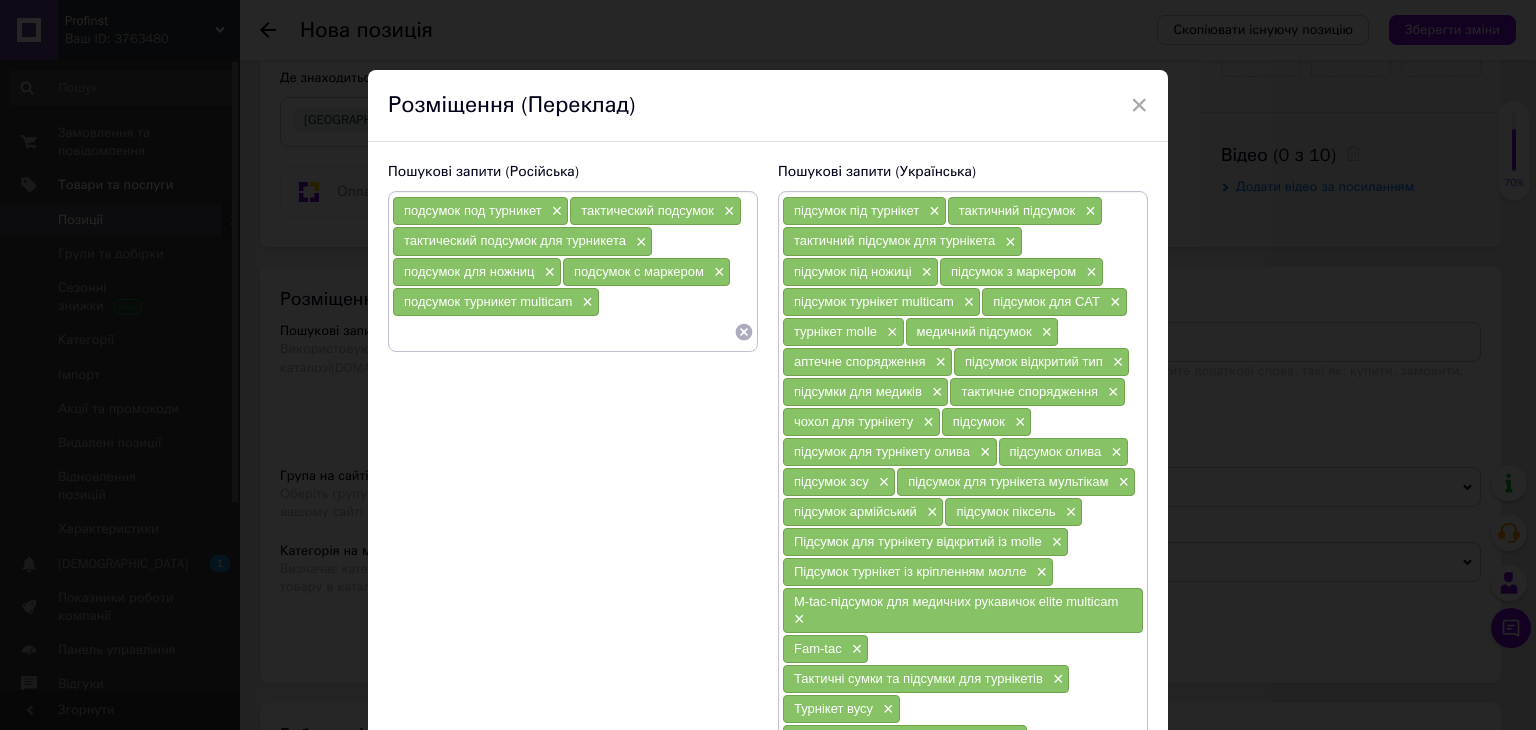 paste on "подсумок для CAT" 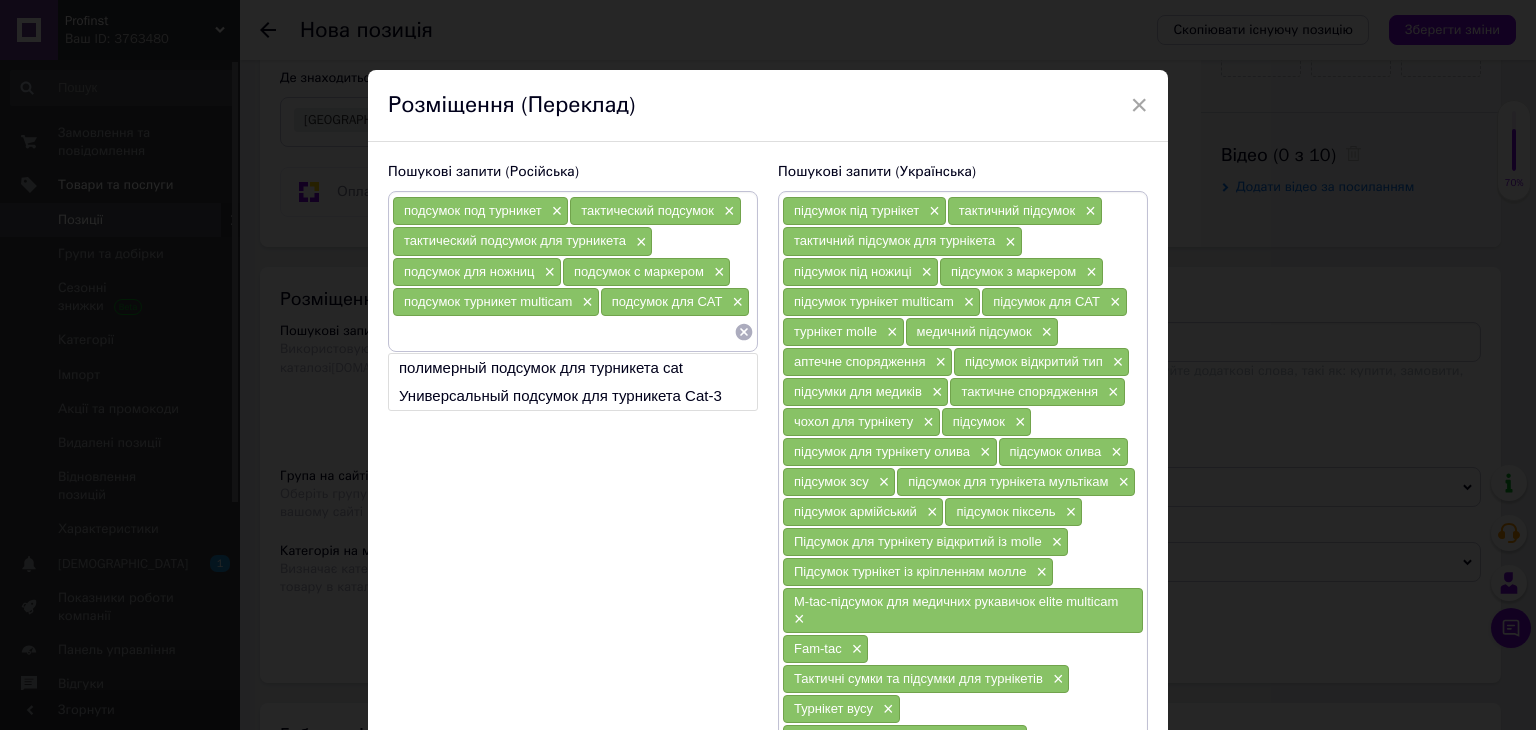 paste on "турникет molle" 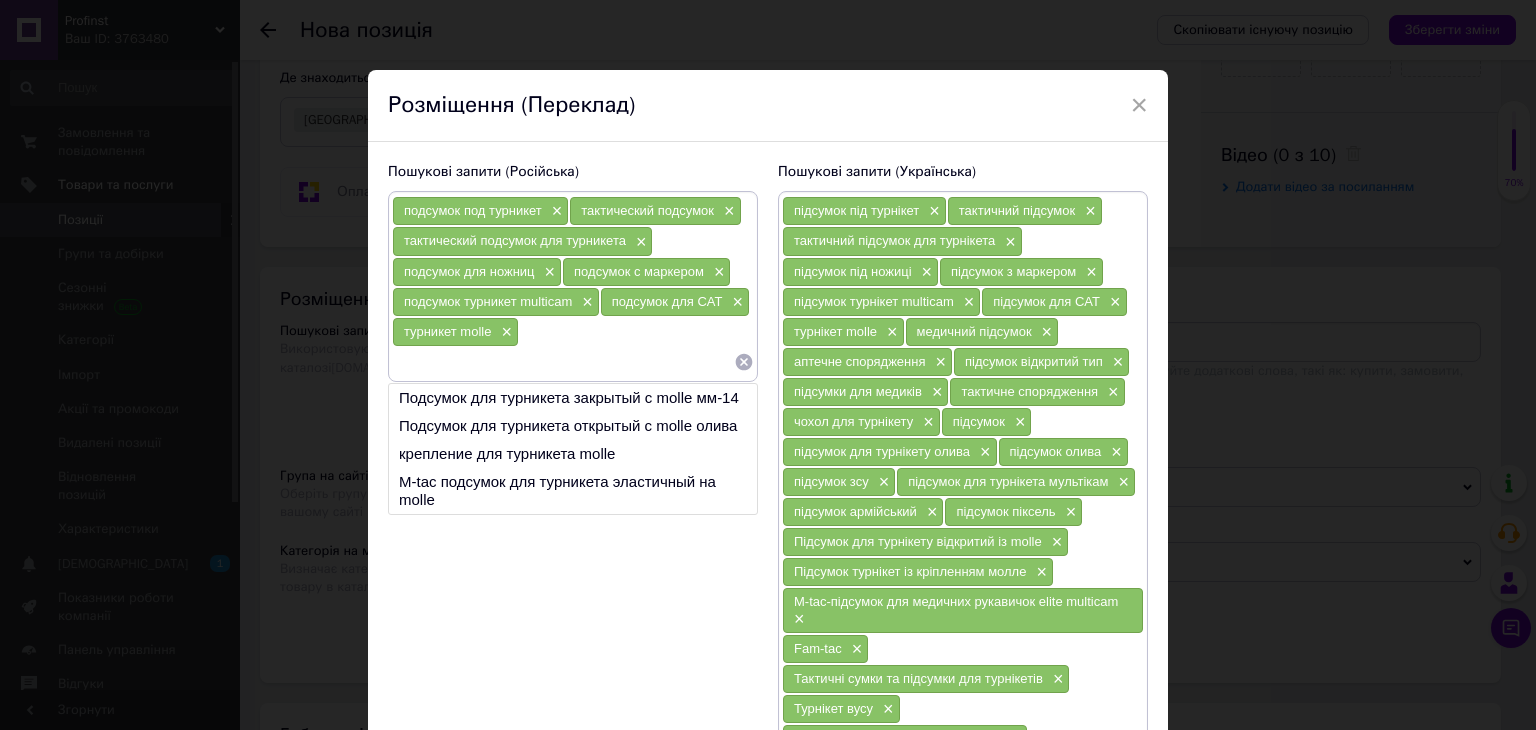 paste on "медицинский подсумок" 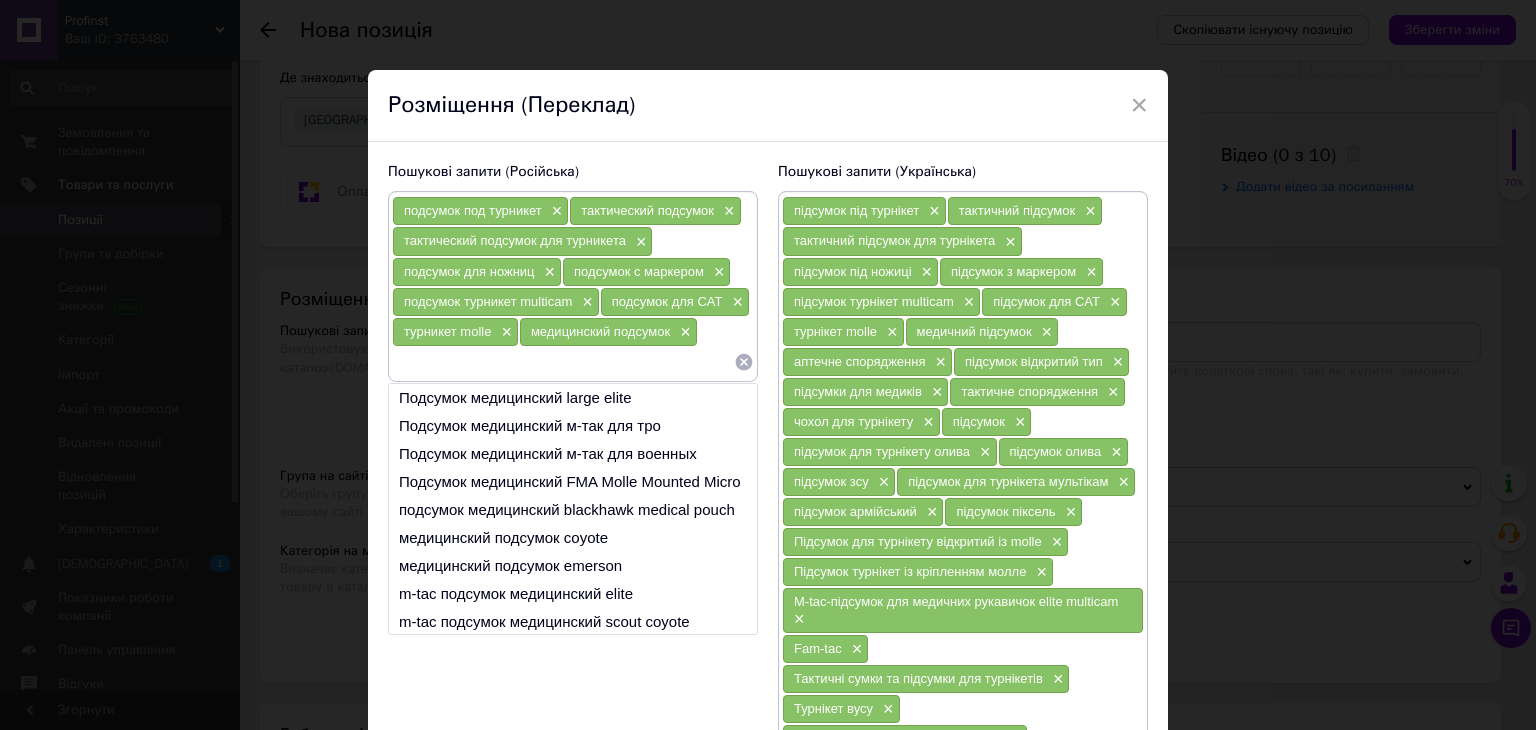 paste on "аптечное снаряжение" 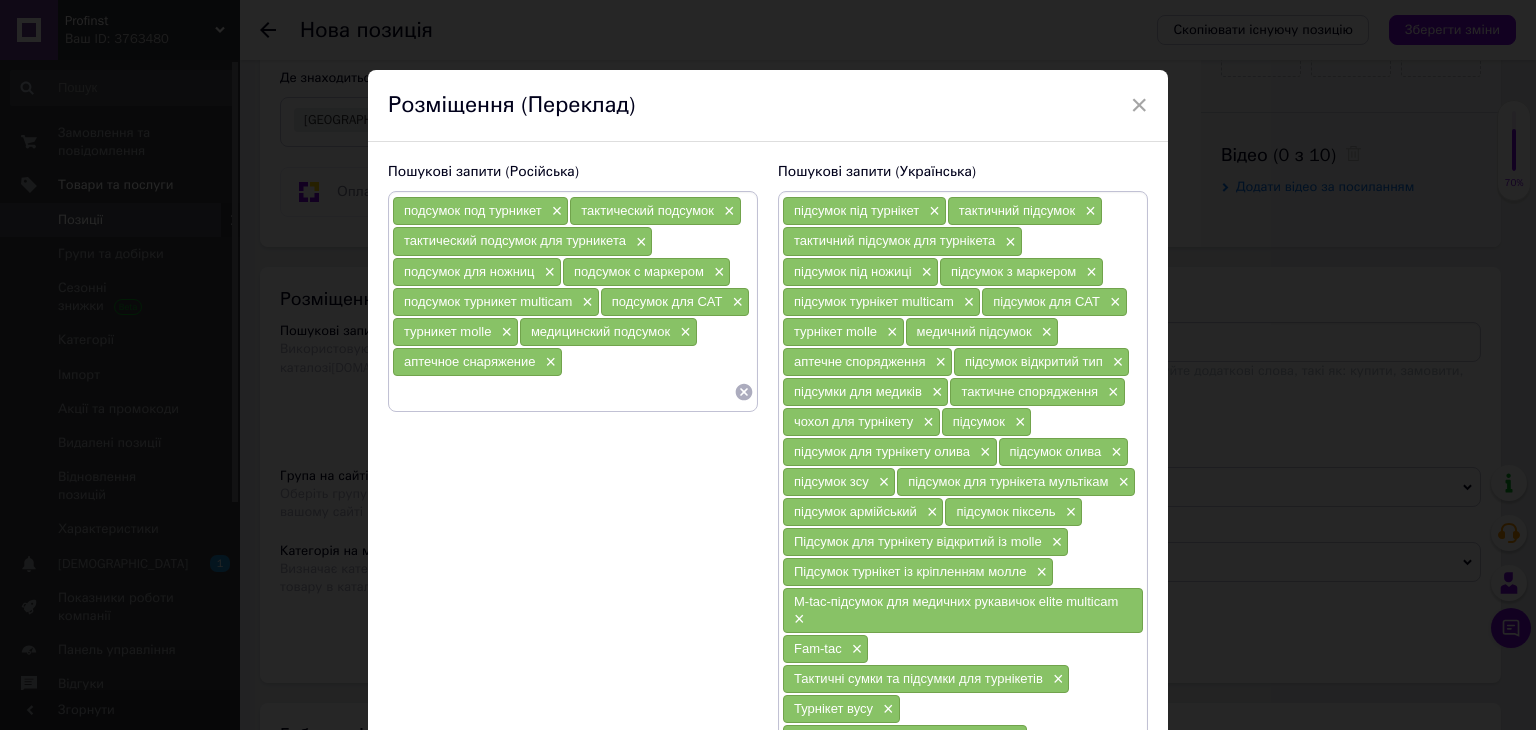 paste on "подсумок открытого типа" 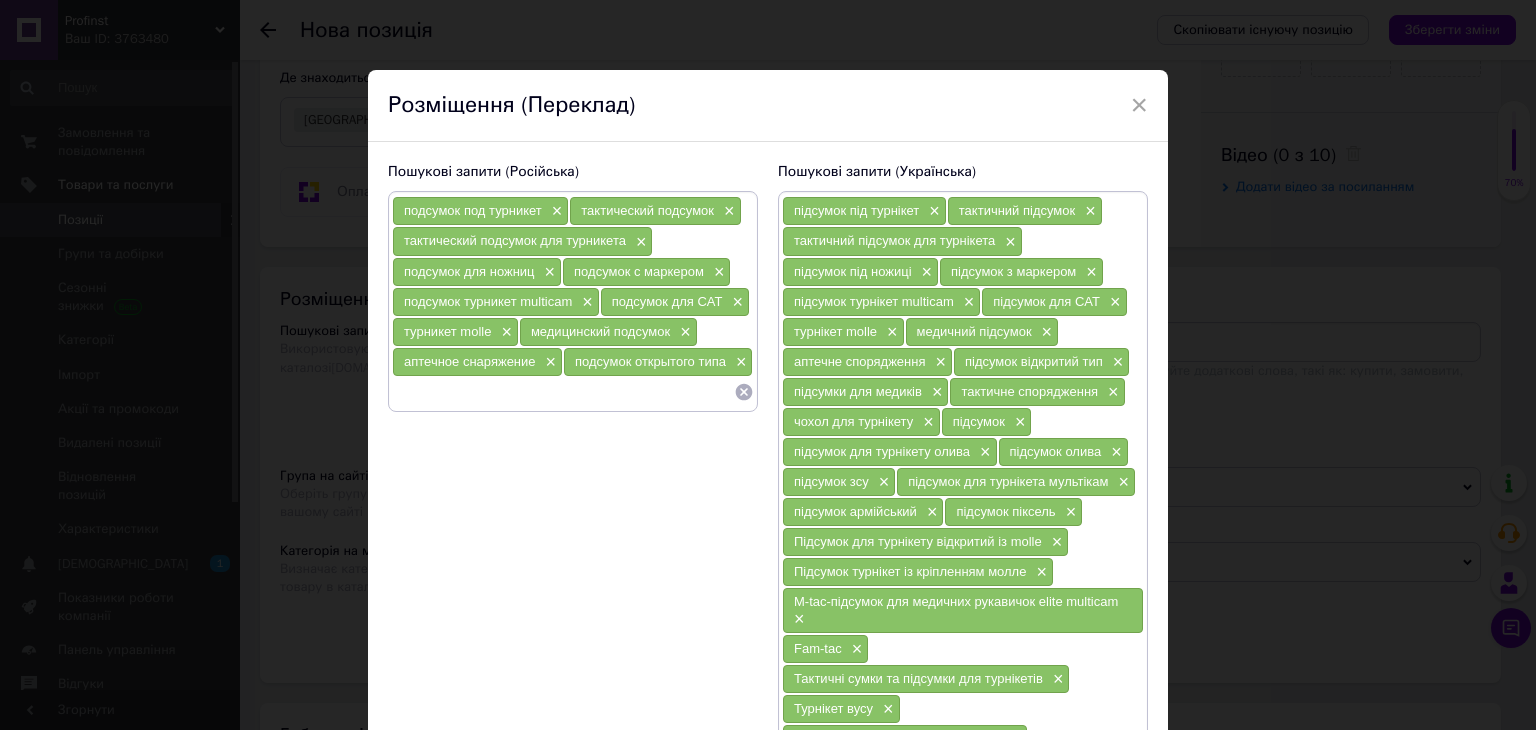 paste 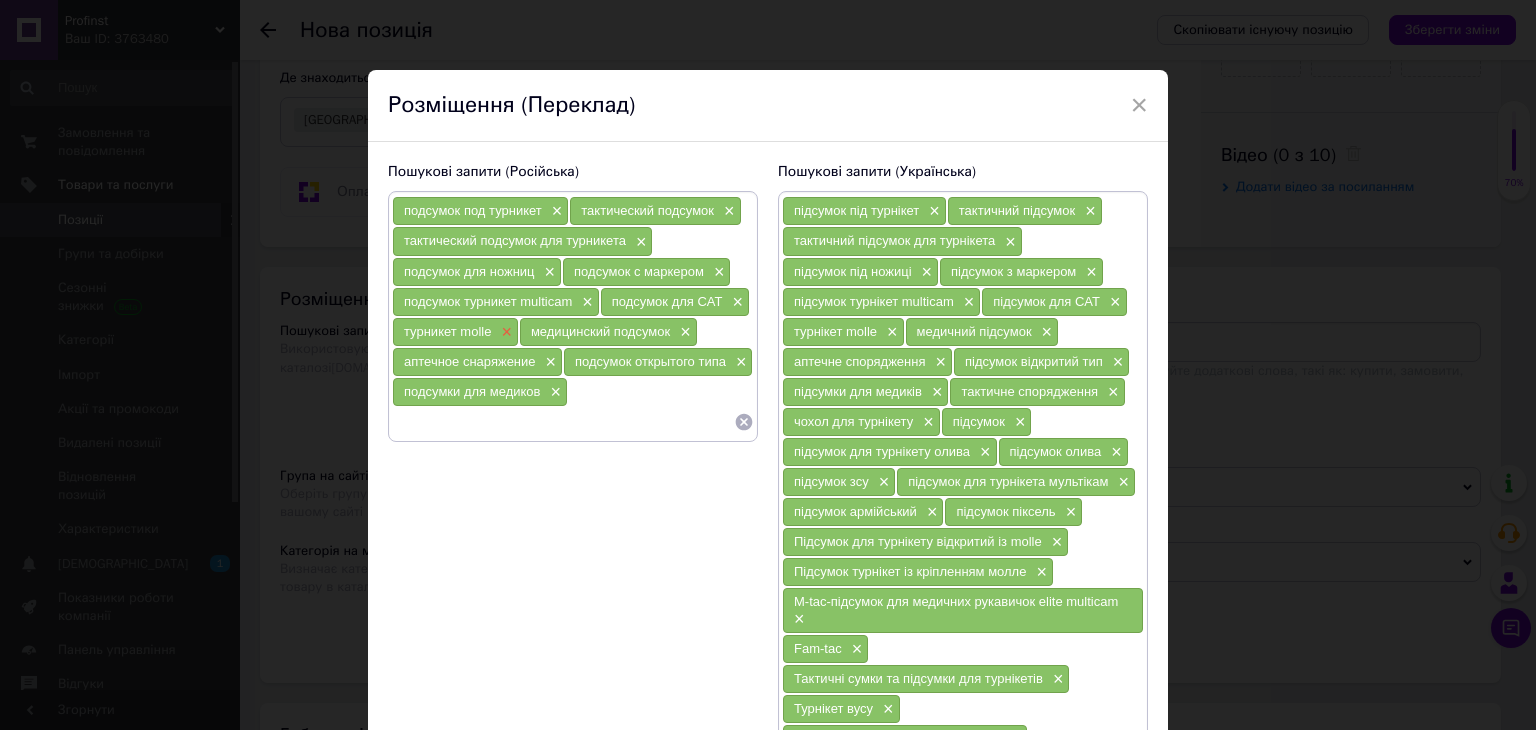 type on "тактическое снаряжение" 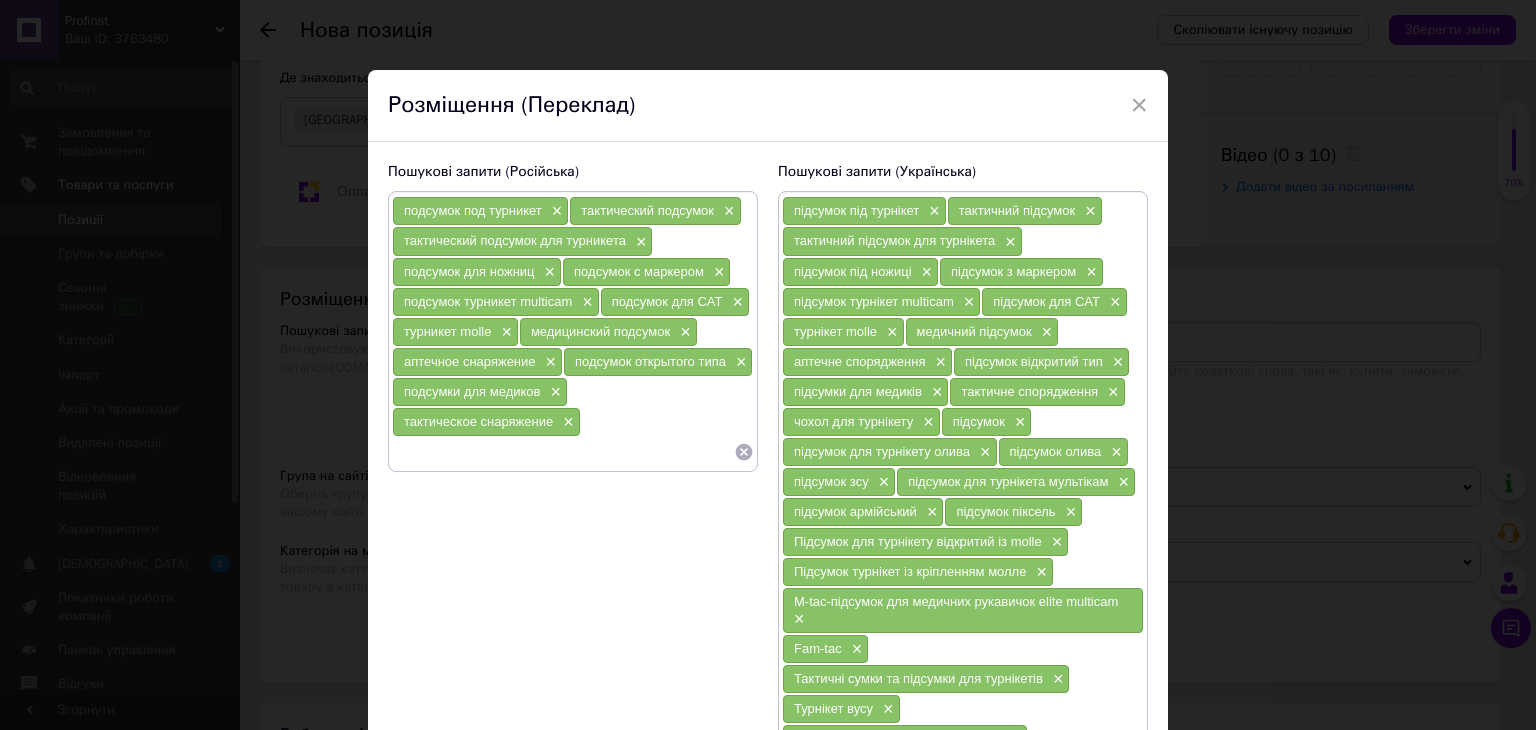 type on "чехол для турникета" 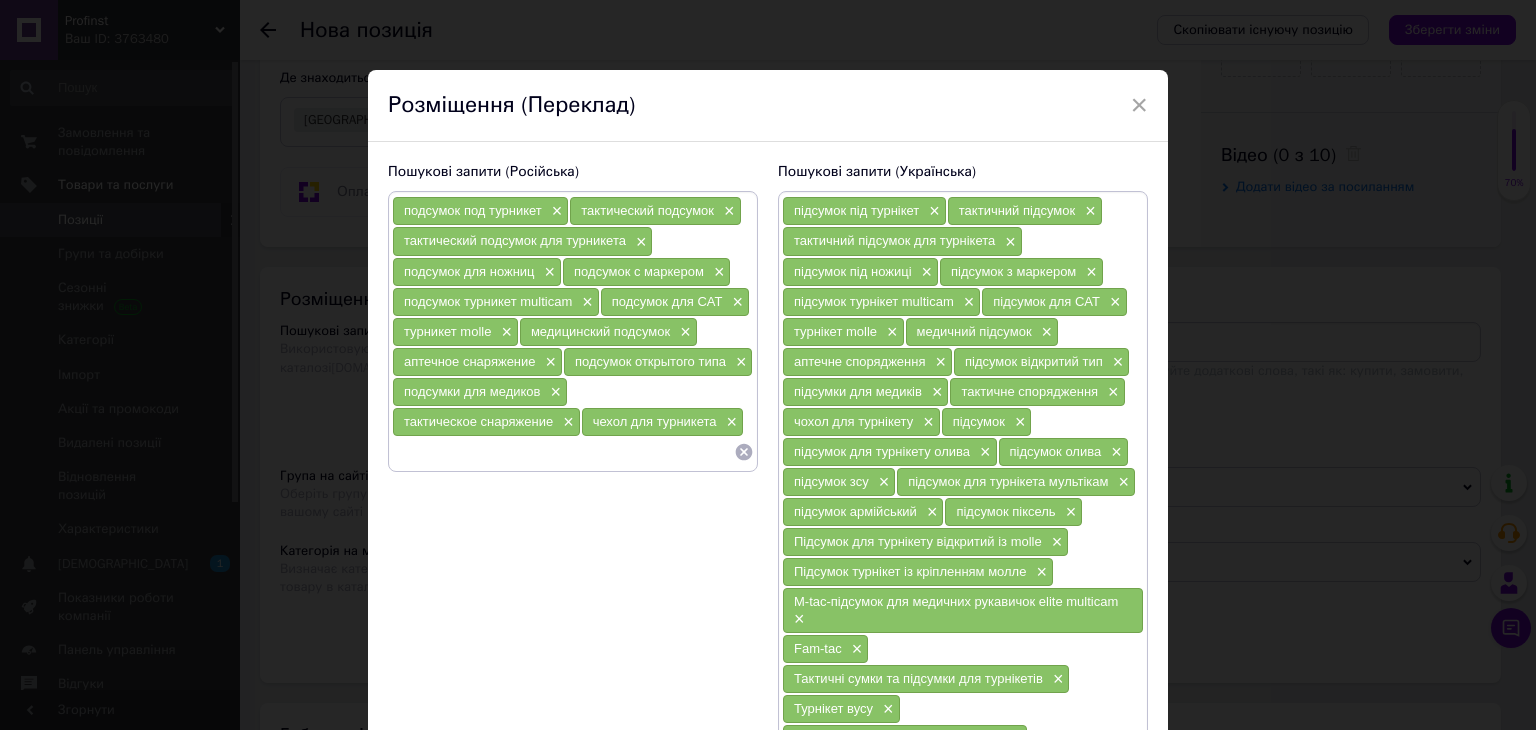 type on "подсумок" 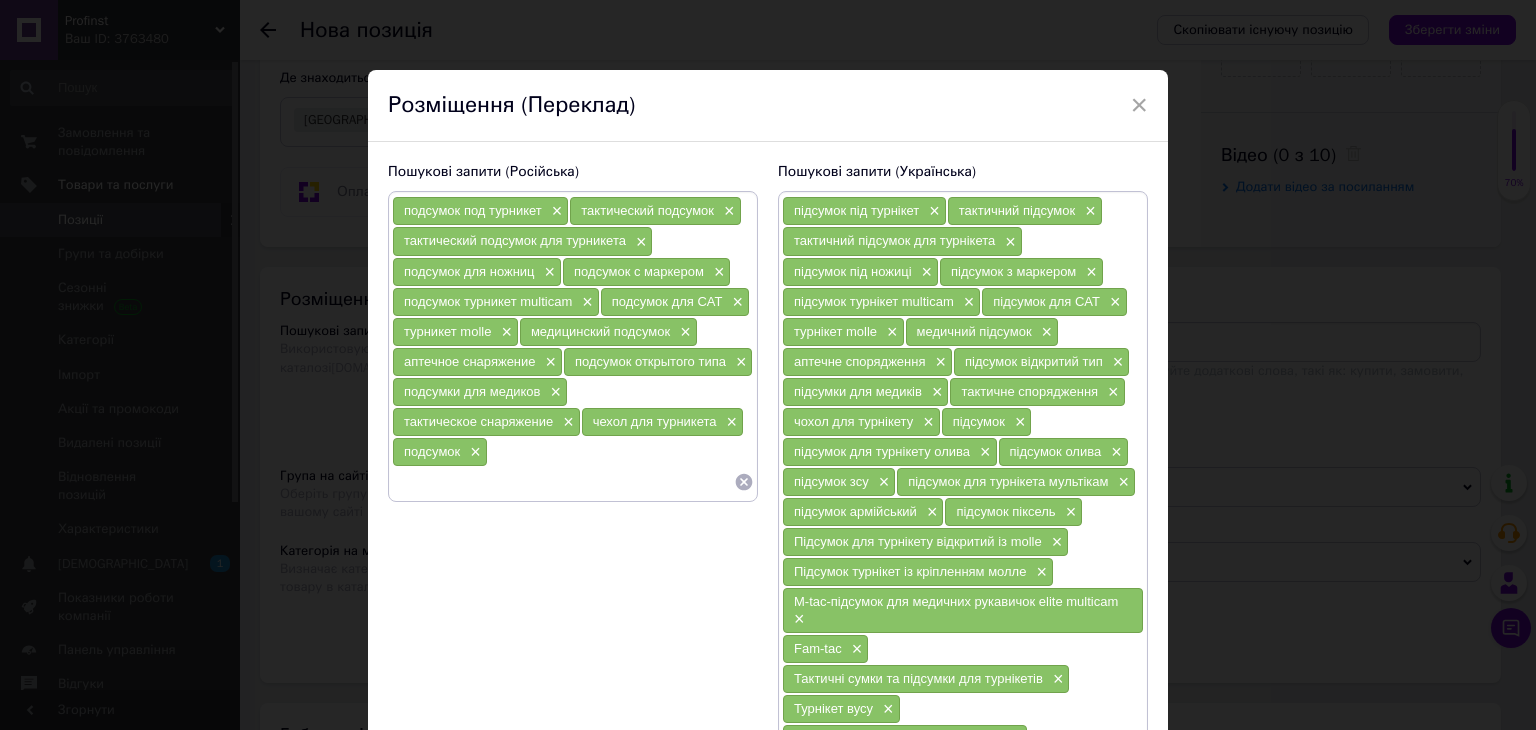 type on "подсумок для турникета олива" 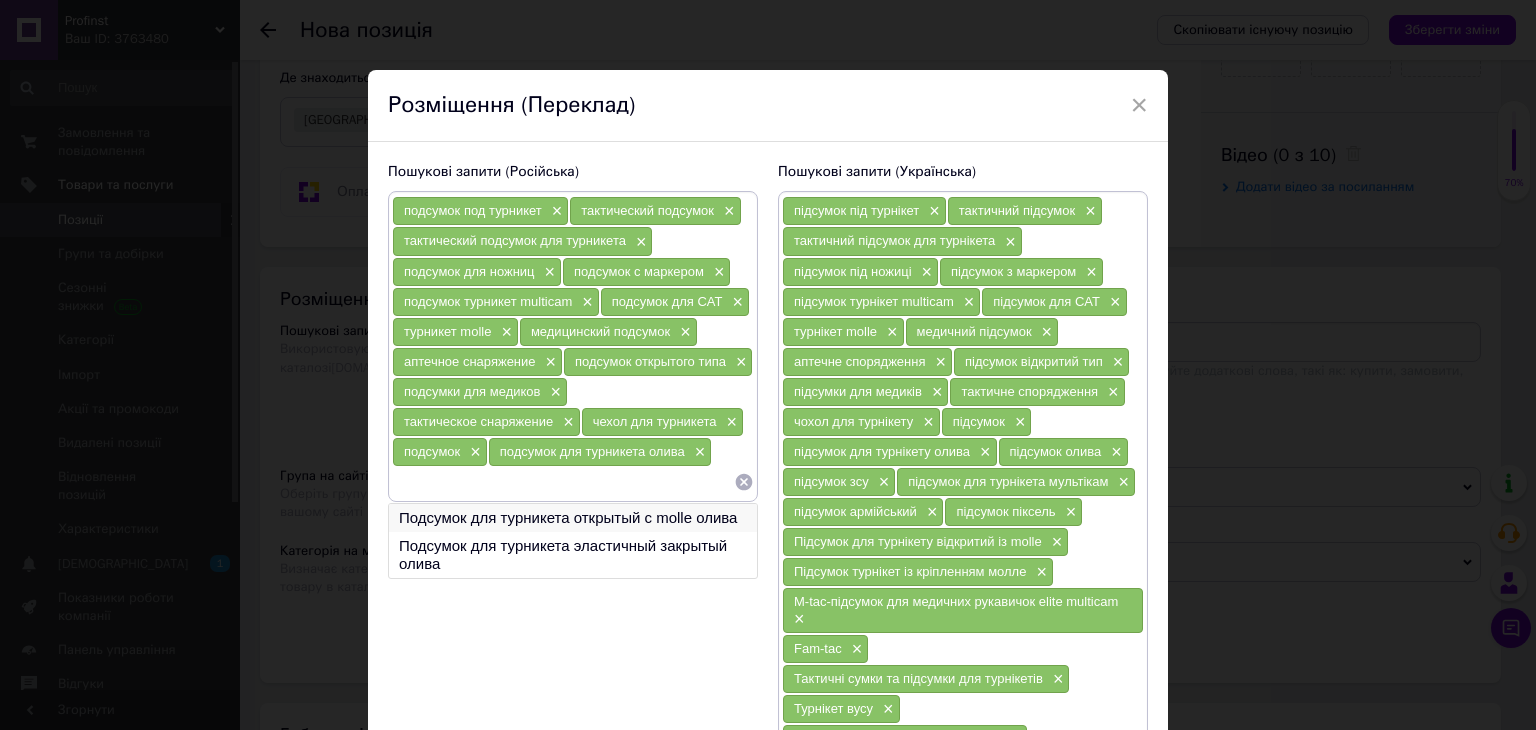 type on "подсумок олива" 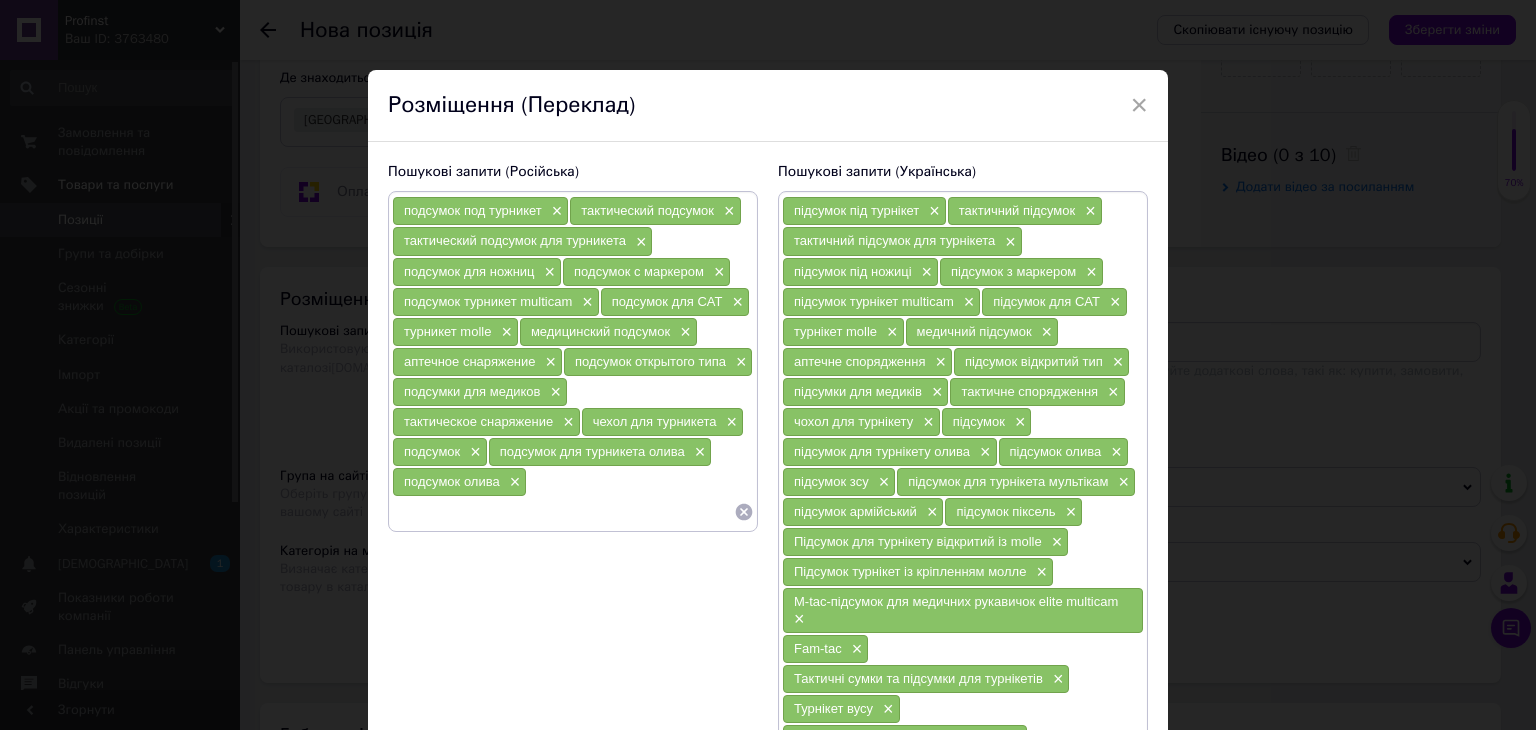type on "подсумок ВСУ" 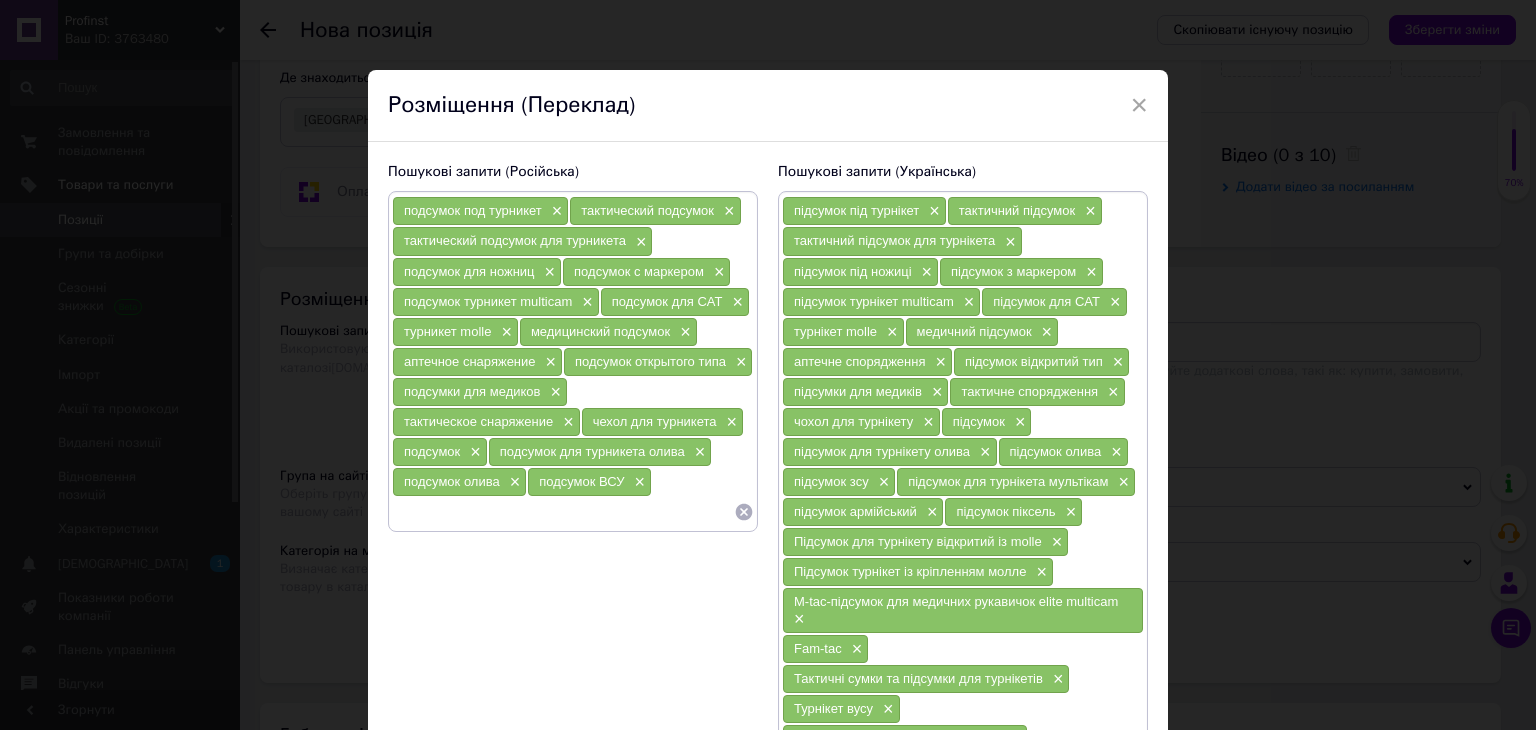 type on "подсумок для турникета multicam" 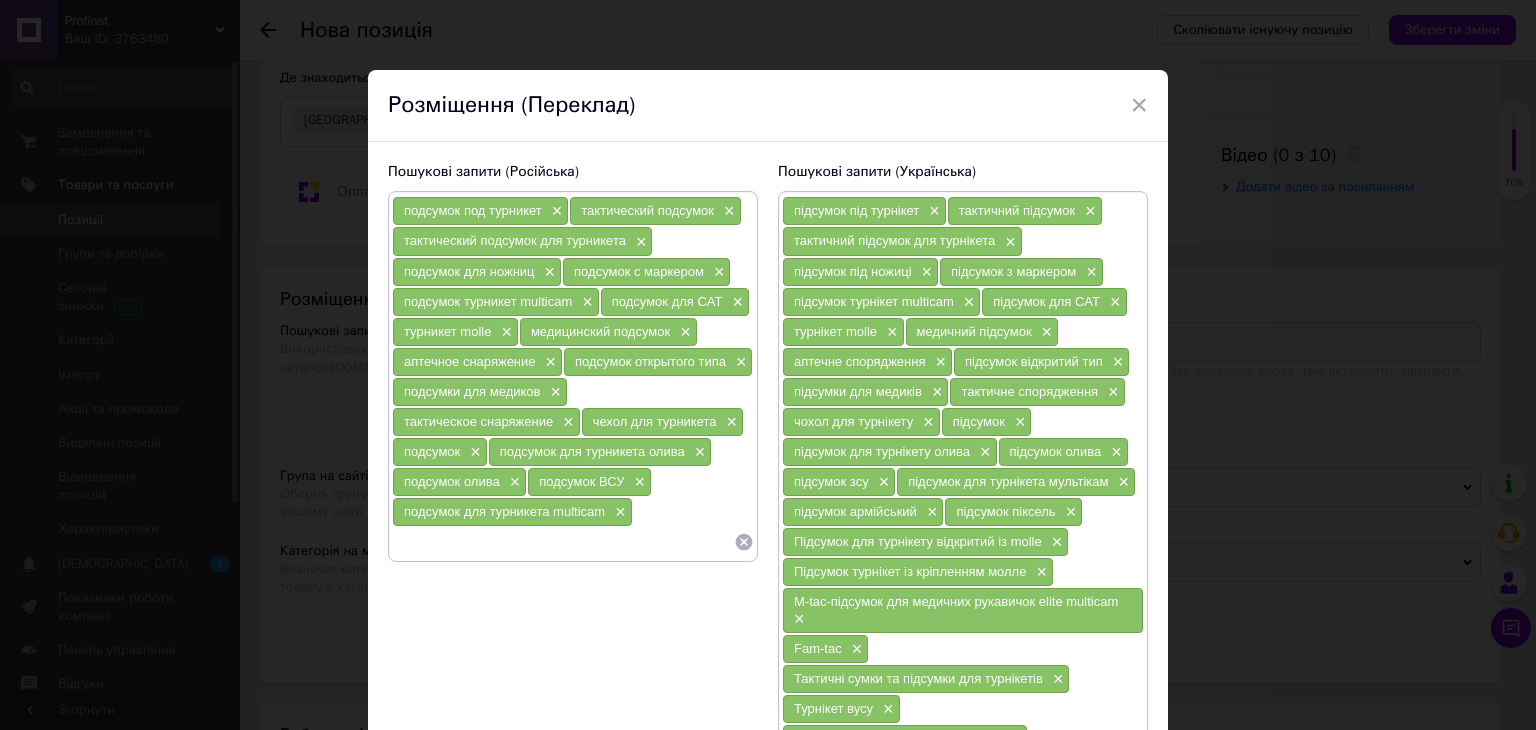 type on "армейский подсумок" 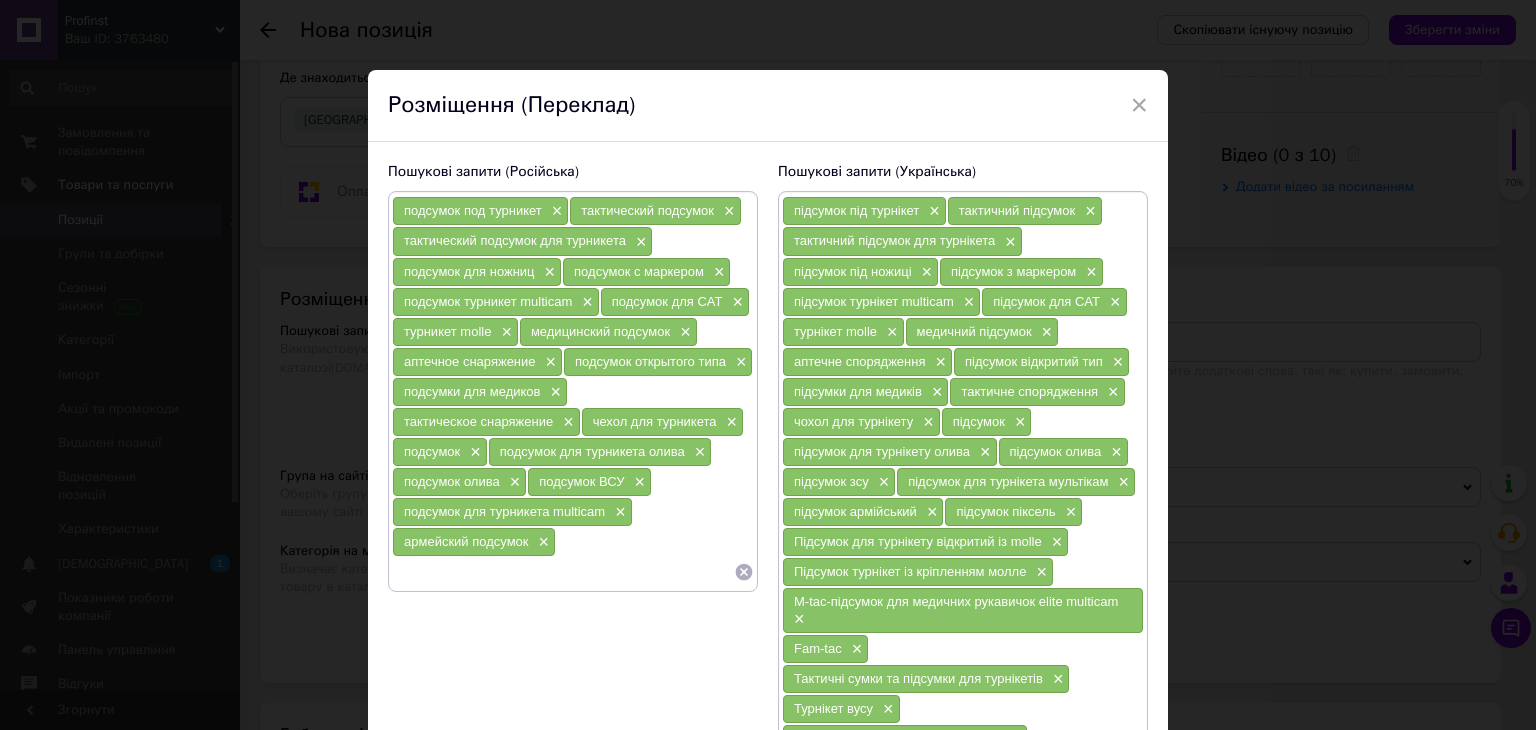 type on "подсумок пиксель" 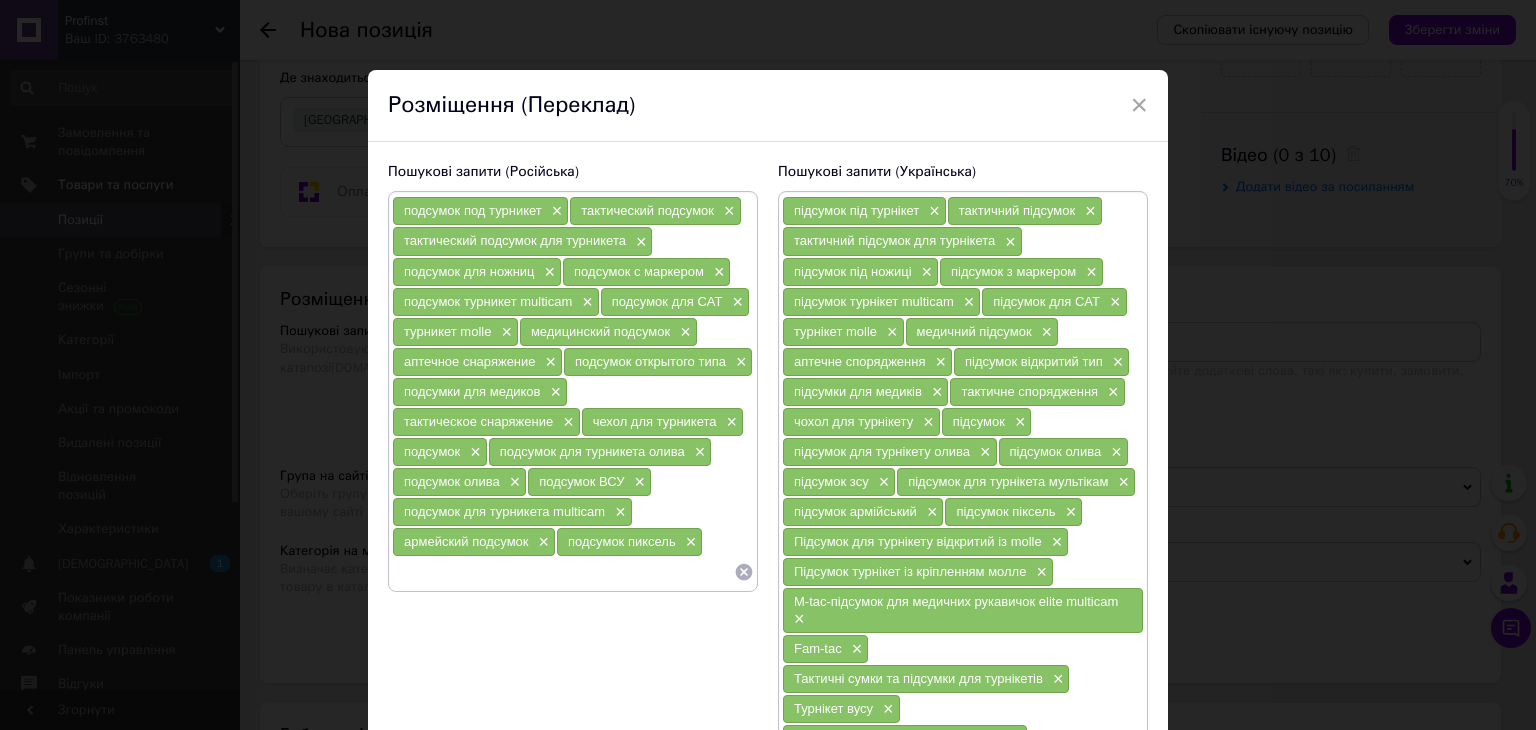 click at bounding box center [563, 572] 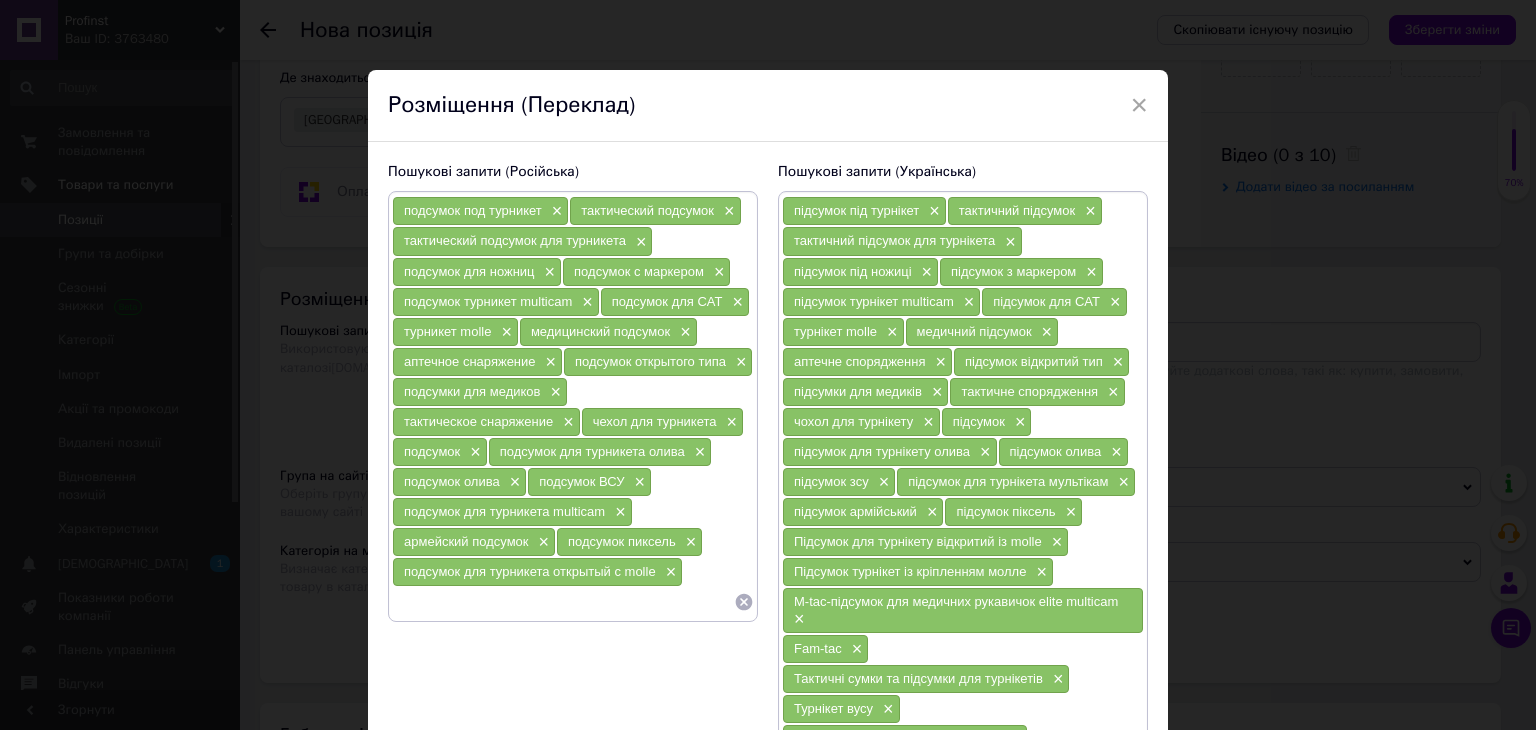 click at bounding box center [563, 602] 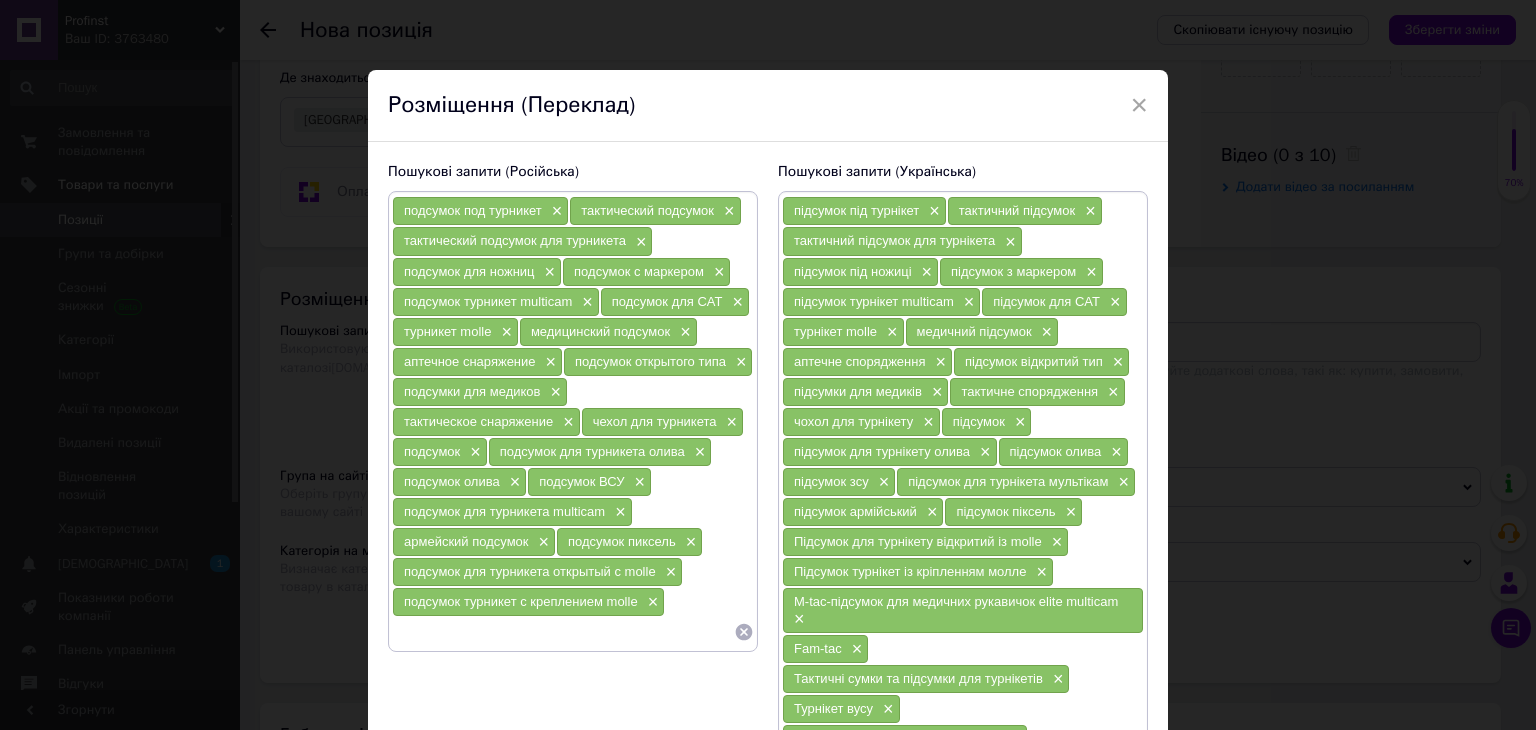 drag, startPoint x: 479, startPoint y: 625, endPoint x: 476, endPoint y: 642, distance: 17.262676 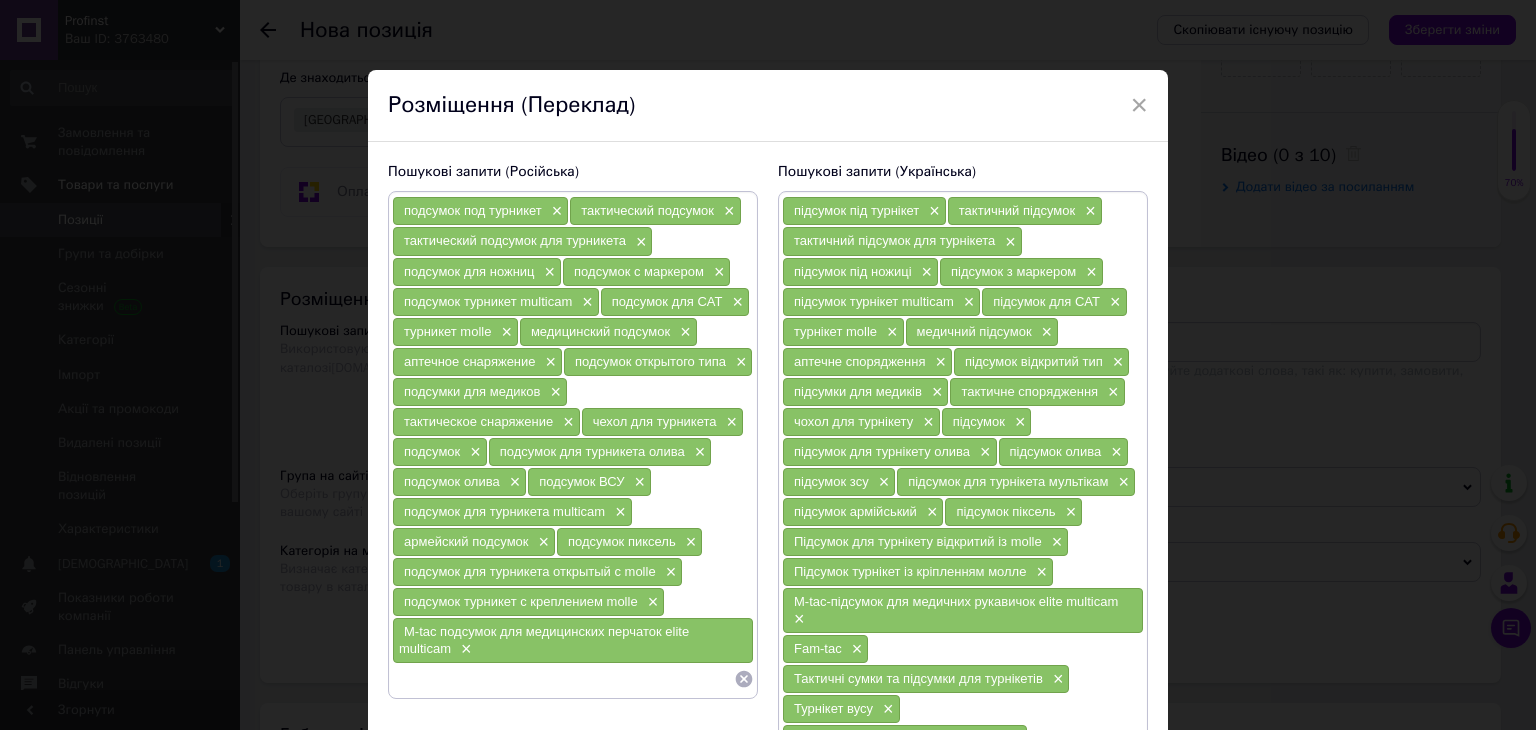 type on "Fam-tac" 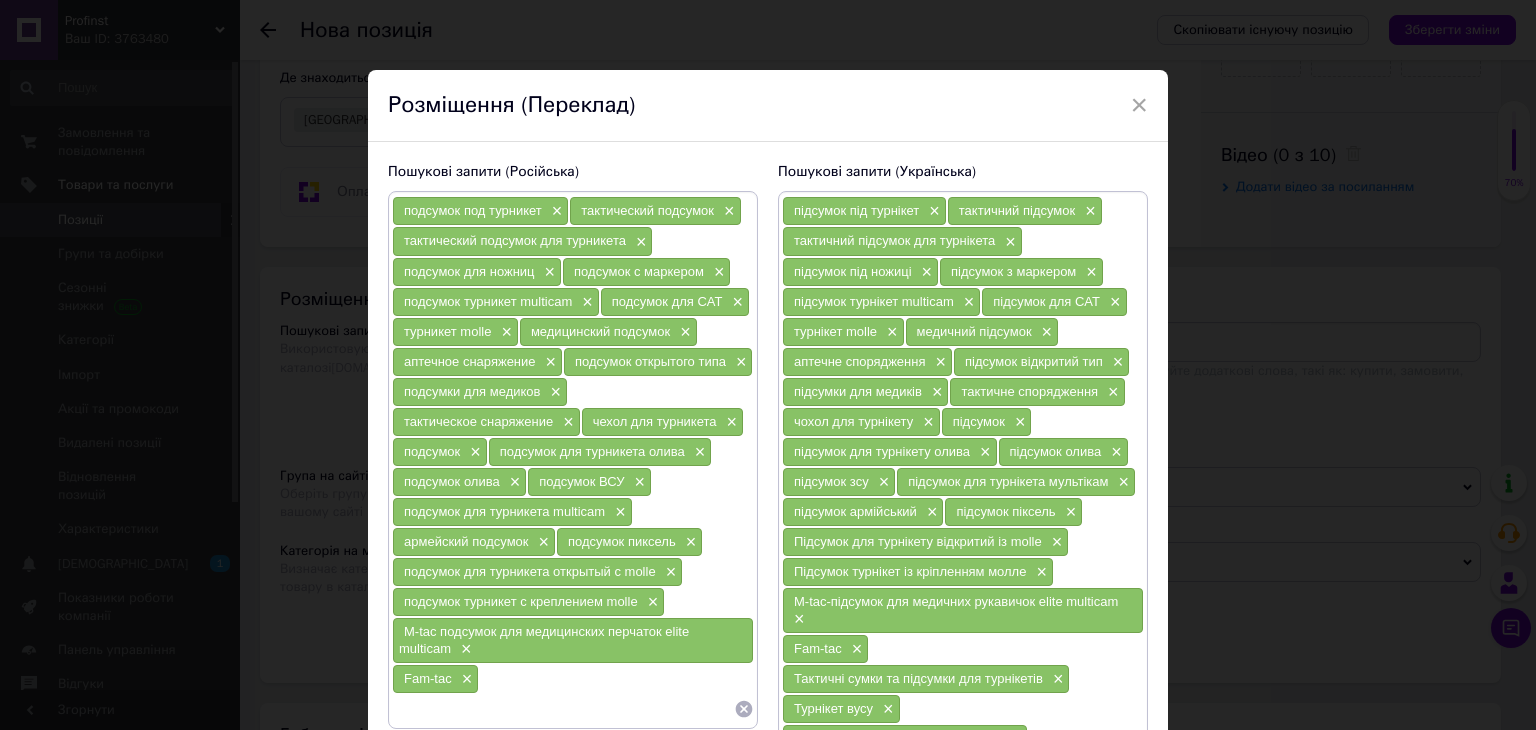 type on "тактические сумки и подсумки для турникетов" 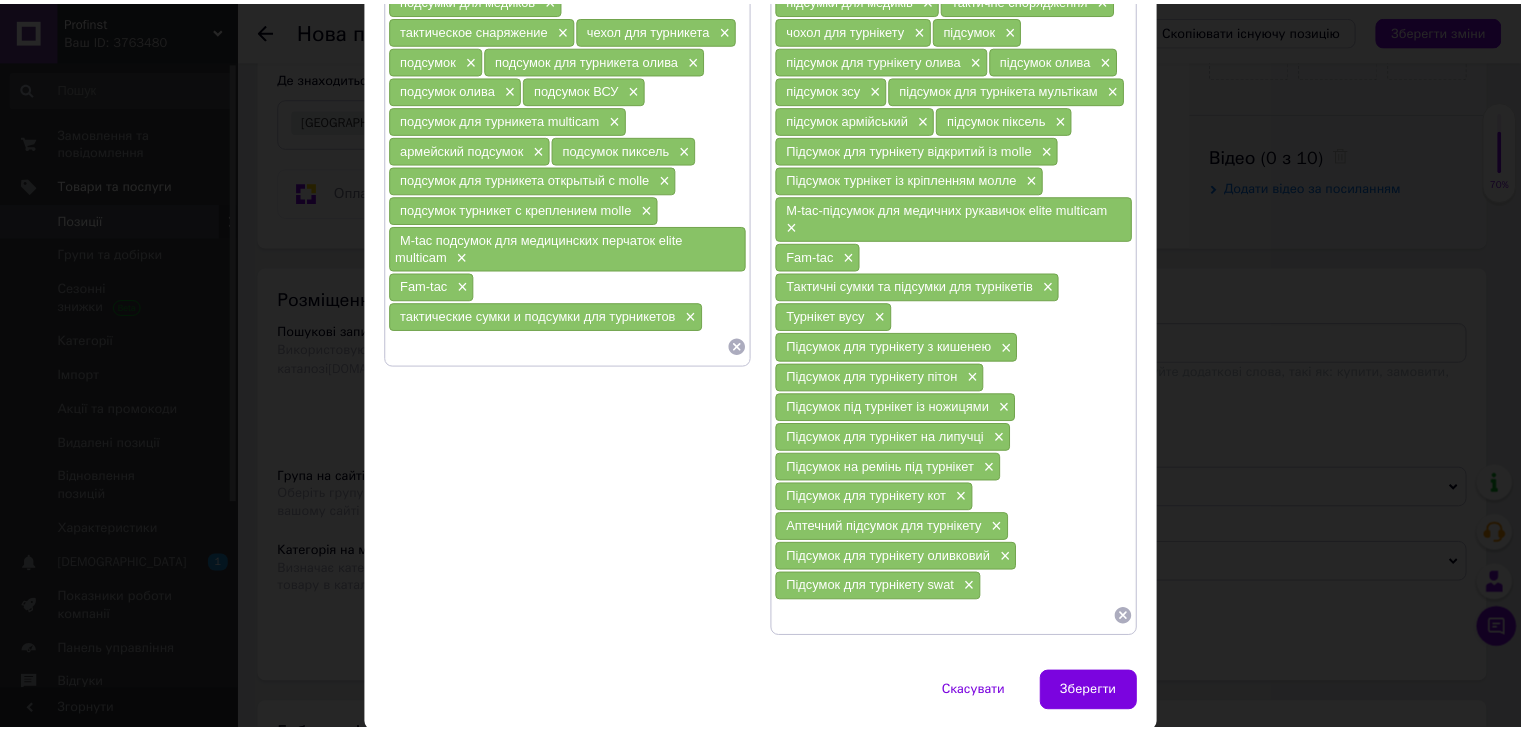 scroll, scrollTop: 400, scrollLeft: 0, axis: vertical 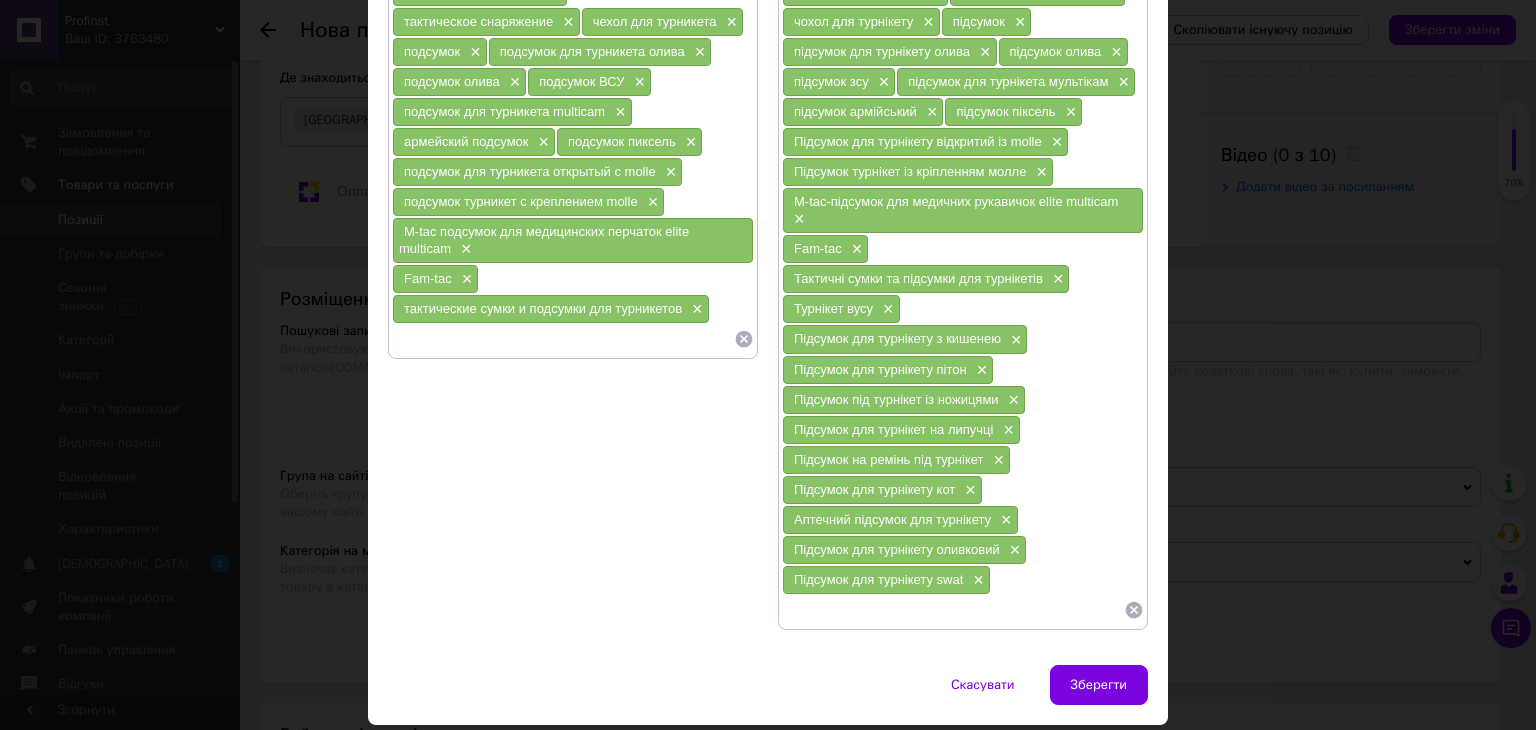 type on "турникет ВСУ" 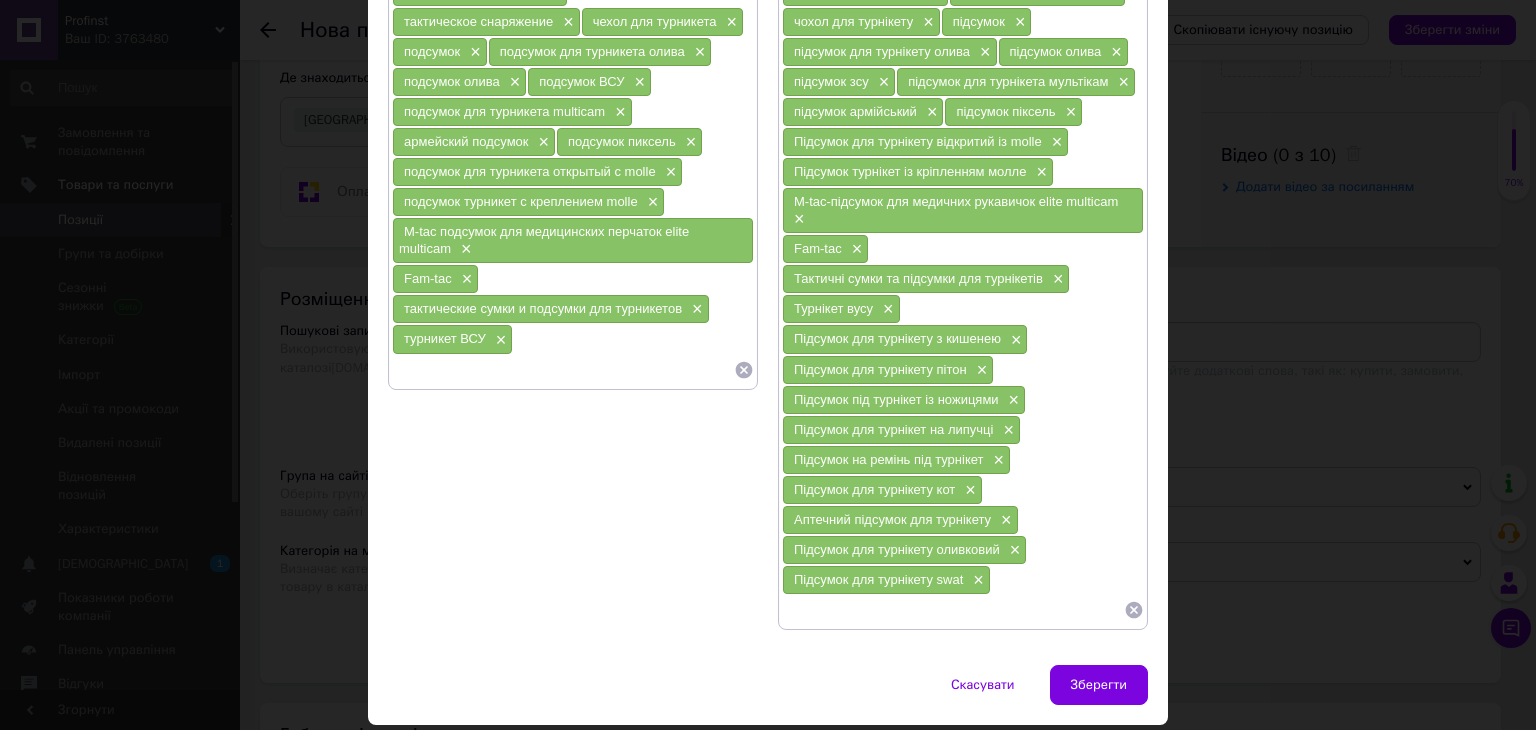 type on "подсумок для турникета с карманом" 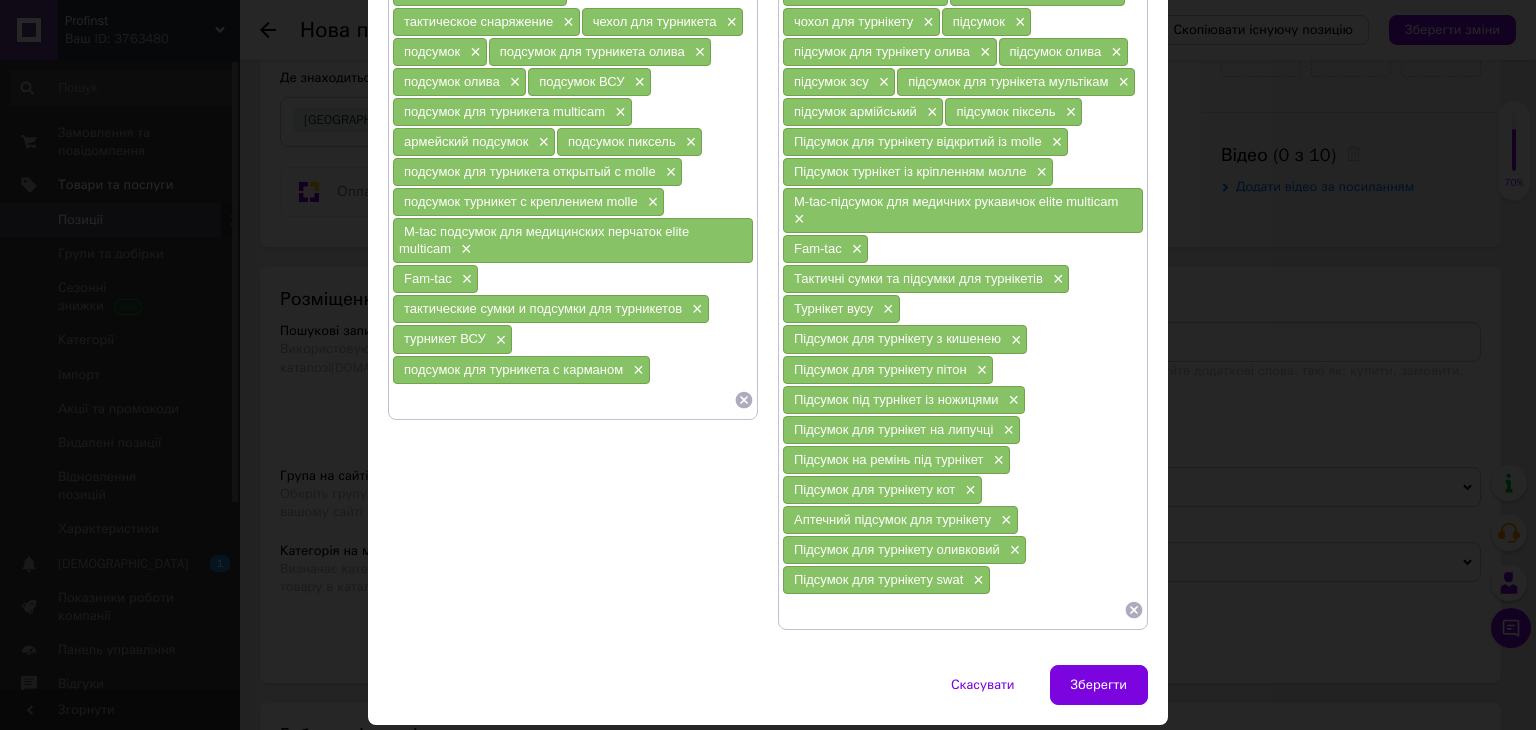 type on "подсумок для турникета питон" 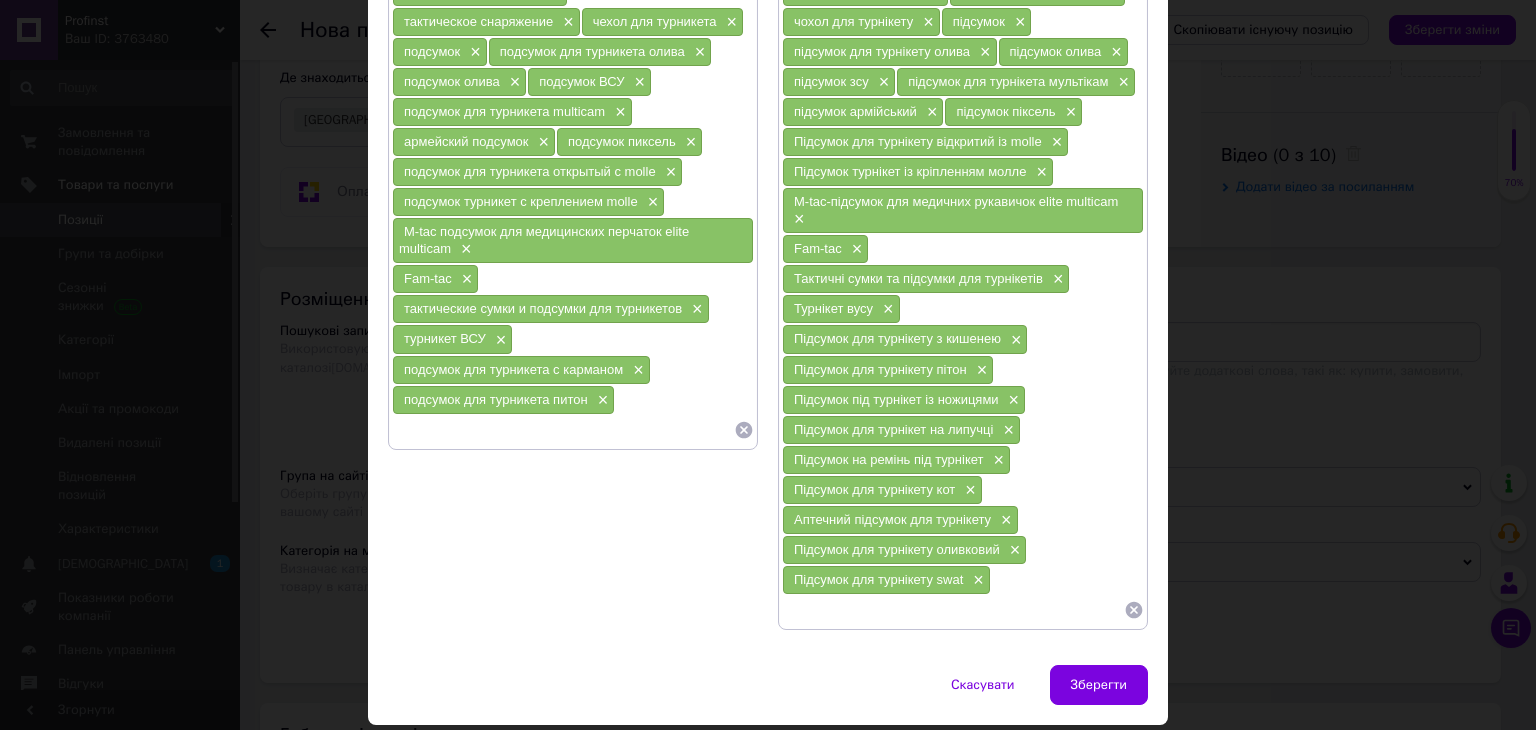 type on "подсумок под турникет с ножницами" 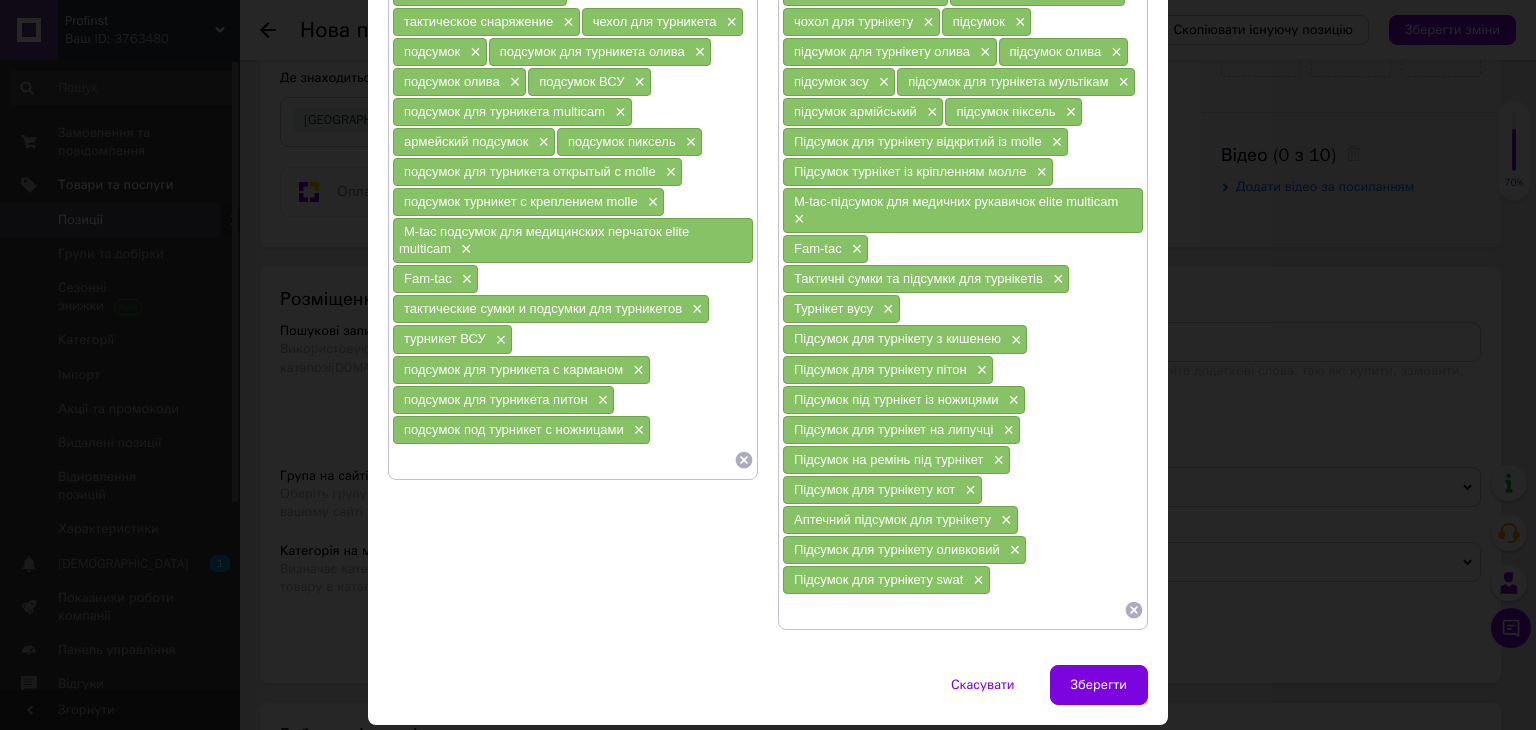 type on "подсумок для турникета на липучке" 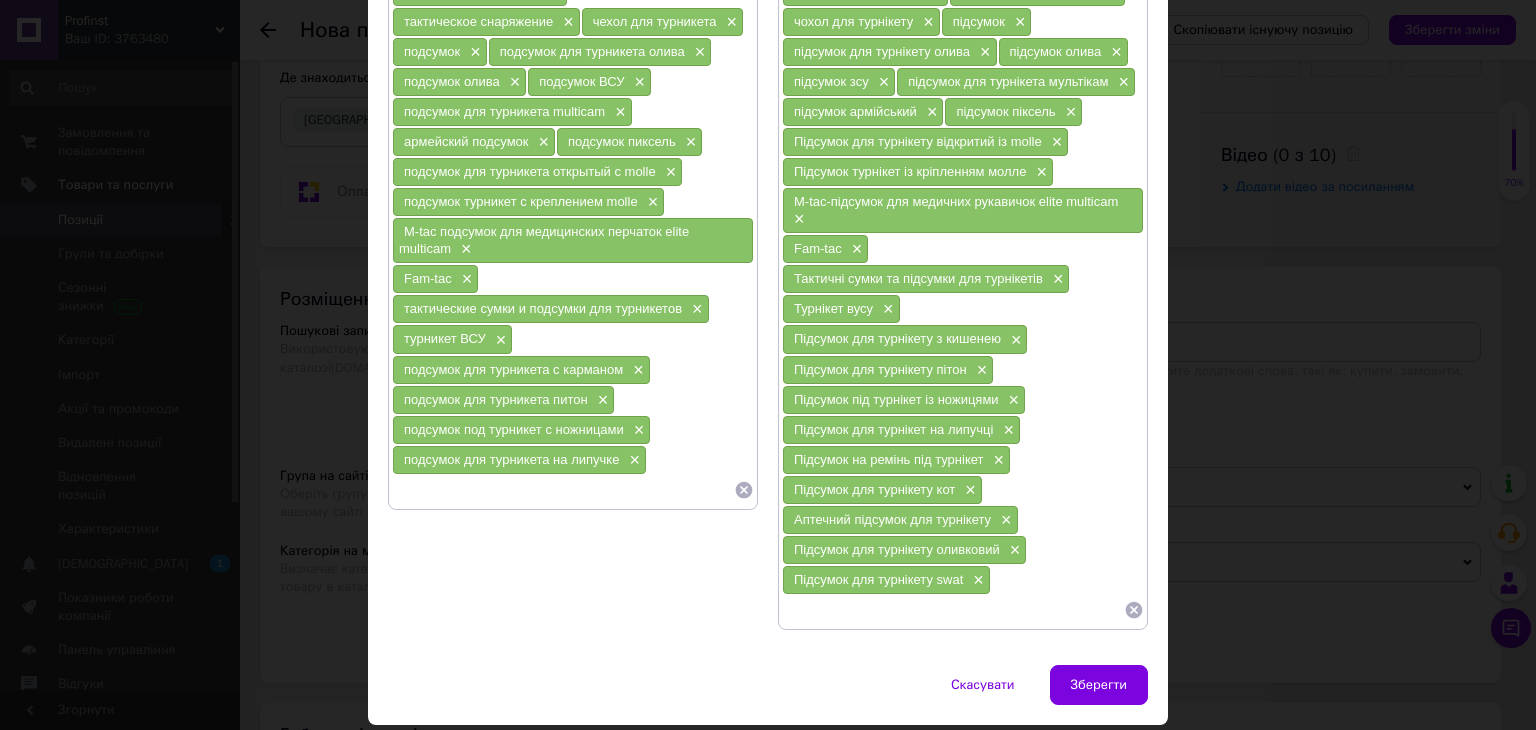 click at bounding box center (563, 490) 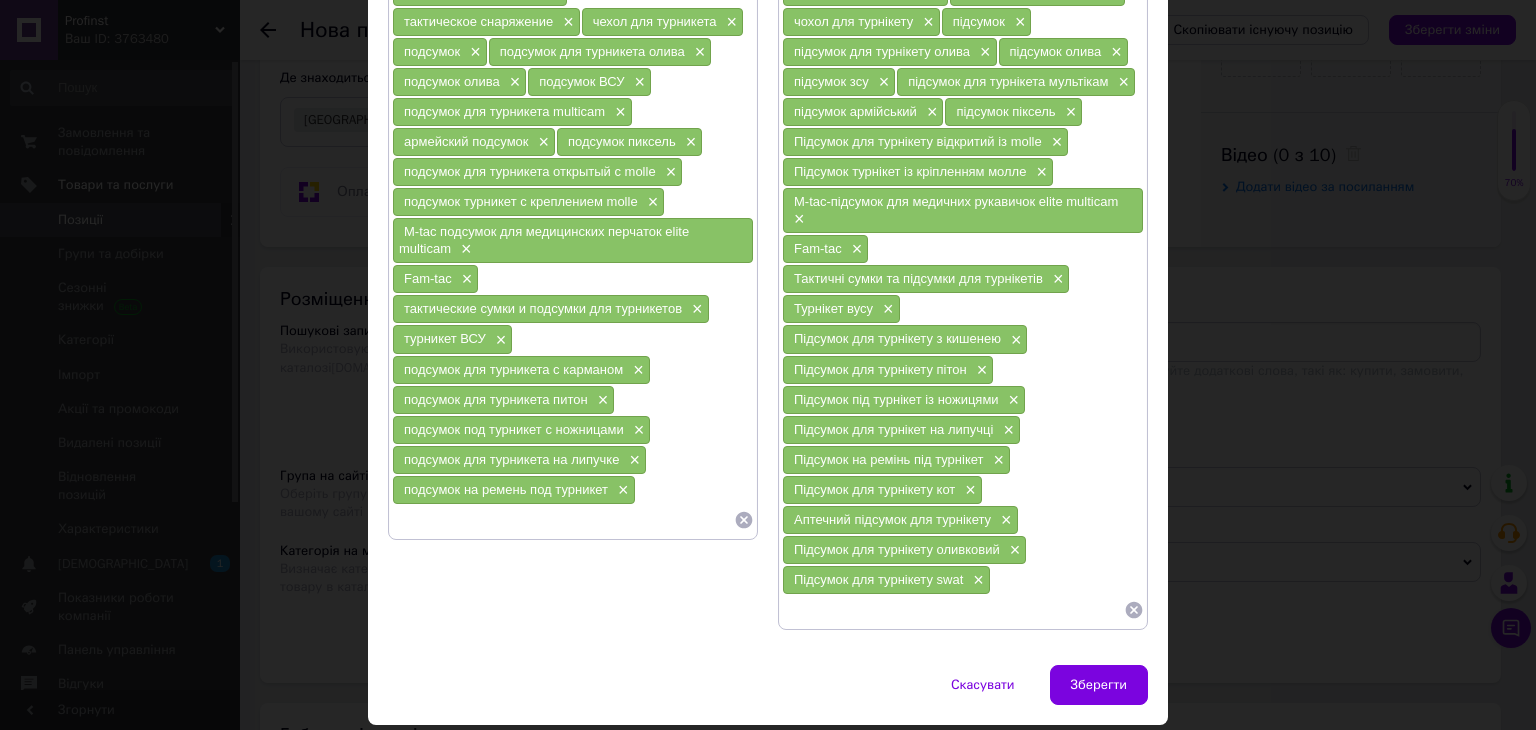 type on "подсумок для турникета C.A.T." 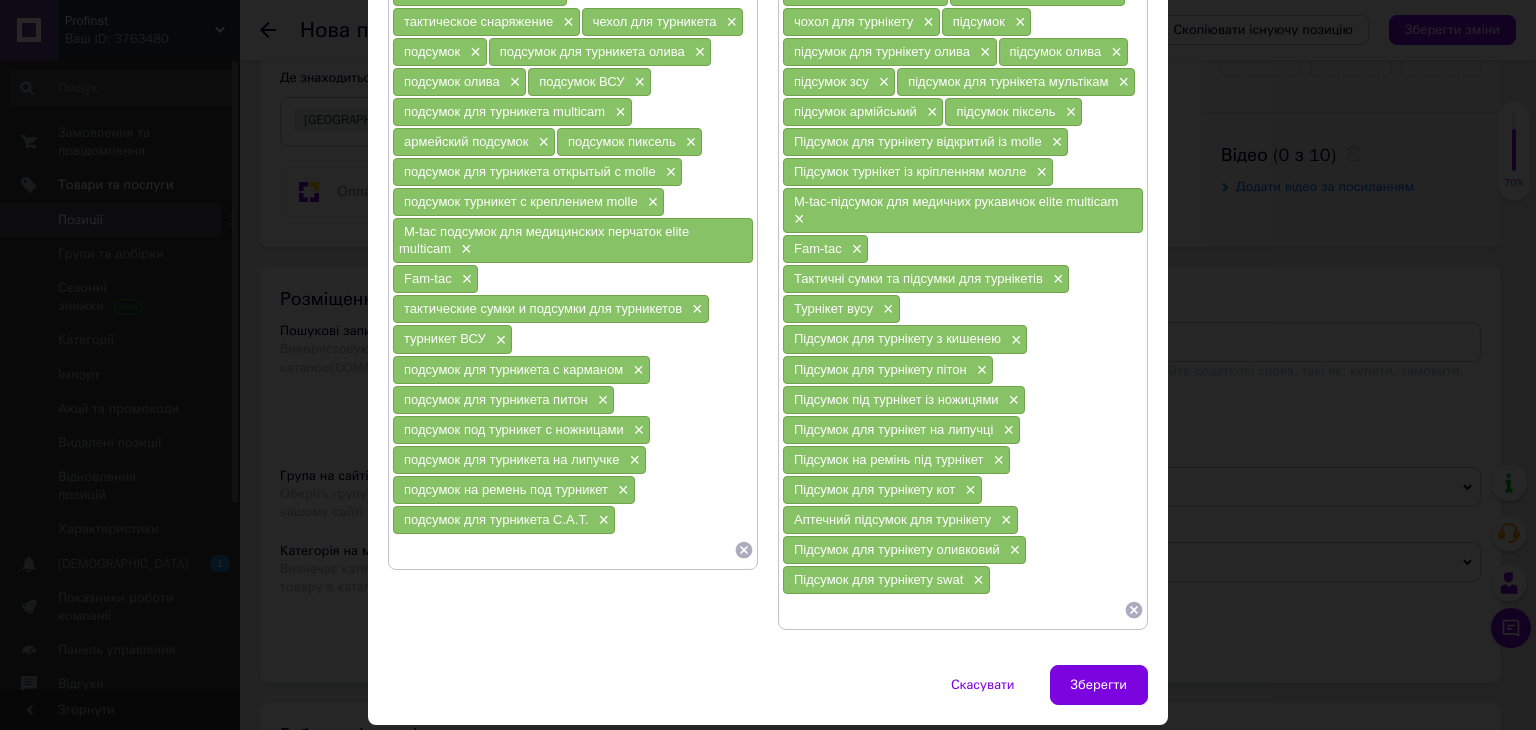 type on "аптечный подсумок для турникета" 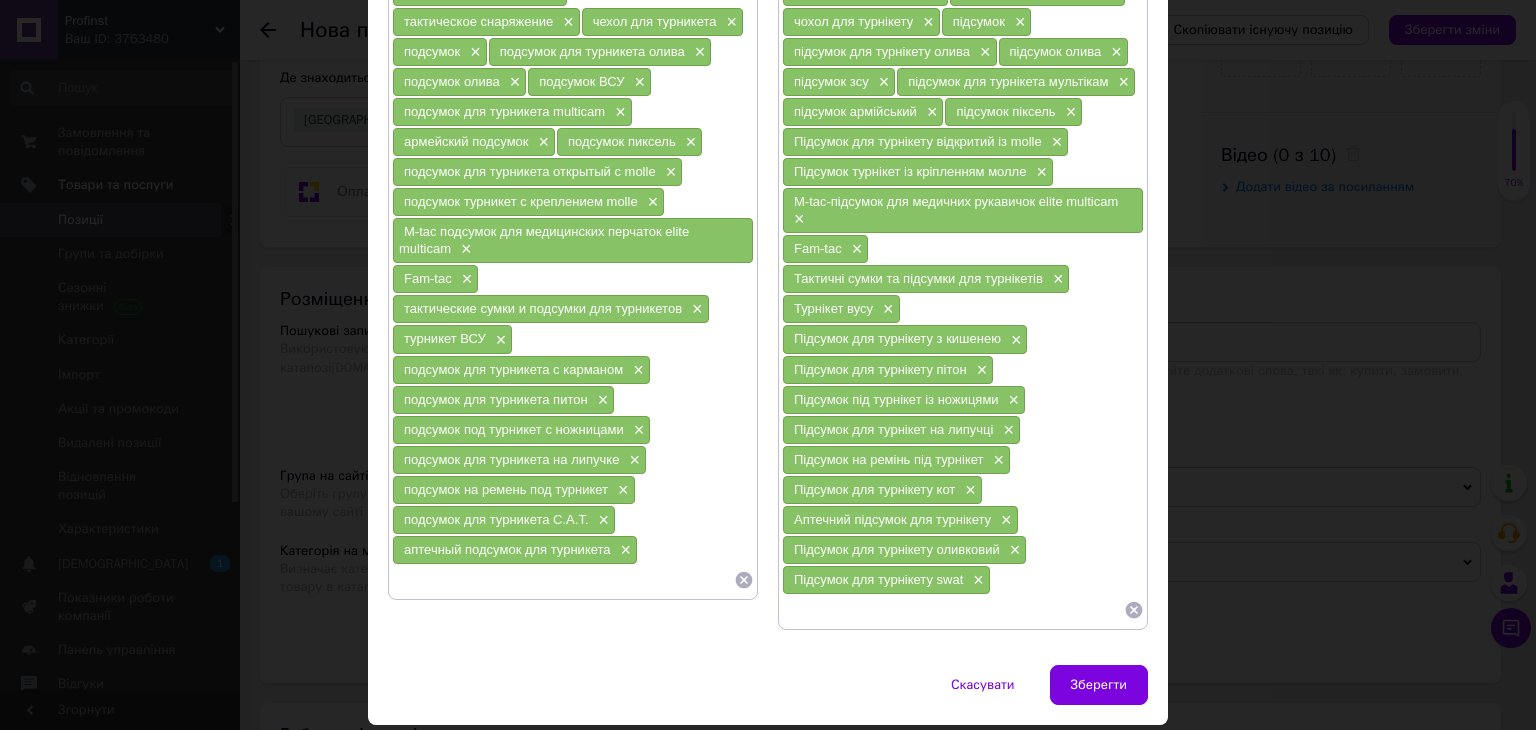 type on "подсумок для турникета оливковый" 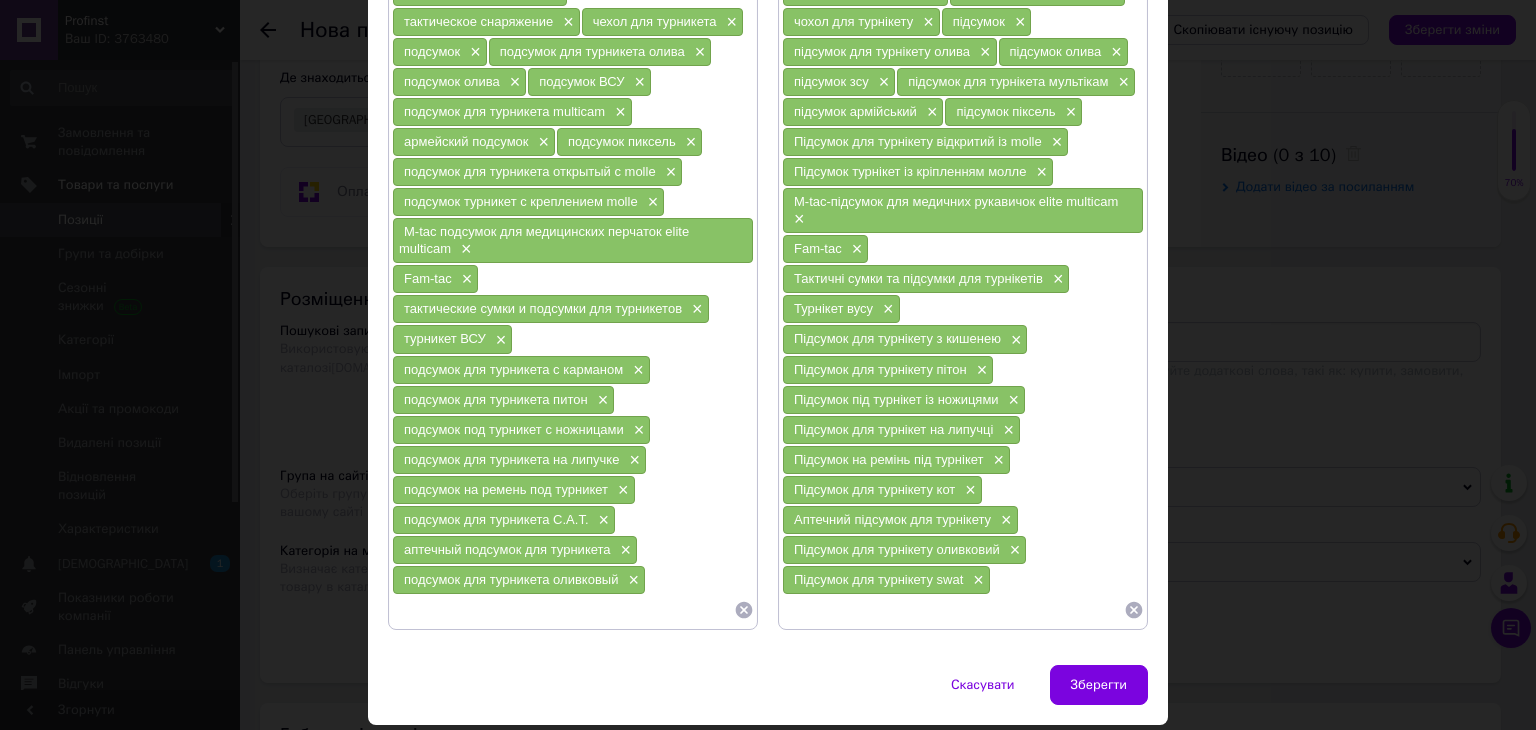 click at bounding box center (563, 610) 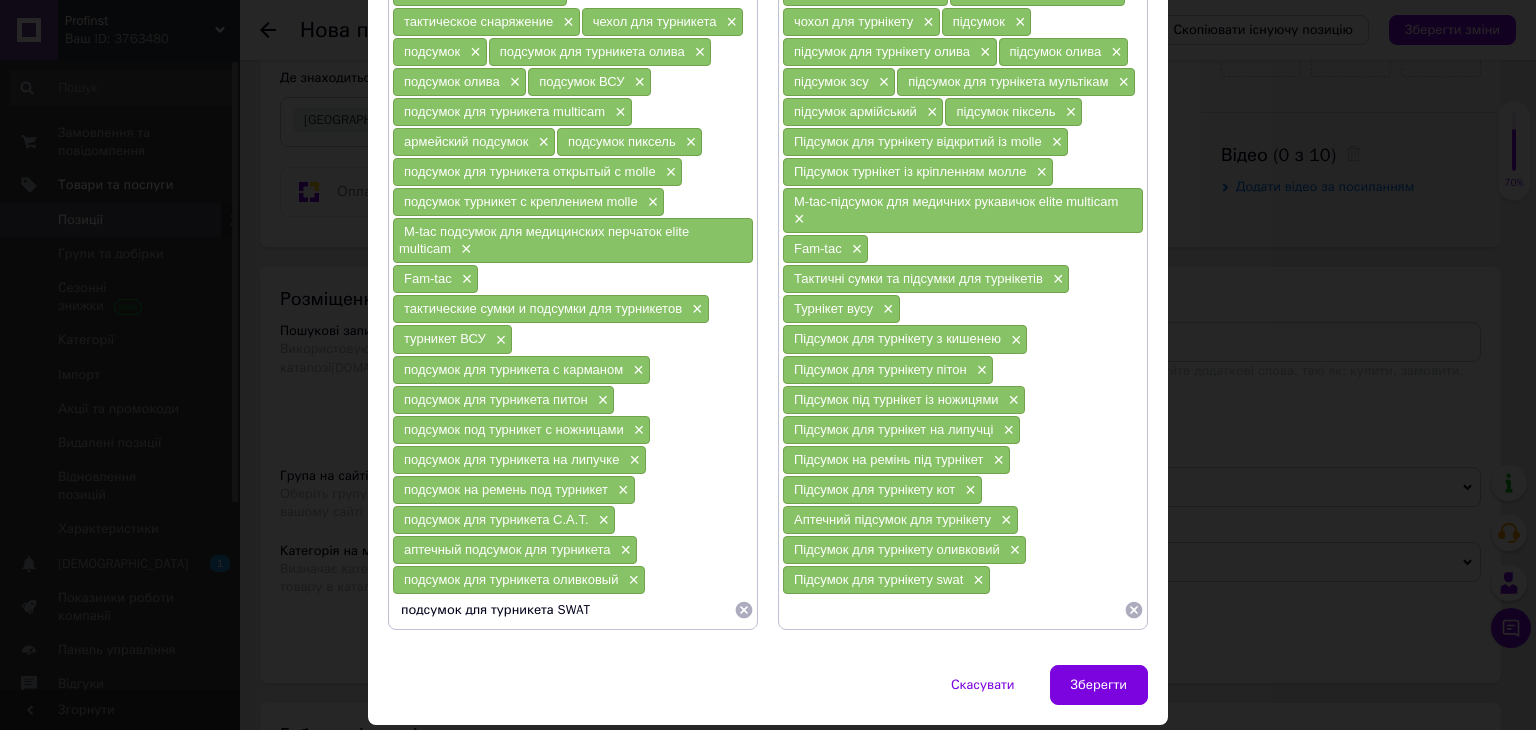 type 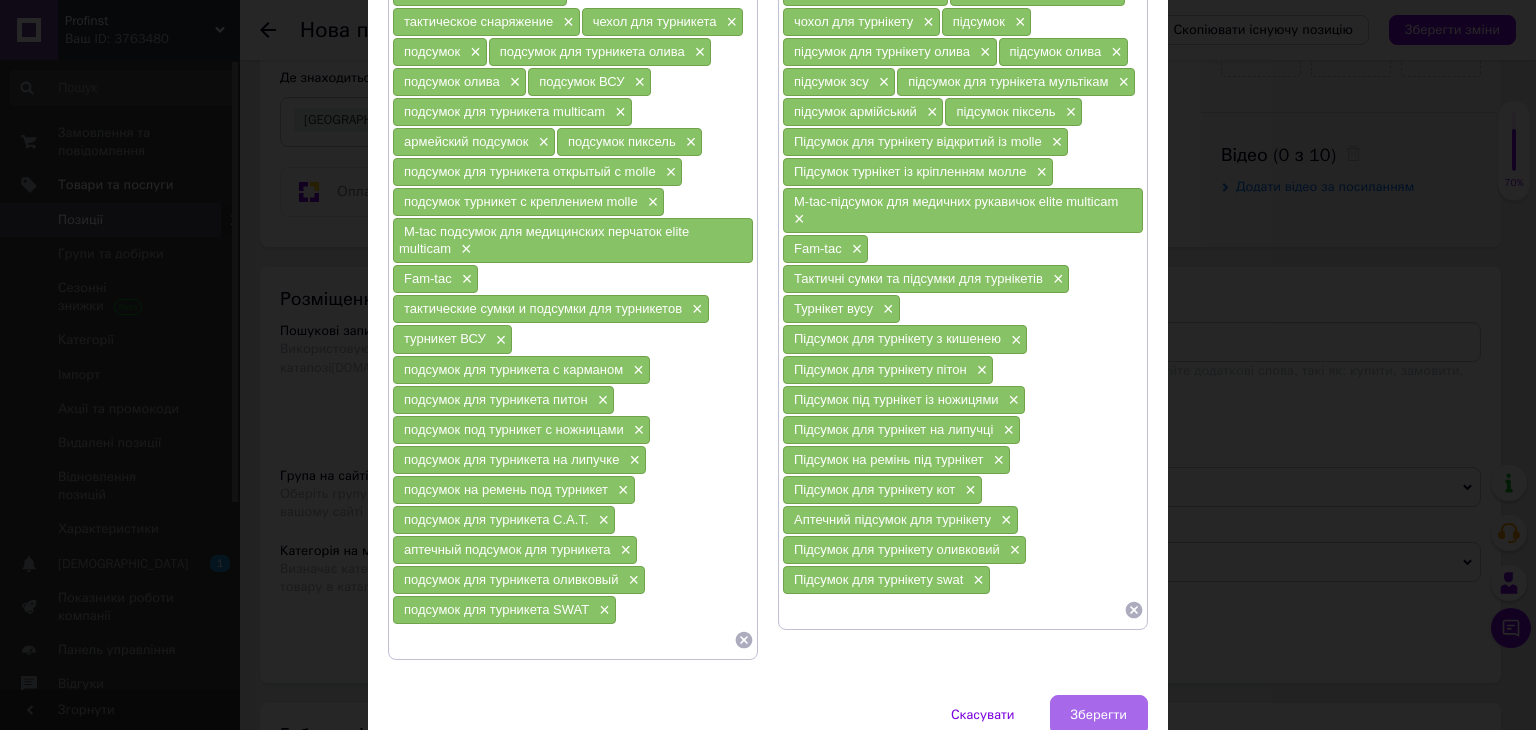 click on "Зберегти" at bounding box center [1099, 715] 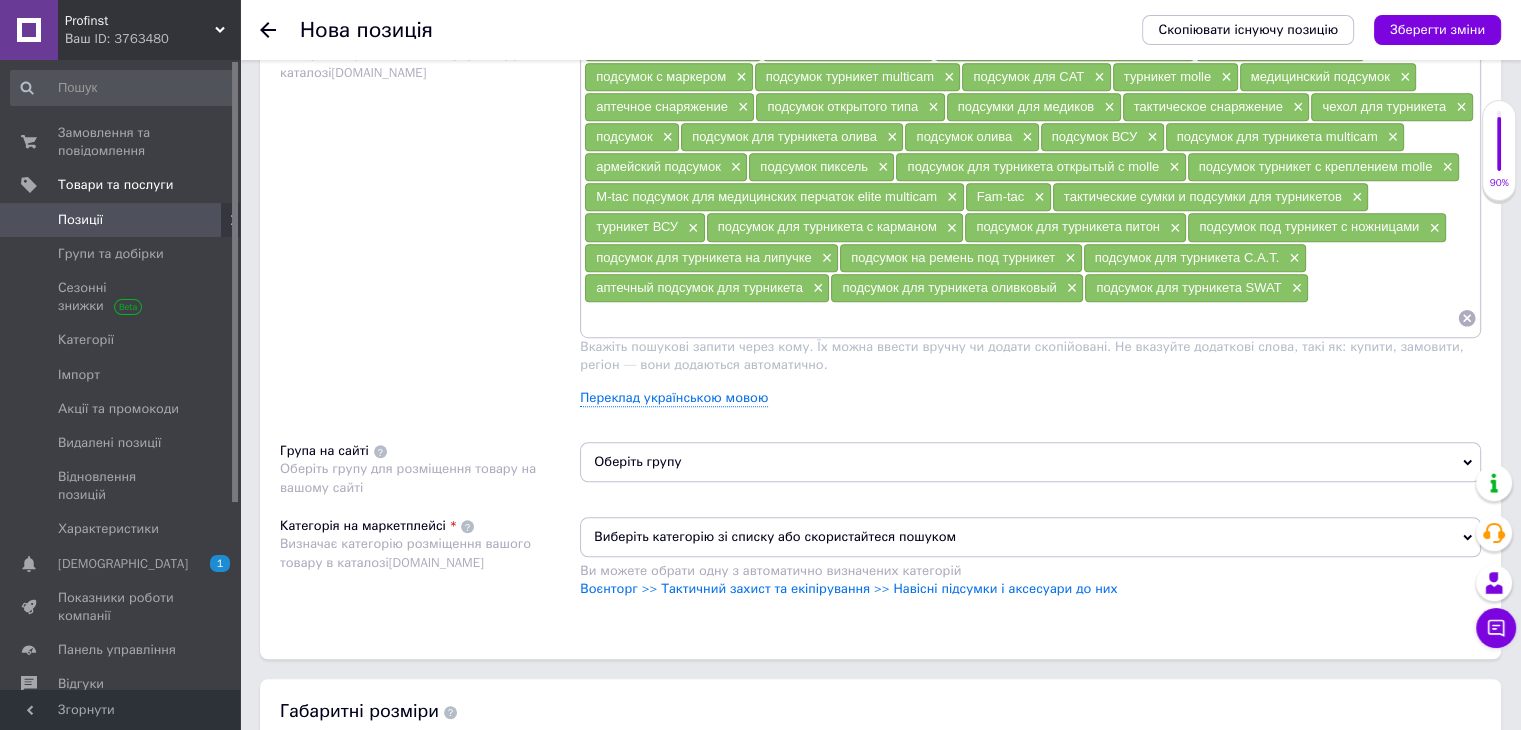 scroll, scrollTop: 1300, scrollLeft: 0, axis: vertical 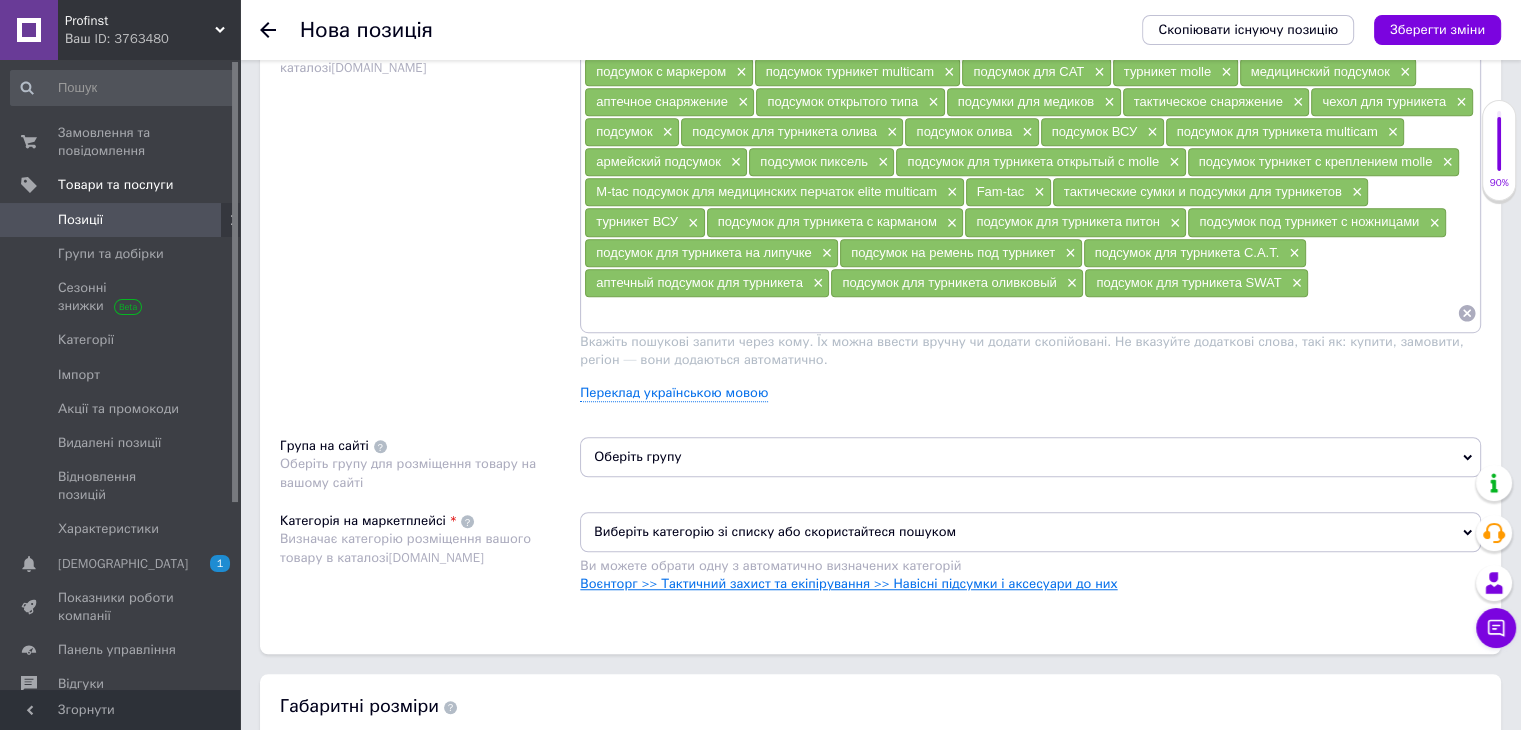 click on "Воєнторг >> Тактичний захист та екіпірування >> Навісні підсумки і аксесуари до них" at bounding box center (848, 583) 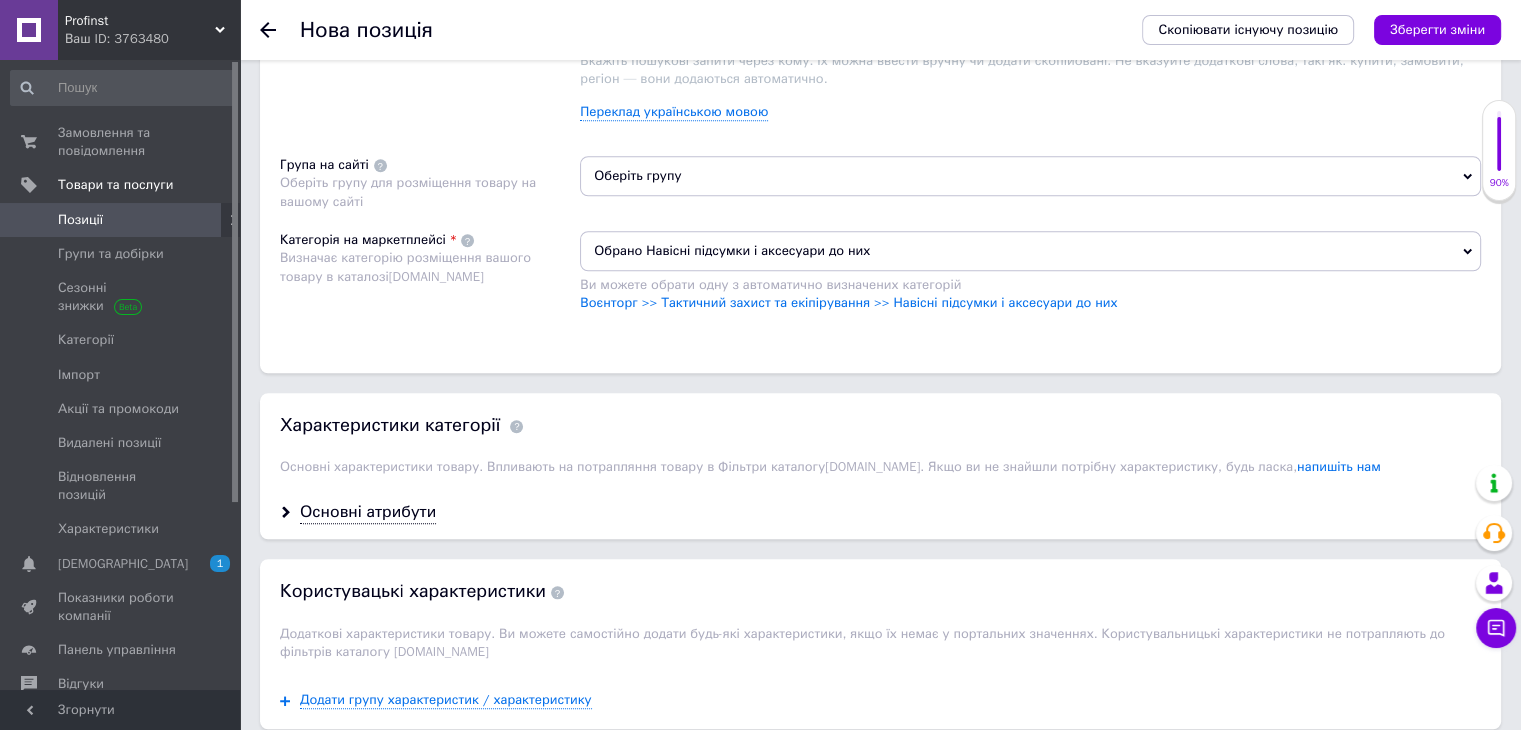 scroll, scrollTop: 1600, scrollLeft: 0, axis: vertical 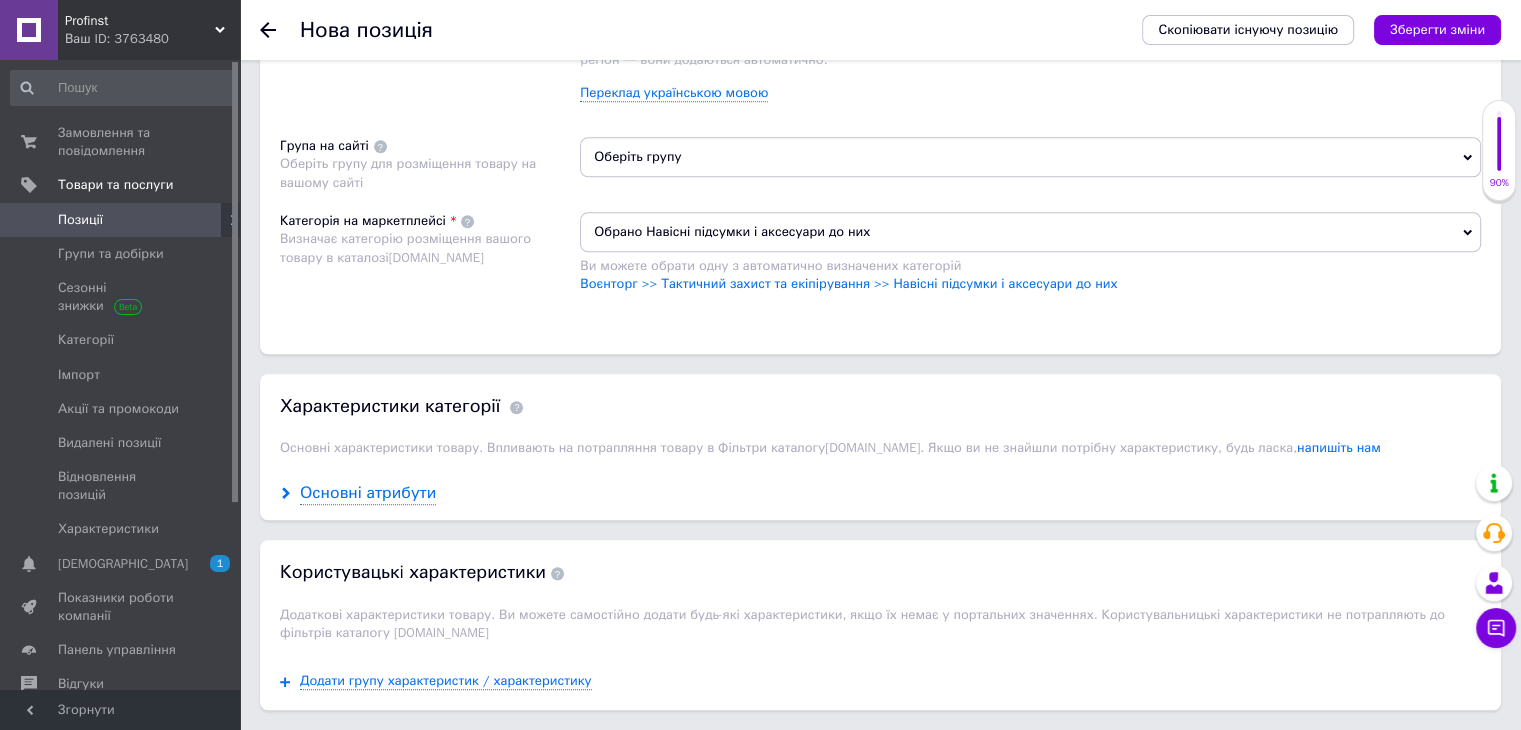 click on "Основні атрибути" at bounding box center (368, 493) 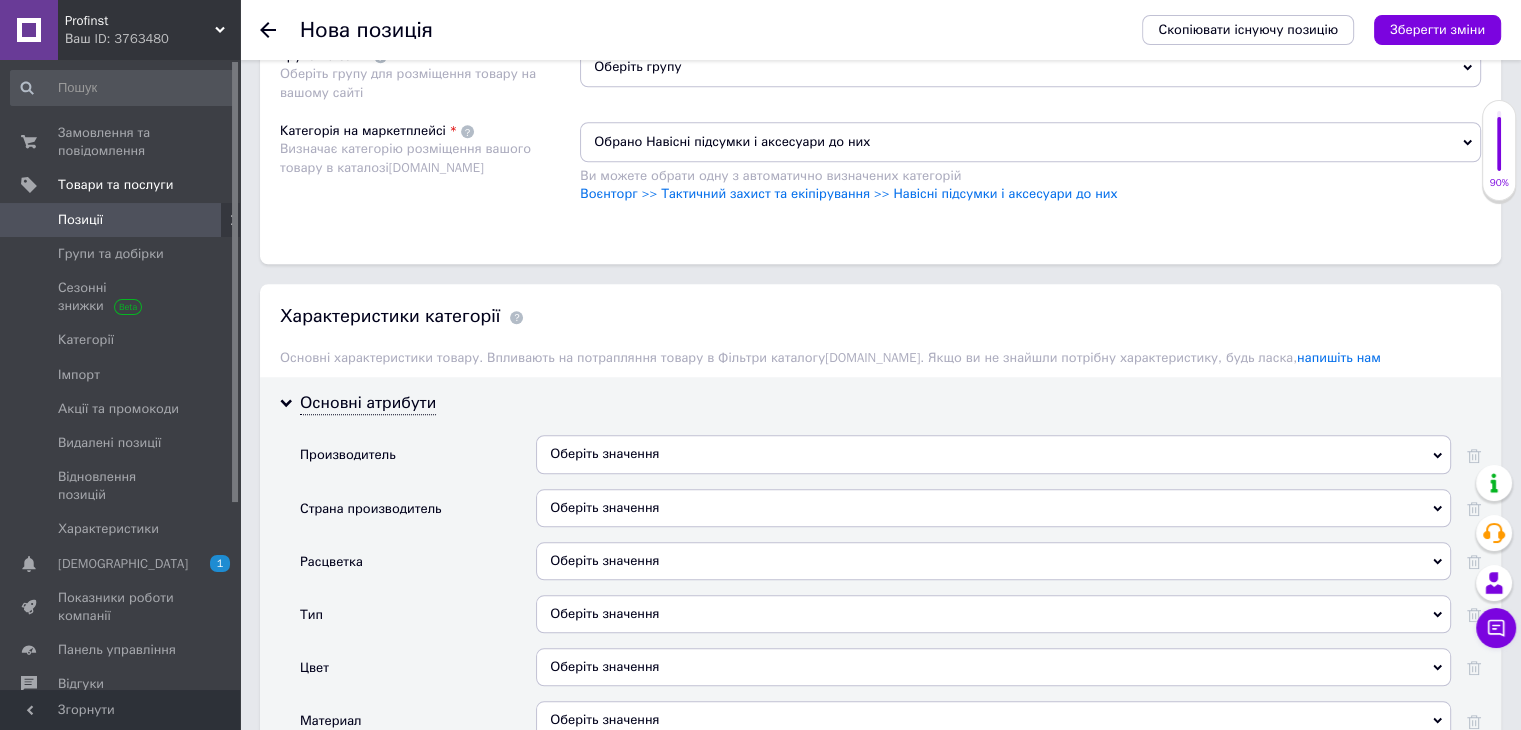 scroll, scrollTop: 1700, scrollLeft: 0, axis: vertical 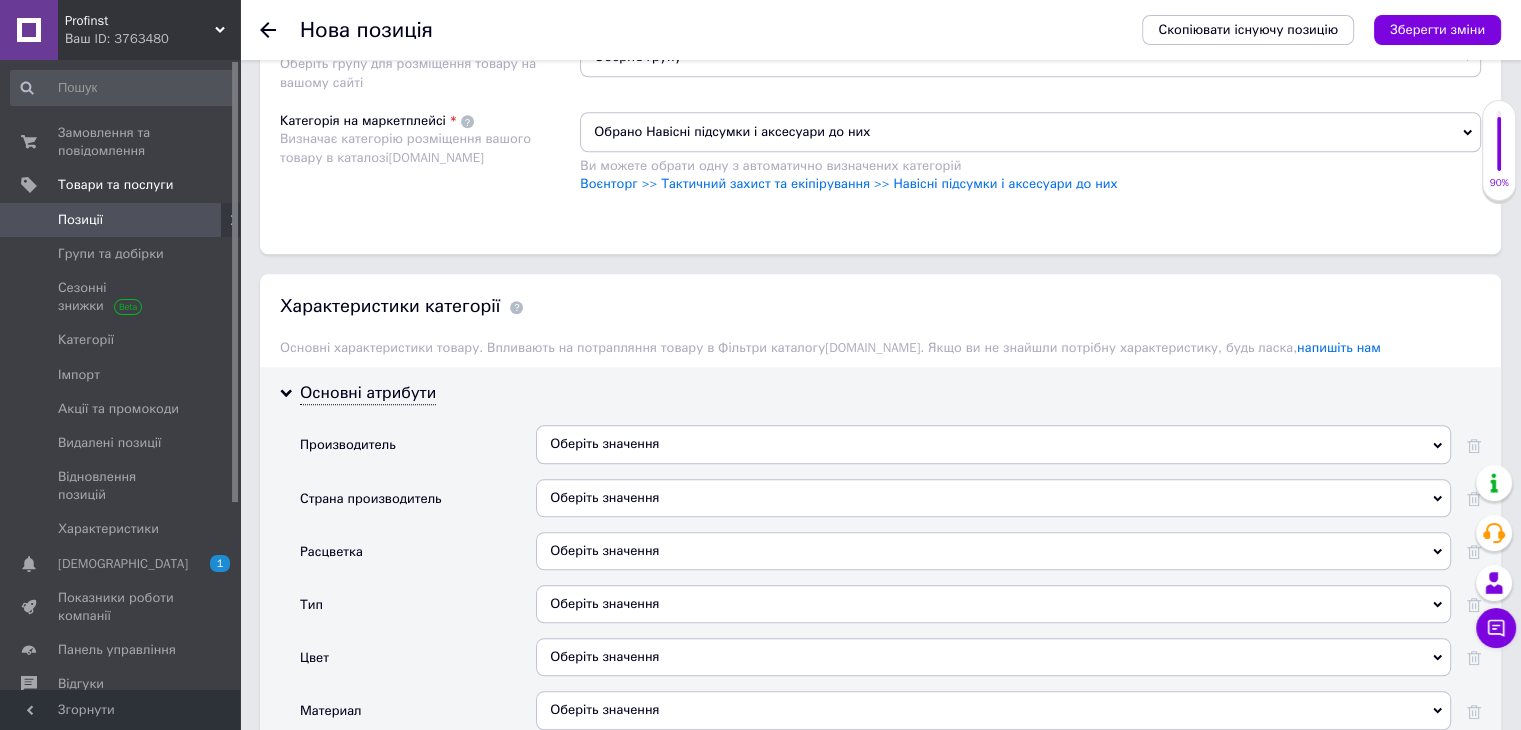 click on "Оберіть значення" at bounding box center [993, 444] 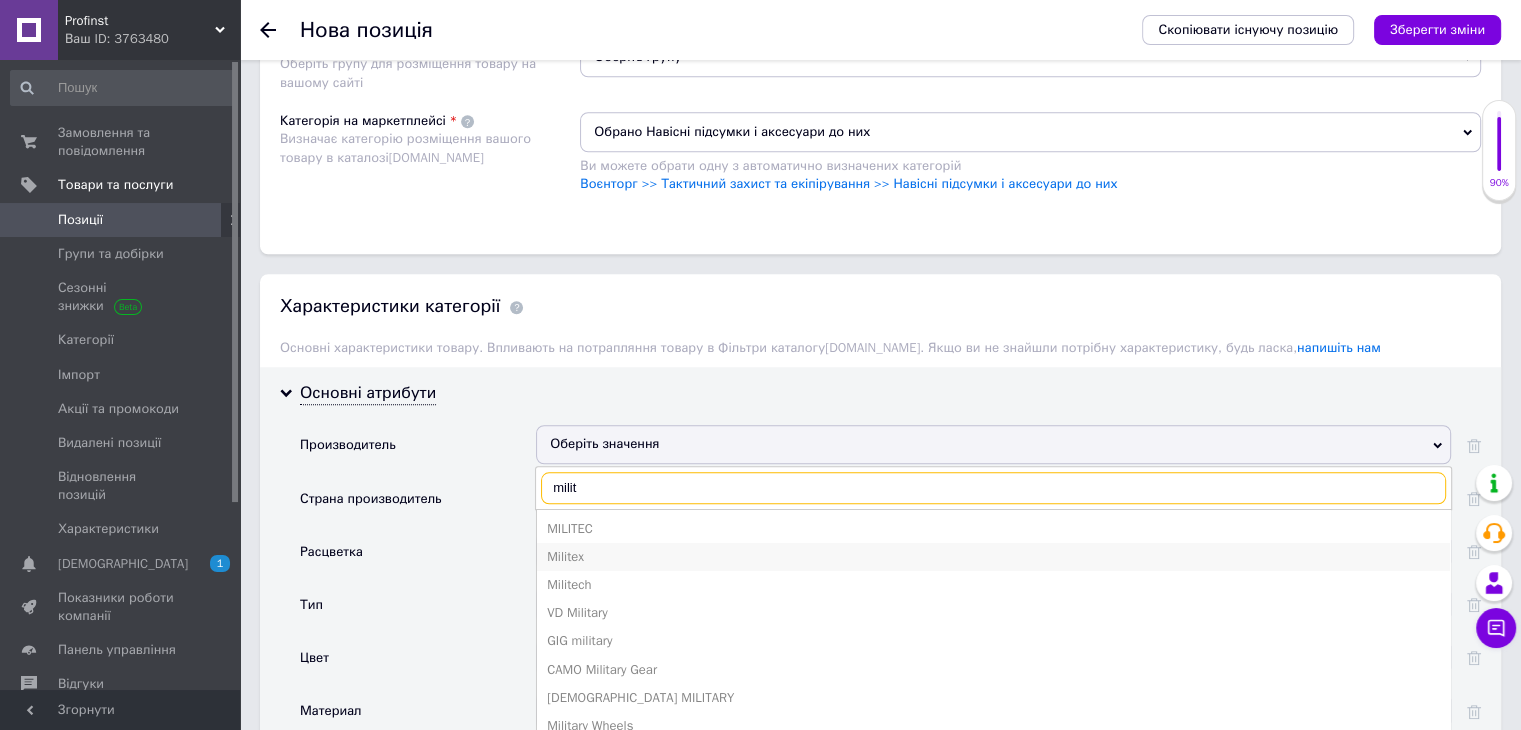type on "milit" 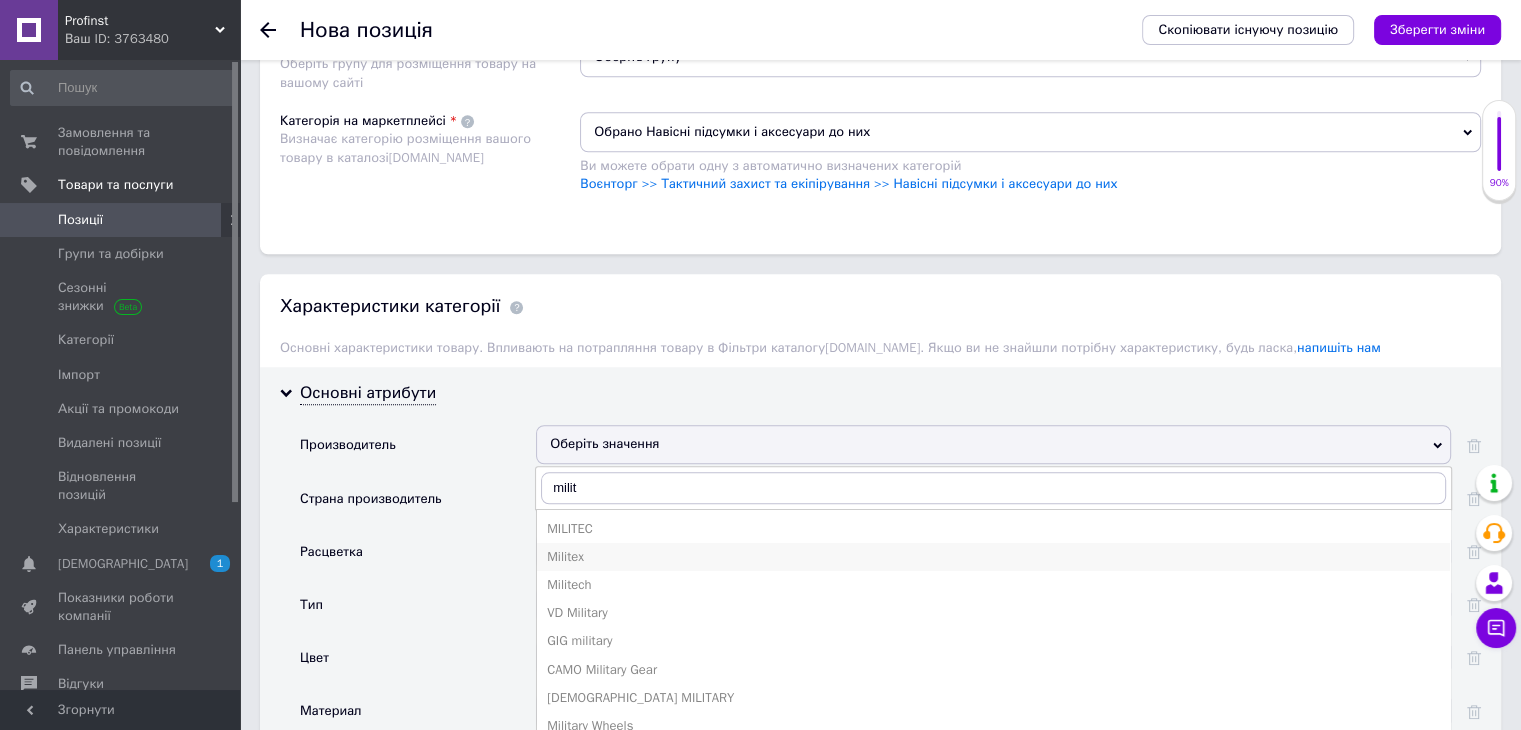 click on "Militex" at bounding box center [993, 557] 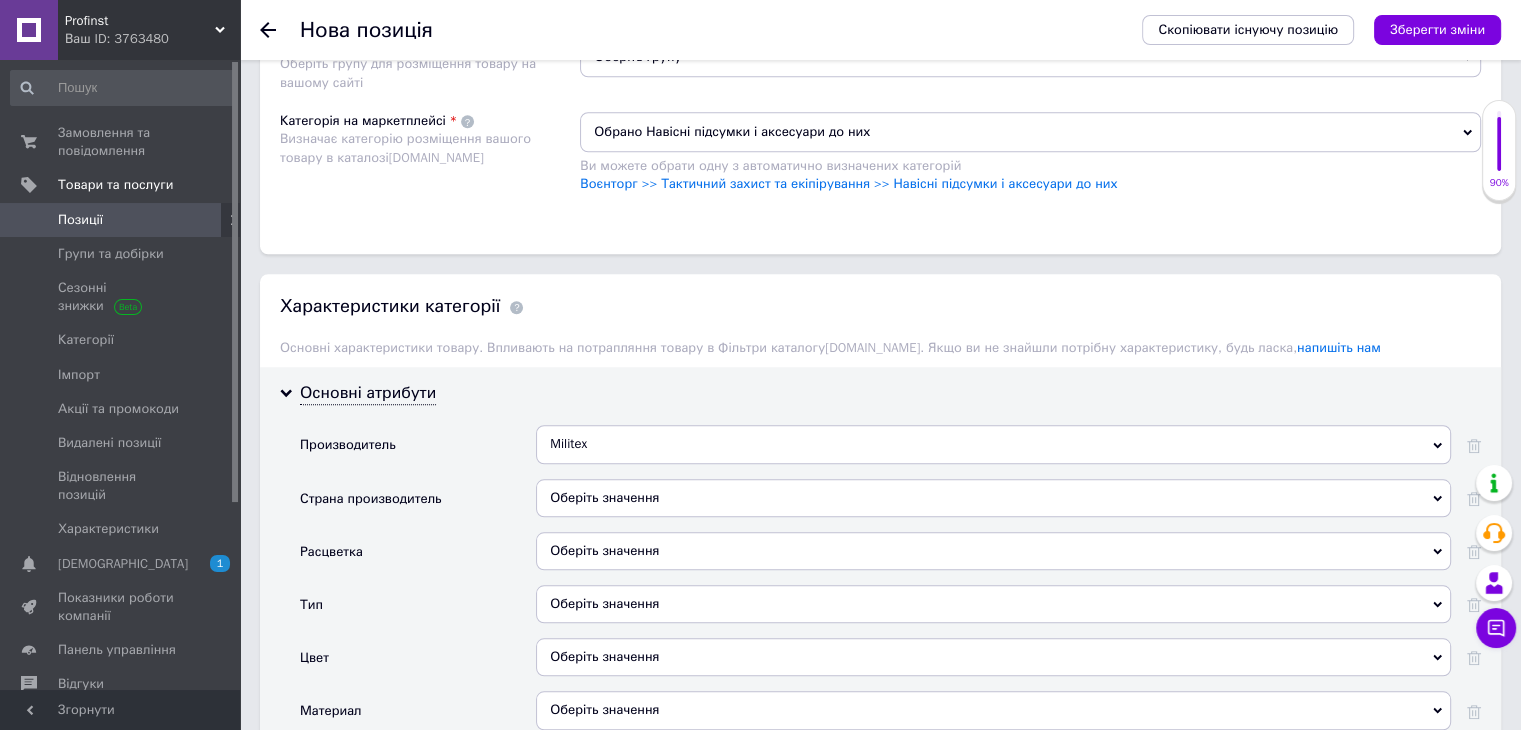 click on "Оберіть значення" at bounding box center (993, 498) 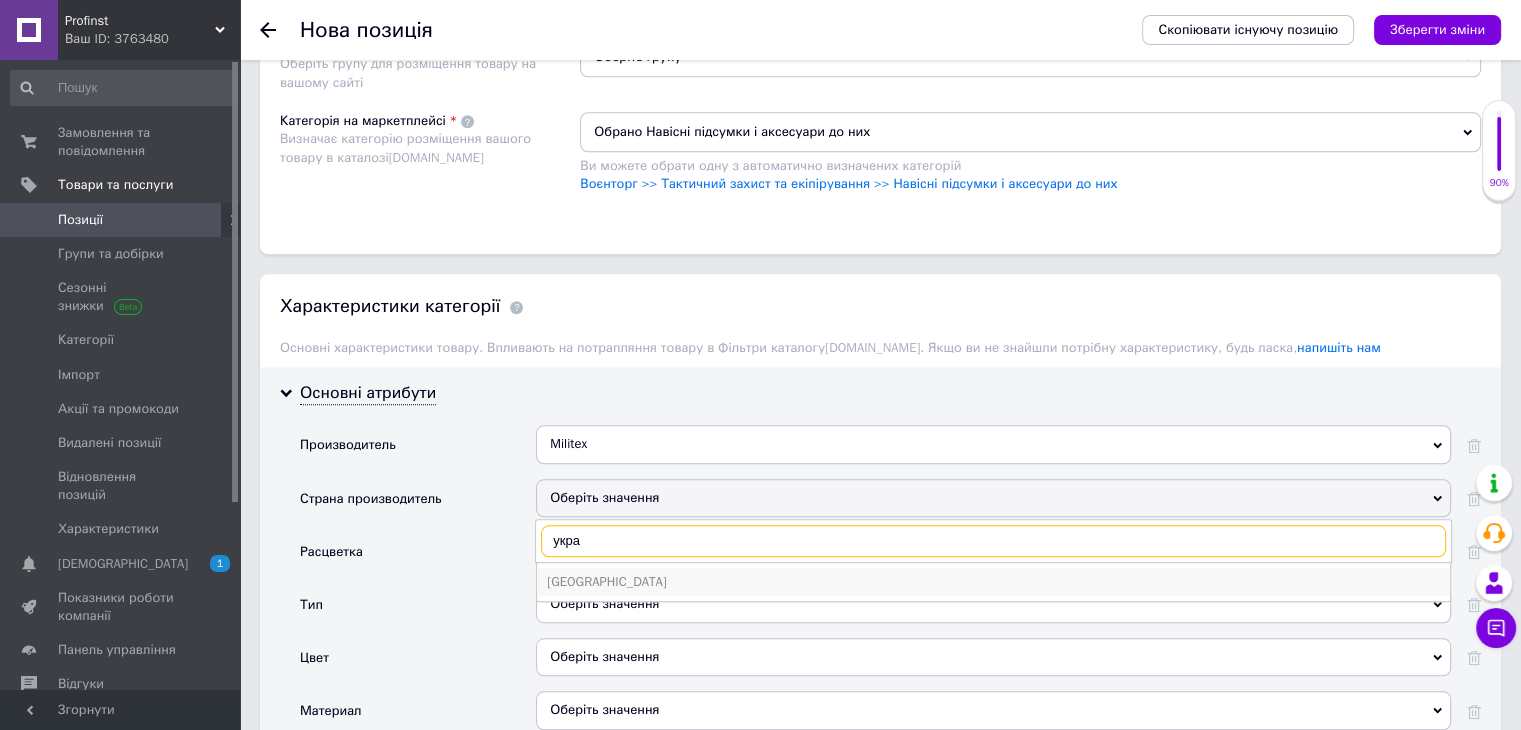 type on "укра" 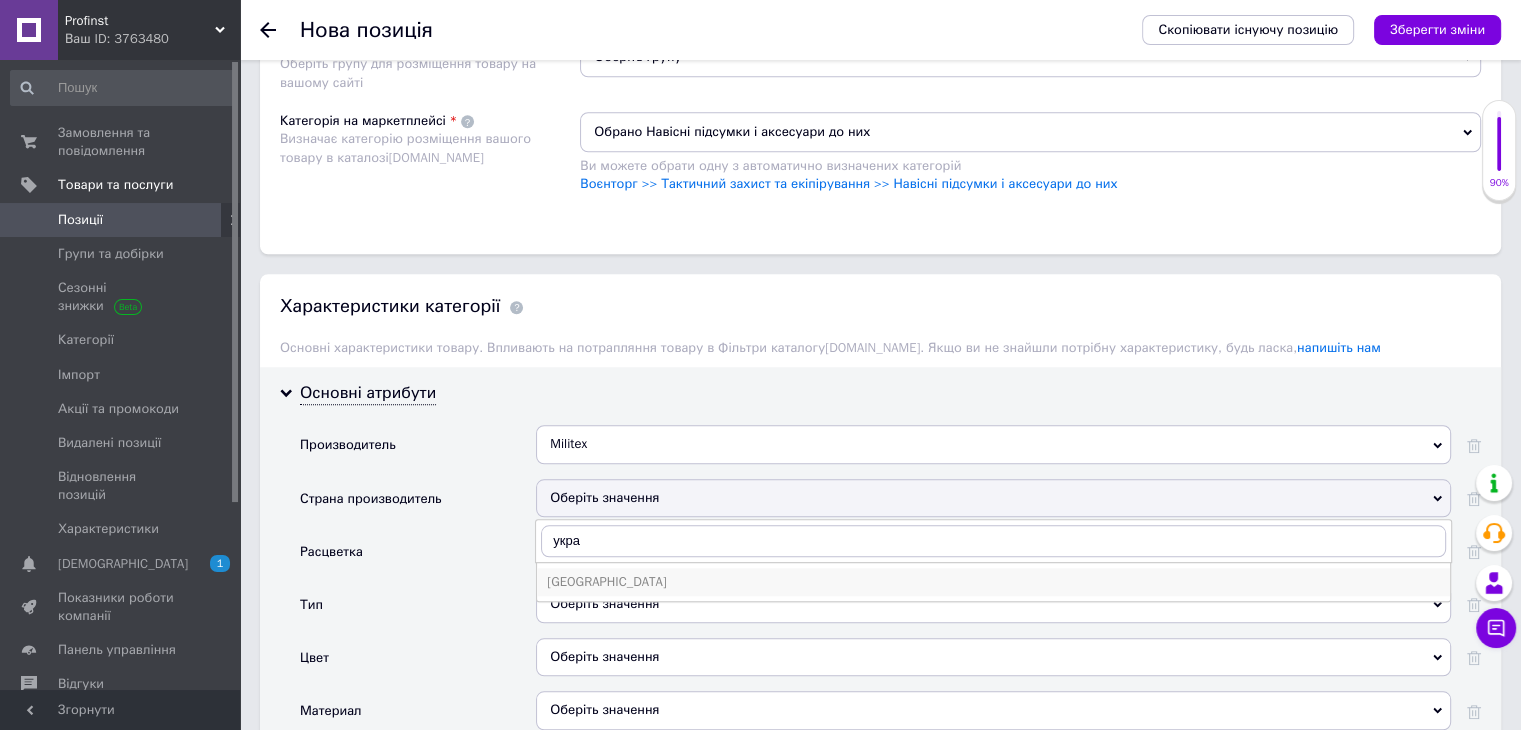 click on "[GEOGRAPHIC_DATA]" at bounding box center (993, 582) 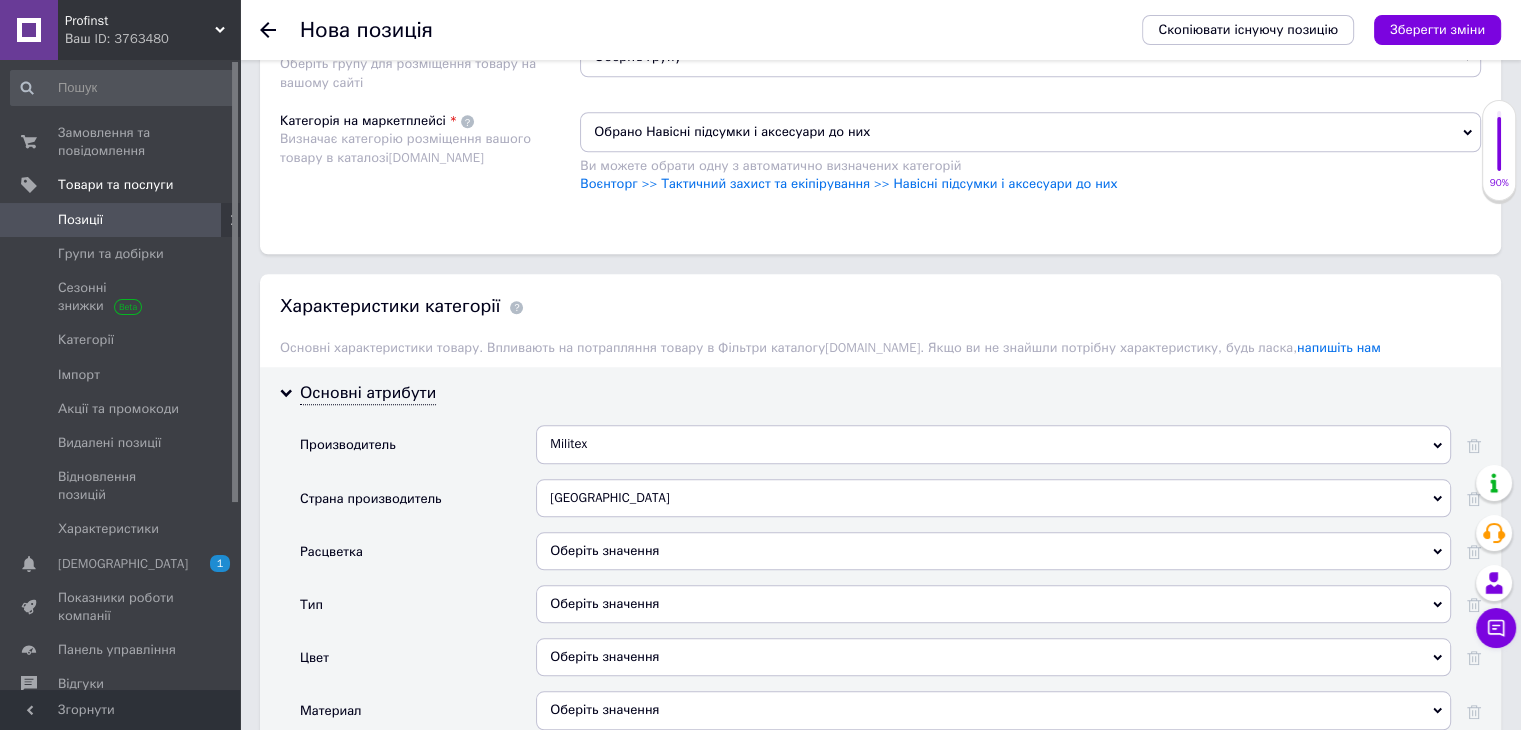 click on "Оберіть значення" at bounding box center (993, 551) 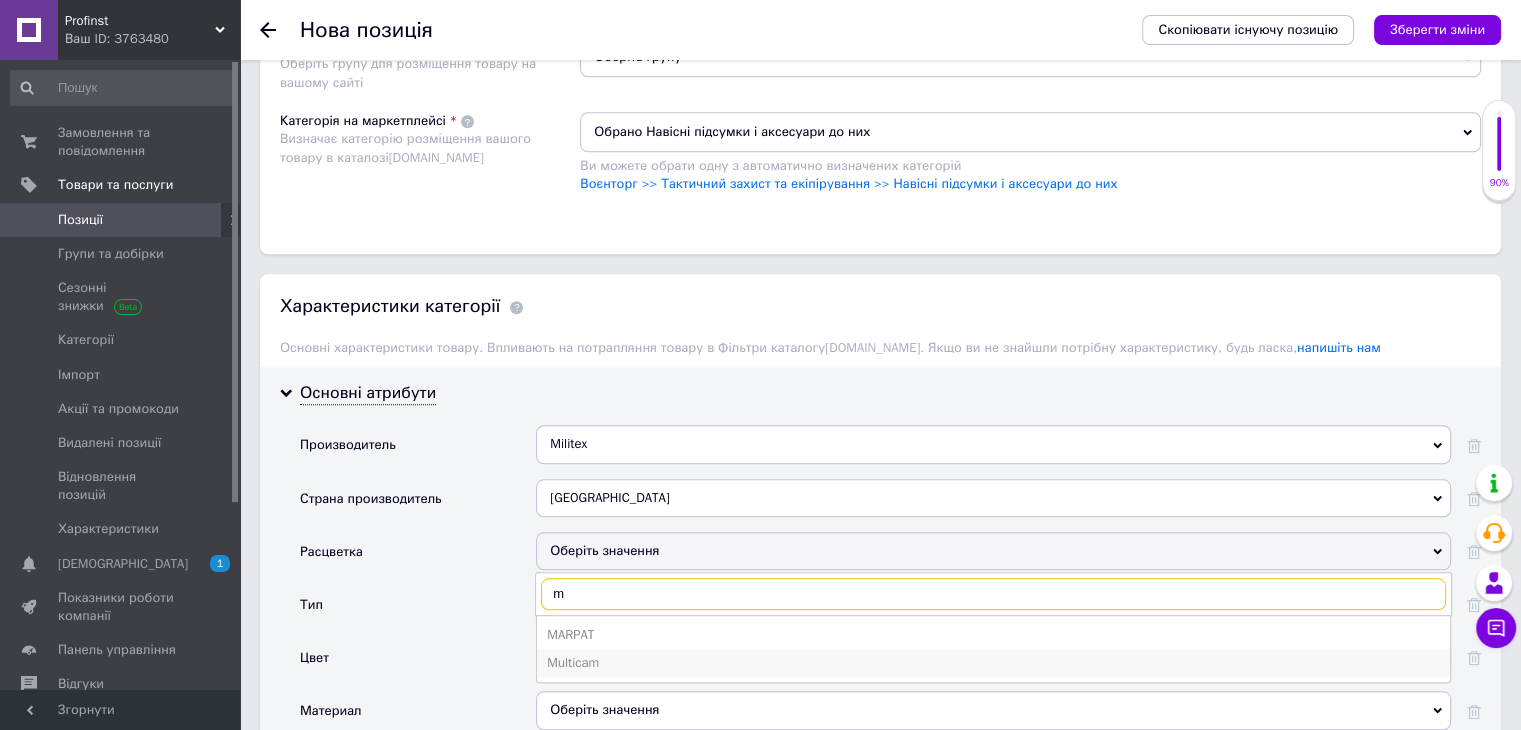 type on "m" 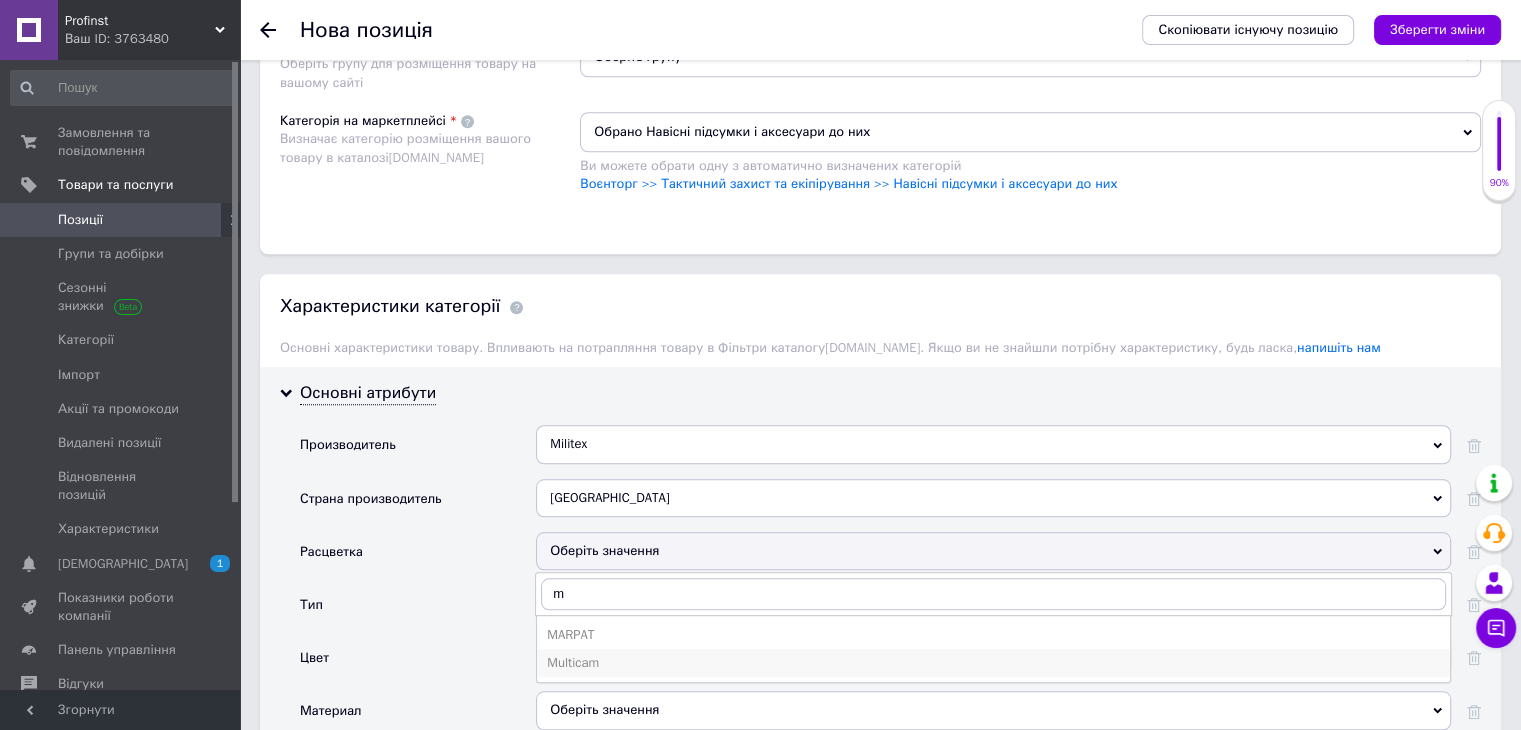 click on "Multicam" at bounding box center (993, 663) 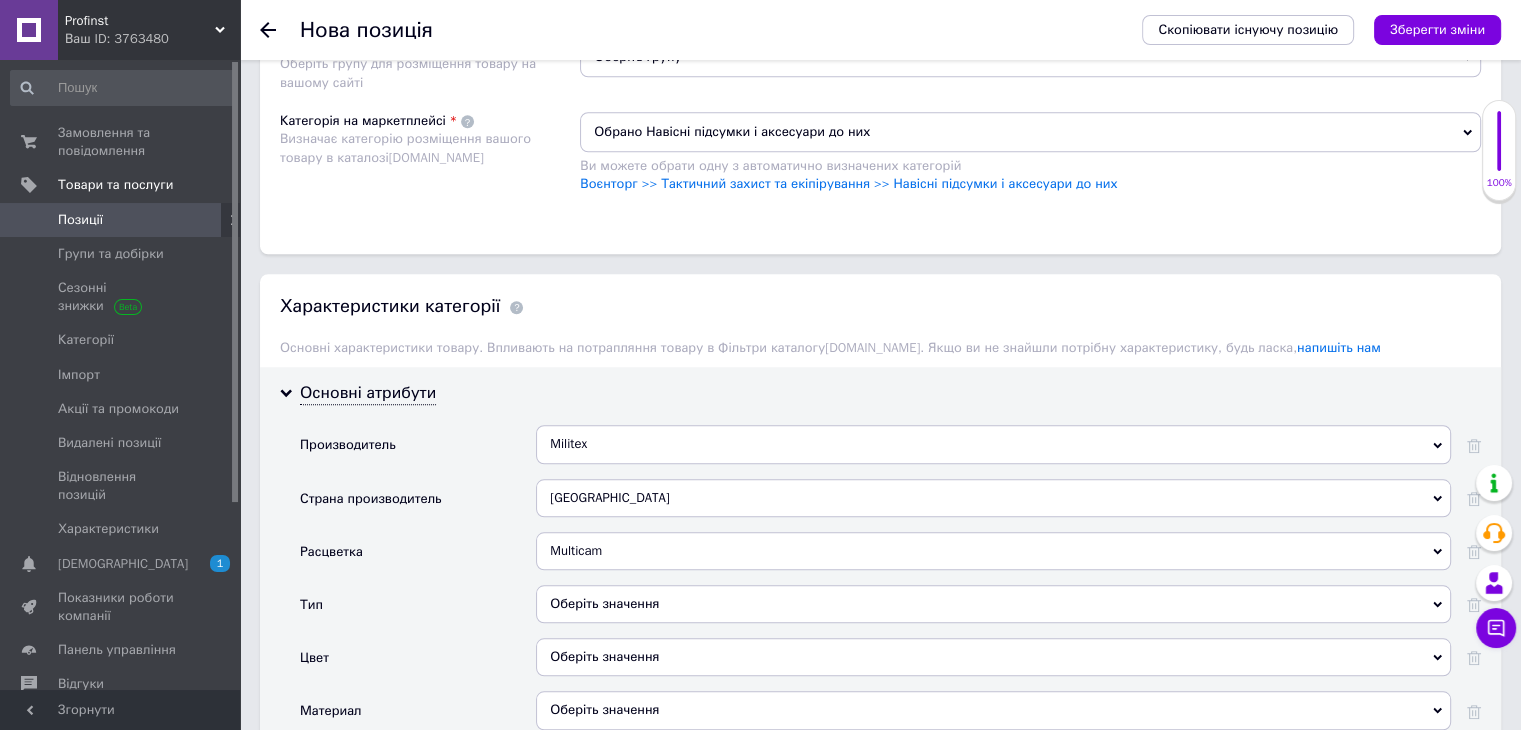 click on "Оберіть значення" at bounding box center [993, 604] 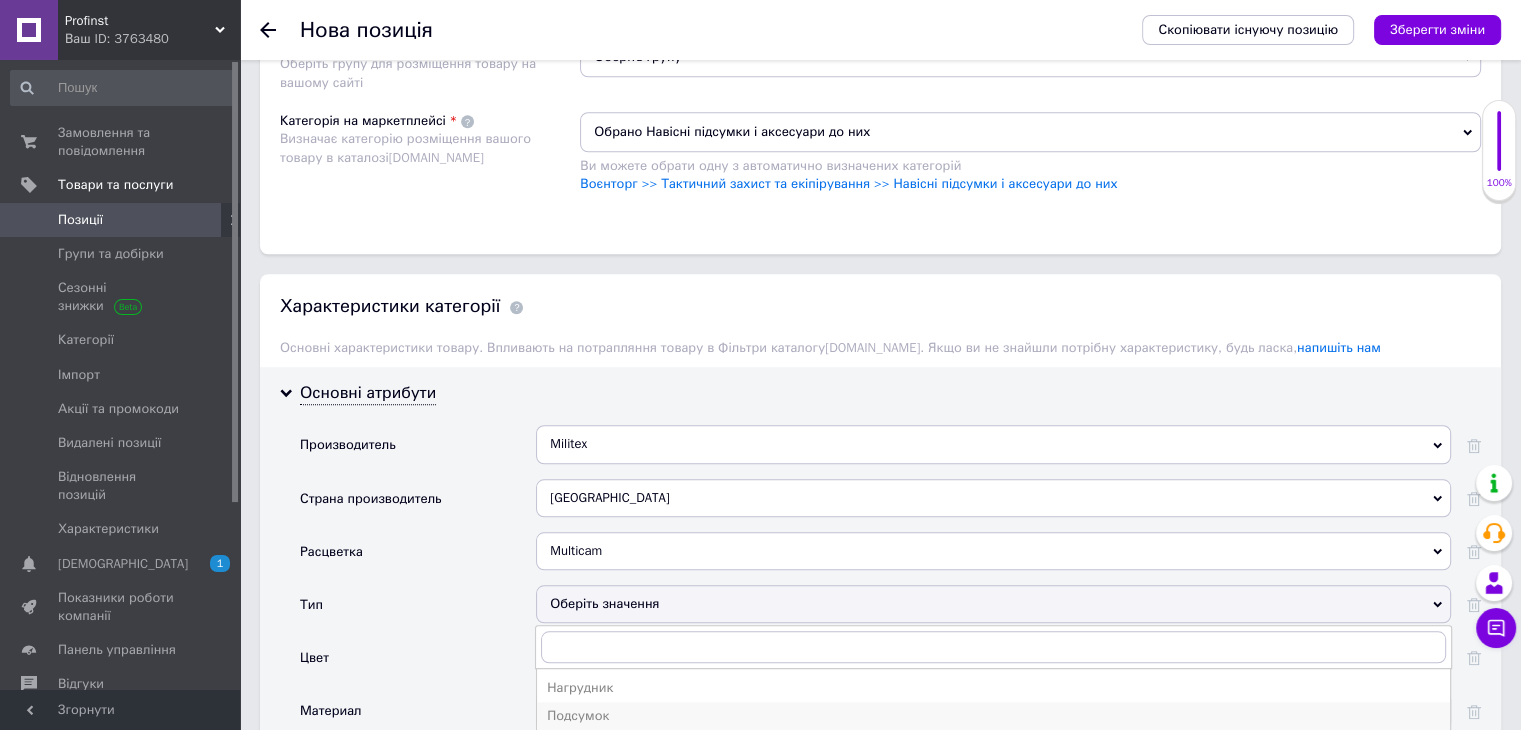 click on "Подсумок" at bounding box center [993, 716] 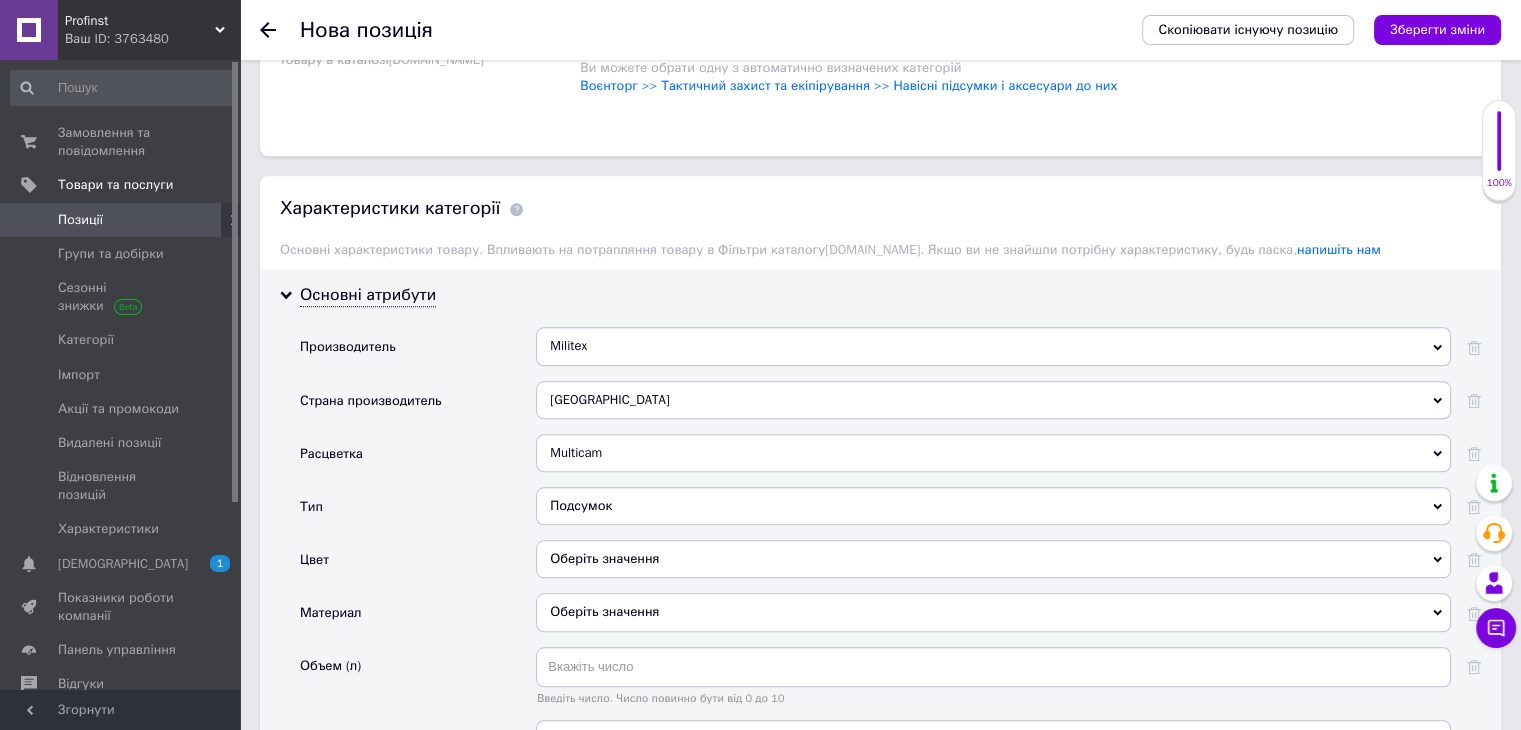 scroll, scrollTop: 1800, scrollLeft: 0, axis: vertical 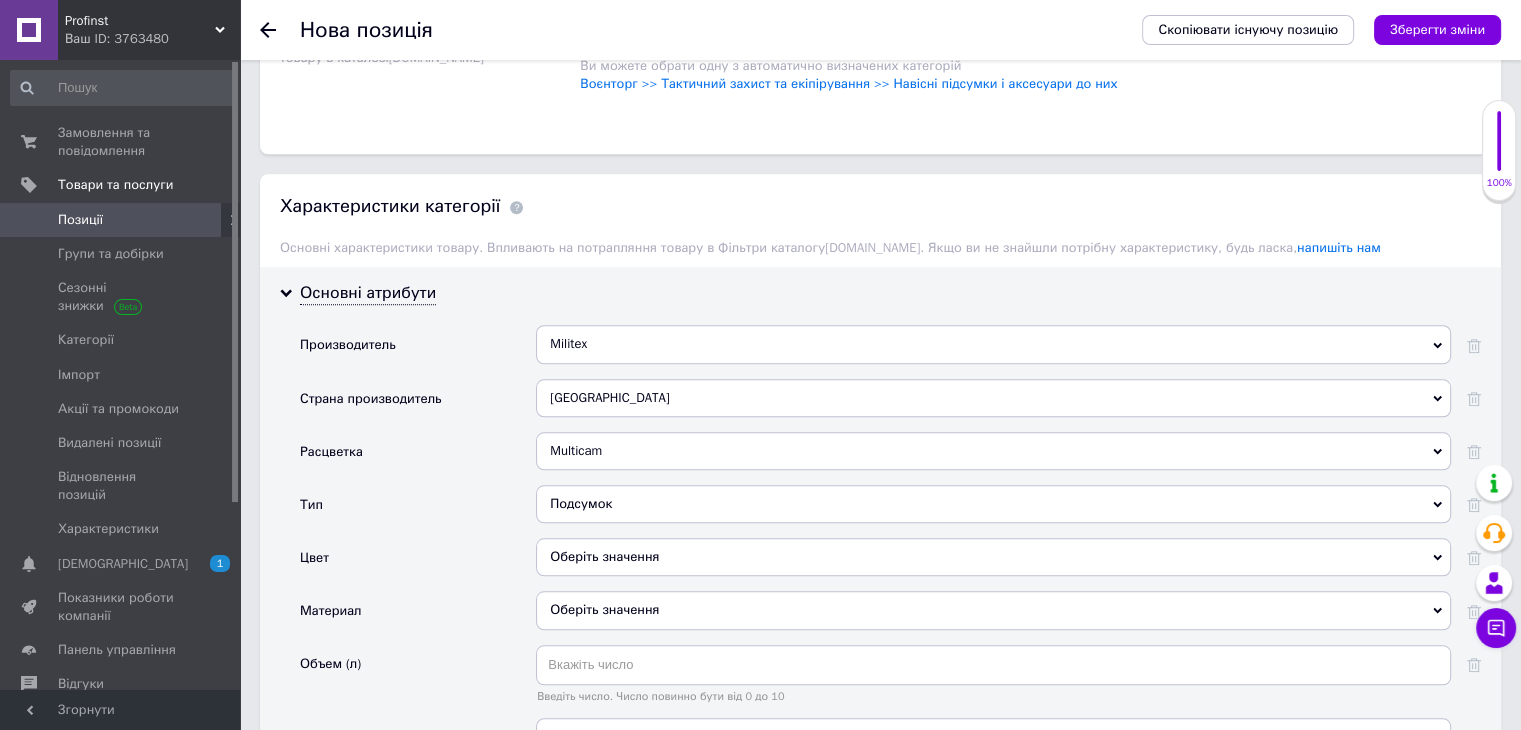 click on "Оберіть значення" at bounding box center [993, 557] 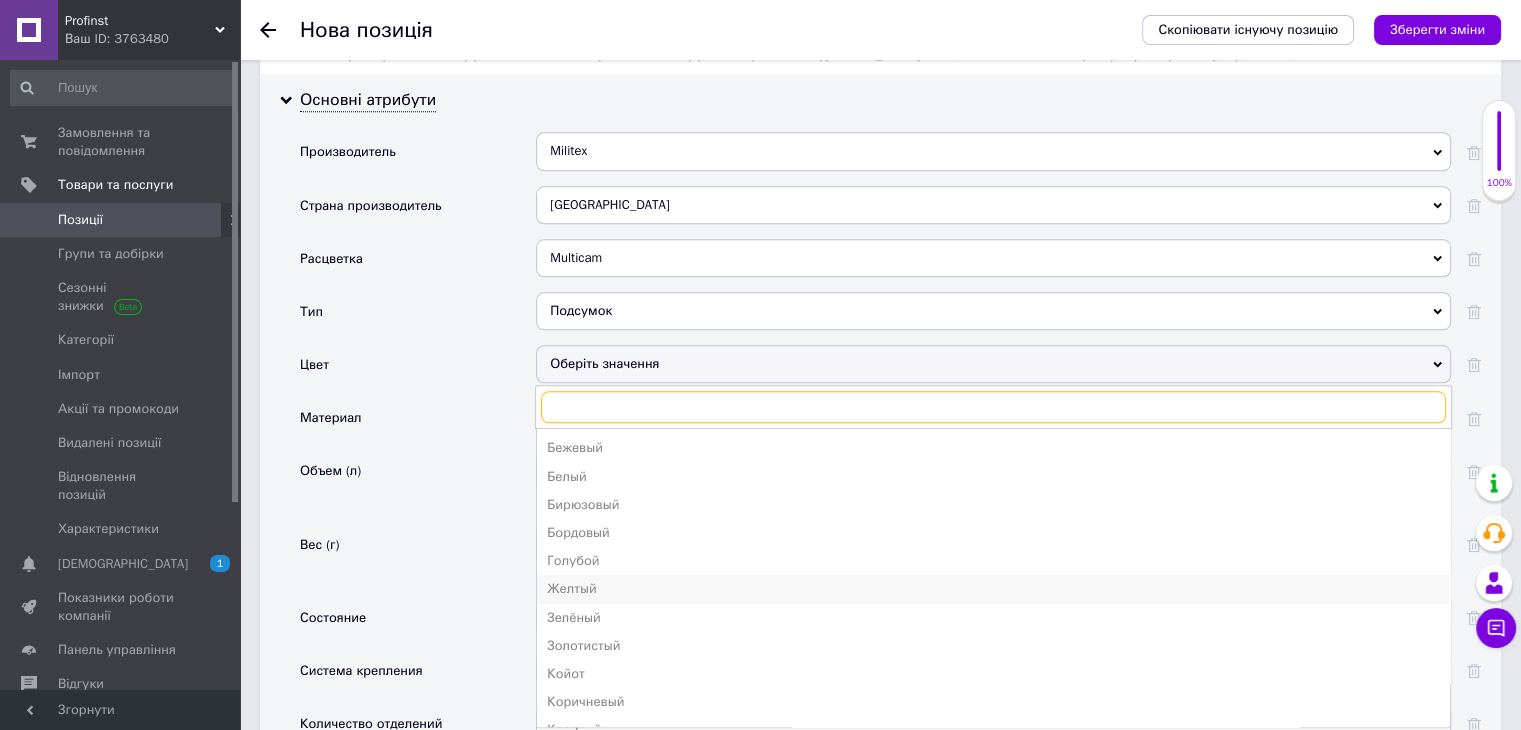 scroll, scrollTop: 2000, scrollLeft: 0, axis: vertical 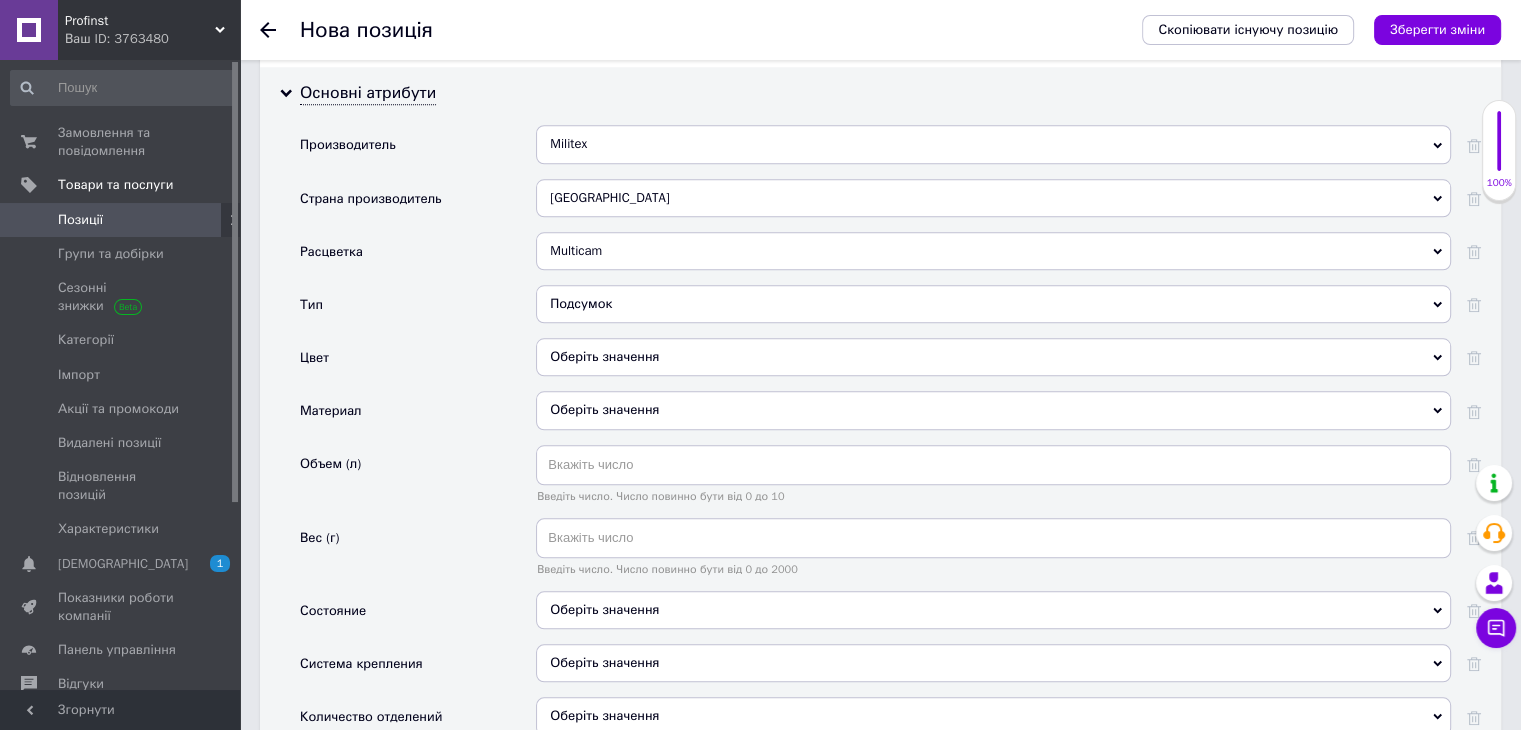 click on "Основні атрибути Производитель Militex [PERSON_NAME] A&M C&M H&M I'm I+M Naturkosmetik [PERSON_NAME] K&M&K L&M M.A.M. M&G M&K M&L M.M.8. M&M's M&R M&T M&V [PERSON_NAME] P&M R-M R&M T&M Р&М M&Co M-ER Mia-m M-in-M M&Ko ADM AMN AQA-M Art&M Бис-М B.M.C. CMA Des'M Dom.m HAM I.T.M. K.M.E. М. А. С. Maco MAN M-cet MCS [DOMAIN_NAME] Miss [PERSON_NAME]key Mil Mil MilMil Mila Mild [MEDICAL_DATA] Milk Mill [PERSON_NAME] Mil-Tec MiL-tec MILV Milan Milax Mildy [PERSON_NAME] Miles Milex [PERSON_NAME] Mille Milli Milly MILLZ Milon Milus Milzu [PERSON_NAME] [PERSON_NAME] Milano [PERSON_NAME] Mildas MILDEX [PERSON_NAME] [PERSON_NAME] MilKit [PERSON_NAME] Millid miliboo MiLight MILIGUS Milirud MILITEC Militex Miliskov Militech [PERSON_NAME] VD Military GIG military CAMO Military Gear [DEMOGRAPHIC_DATA] MILITARY Military Wheels Ramili Baby Amilio Military Equipment Familia Гумилид UM Military Technics Raff Textile Swiss Military by Hanowa Armilise Chamilia Lumilita RemiLing SemiLine Swiss Military by Sigma" at bounding box center [880, 479] 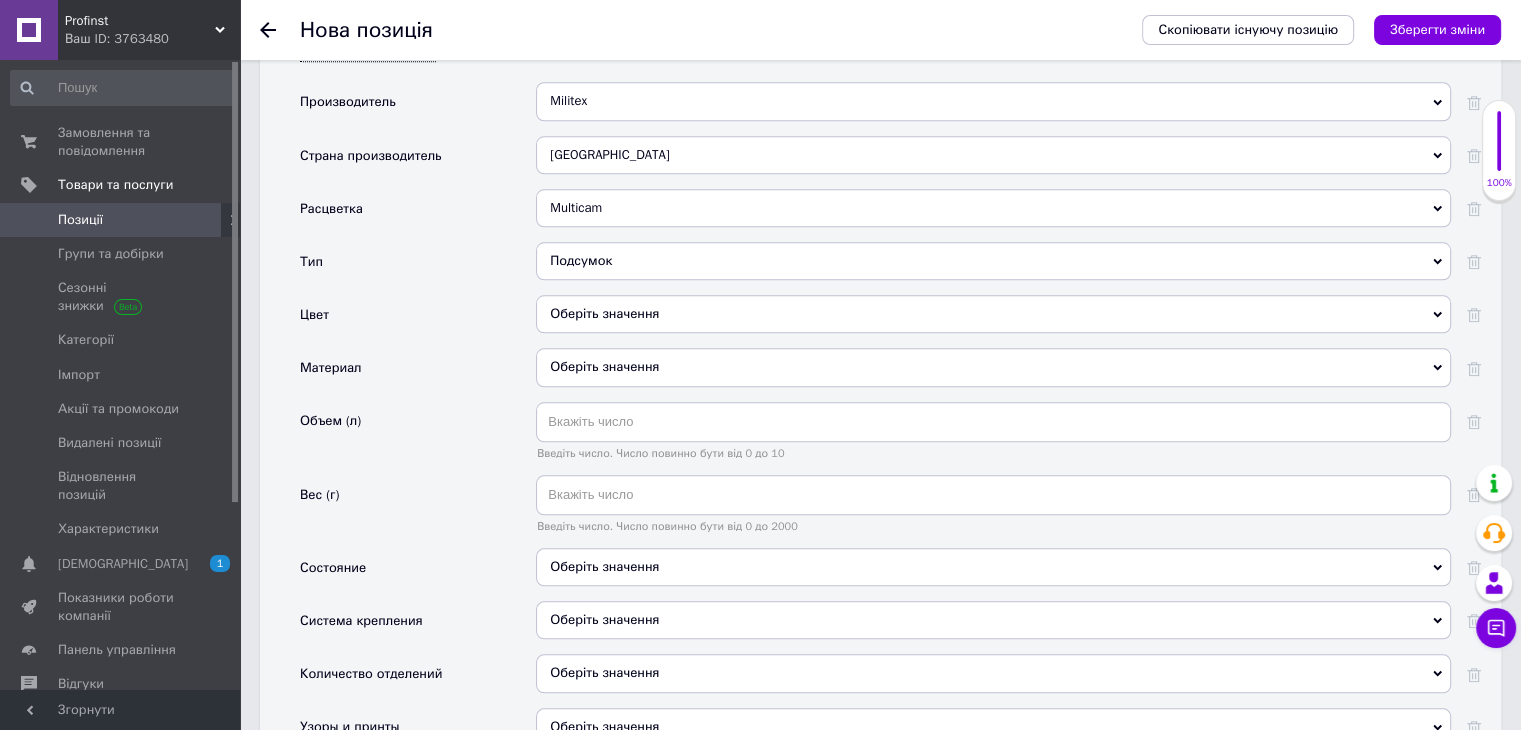 scroll, scrollTop: 2100, scrollLeft: 0, axis: vertical 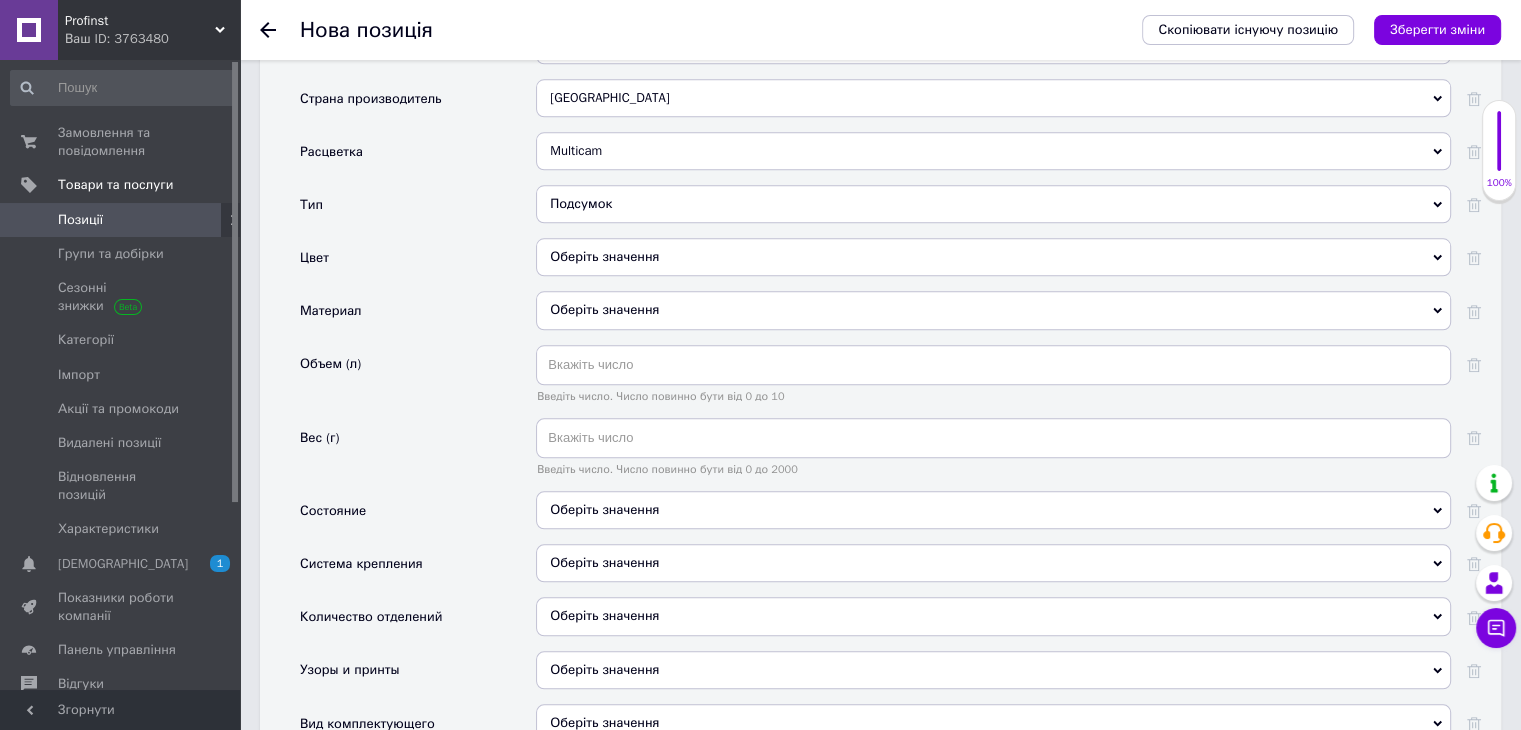 click on "Оберіть значення" at bounding box center (993, 510) 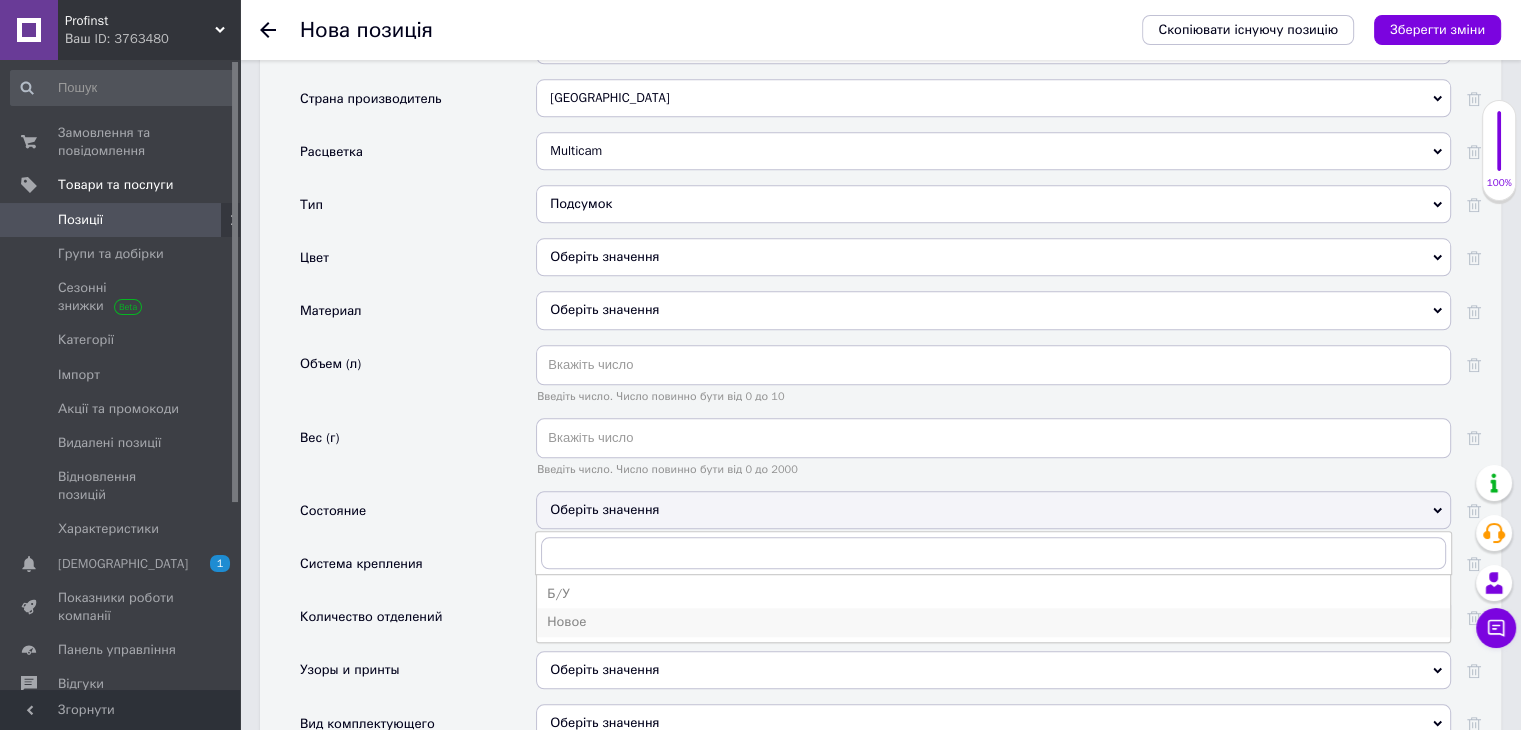 click on "Новое" at bounding box center (993, 622) 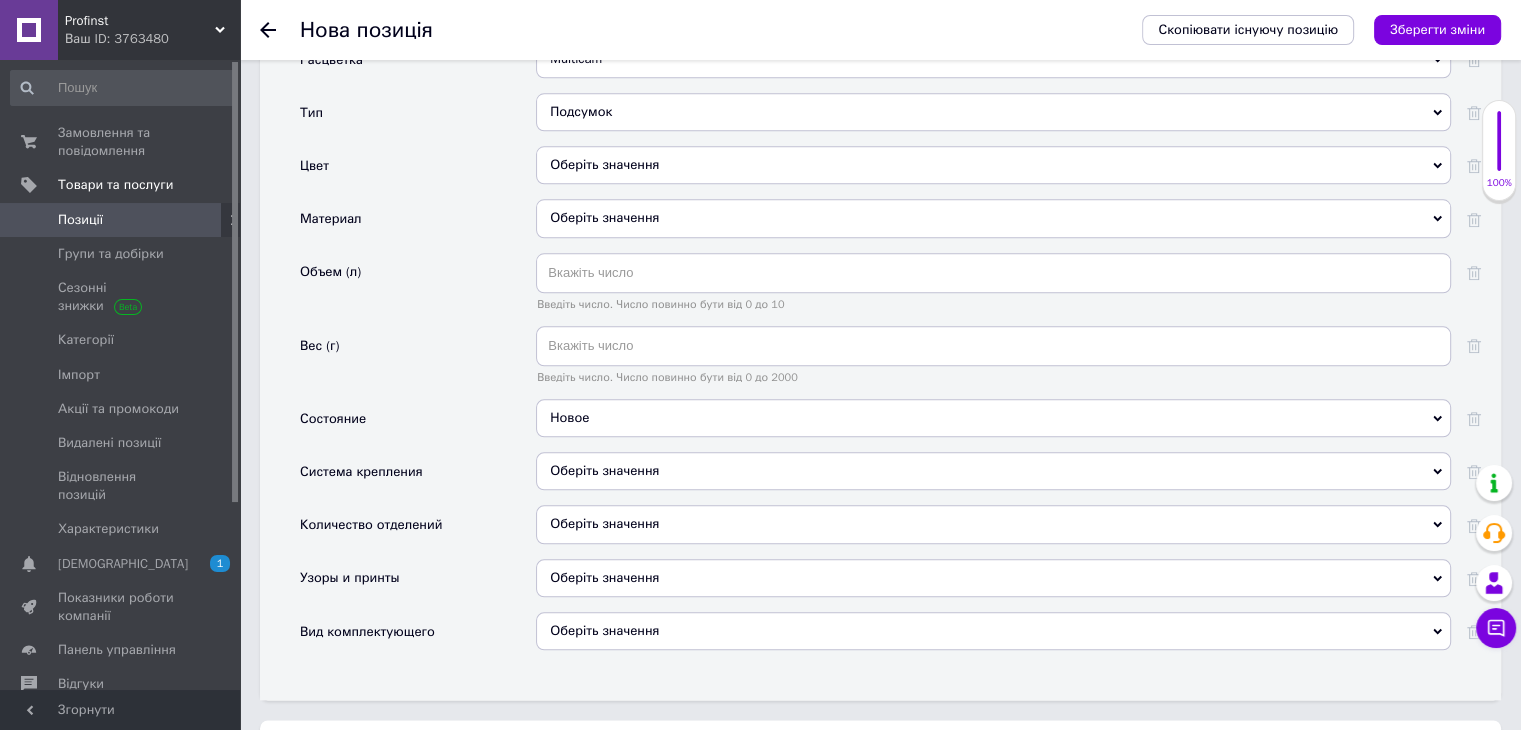 scroll, scrollTop: 2200, scrollLeft: 0, axis: vertical 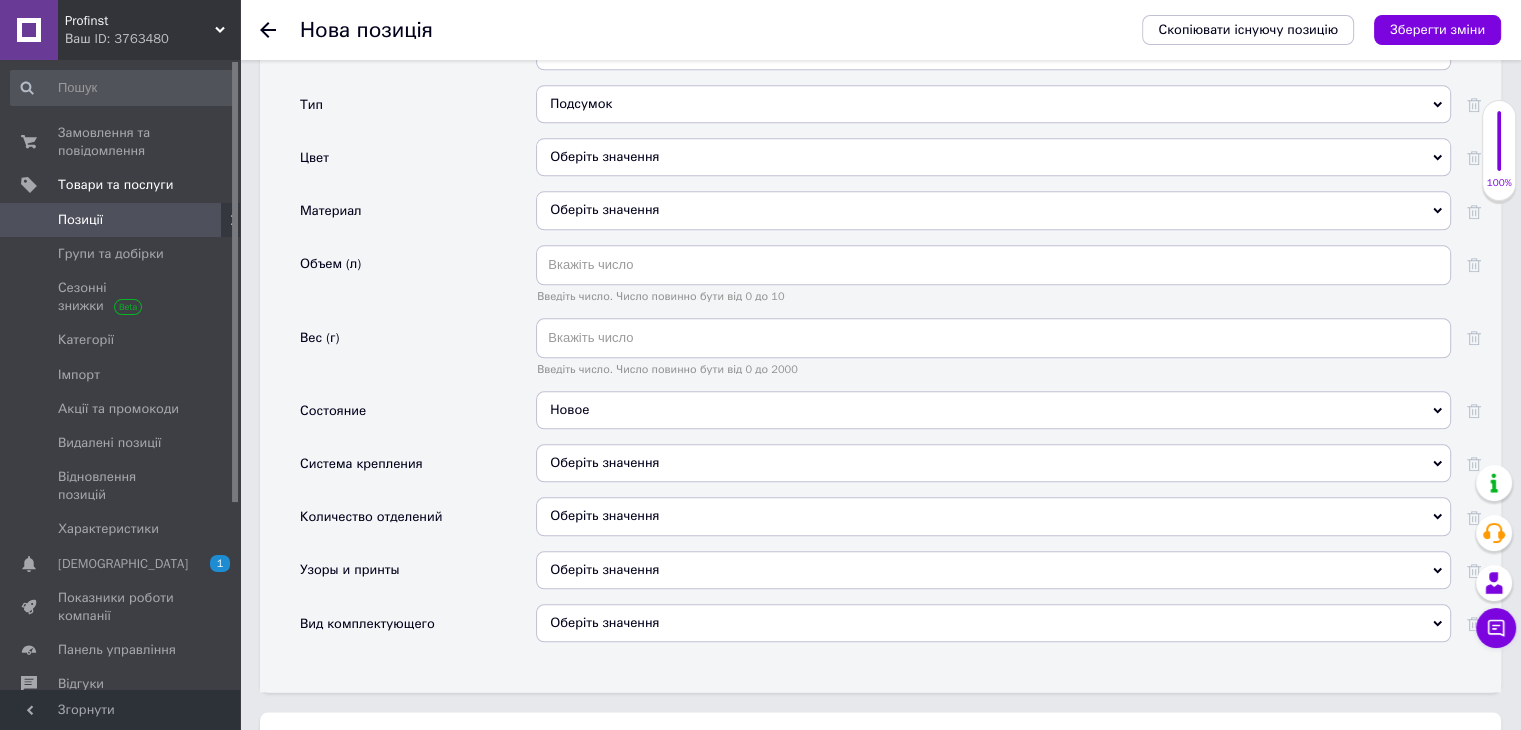 click on "Оберіть значення" at bounding box center [993, 516] 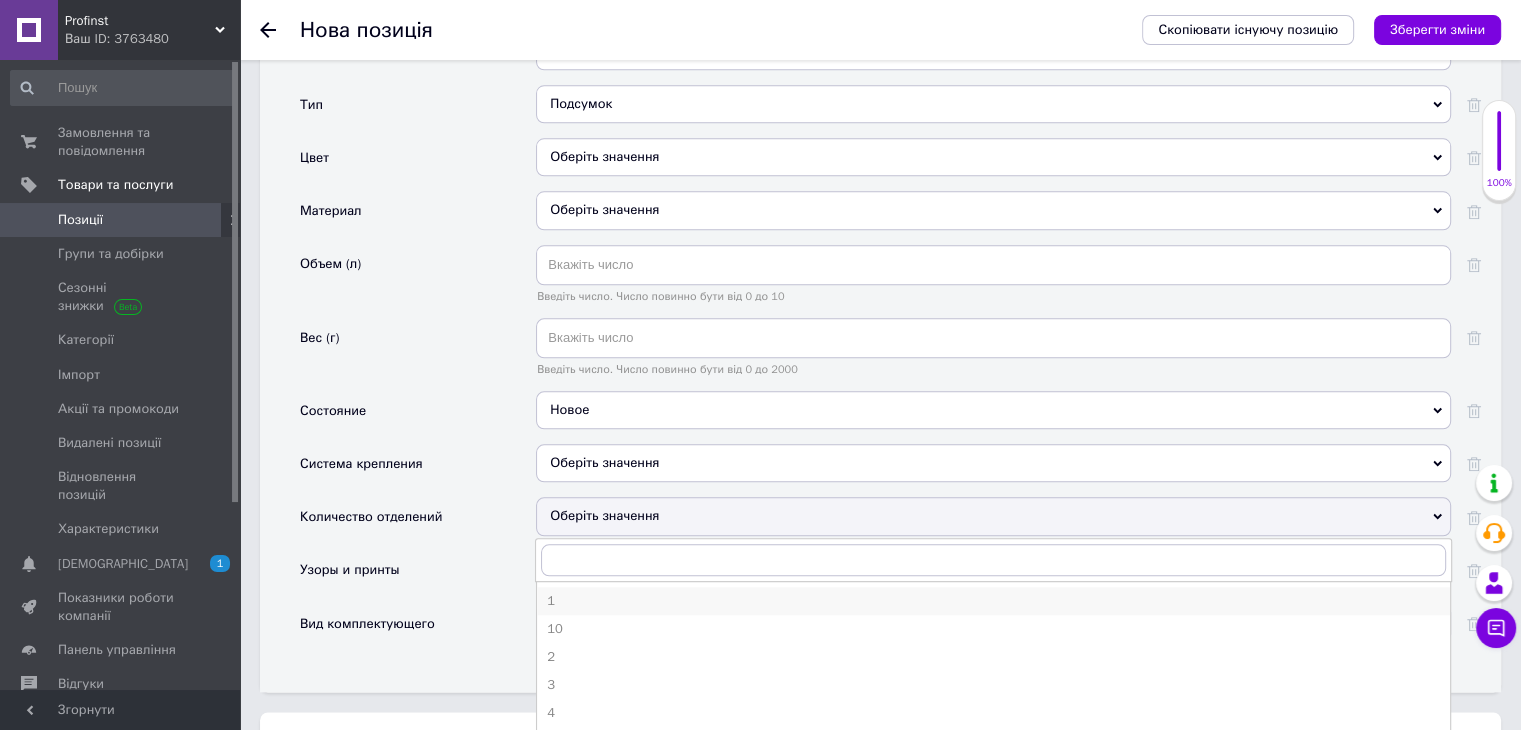 click on "1" at bounding box center [993, 601] 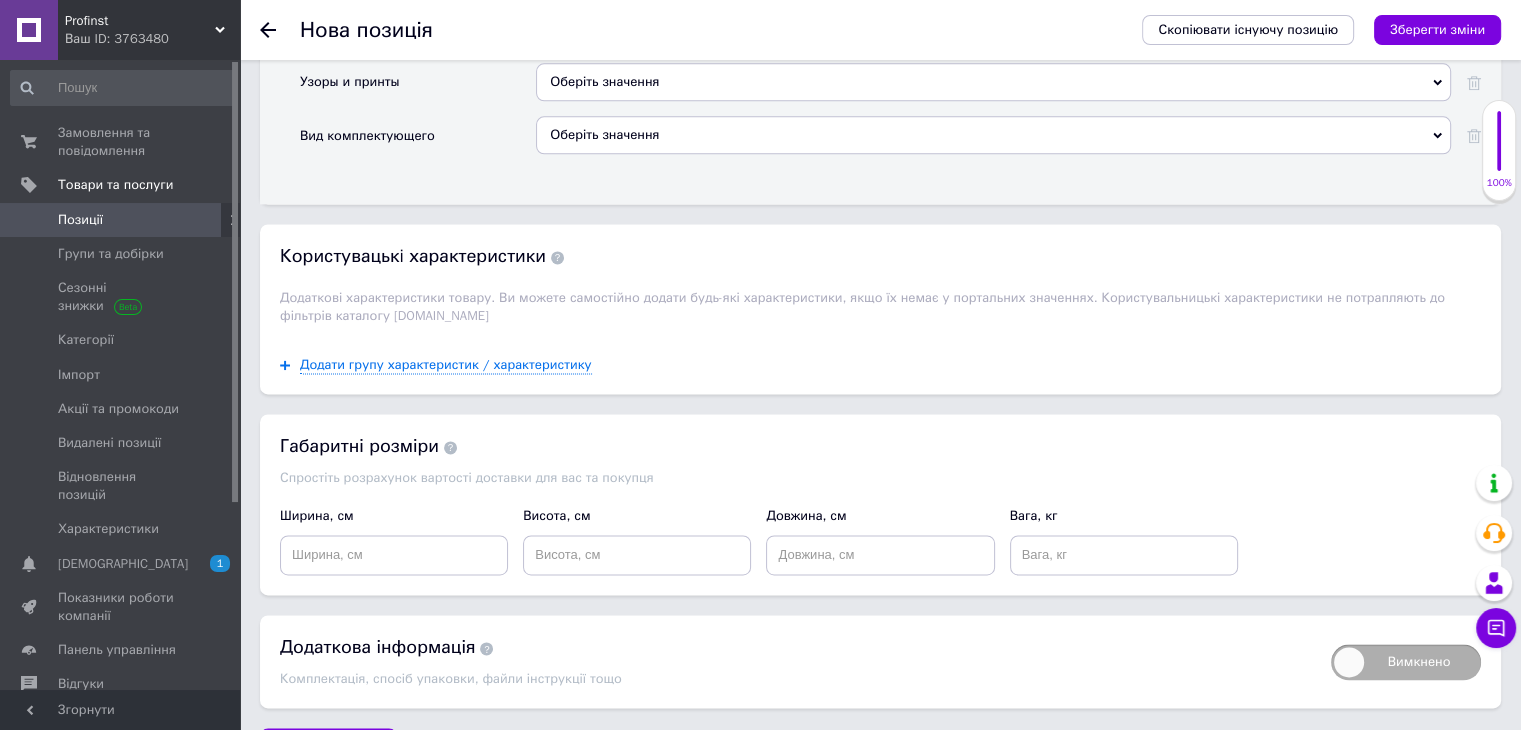 scroll, scrollTop: 2731, scrollLeft: 0, axis: vertical 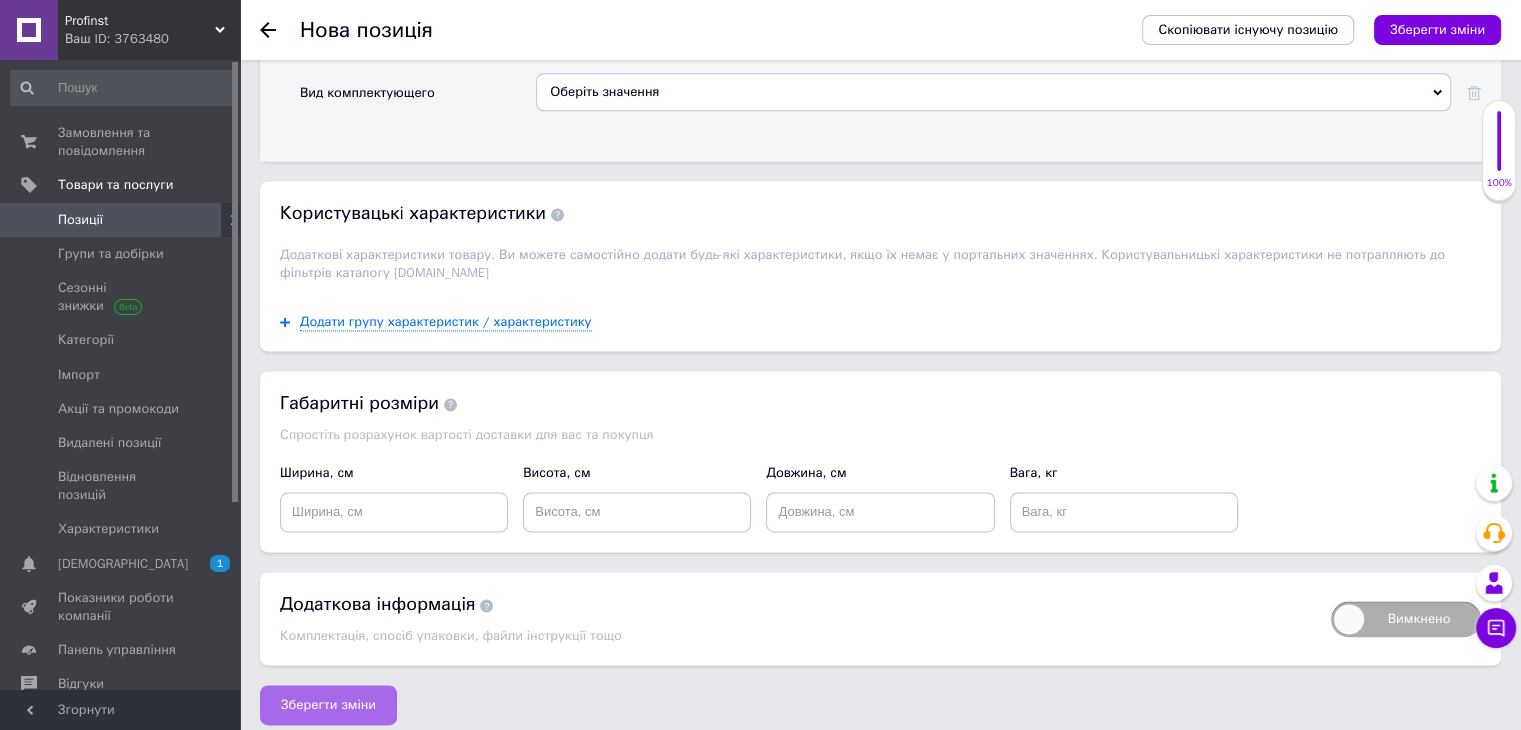 click on "Зберегти зміни" at bounding box center (328, 705) 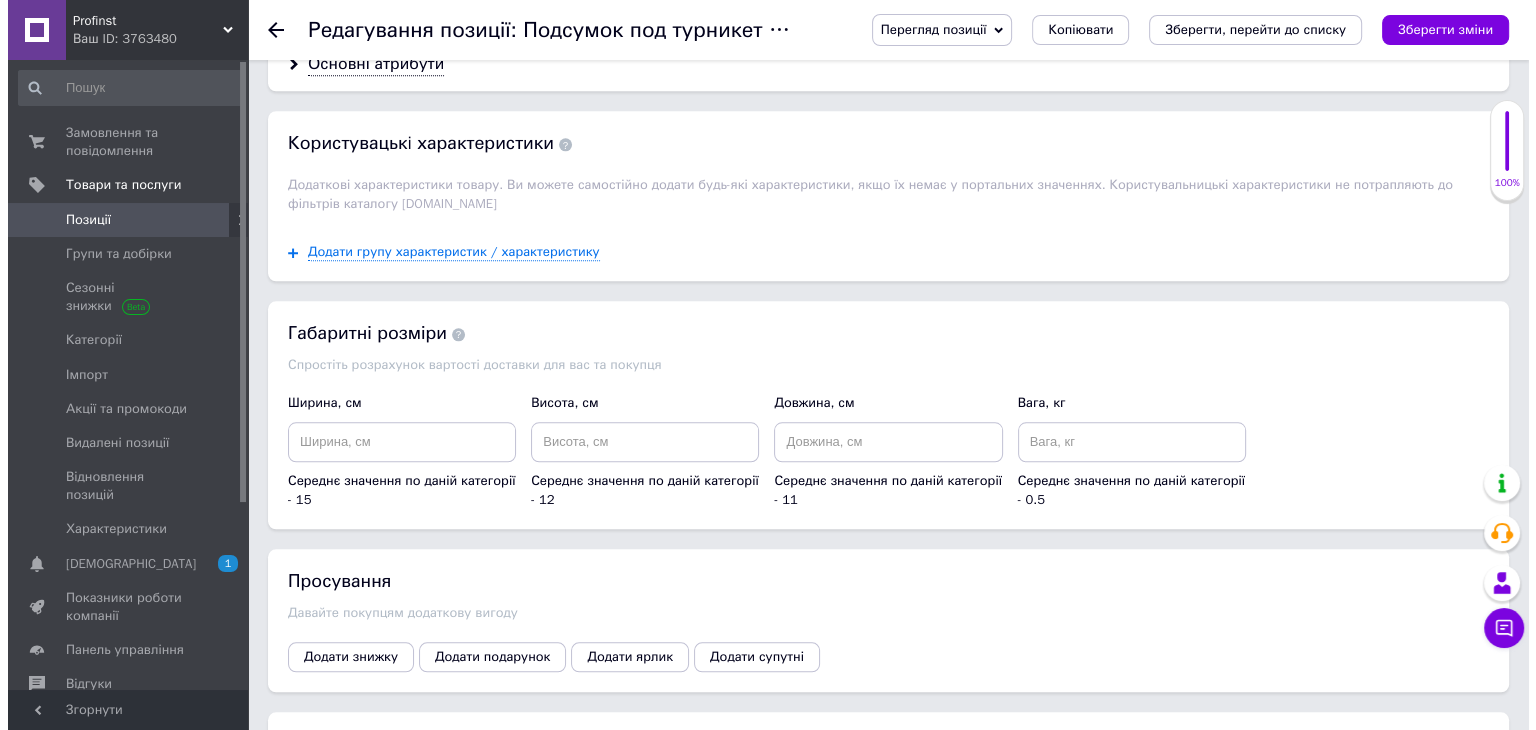 scroll, scrollTop: 2156, scrollLeft: 0, axis: vertical 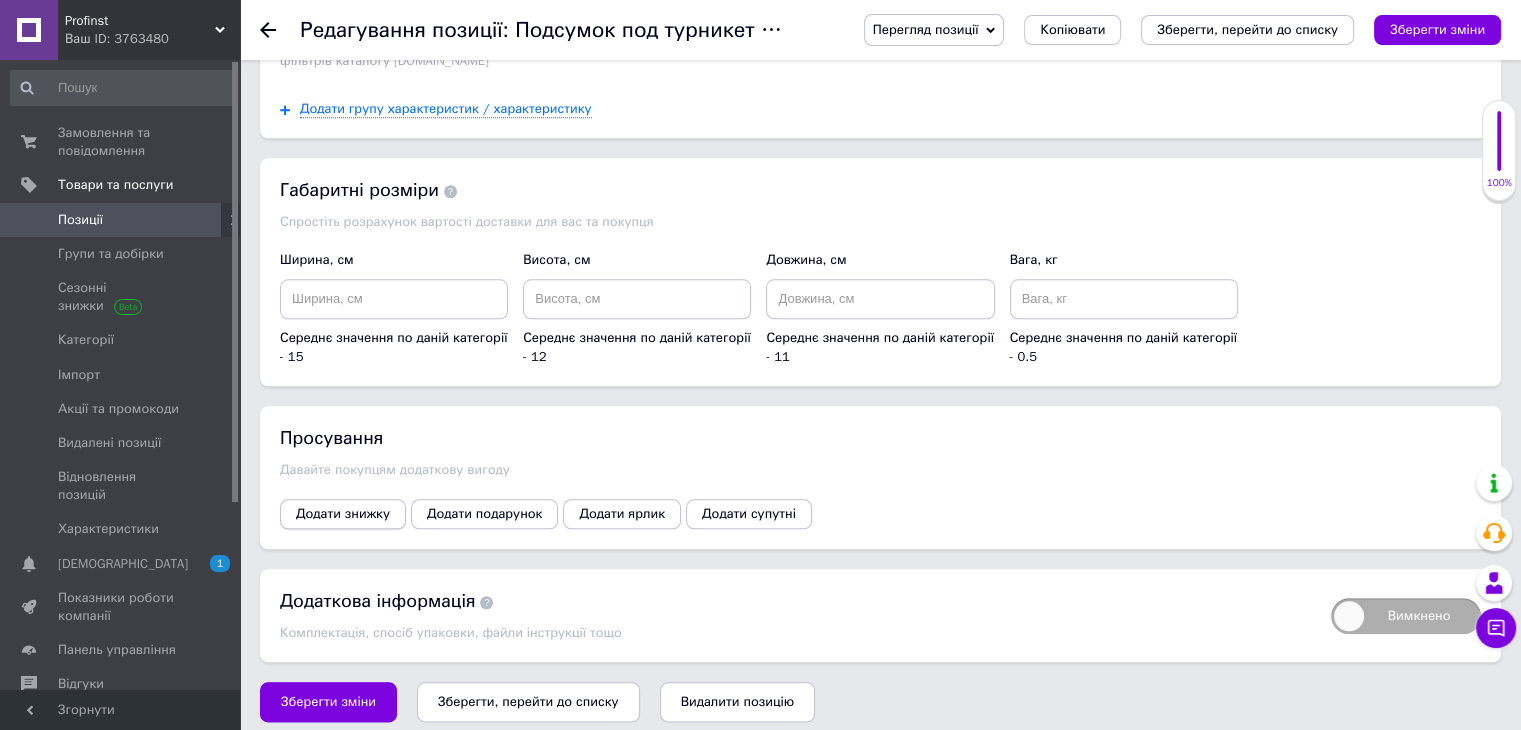 click on "Додати знижку" at bounding box center (343, 514) 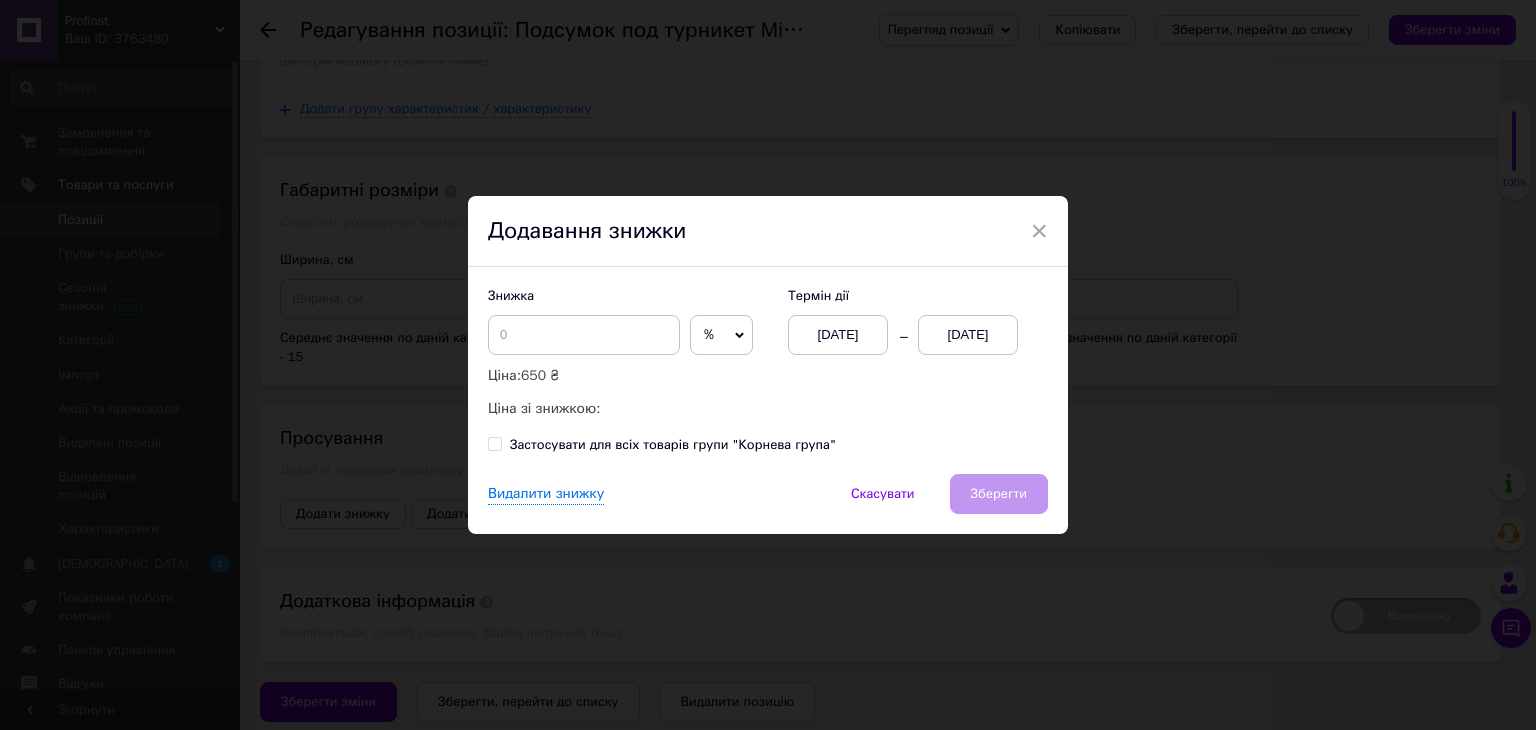 click on "[DATE]" at bounding box center [968, 335] 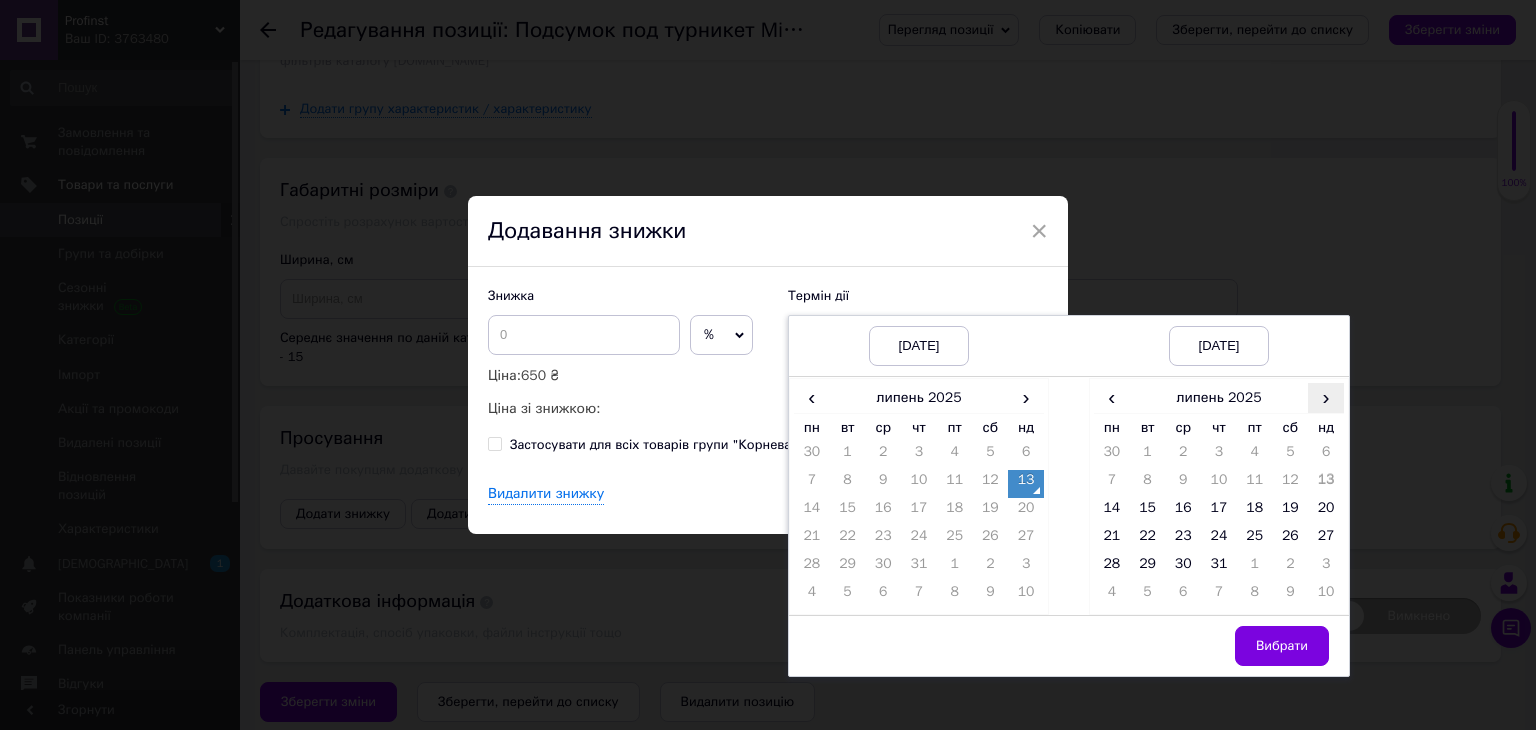 click on "›" at bounding box center (1326, 397) 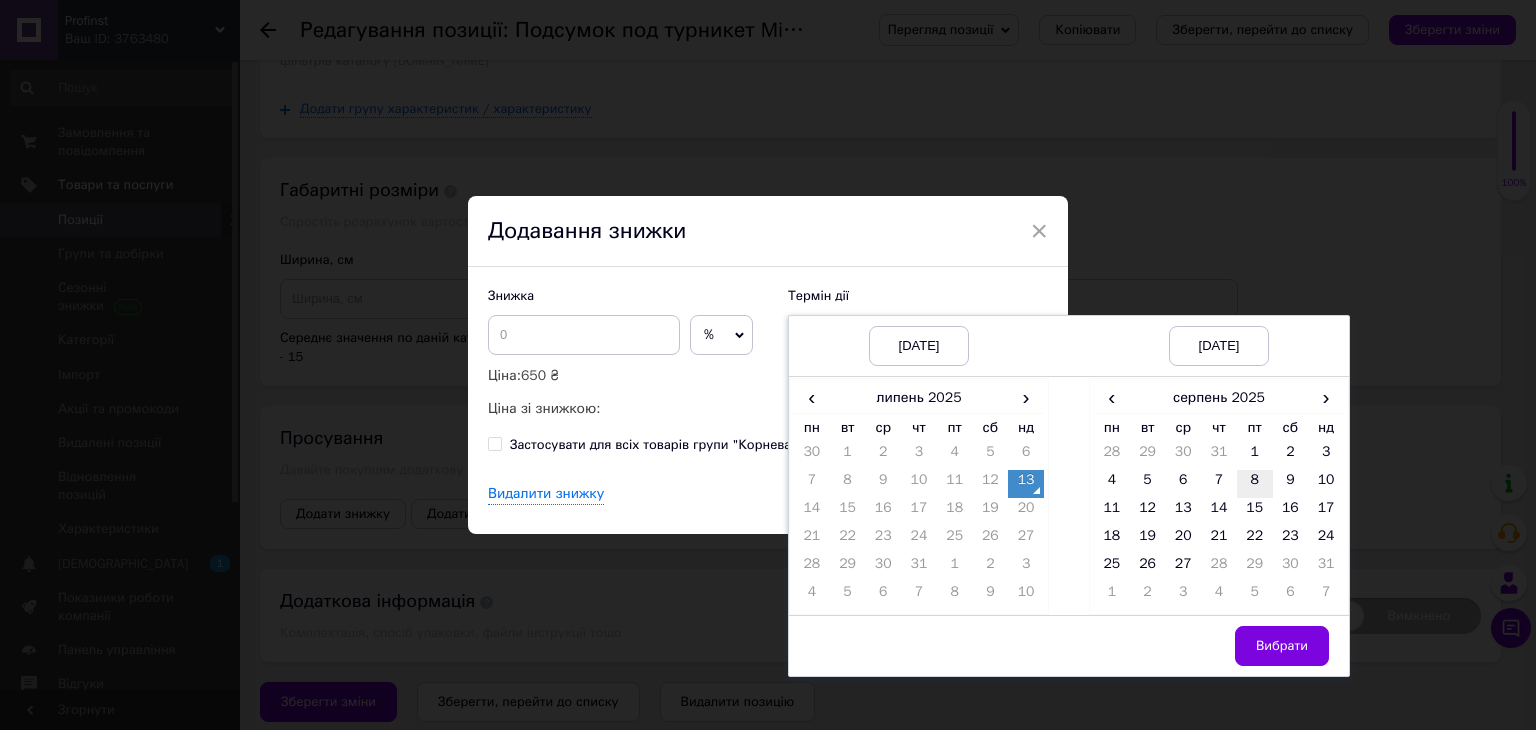 click on "8" at bounding box center (1255, 484) 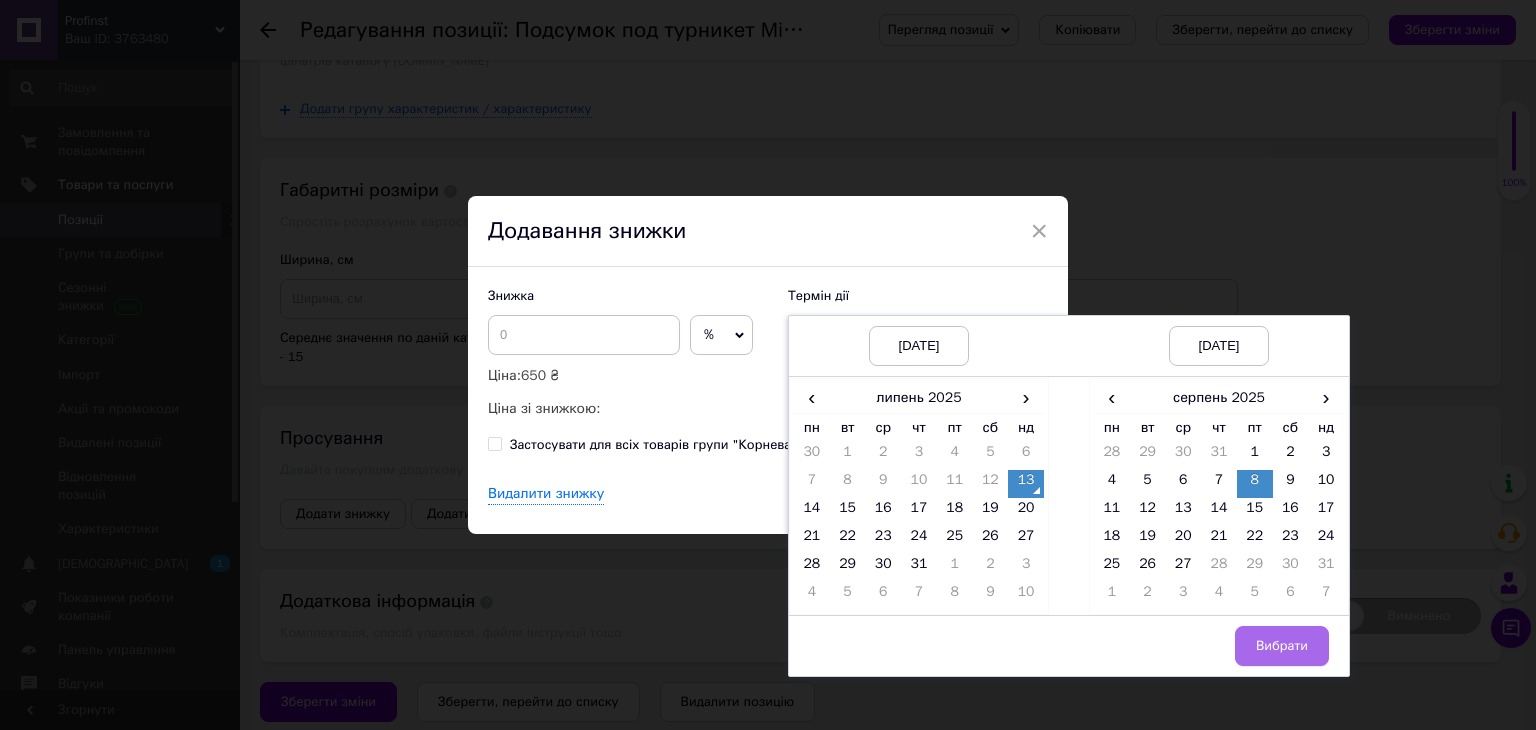 click on "Вибрати" at bounding box center [1282, 646] 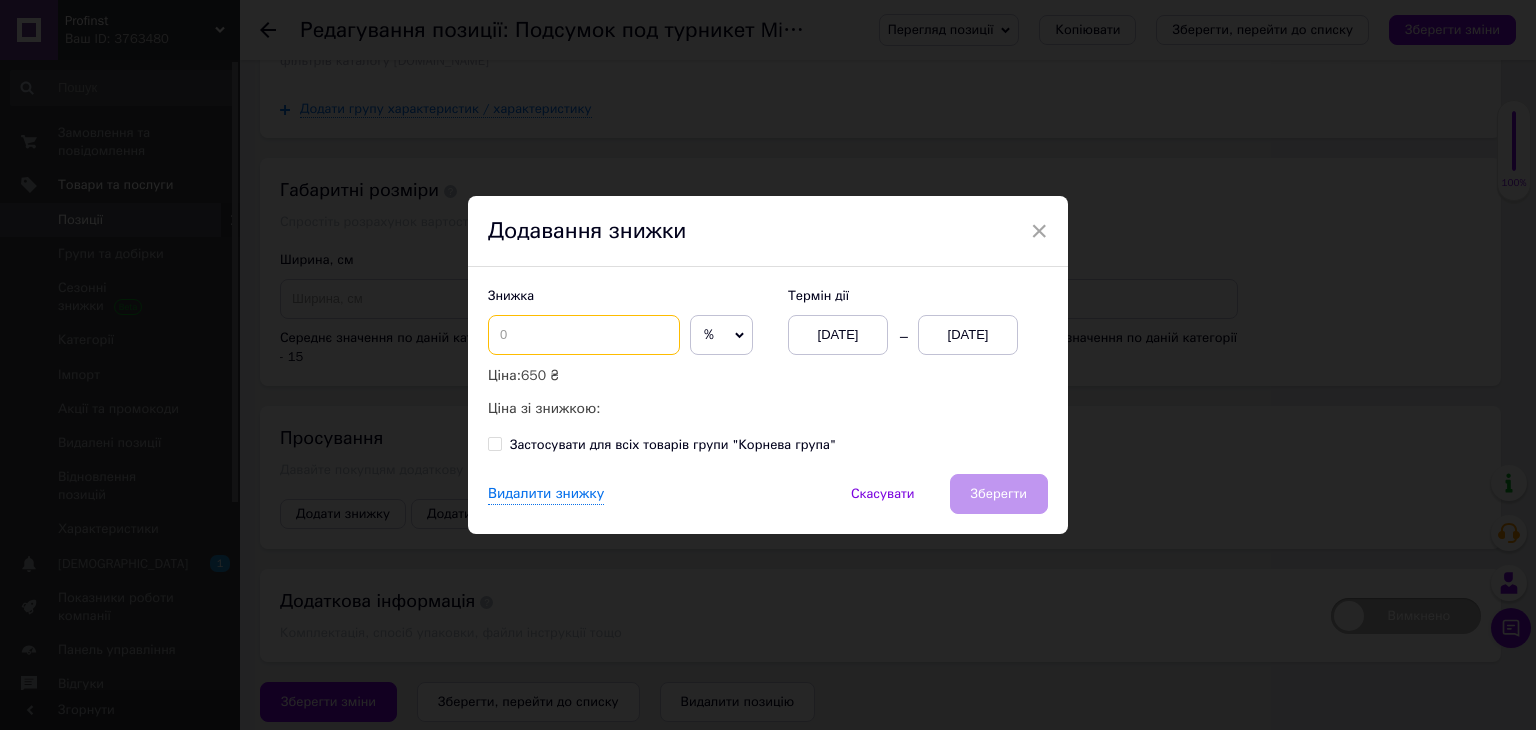 click at bounding box center (584, 335) 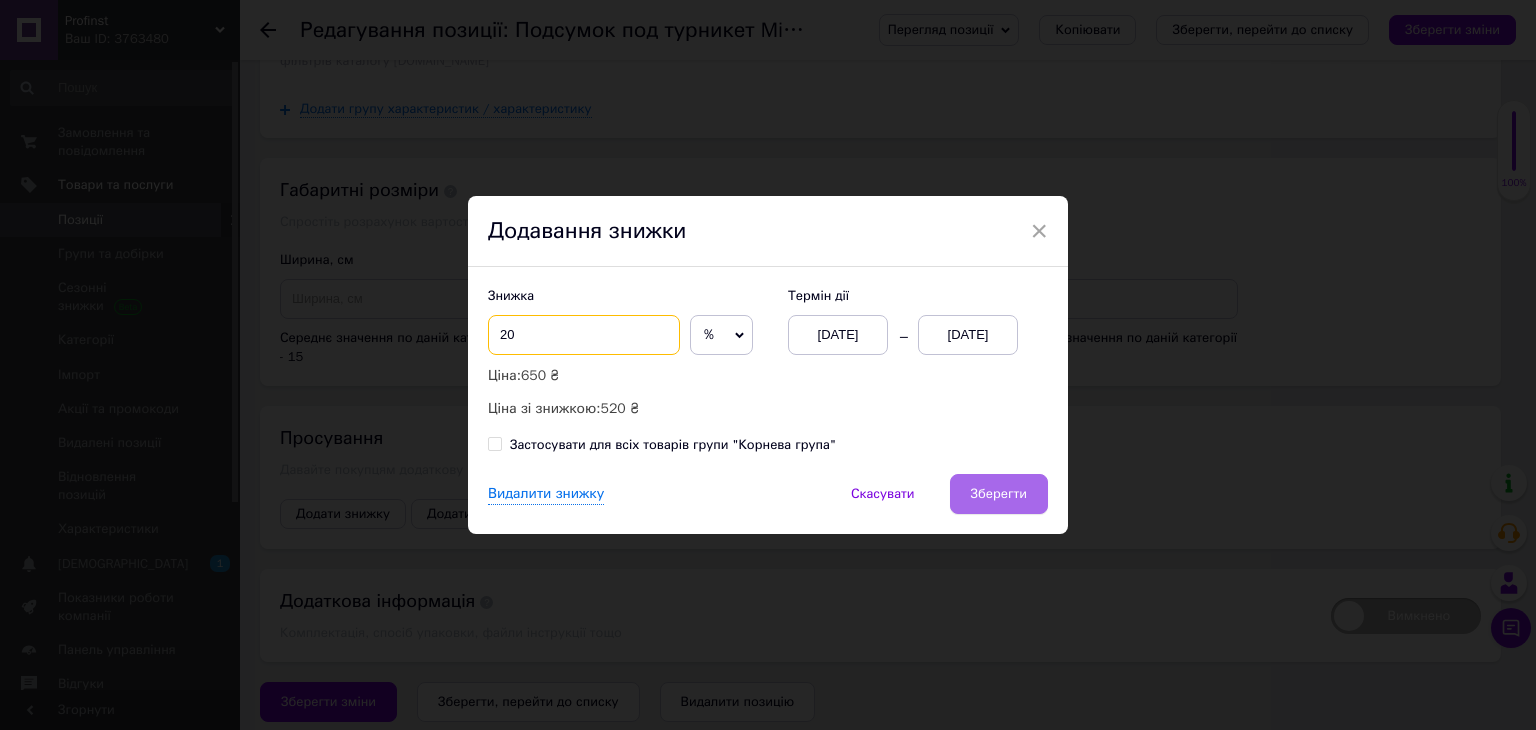 type on "20" 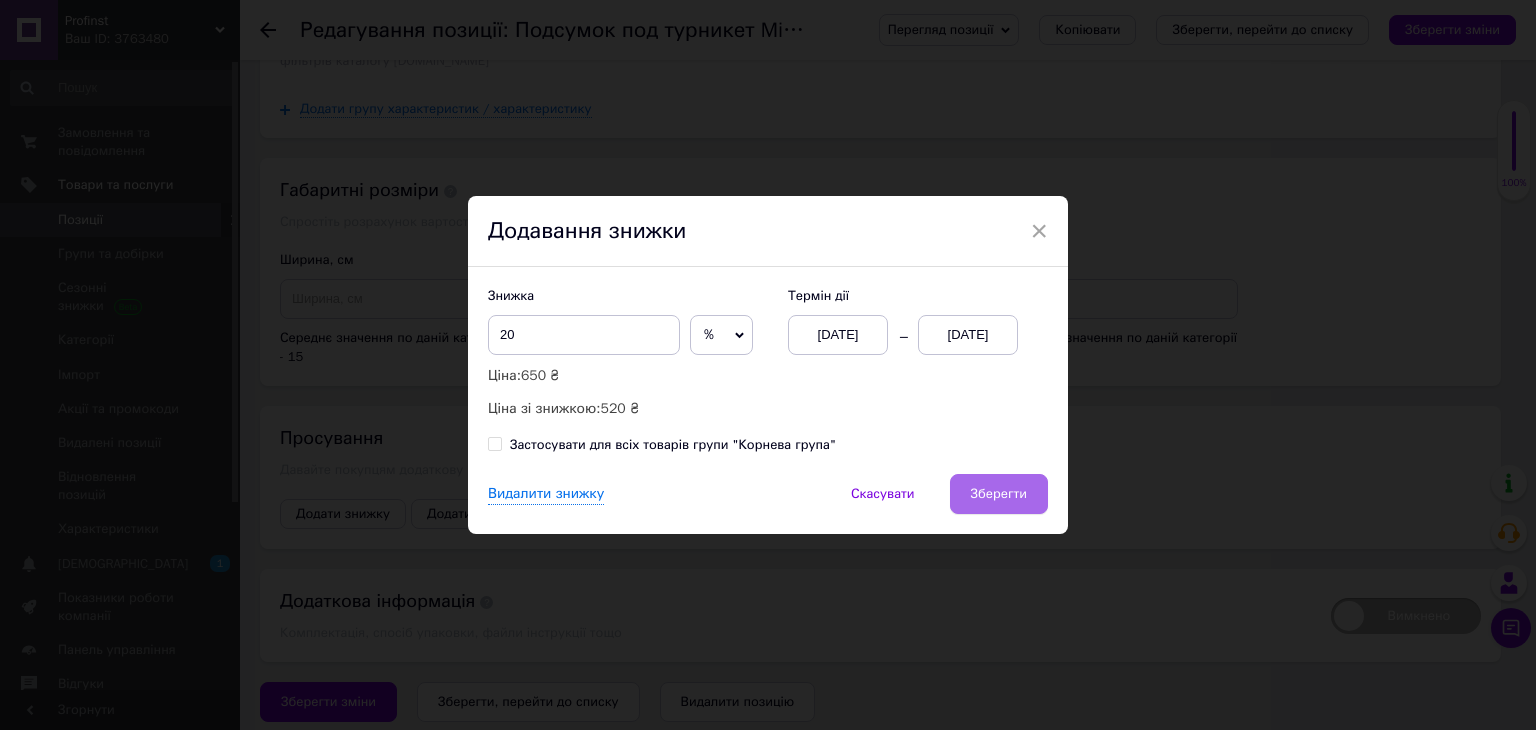 click on "Зберегти" at bounding box center [999, 494] 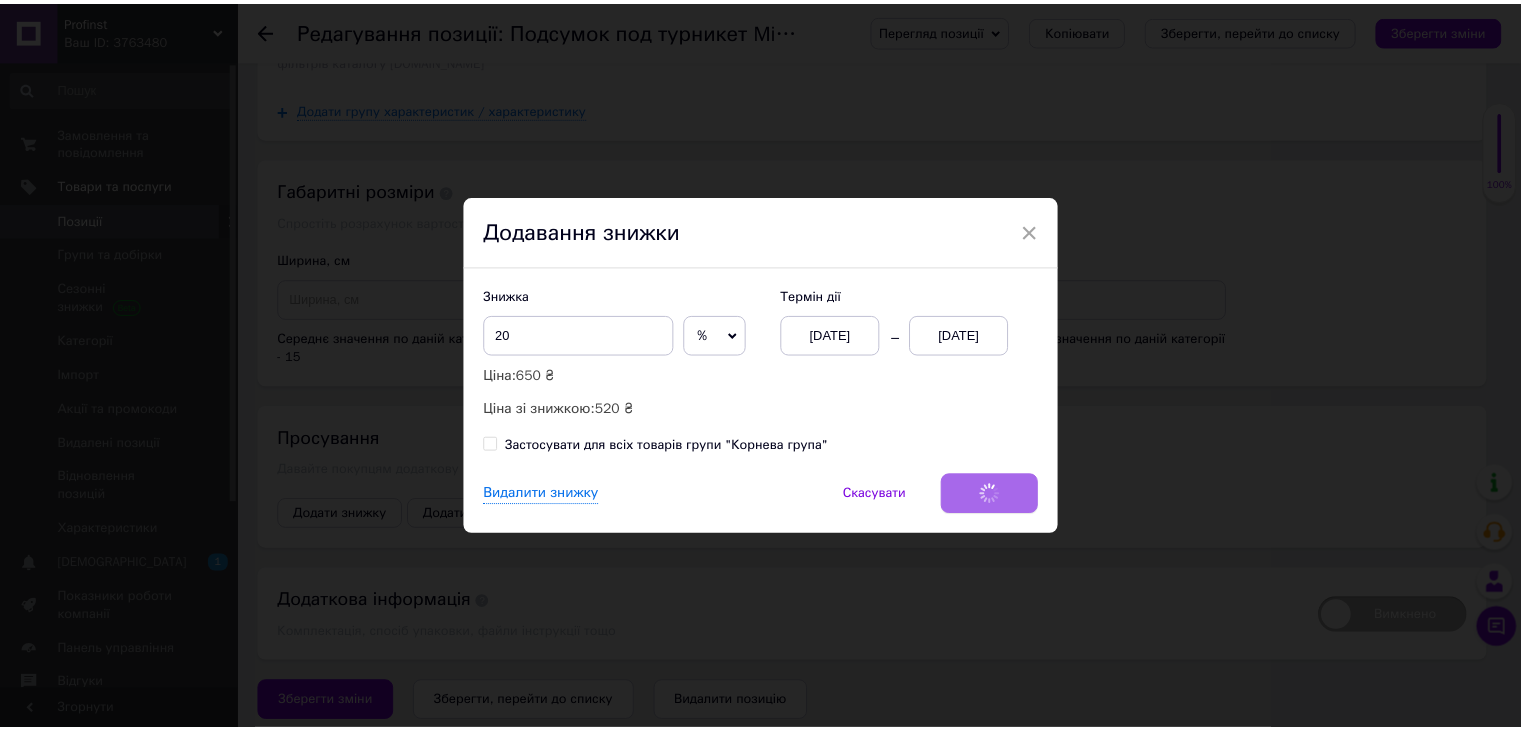 scroll, scrollTop: 2100, scrollLeft: 0, axis: vertical 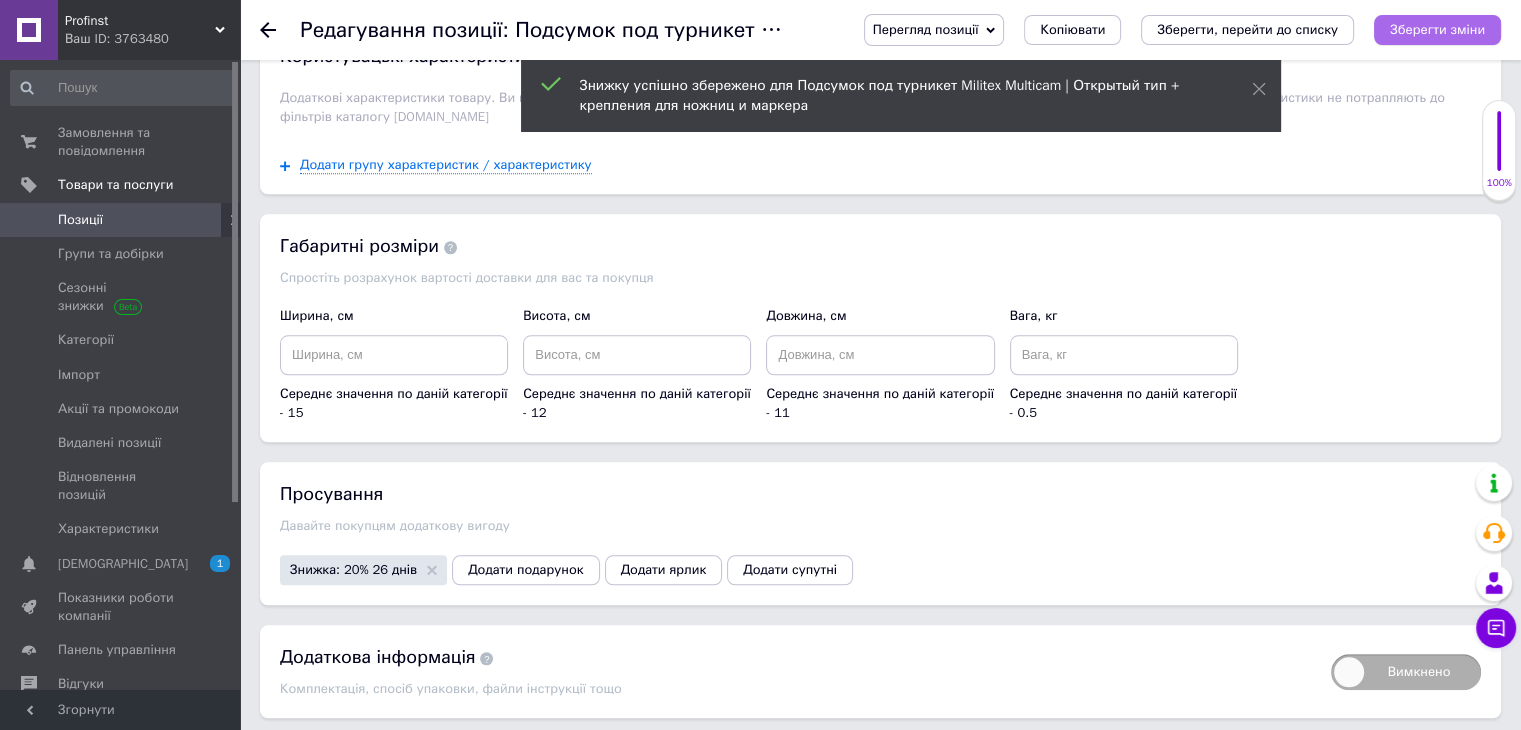 click on "Зберегти зміни" at bounding box center [1437, 29] 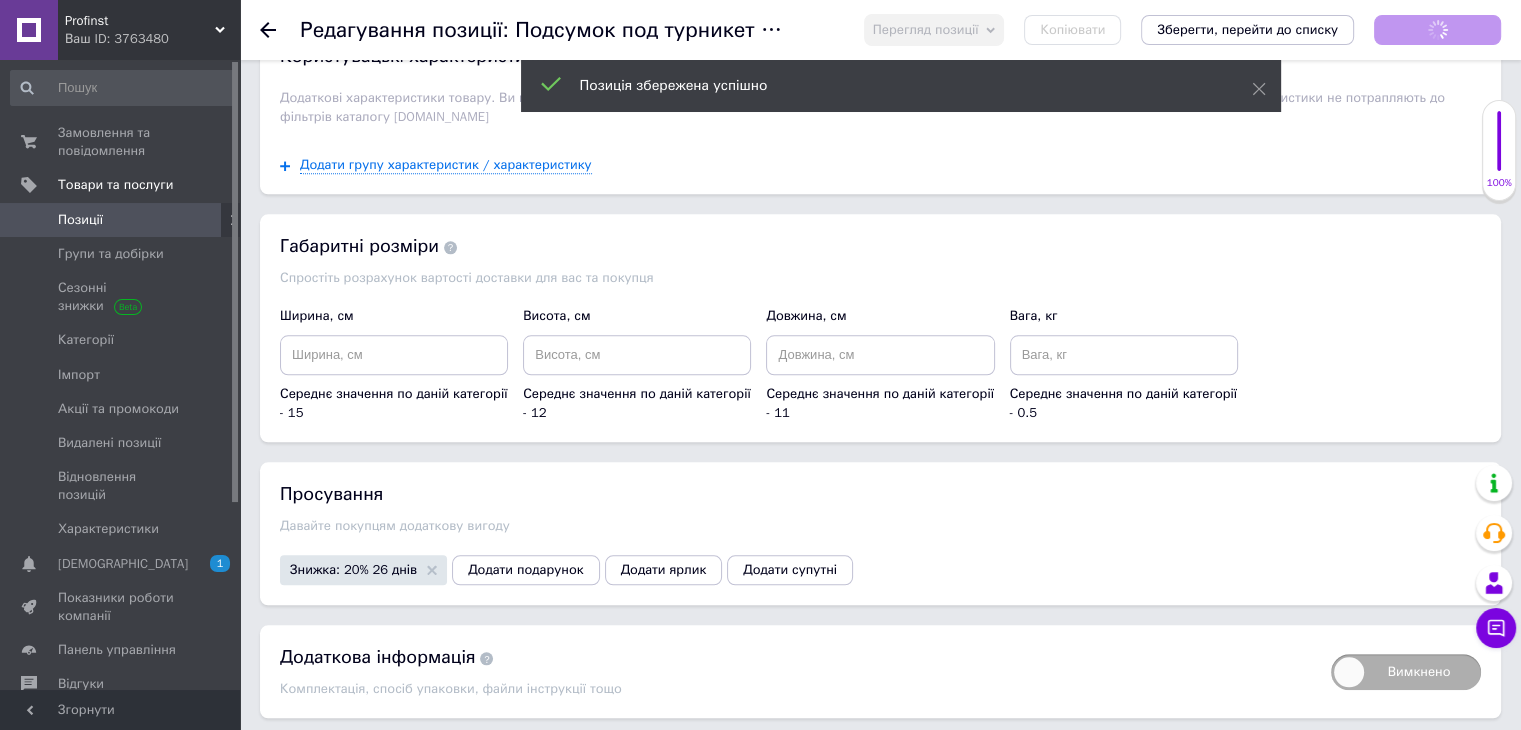 click on "Зберегти, перейти до списку" at bounding box center (1247, 29) 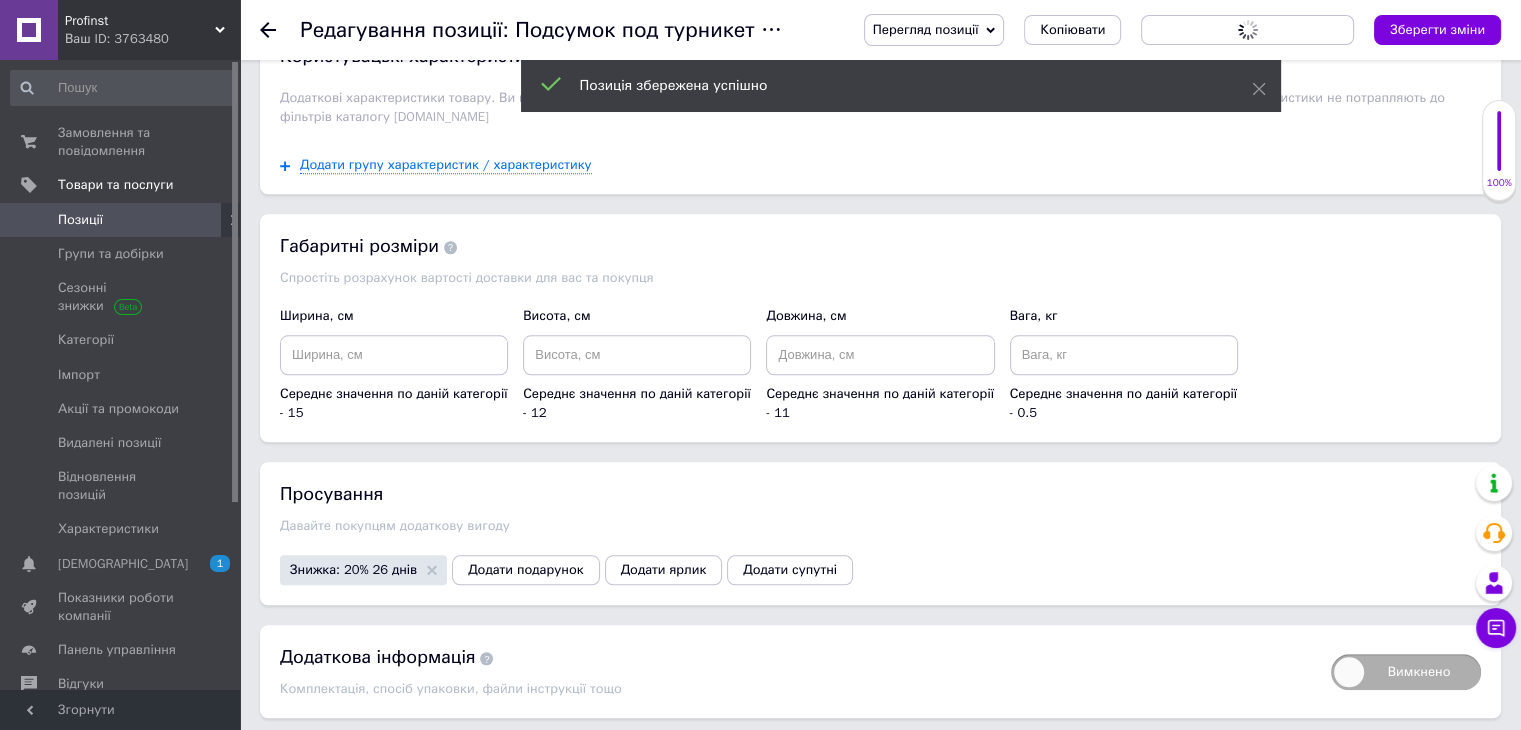 scroll, scrollTop: 0, scrollLeft: 0, axis: both 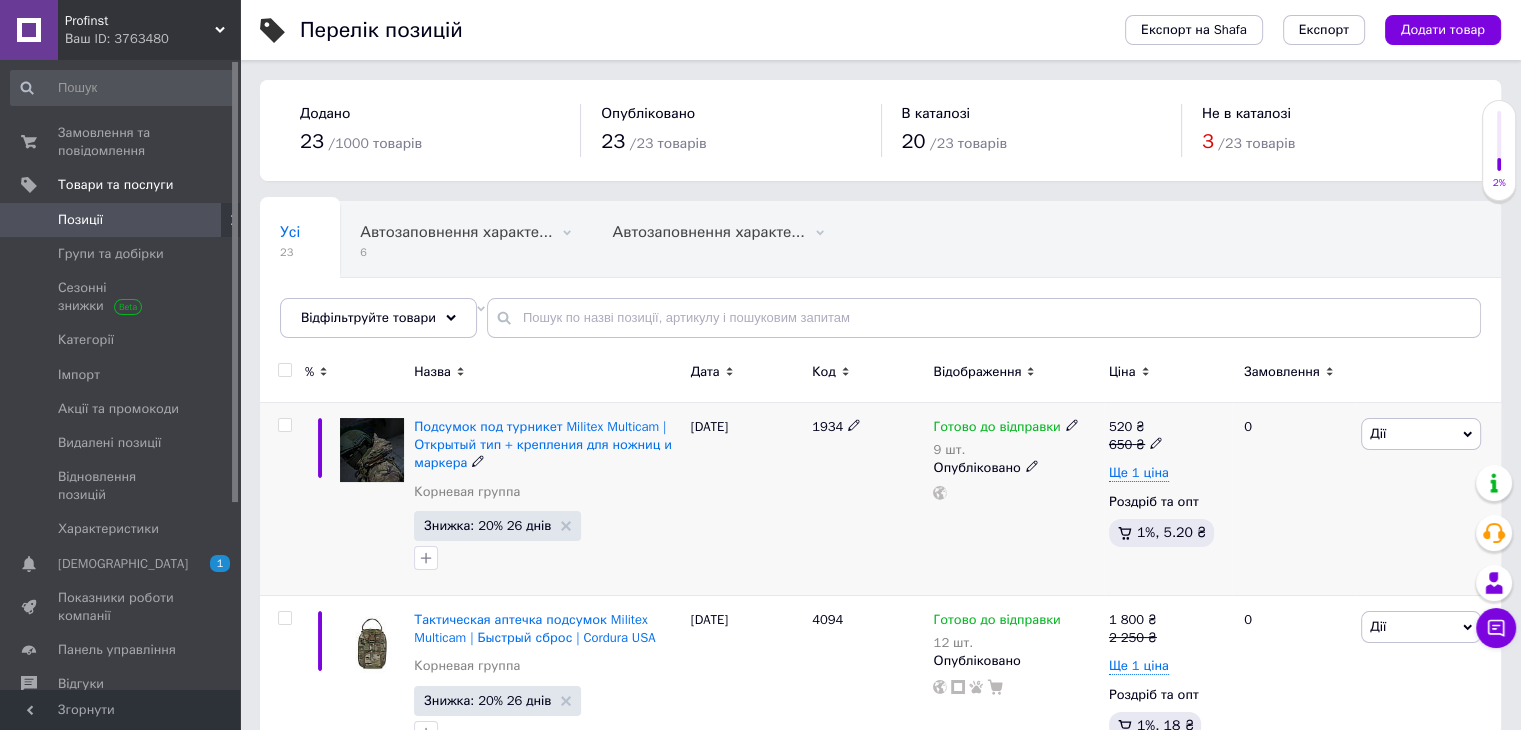 click 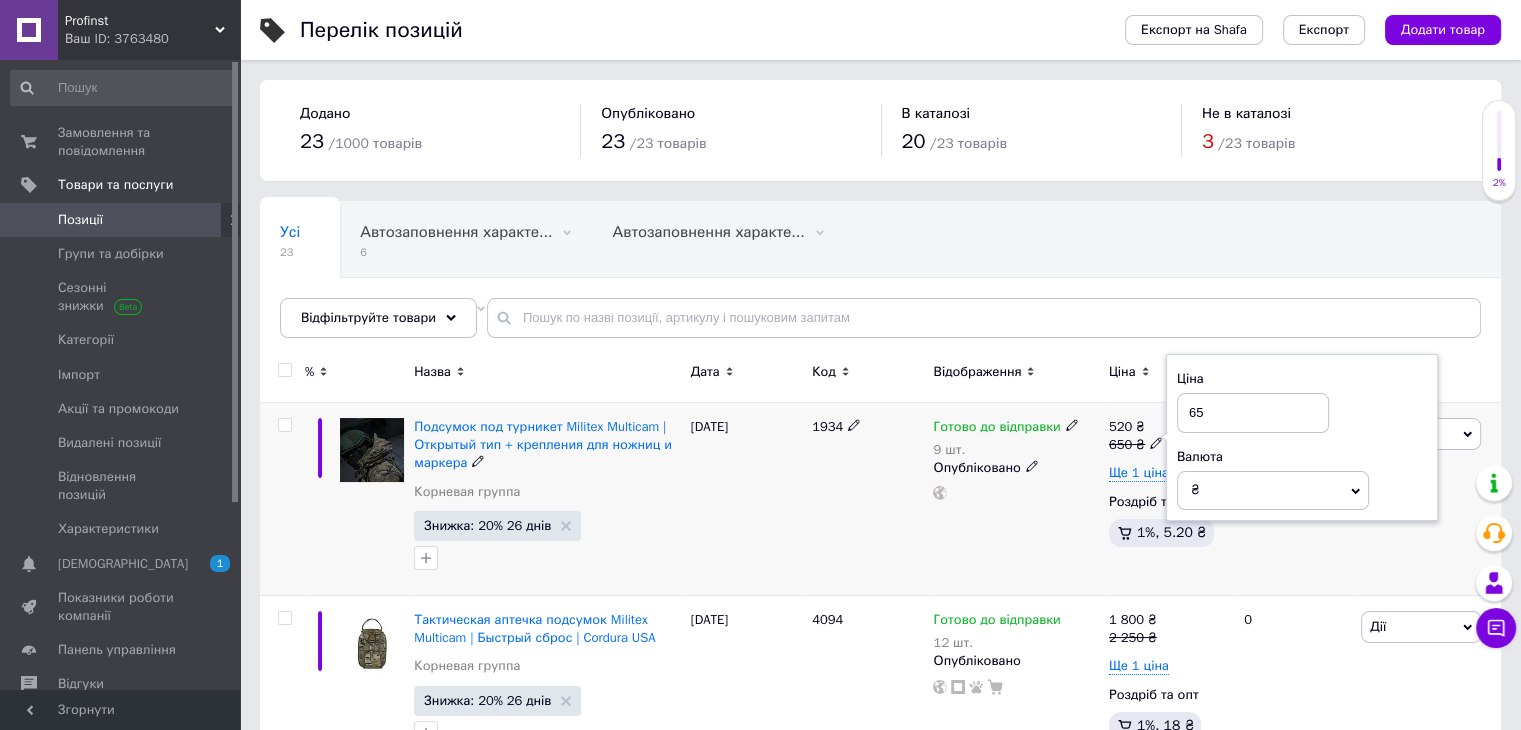 type on "6" 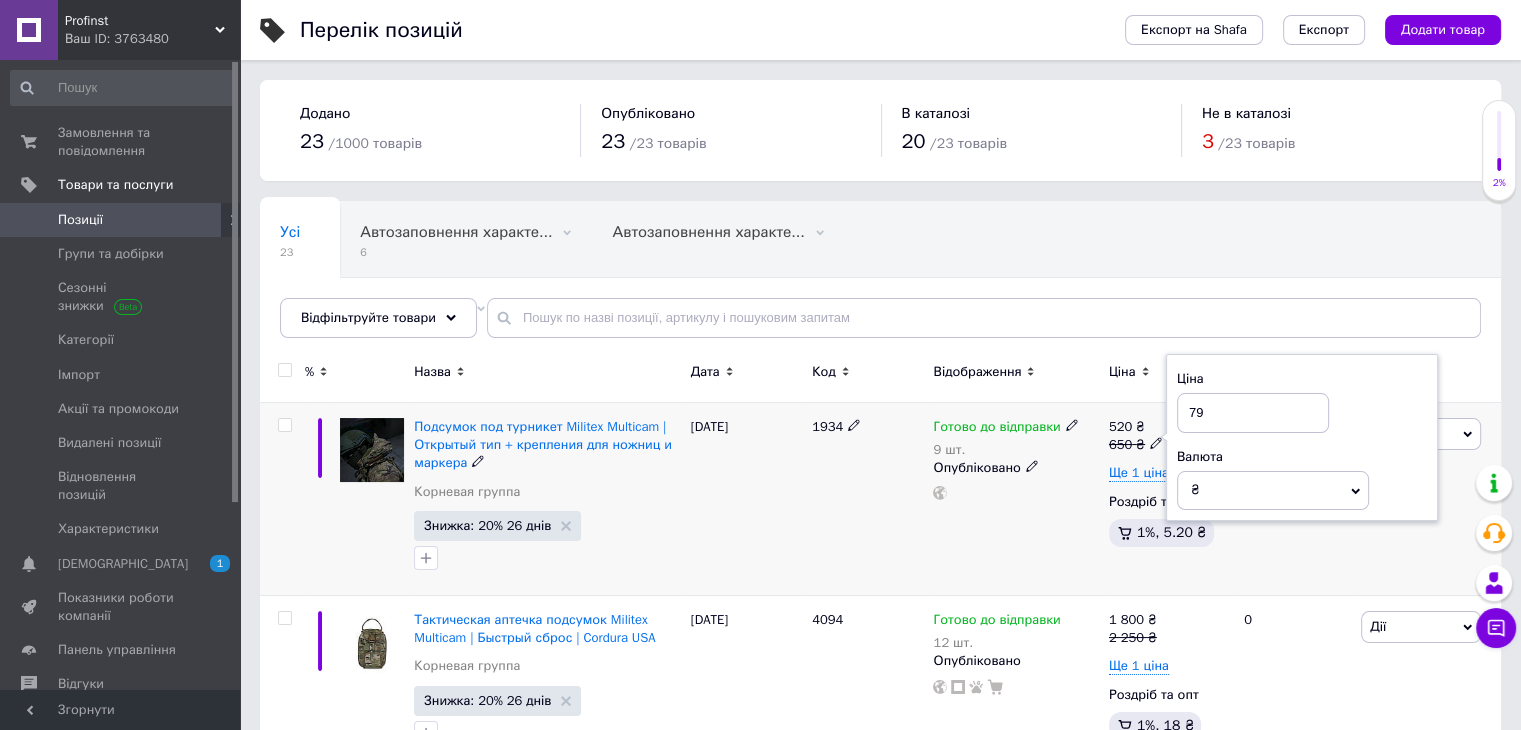 type on "790" 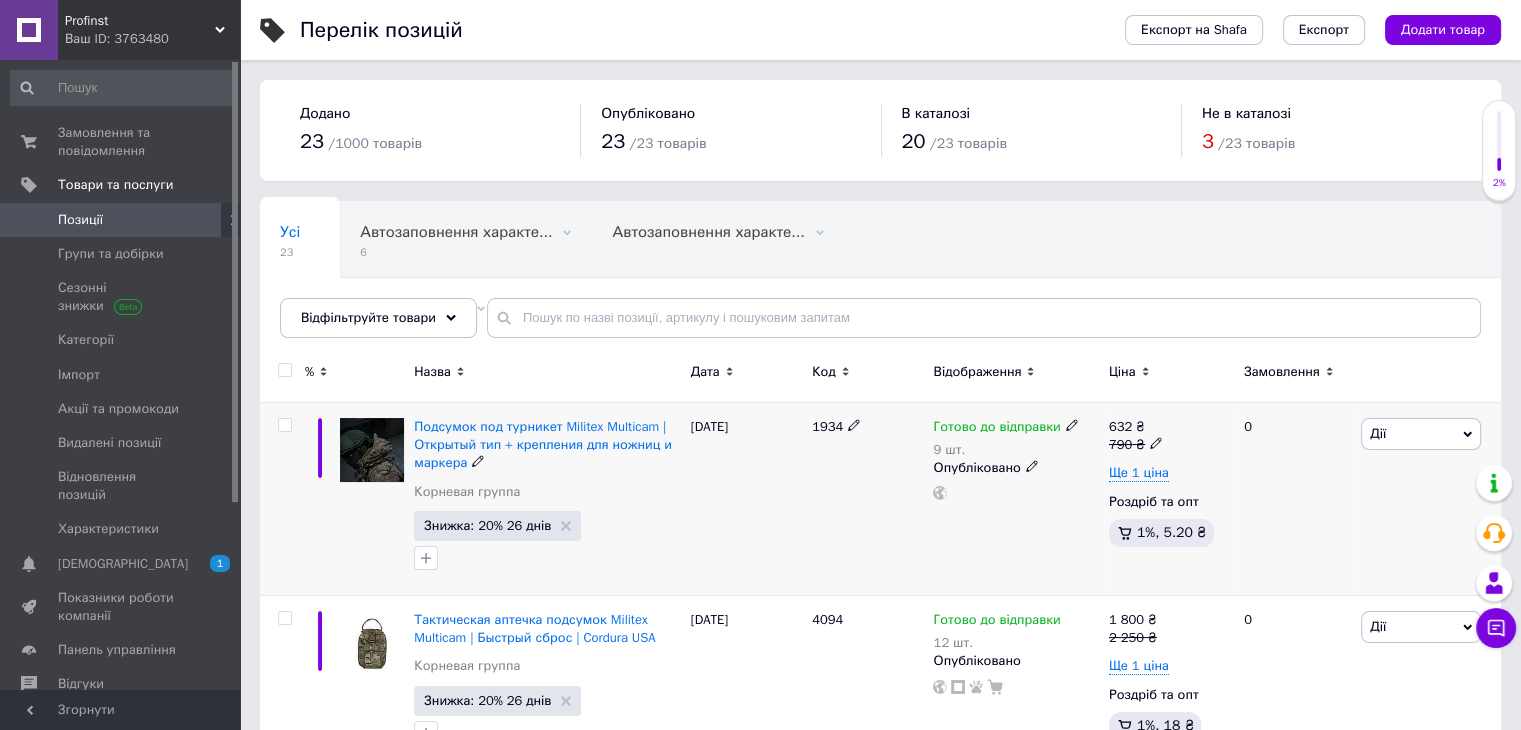 click 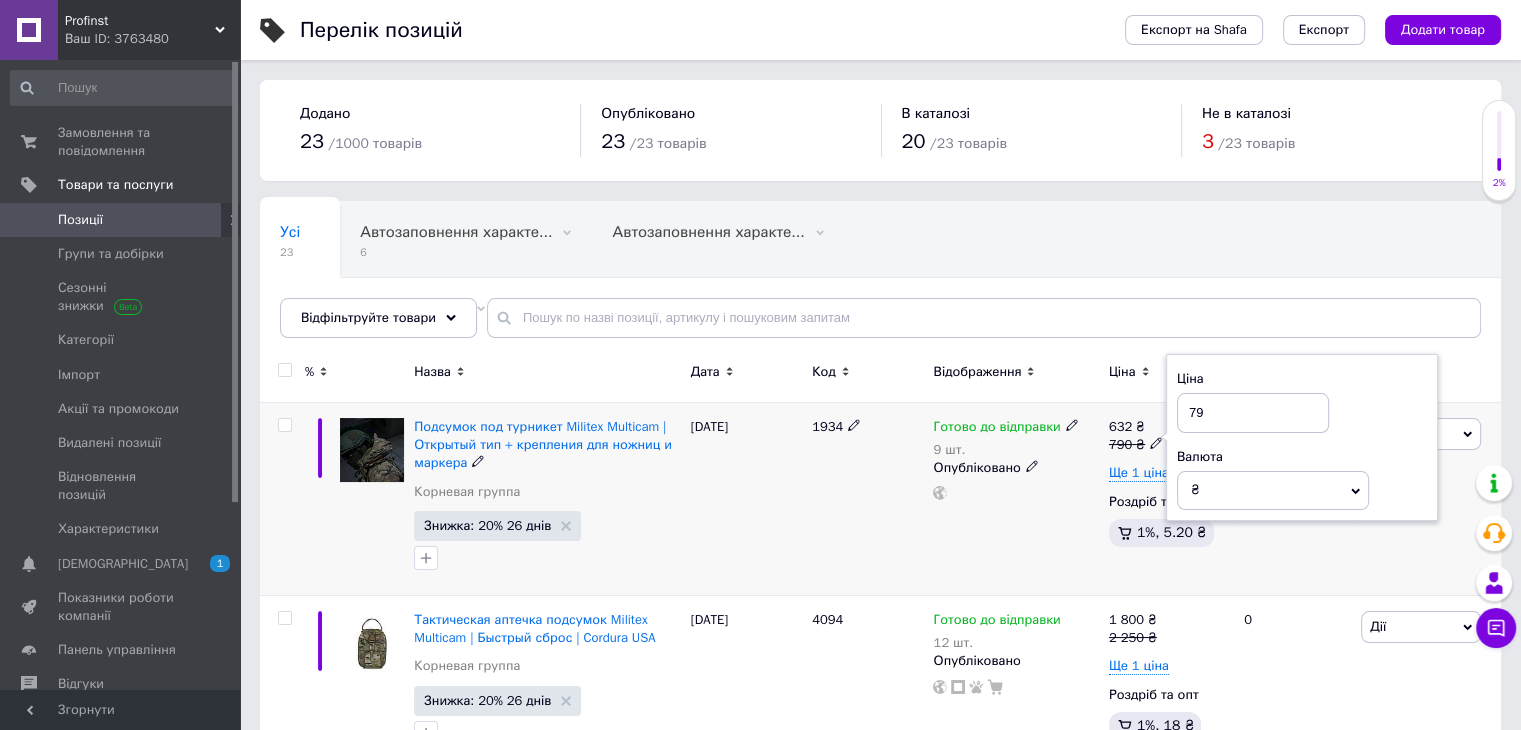 type on "7" 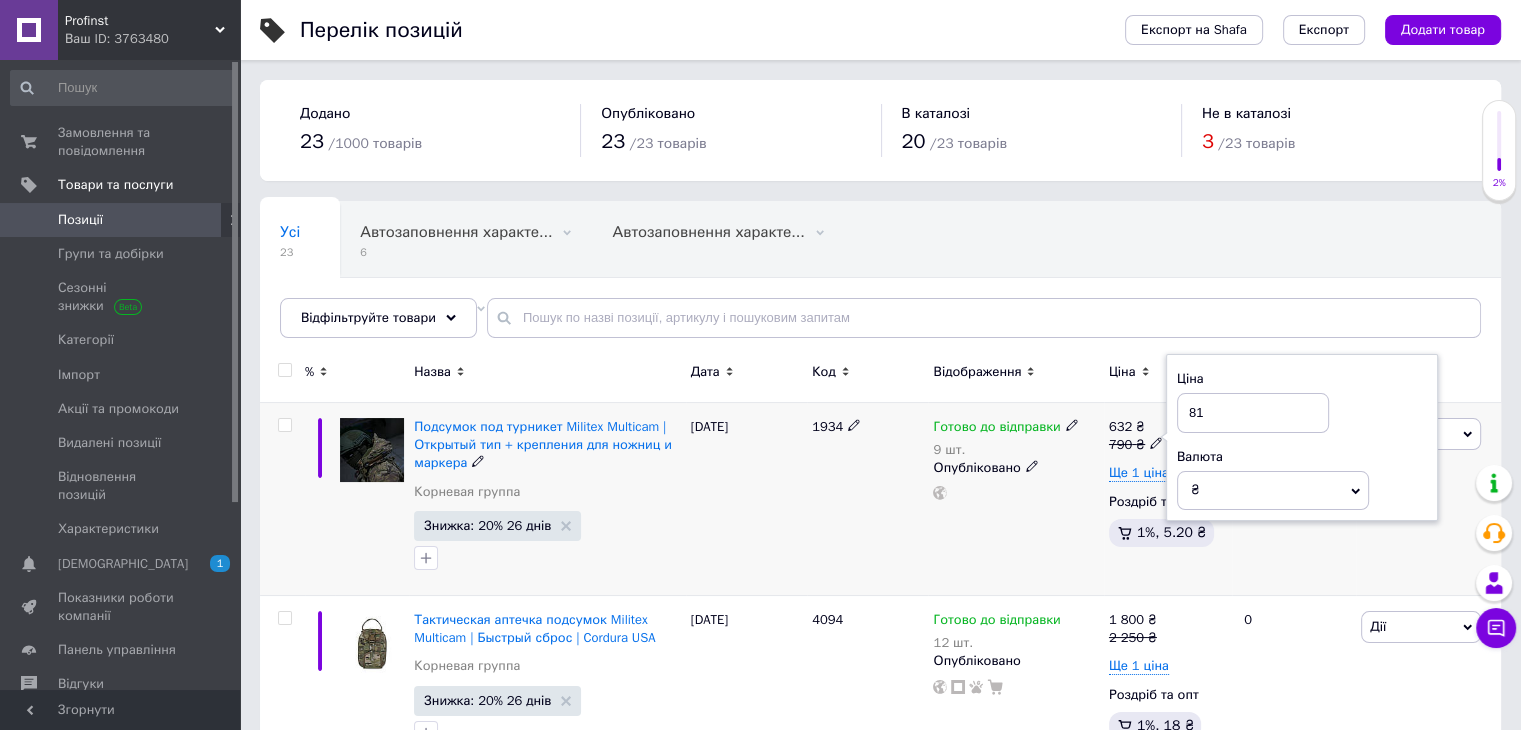 type on "810" 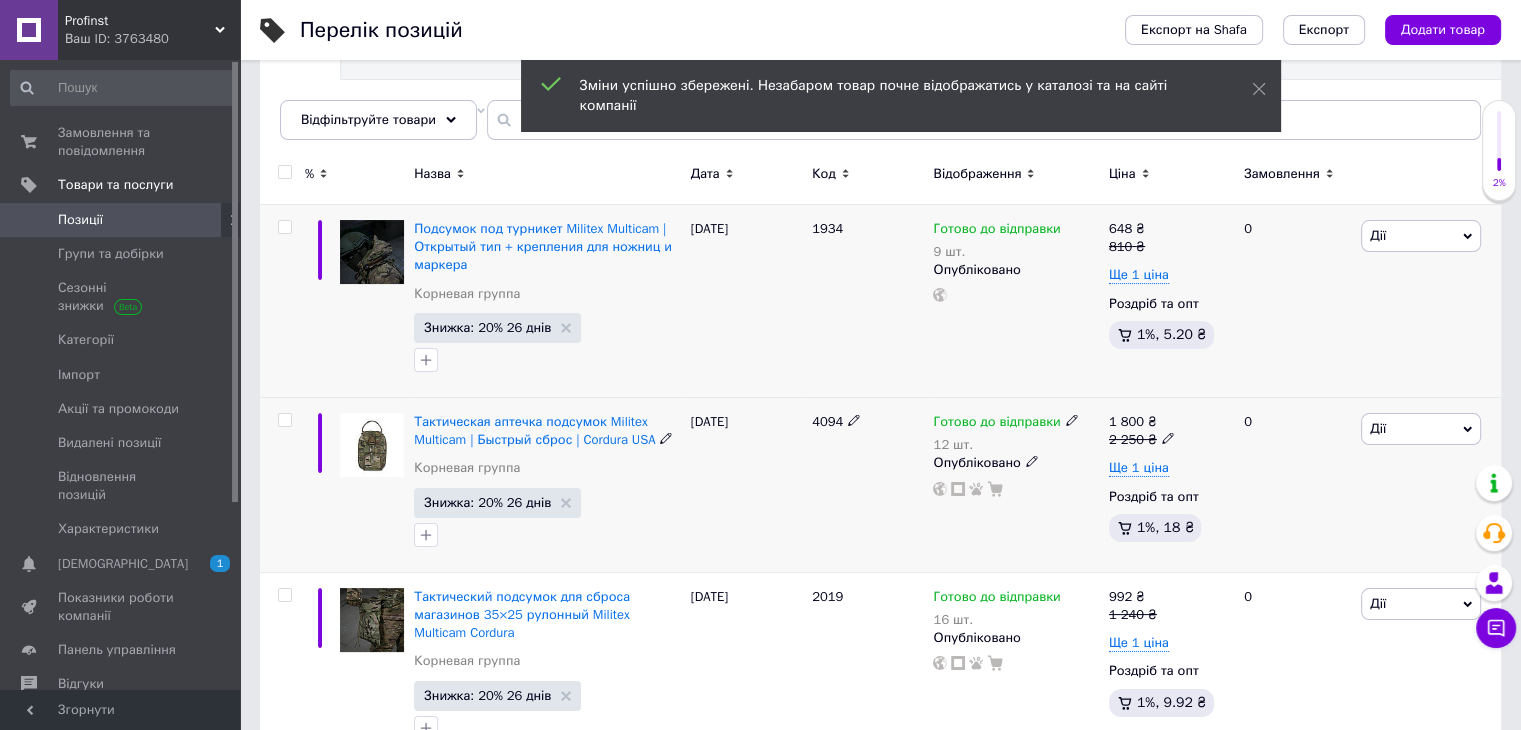scroll, scrollTop: 200, scrollLeft: 0, axis: vertical 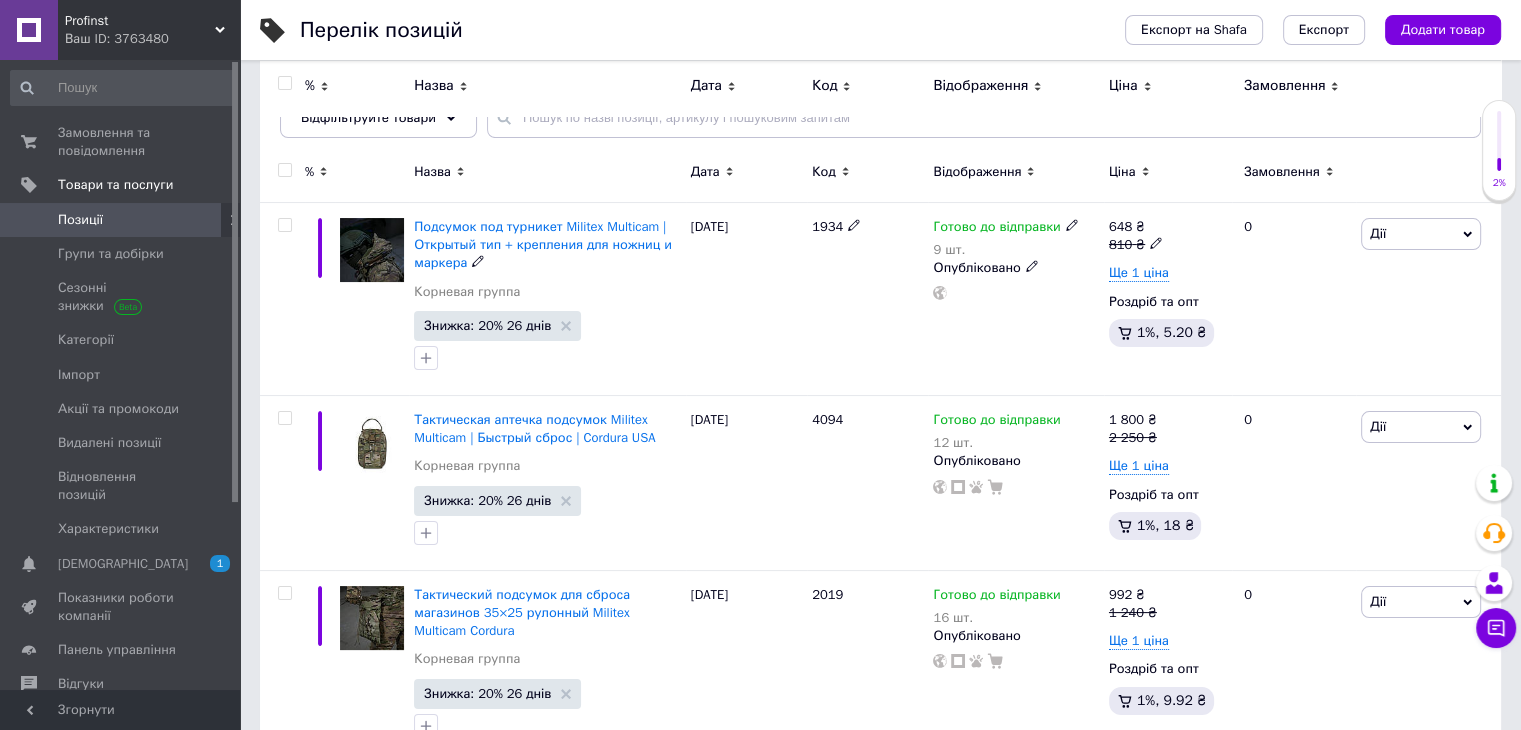 drag, startPoint x: 1348, startPoint y: 384, endPoint x: 1226, endPoint y: 293, distance: 152.20053 